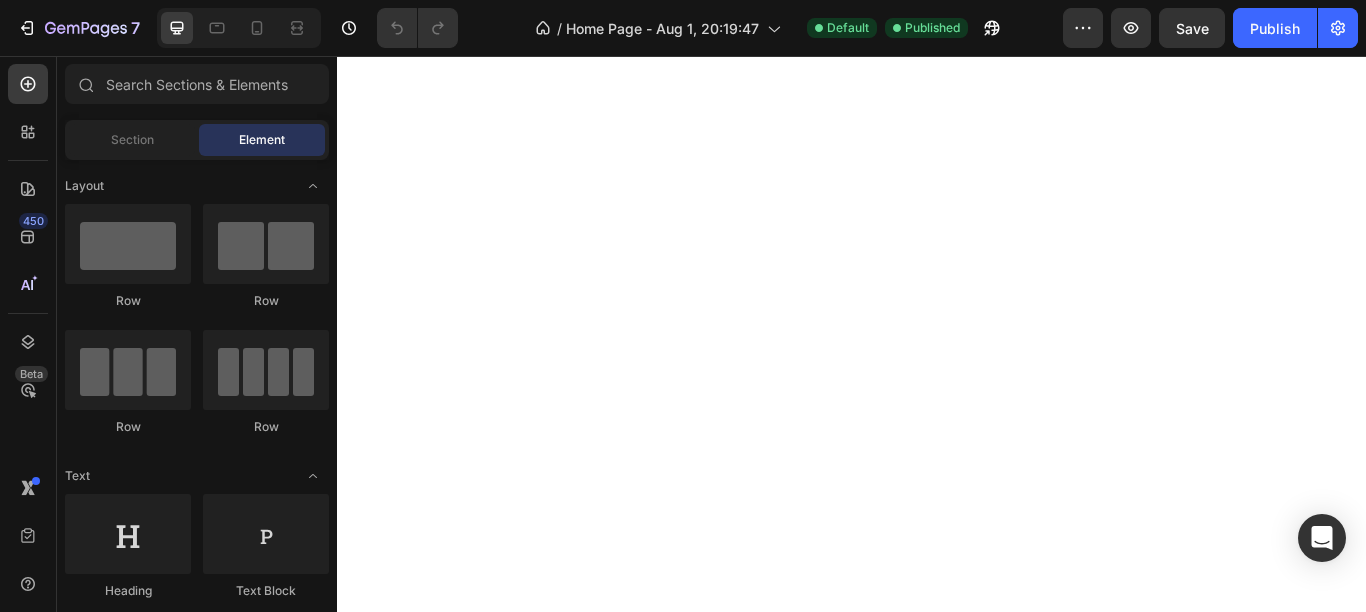 scroll, scrollTop: 0, scrollLeft: 0, axis: both 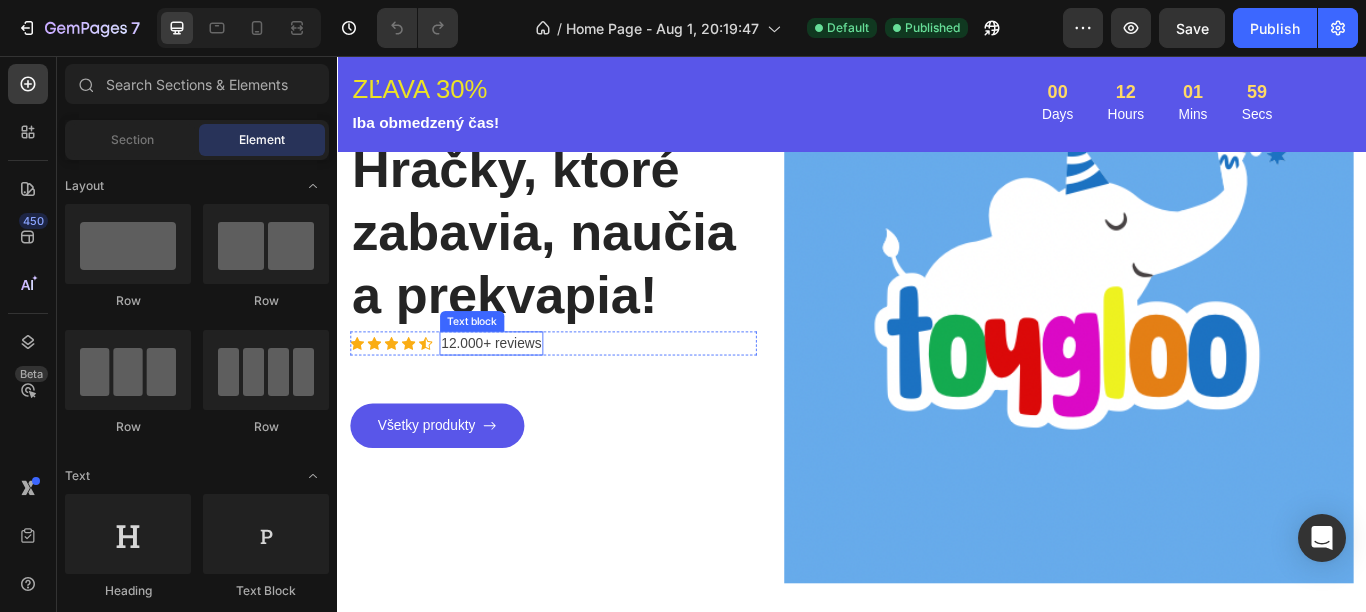 click on "12.000+ reviews" at bounding box center [516, 391] 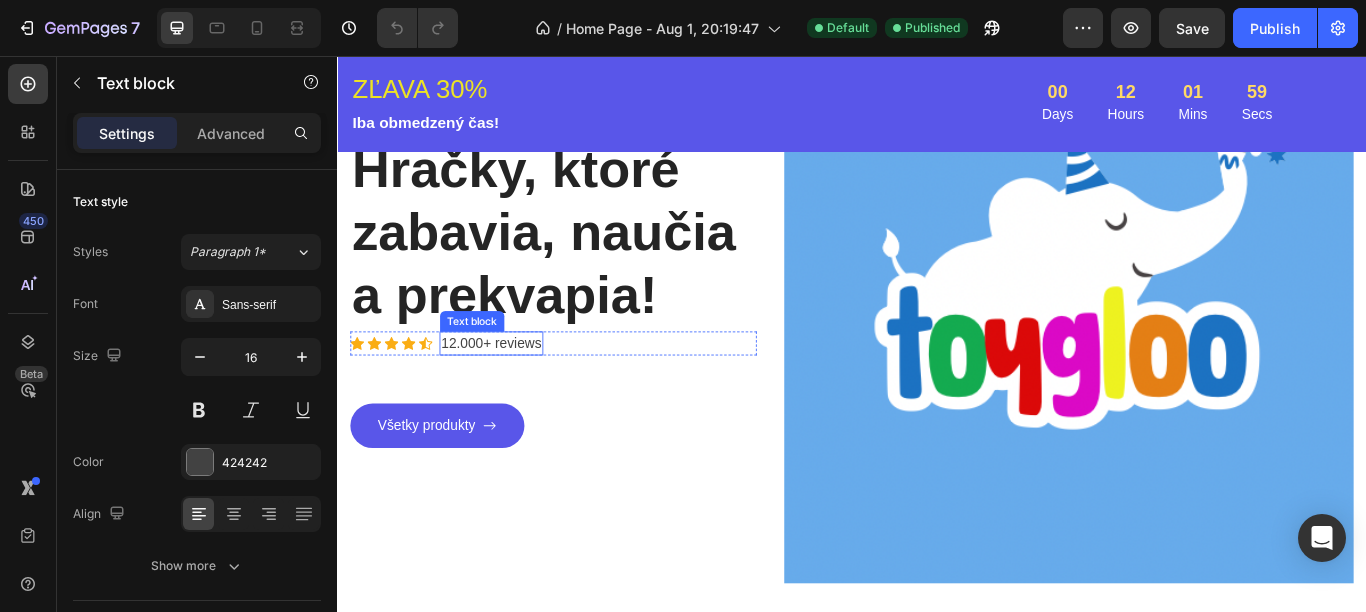 click on "12.000+ reviews" at bounding box center [516, 391] 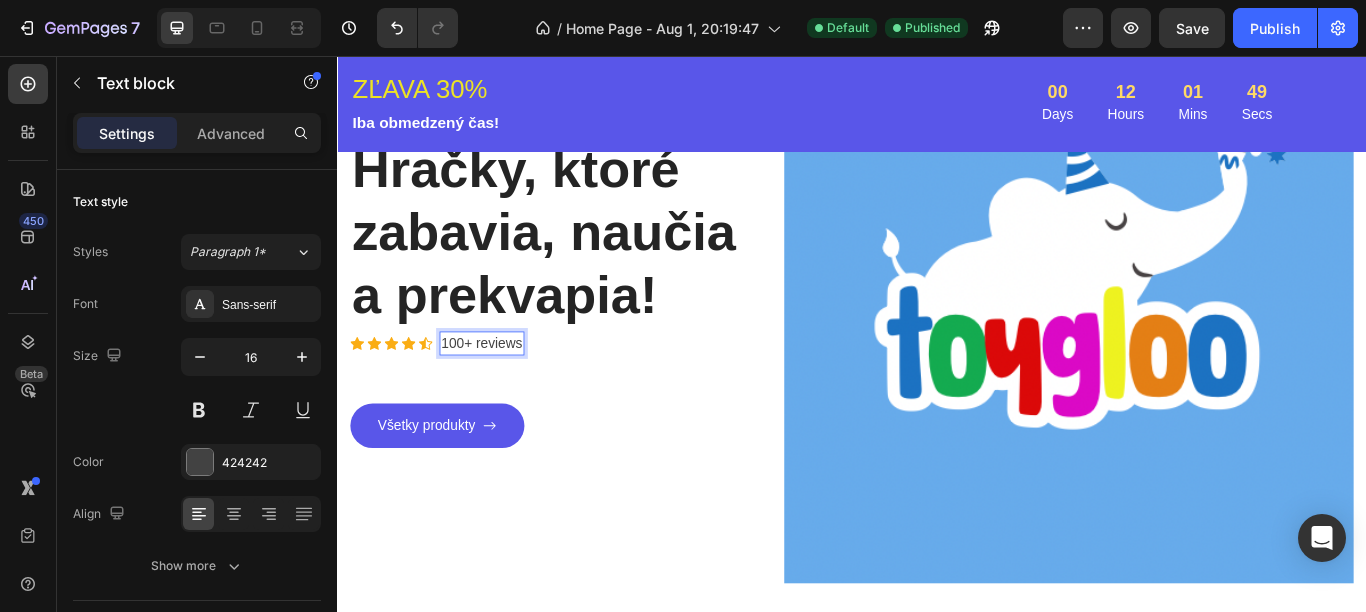 click on "100+ reviews" at bounding box center (505, 391) 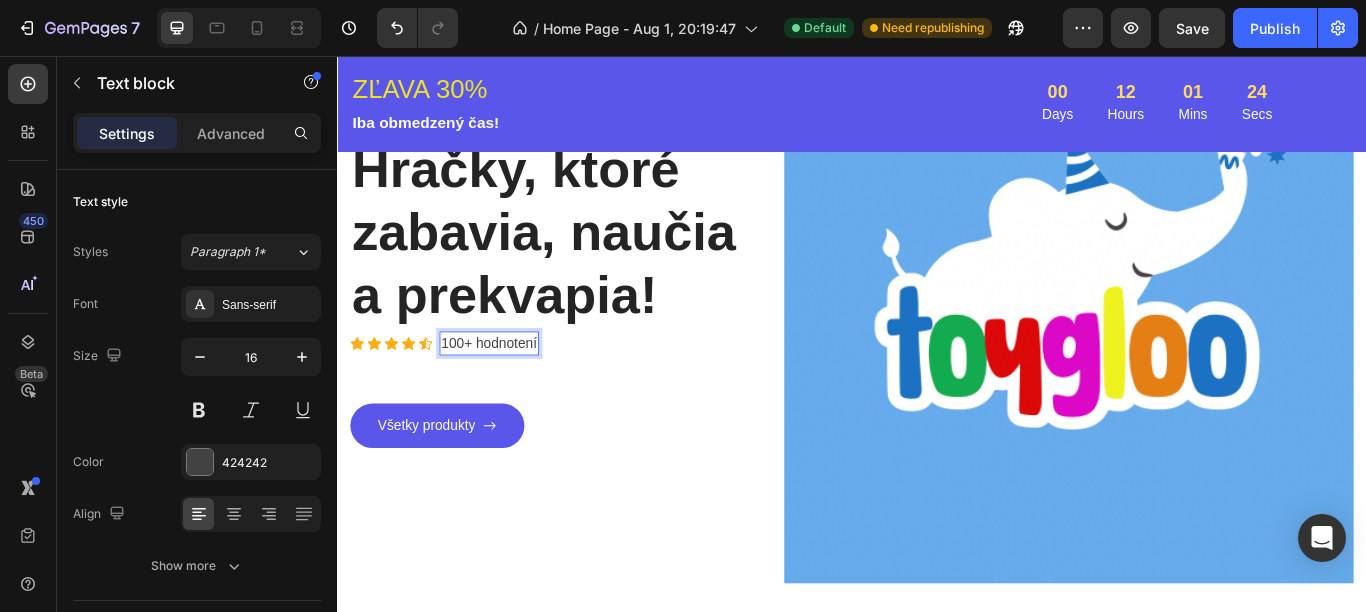 click on "100+ hodnotení" at bounding box center (514, 391) 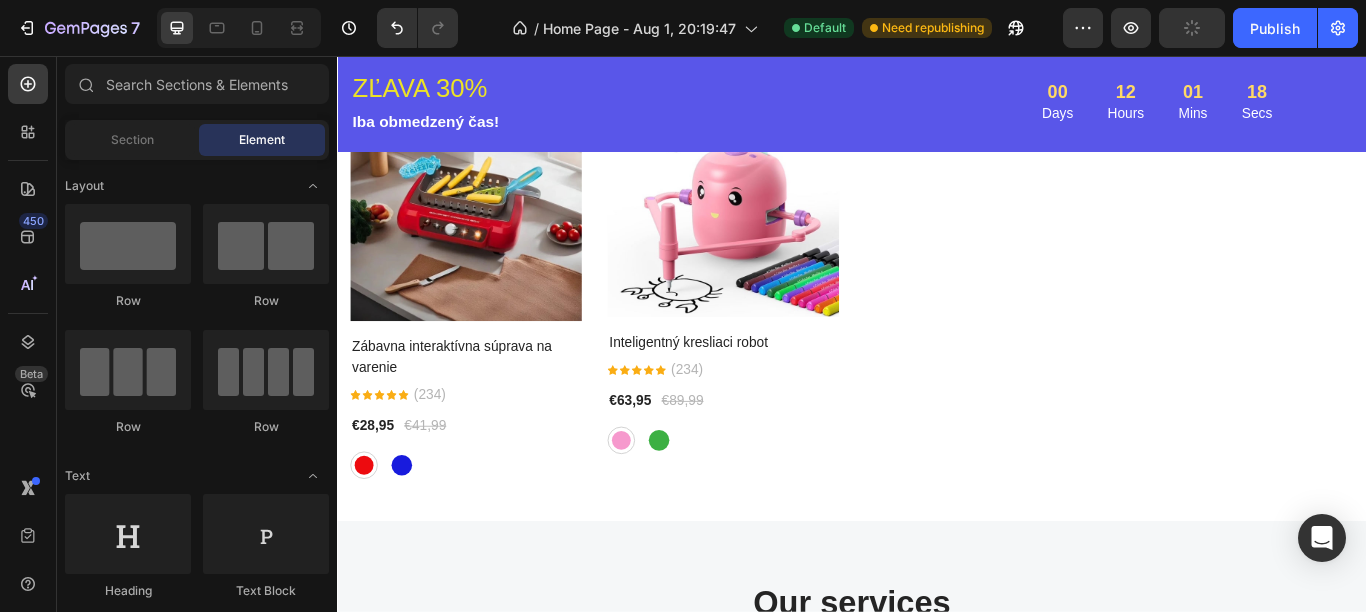 scroll, scrollTop: 963, scrollLeft: 0, axis: vertical 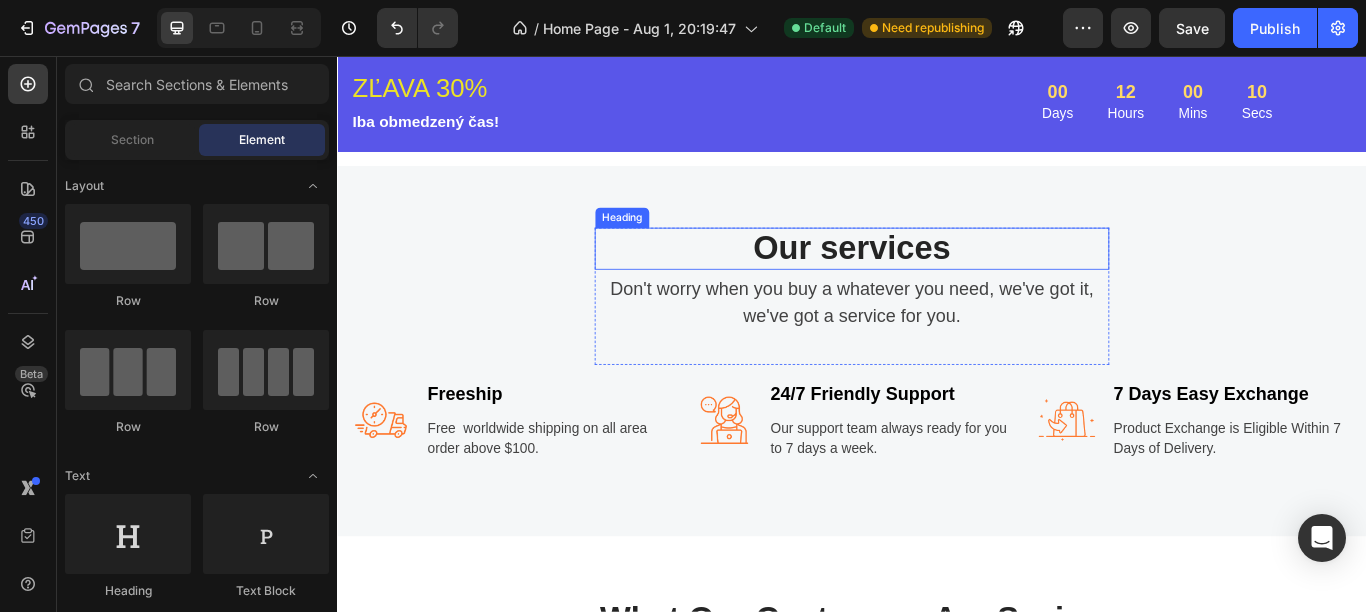 click on "Our services" at bounding box center [937, 281] 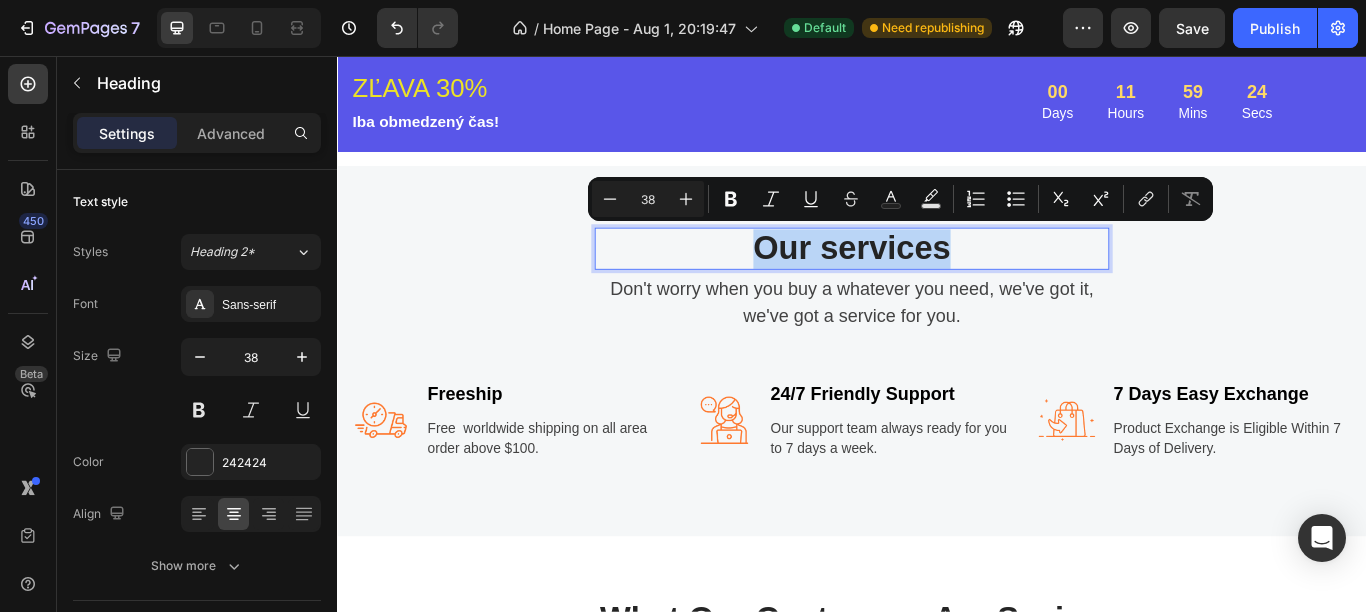 drag, startPoint x: 1040, startPoint y: 268, endPoint x: 825, endPoint y: 274, distance: 215.08371 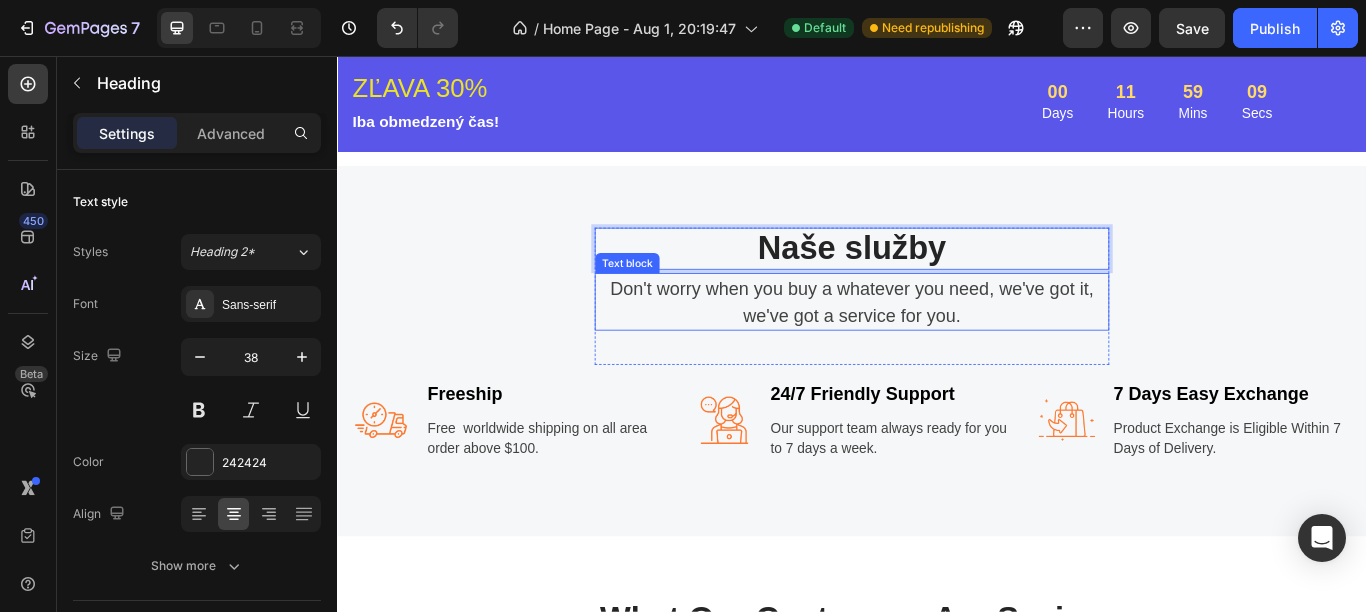 click on "Don't worry when you buy a whatever you need, we've got it, we've got a service for you." at bounding box center (937, 342) 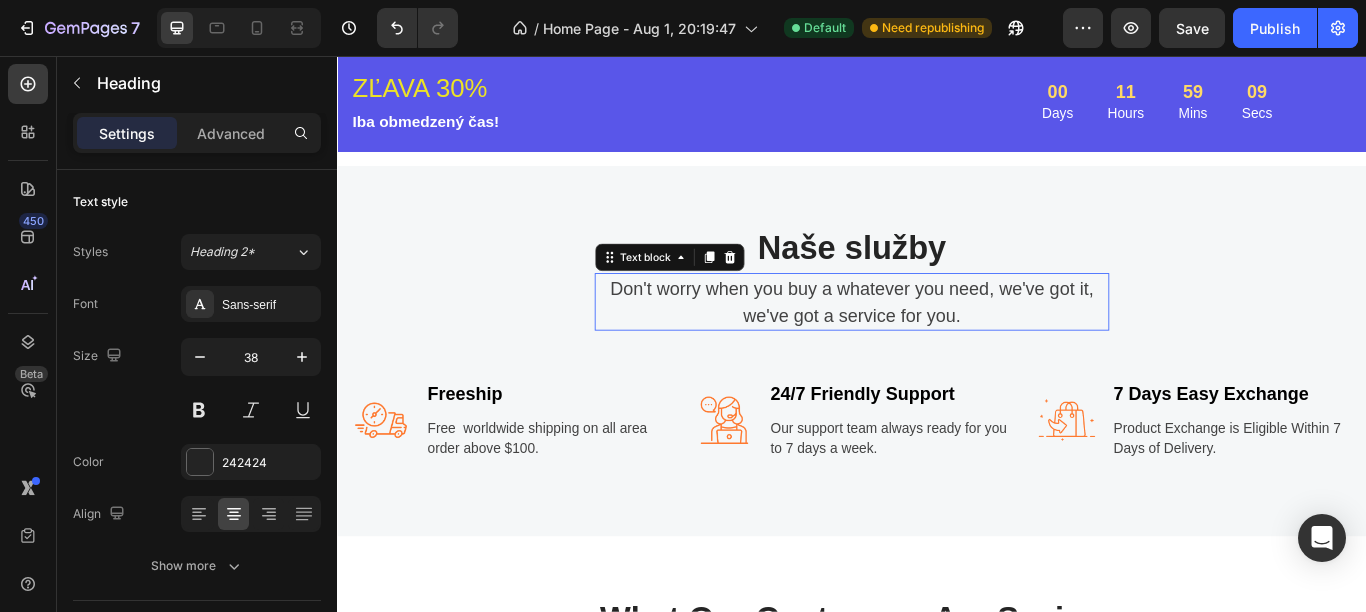 click on "Don't worry when you buy a whatever you need, we've got it, we've got a service for you." at bounding box center (937, 342) 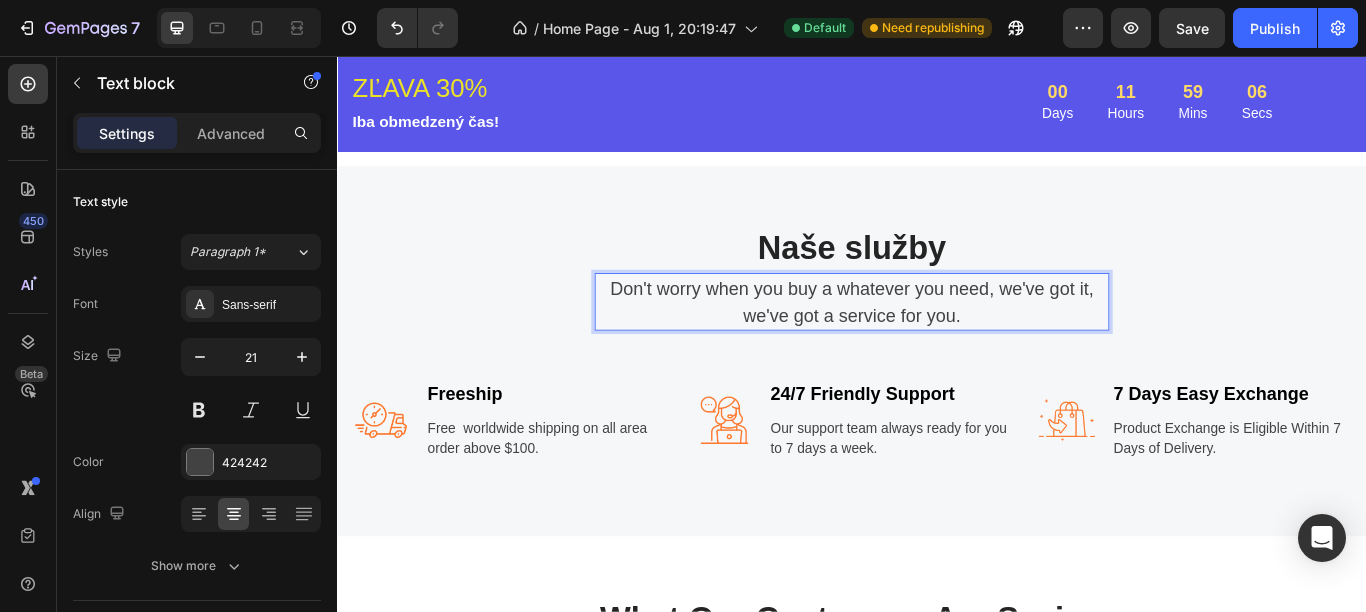 drag, startPoint x: 1061, startPoint y: 349, endPoint x: 656, endPoint y: 314, distance: 406.50952 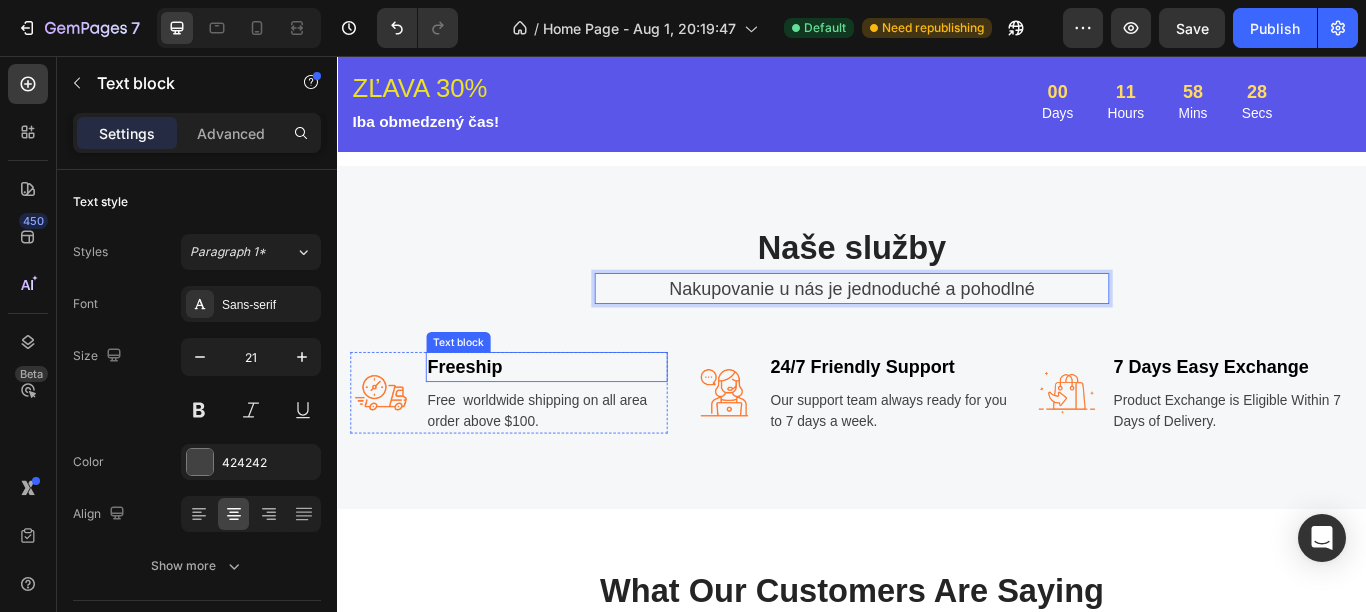 click on "Freeship" at bounding box center [581, 419] 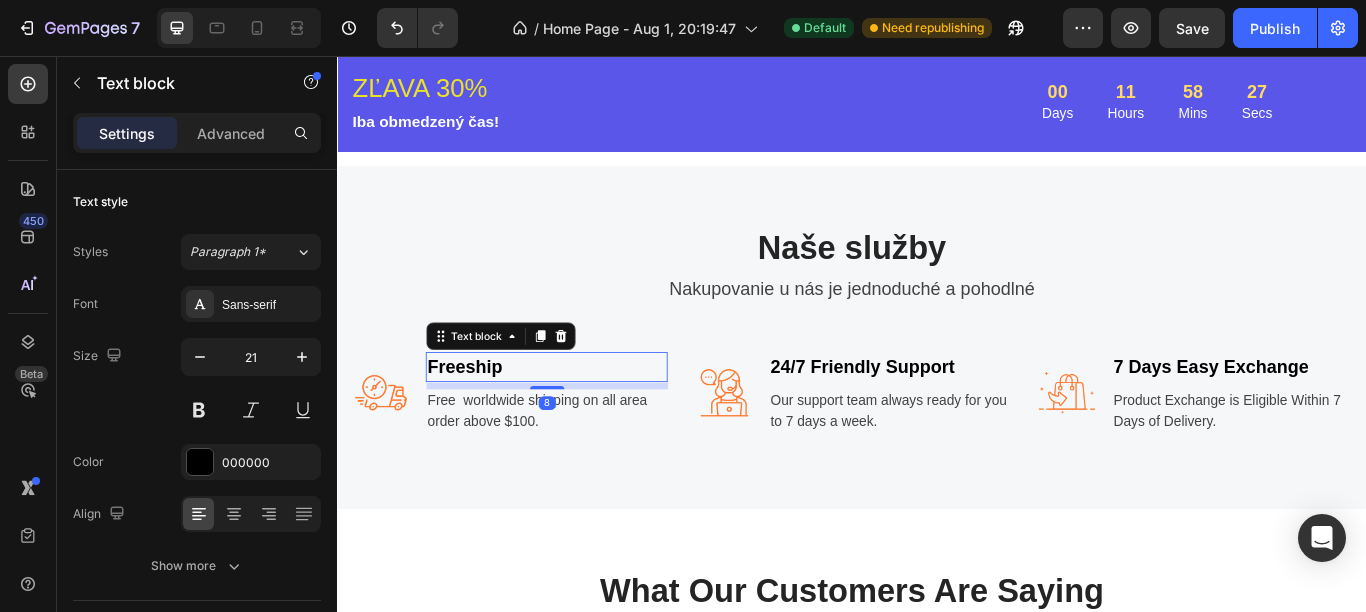 click on "Freeship" at bounding box center [581, 419] 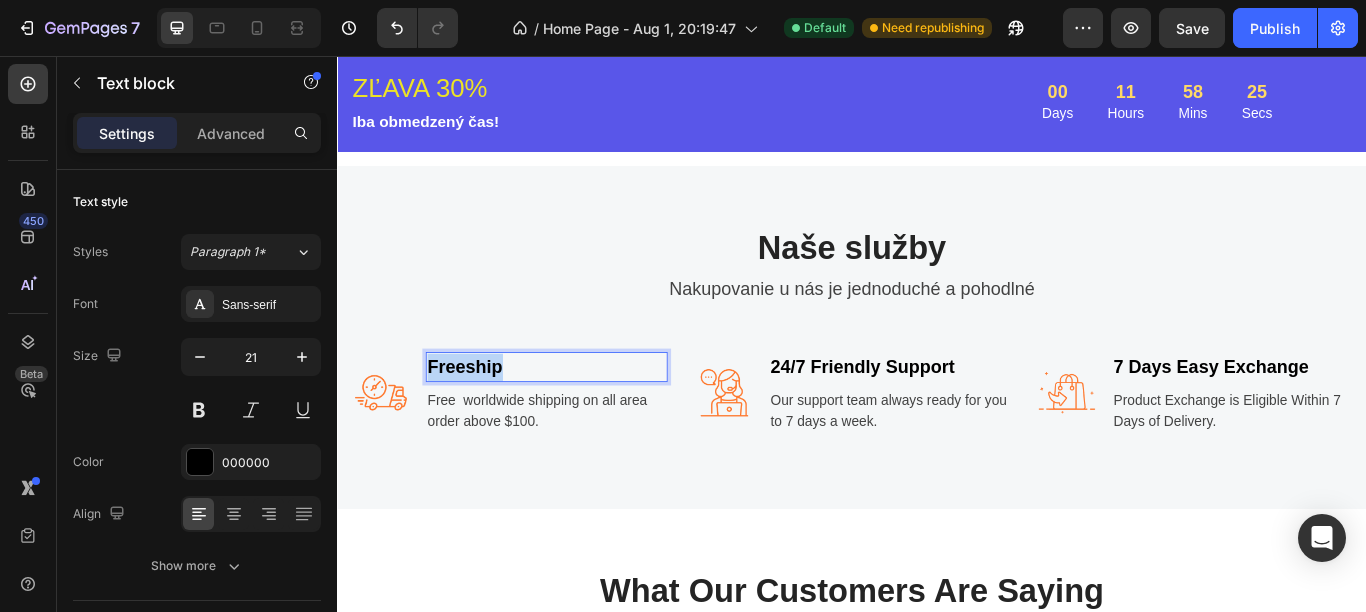 drag, startPoint x: 555, startPoint y: 415, endPoint x: 444, endPoint y: 409, distance: 111.16204 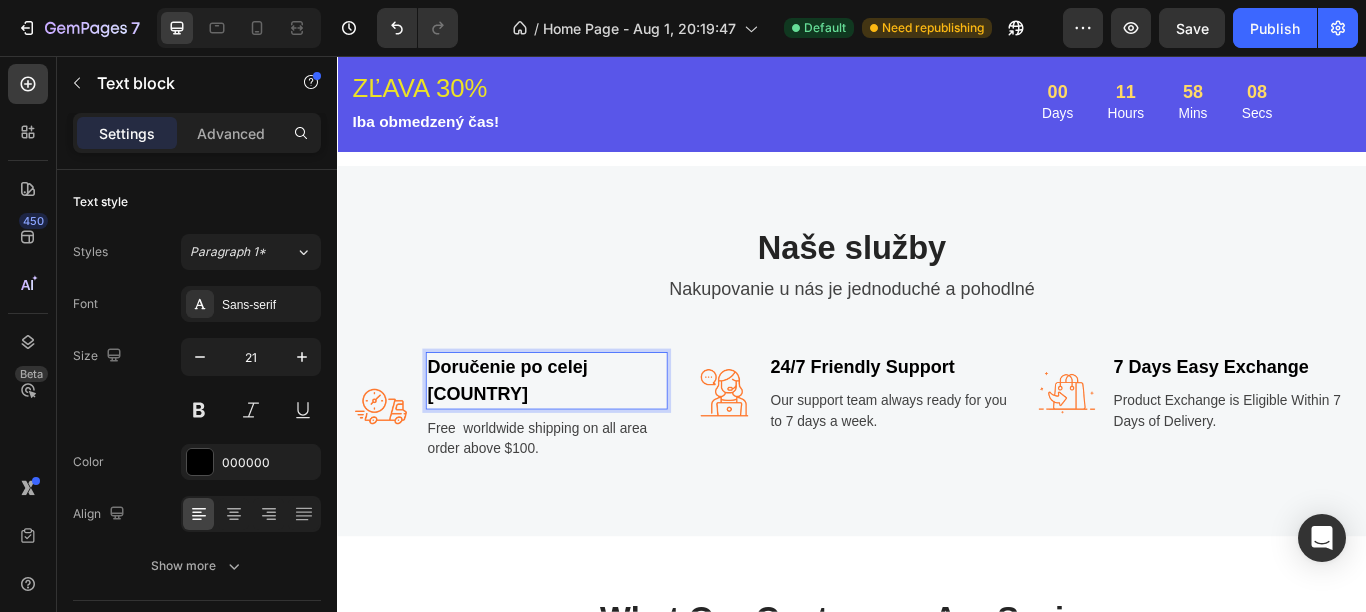click on "Doručenie po celej EˇuÚ" at bounding box center [581, 434] 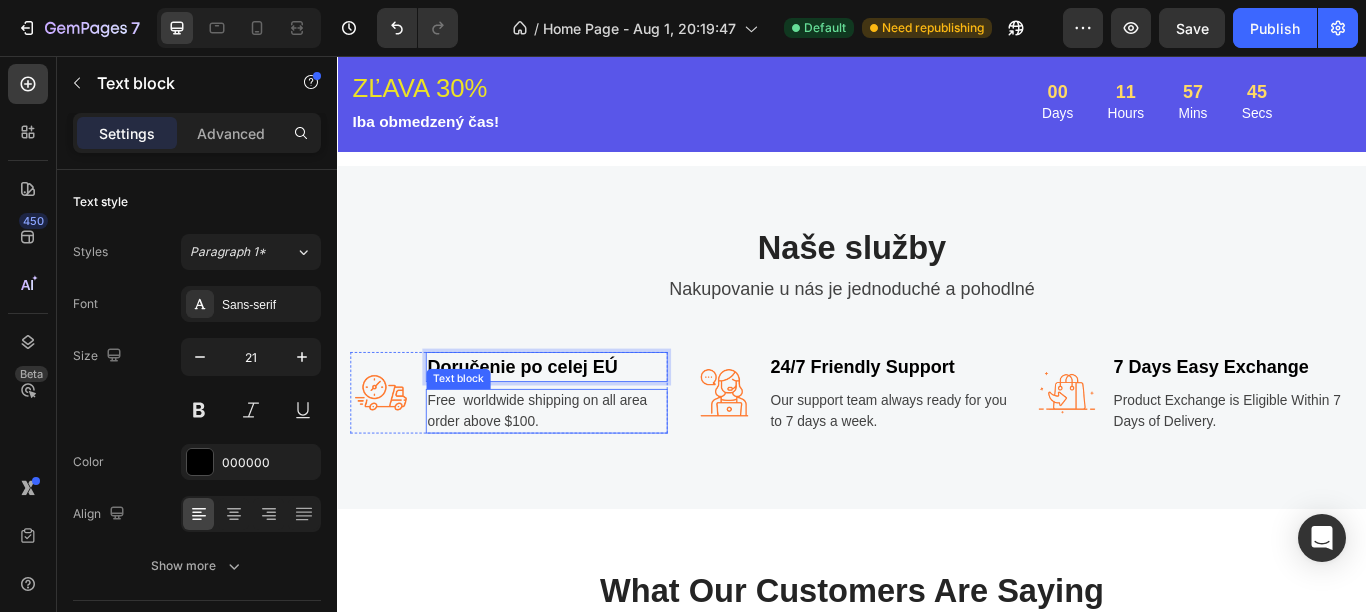 click on "Free  worldwide shipping on all area order above $100." at bounding box center (581, 470) 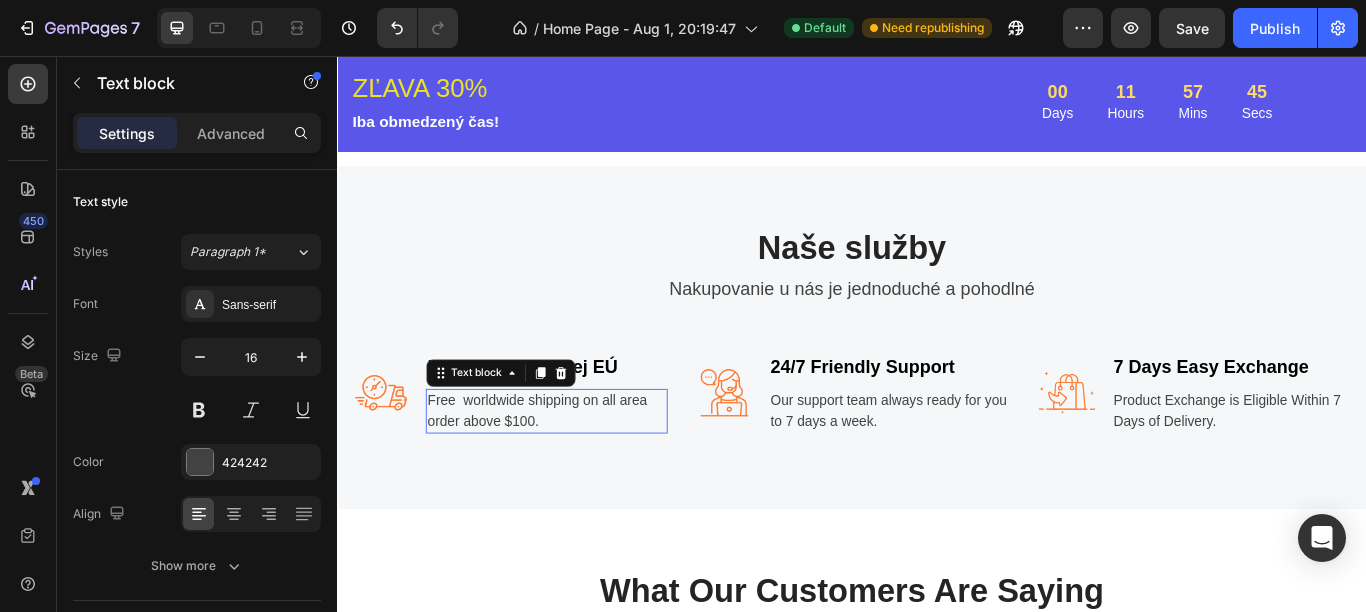 click on "Free  worldwide shipping on all area order above $100." at bounding box center (581, 470) 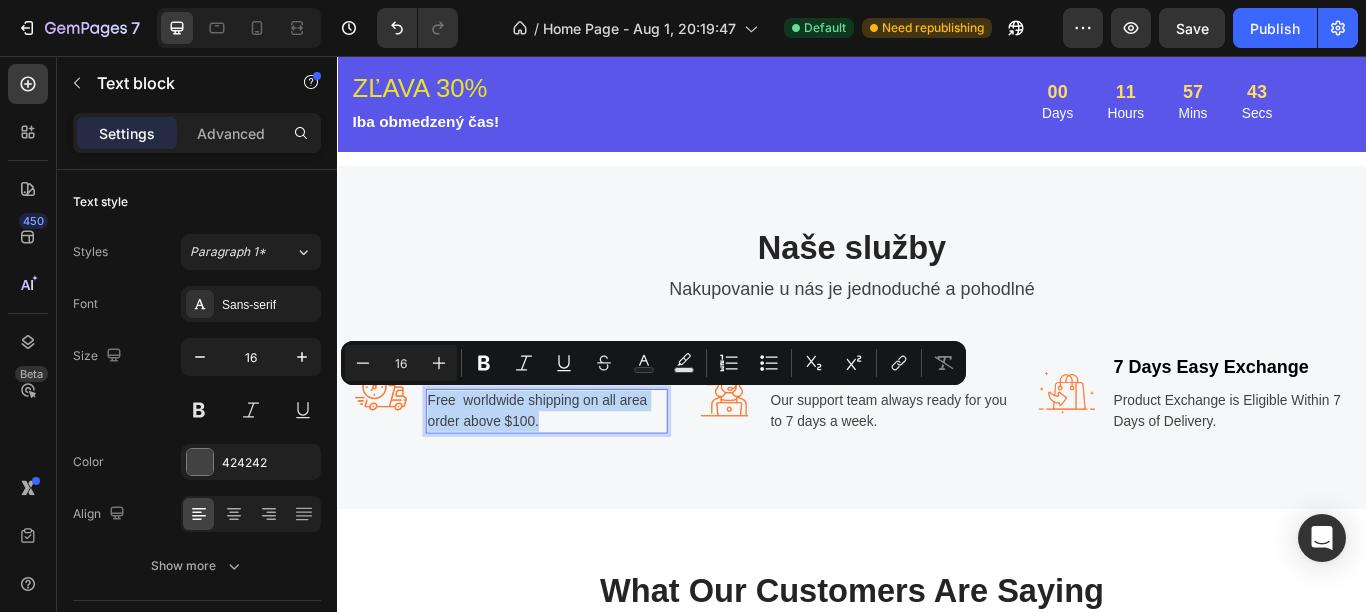 drag, startPoint x: 570, startPoint y: 474, endPoint x: 447, endPoint y: 448, distance: 125.71794 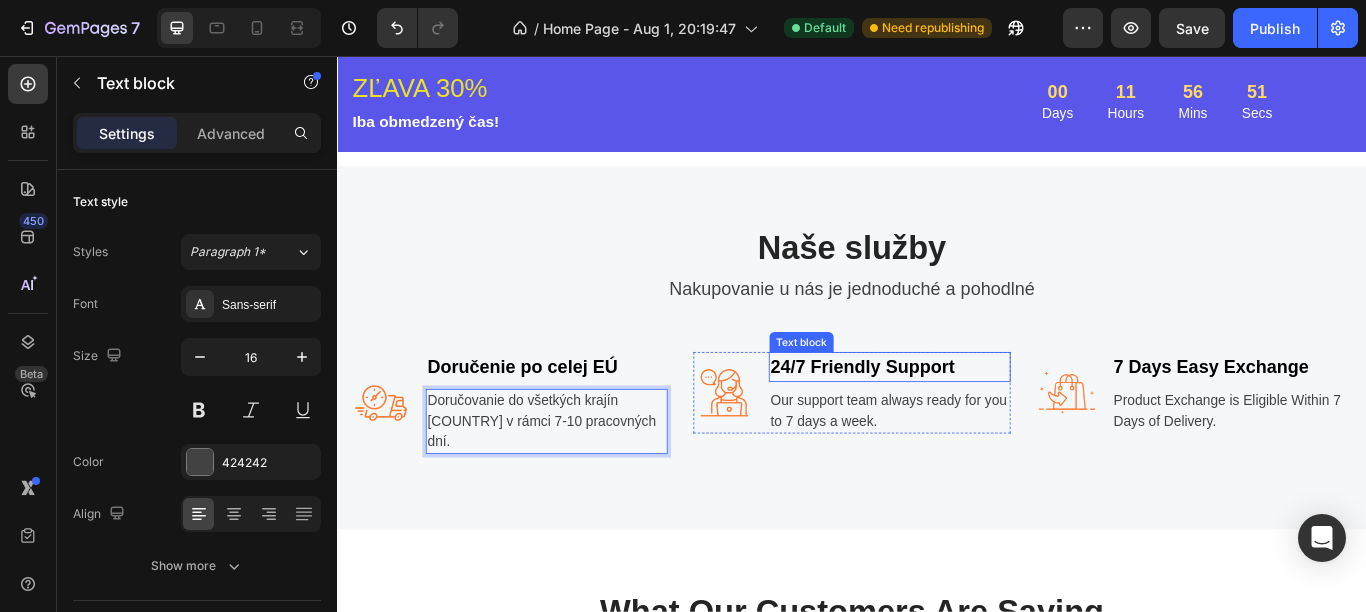 click on "24/7 Friendly Support" at bounding box center (981, 419) 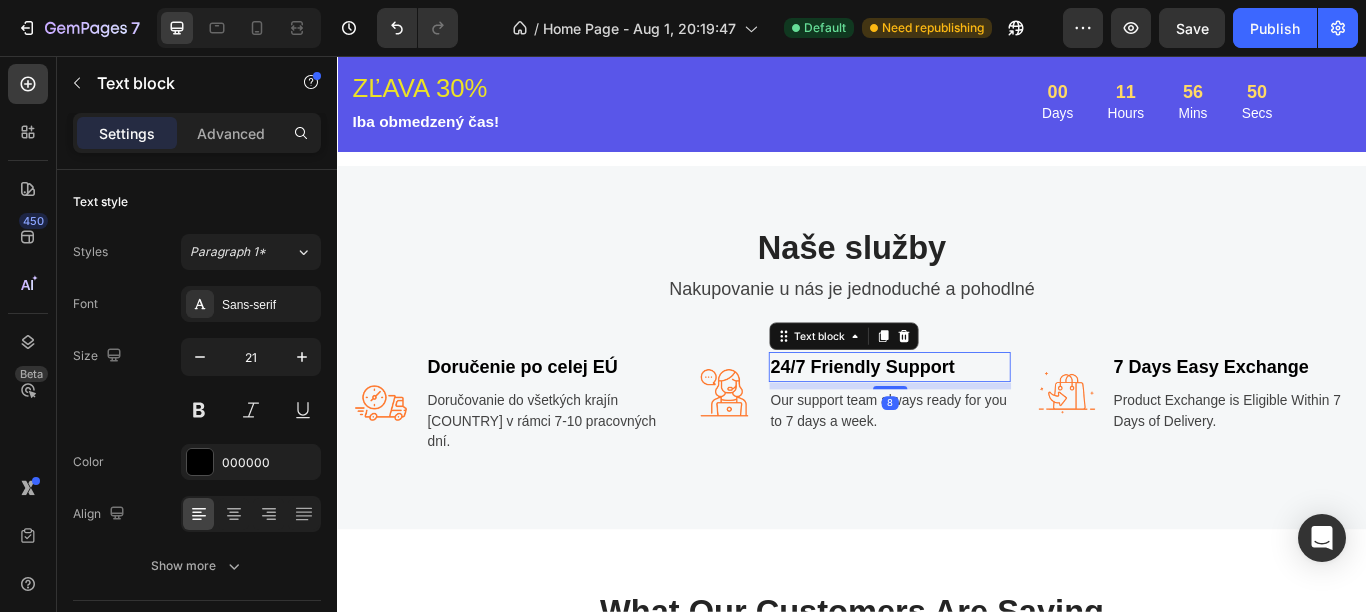 click on "24/7 Friendly Support" at bounding box center (981, 419) 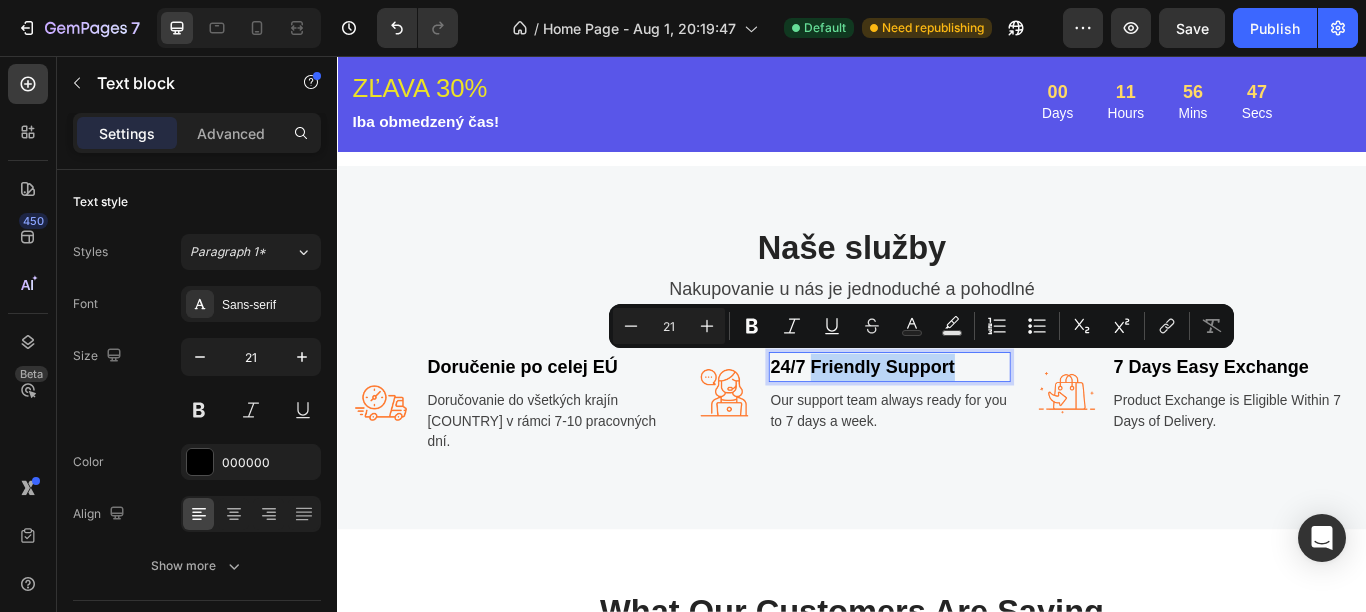 drag, startPoint x: 1060, startPoint y: 418, endPoint x: 885, endPoint y: 416, distance: 175.01143 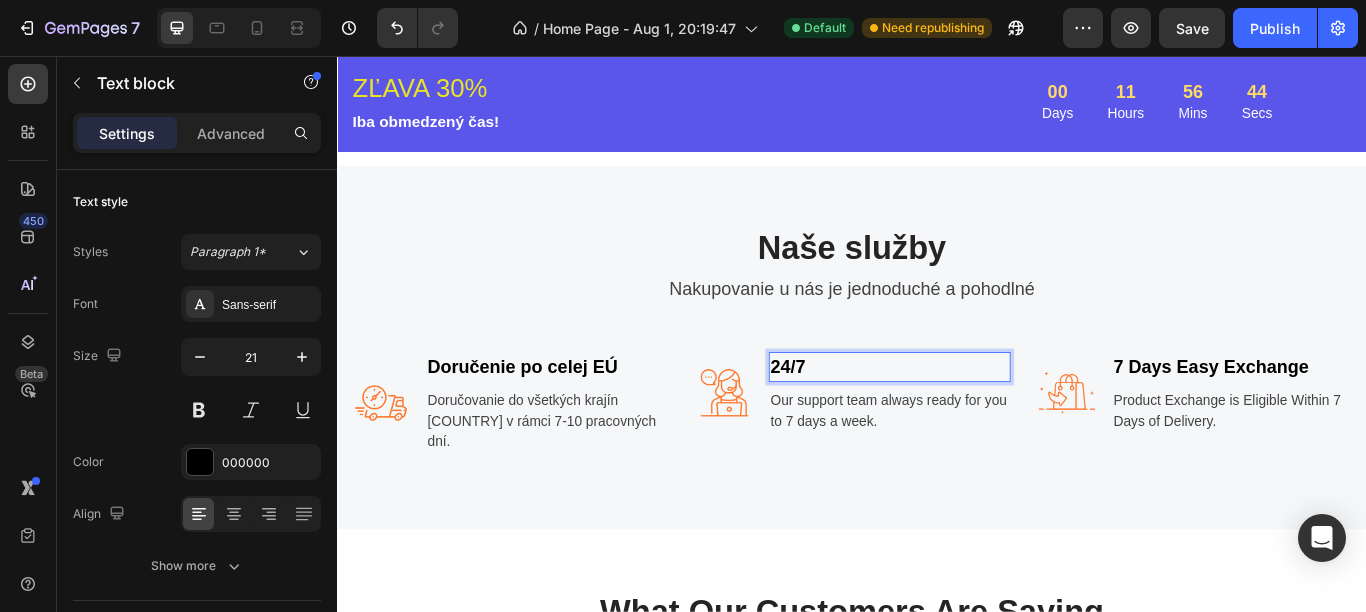 click on "24/7" at bounding box center (981, 419) 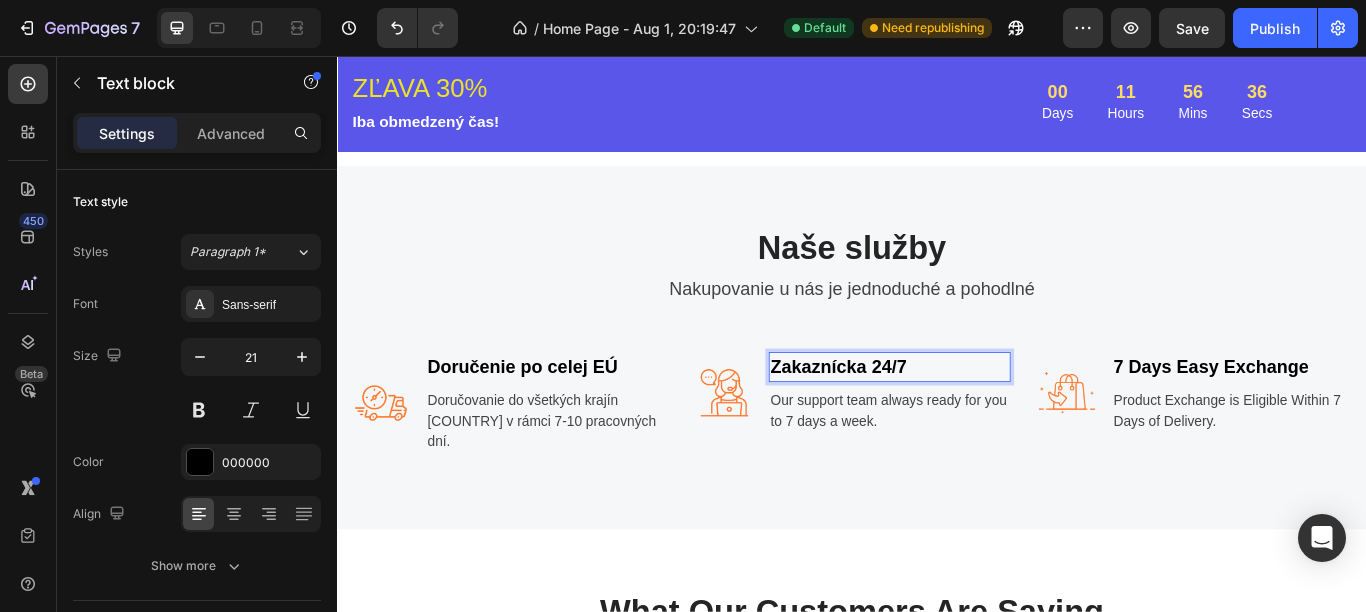 click on "Zakaznícka 24/7" at bounding box center [981, 419] 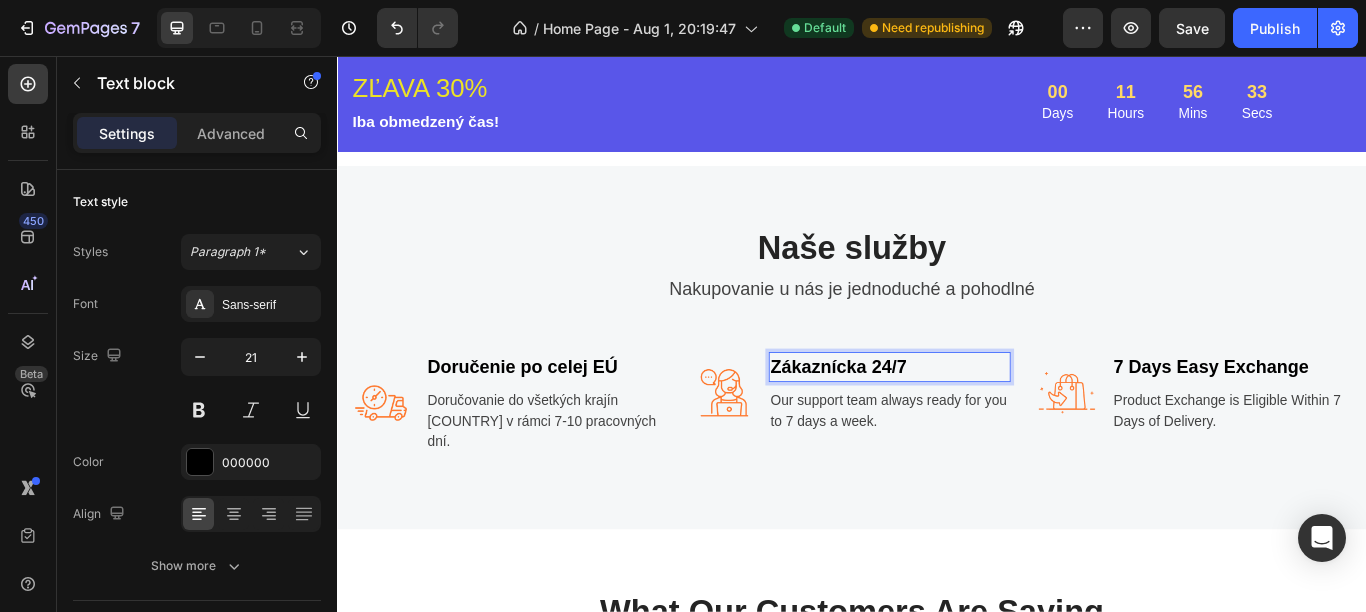 click on "Zákaznícka 24/7" at bounding box center [981, 419] 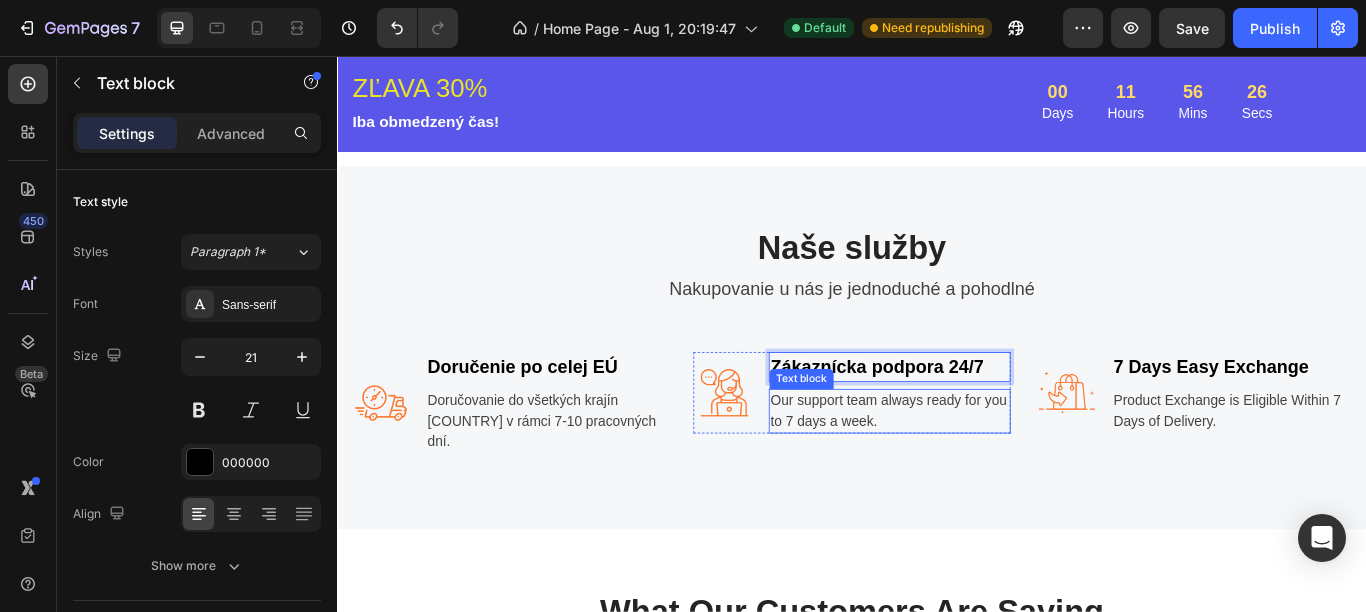 click on "Our support team always ready for you to 7 days a week." at bounding box center [981, 470] 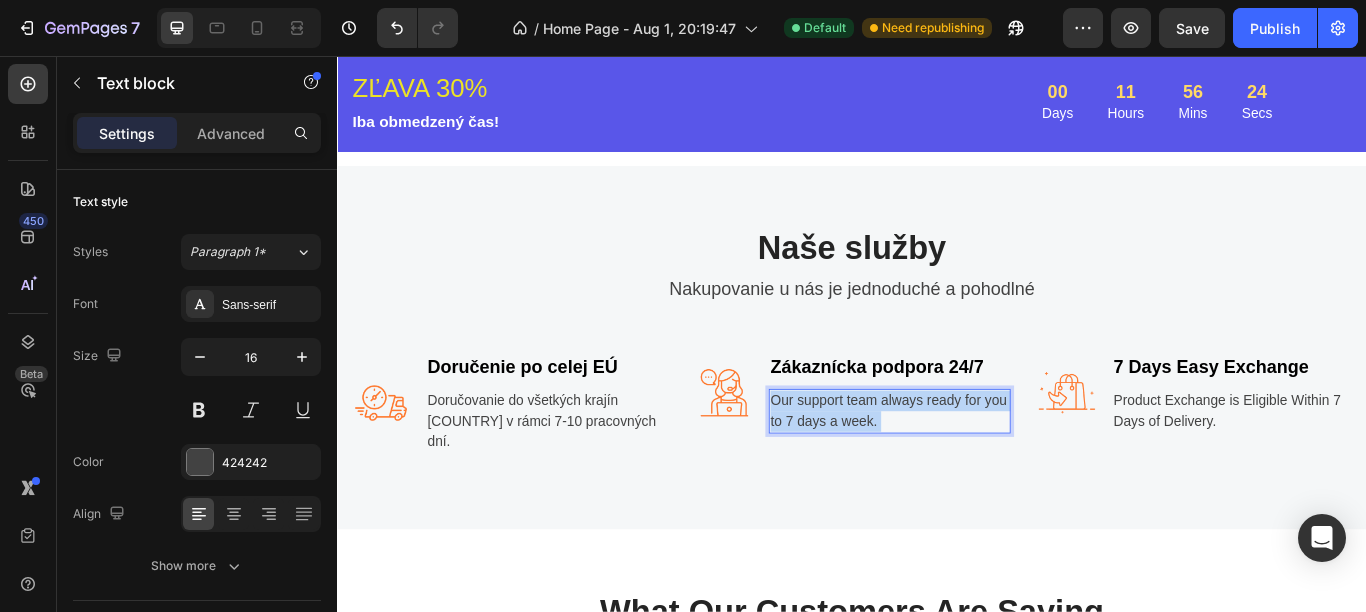 drag, startPoint x: 1004, startPoint y: 473, endPoint x: 851, endPoint y: 452, distance: 154.43445 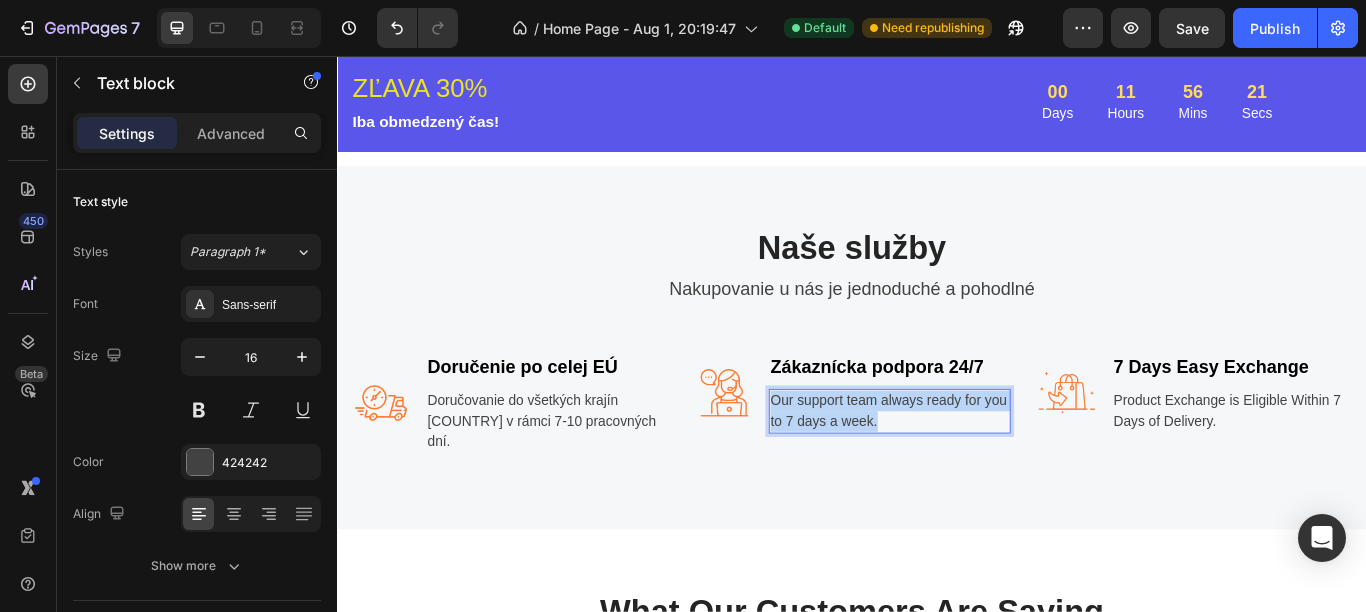 drag, startPoint x: 988, startPoint y: 473, endPoint x: 840, endPoint y: 450, distance: 149.7765 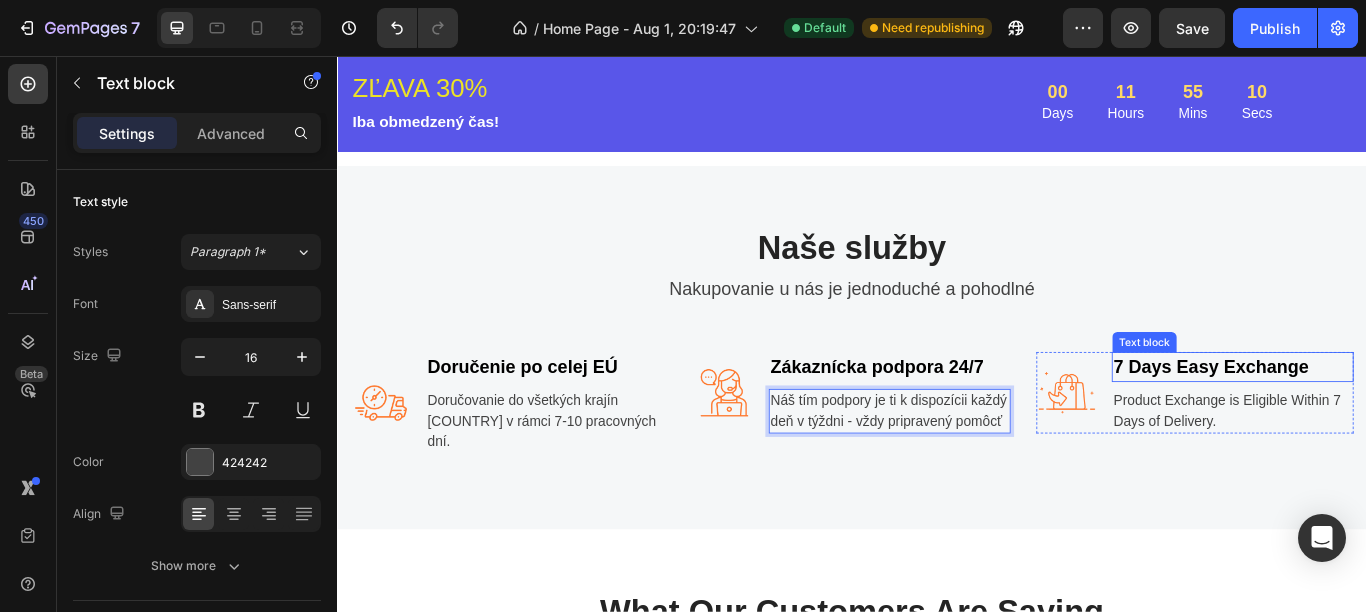 click on "7 Days Easy Exchange" at bounding box center [1381, 419] 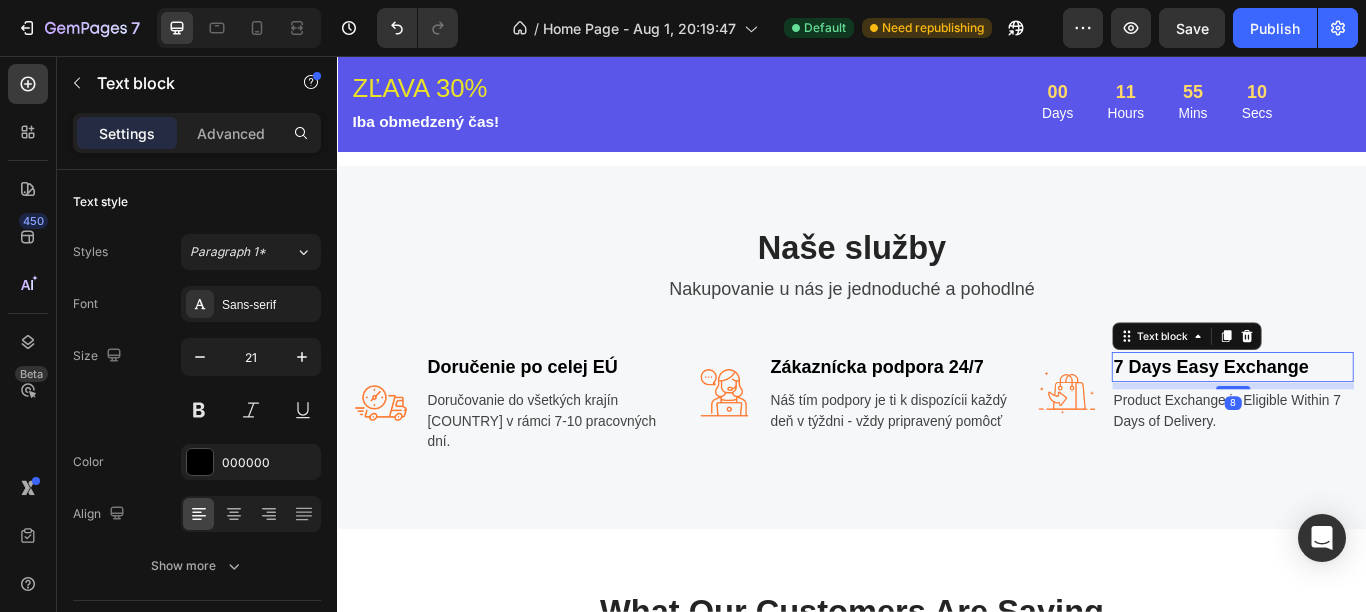 click on "7 Days Easy Exchange" at bounding box center (1381, 419) 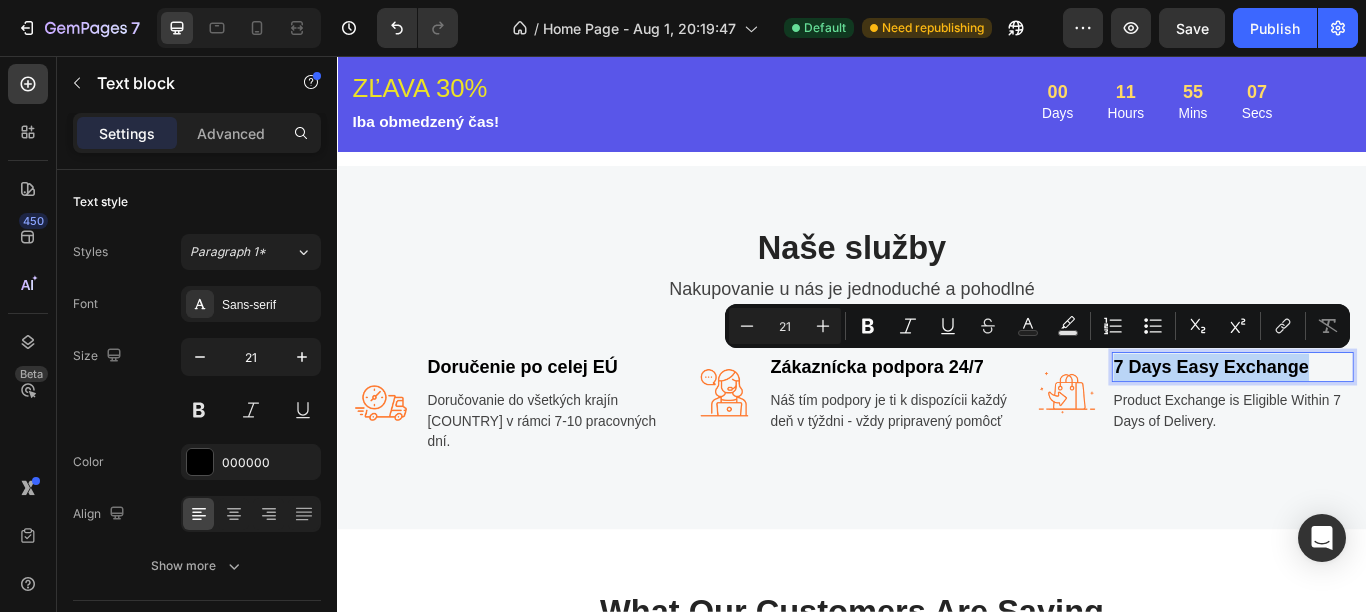 drag, startPoint x: 1467, startPoint y: 418, endPoint x: 1234, endPoint y: 414, distance: 233.03433 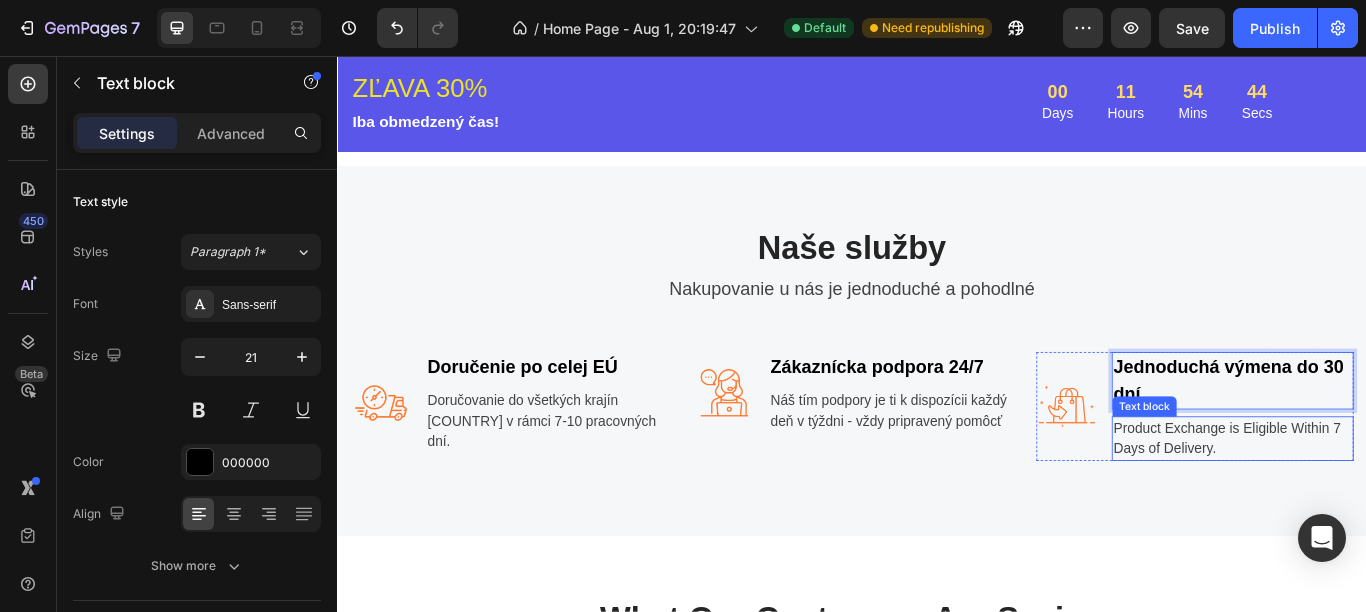 click on "Product Exchange is Eligible Within 7 Days of Delivery." at bounding box center [1381, 502] 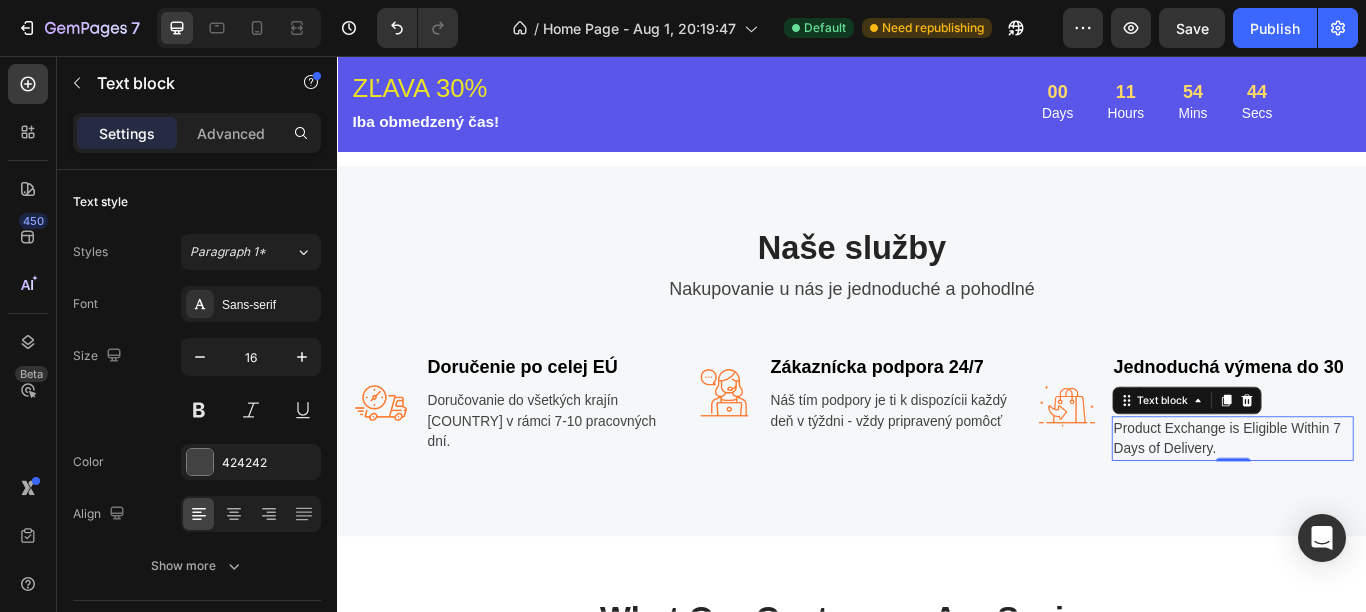 click on "Product Exchange is Eligible Within 7 Days of Delivery." at bounding box center (1381, 502) 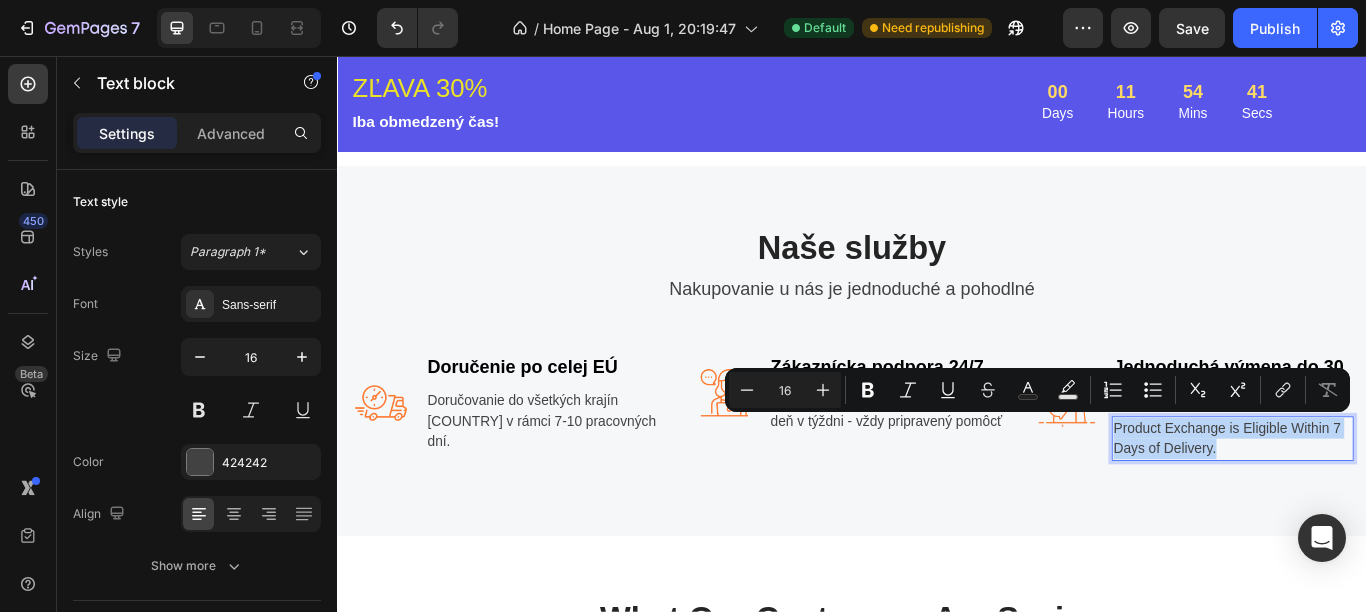 drag, startPoint x: 1364, startPoint y: 500, endPoint x: 1233, endPoint y: 482, distance: 132.23087 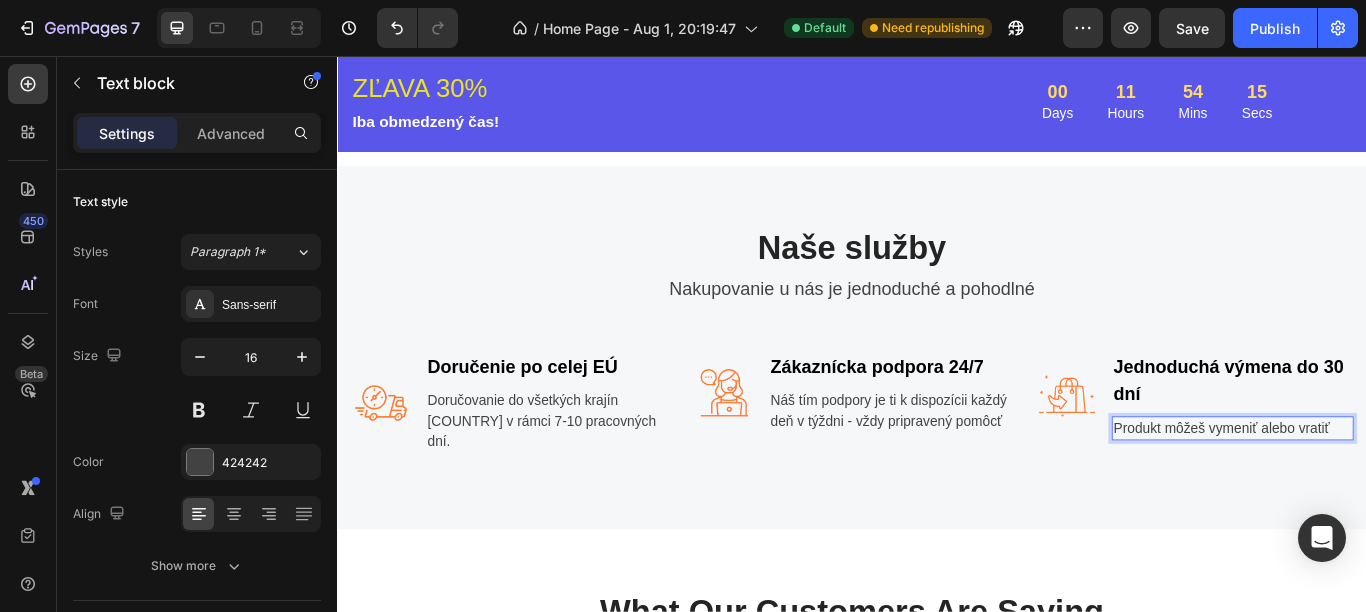 click on "Produkt môžeš vymeniť alebo vratiť" at bounding box center (1381, 490) 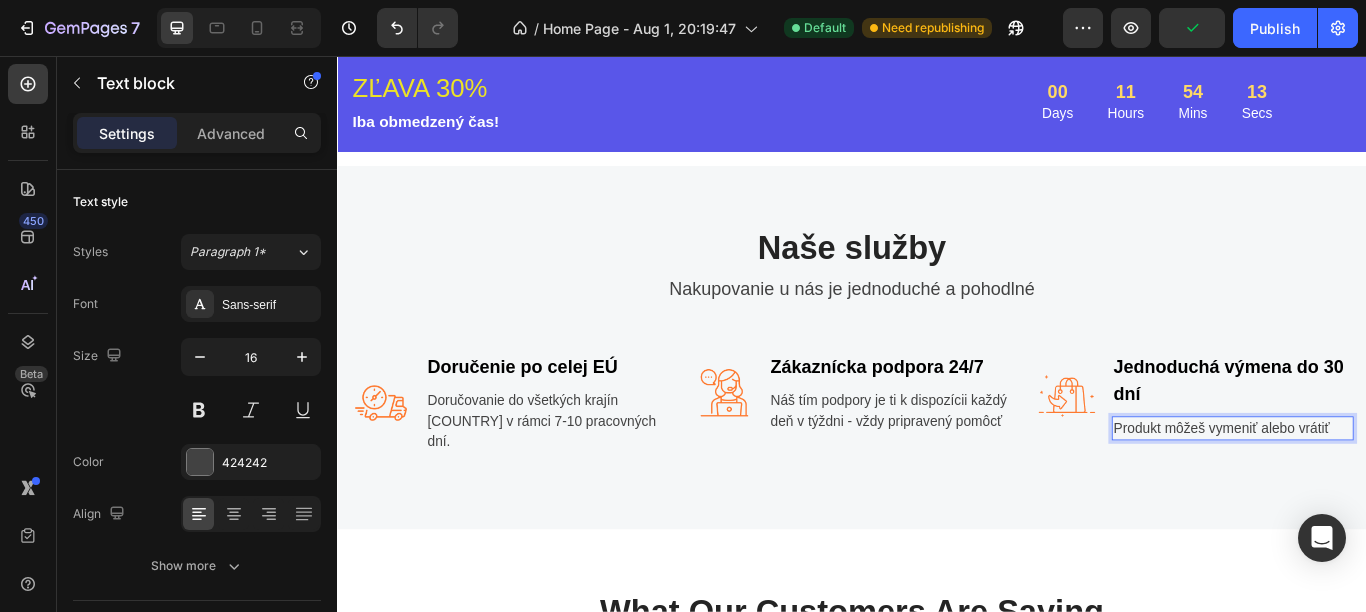 click on "Produkt môžeš vymeniť alebo vrátiť" at bounding box center [1381, 490] 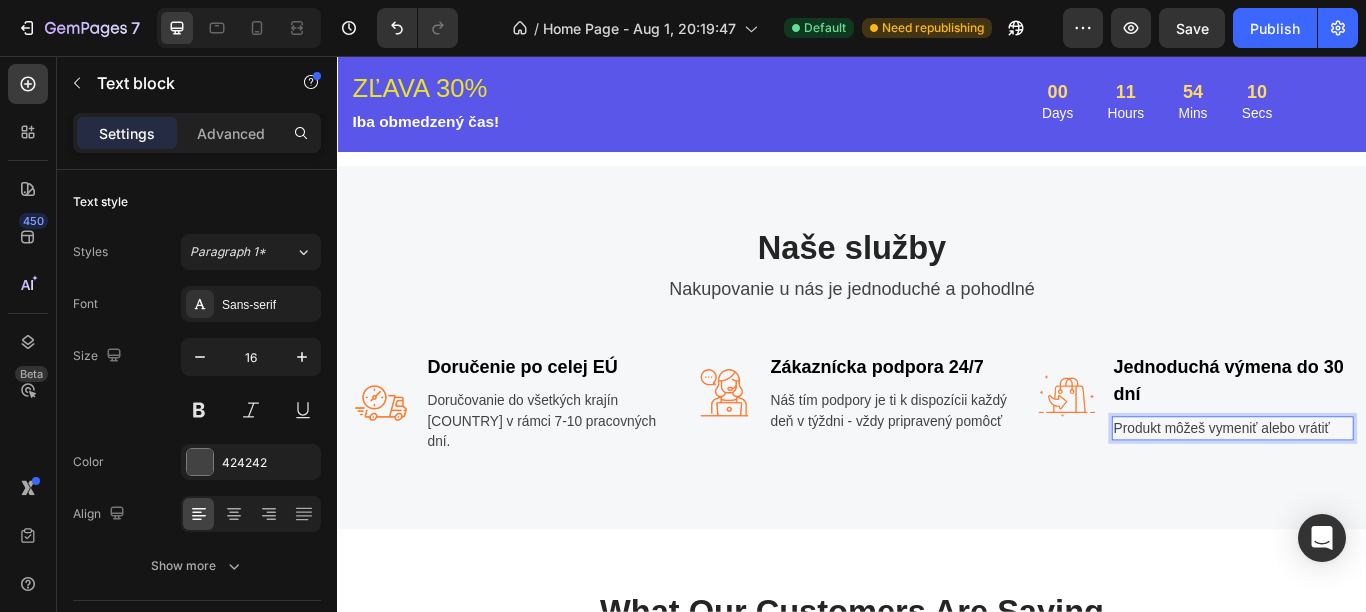 click on "Produkt môžeš vymeniť alebo vrátiť" at bounding box center [1381, 490] 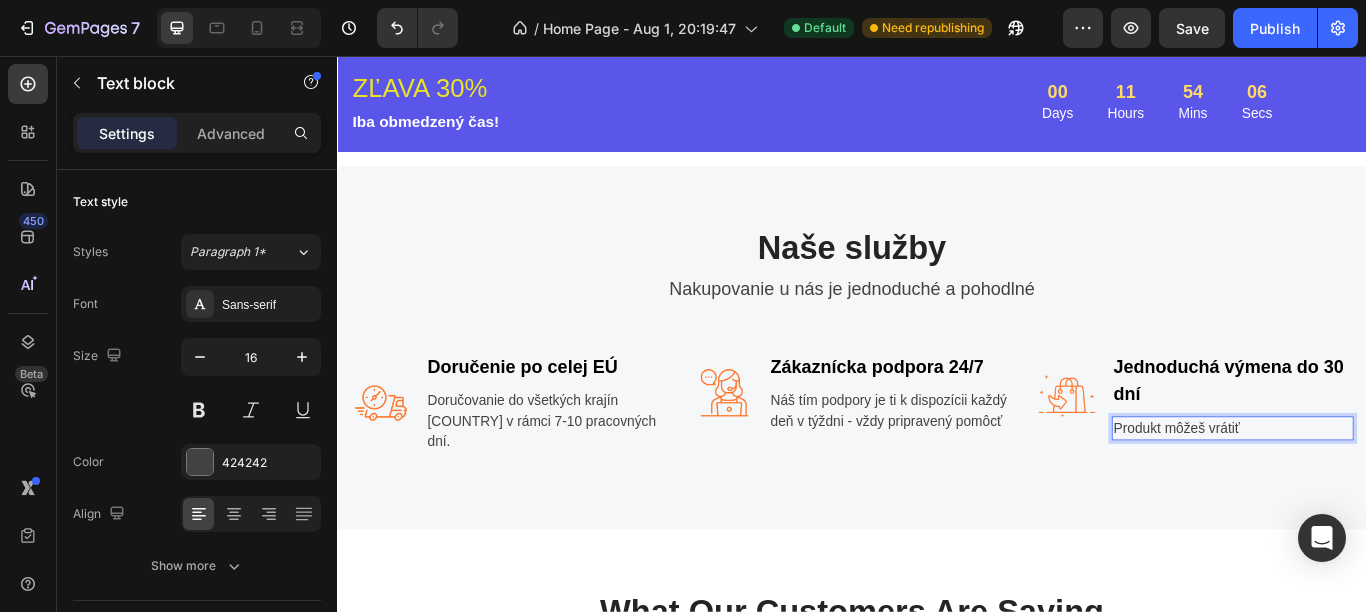 click on "Produkt môžeš vrátiť" at bounding box center [1381, 490] 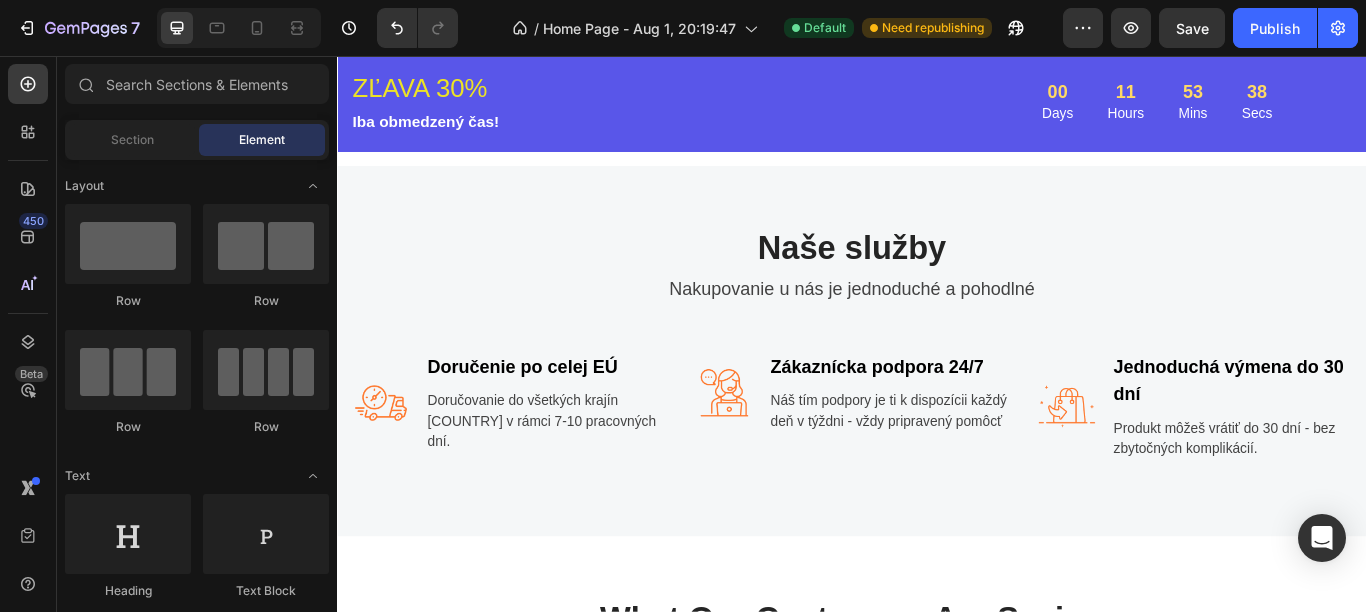 scroll, scrollTop: 1400, scrollLeft: 0, axis: vertical 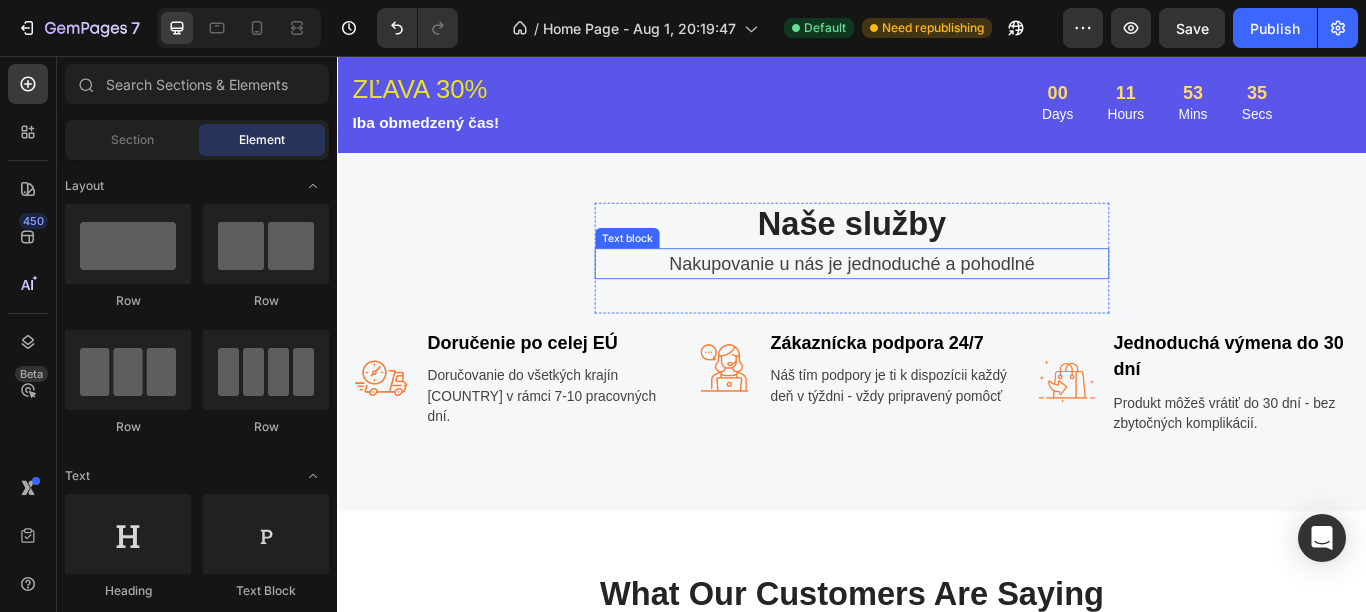 click on "Nakupovanie u nás je jednoduché a pohodlné" at bounding box center (937, 298) 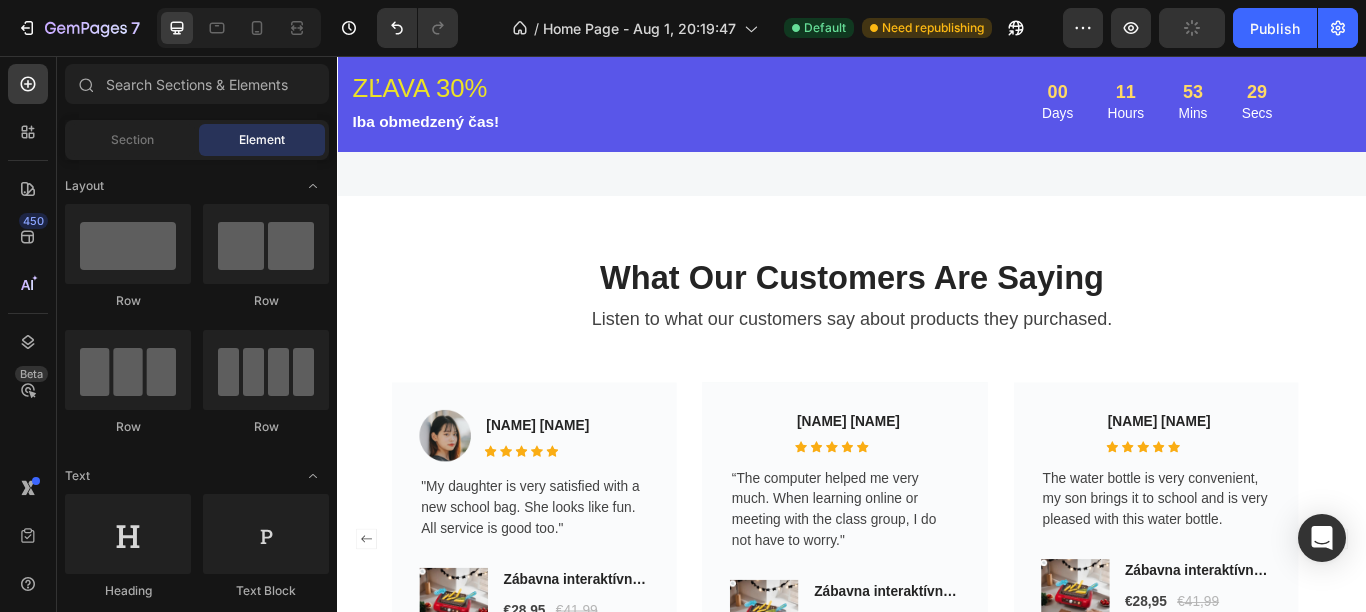 scroll, scrollTop: 1817, scrollLeft: 0, axis: vertical 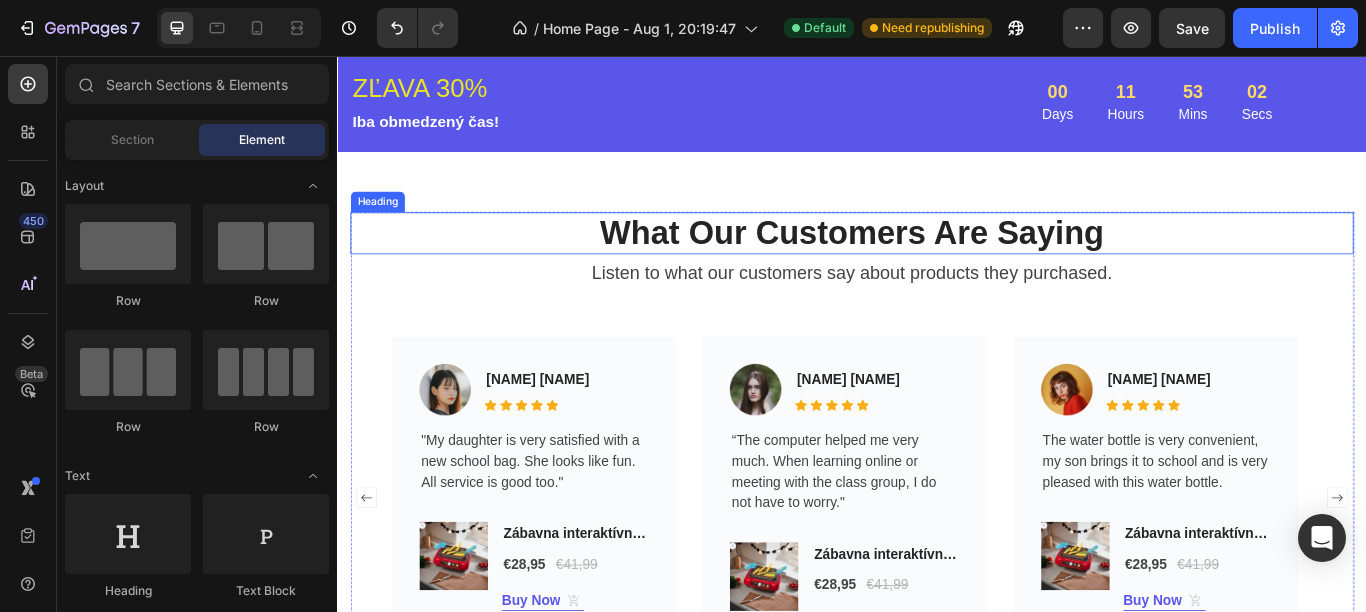 click on "What Our Customers Are Saying" at bounding box center (937, 263) 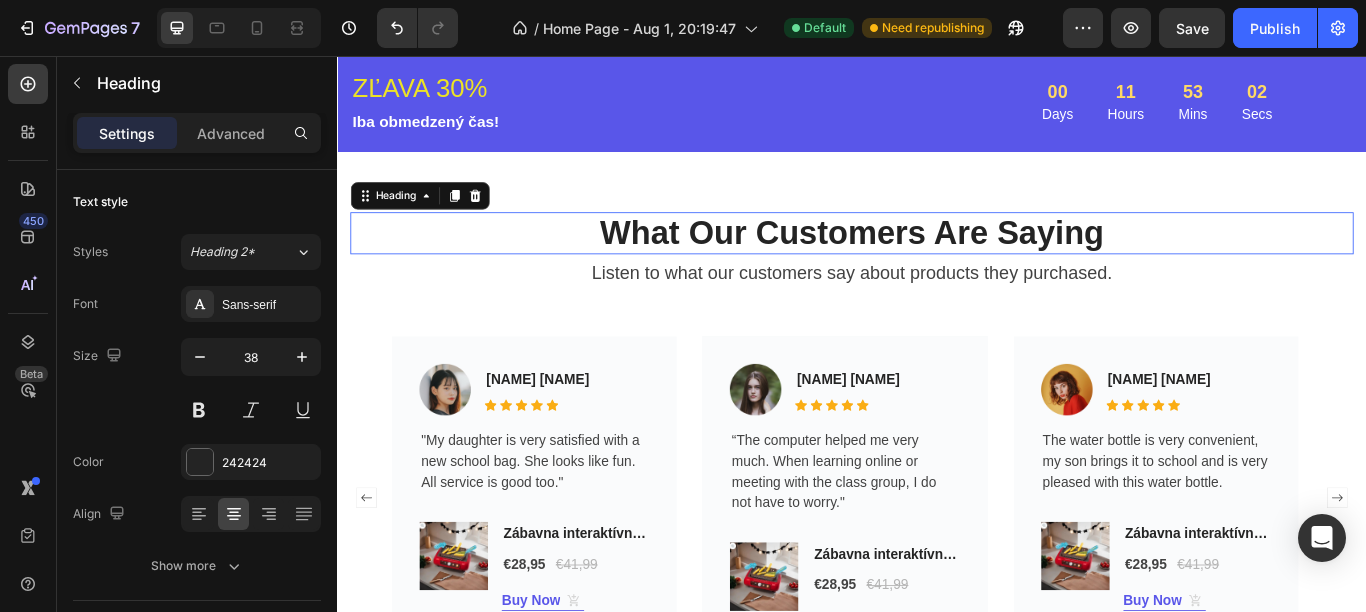 click on "What Our Customers Are Saying" at bounding box center (937, 263) 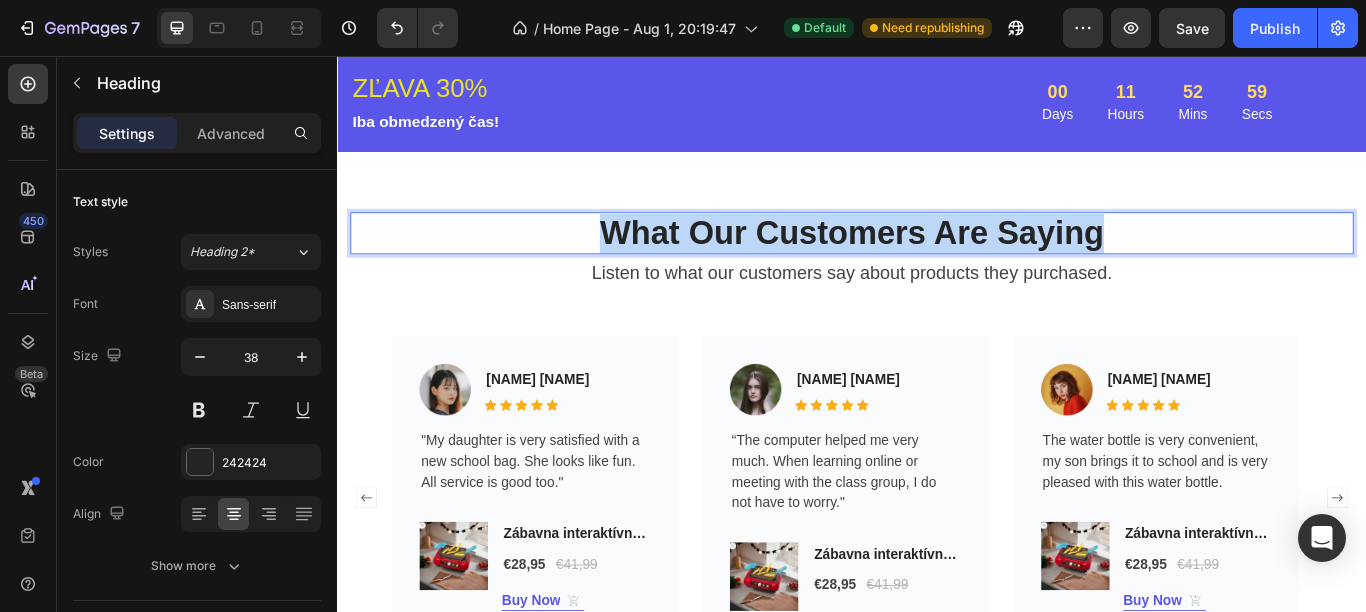 drag, startPoint x: 1226, startPoint y: 261, endPoint x: 649, endPoint y: 263, distance: 577.0035 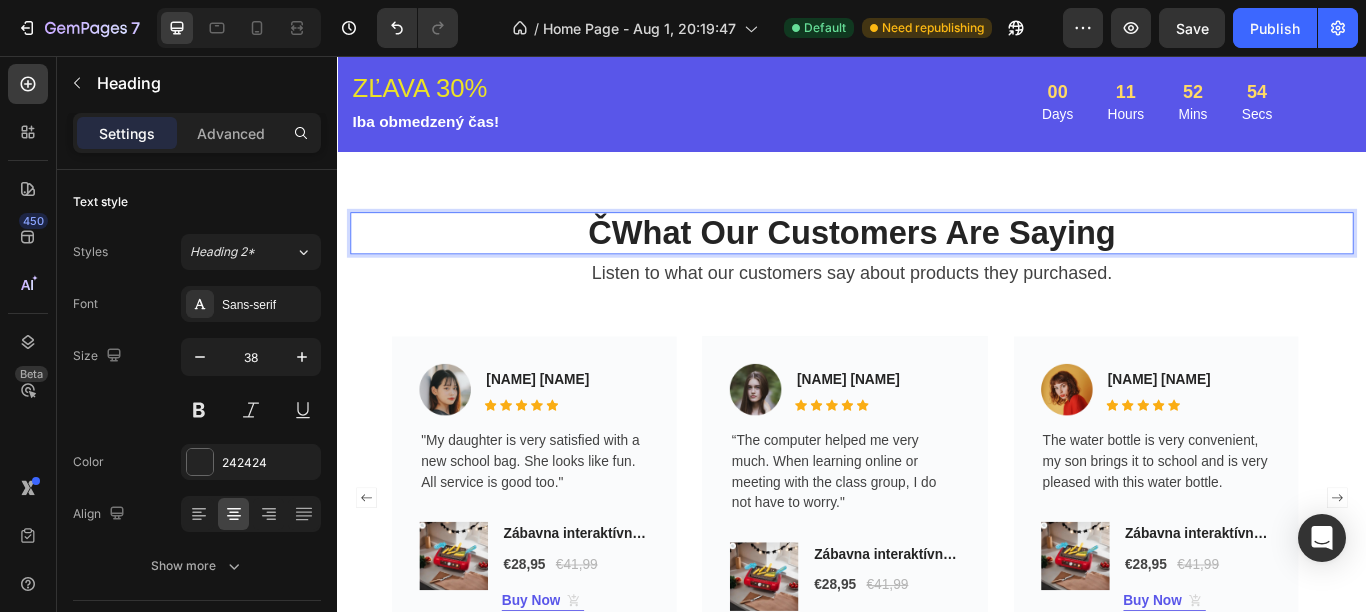 click on "ČWhat Our Customers Are Saying" at bounding box center (937, 263) 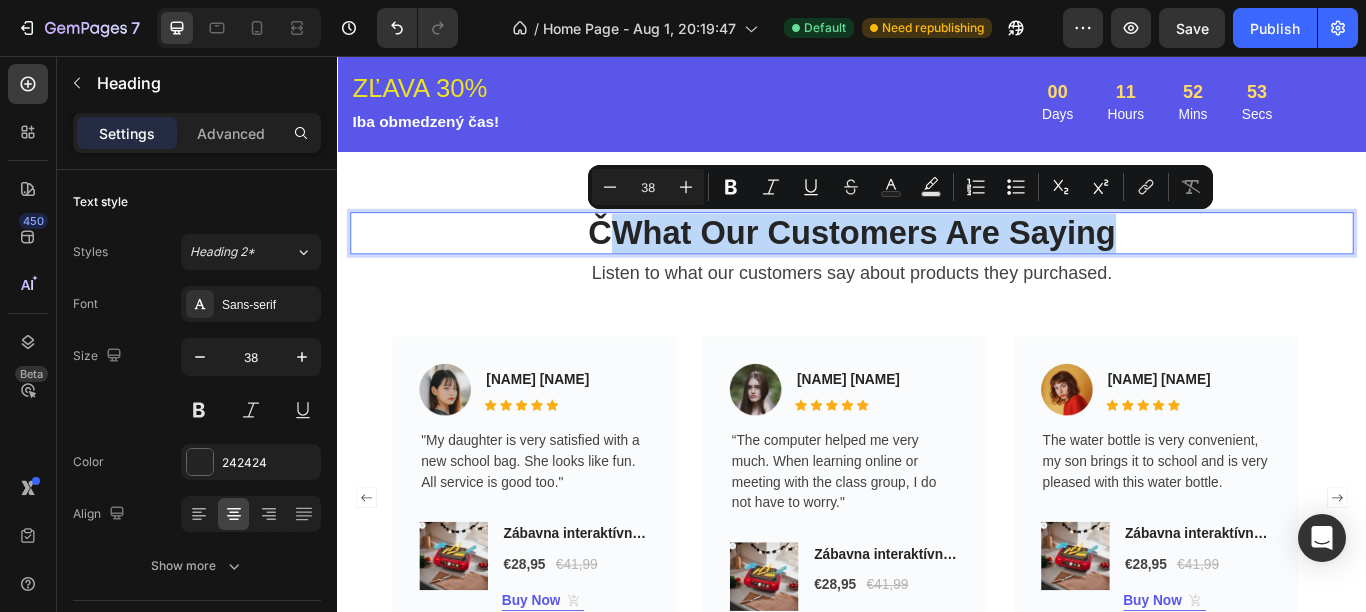drag, startPoint x: 1241, startPoint y: 243, endPoint x: 660, endPoint y: 246, distance: 581.00775 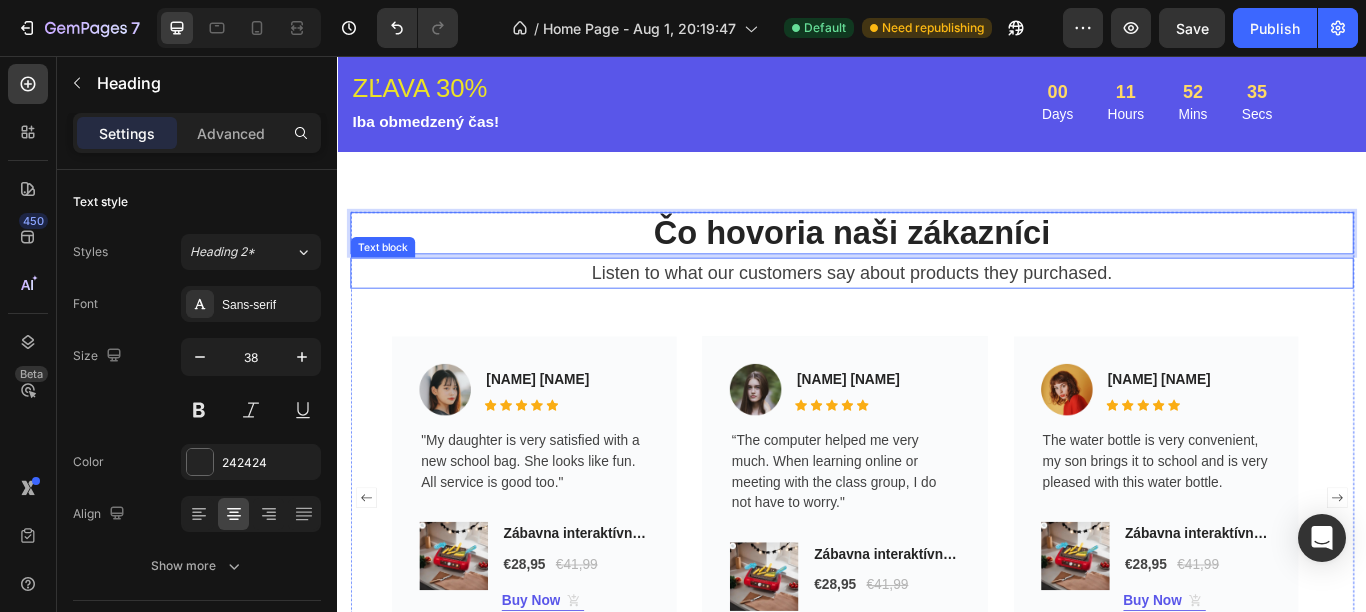 click on "Listen to what our customers say about products they purchased." at bounding box center (937, 309) 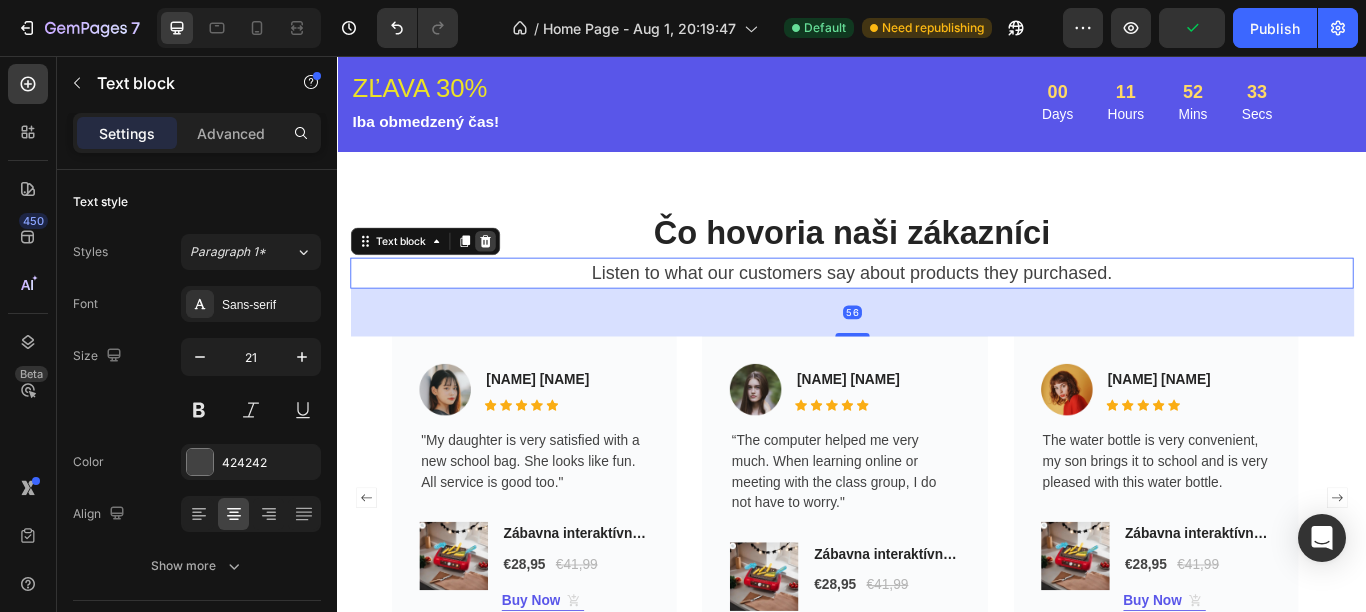 click 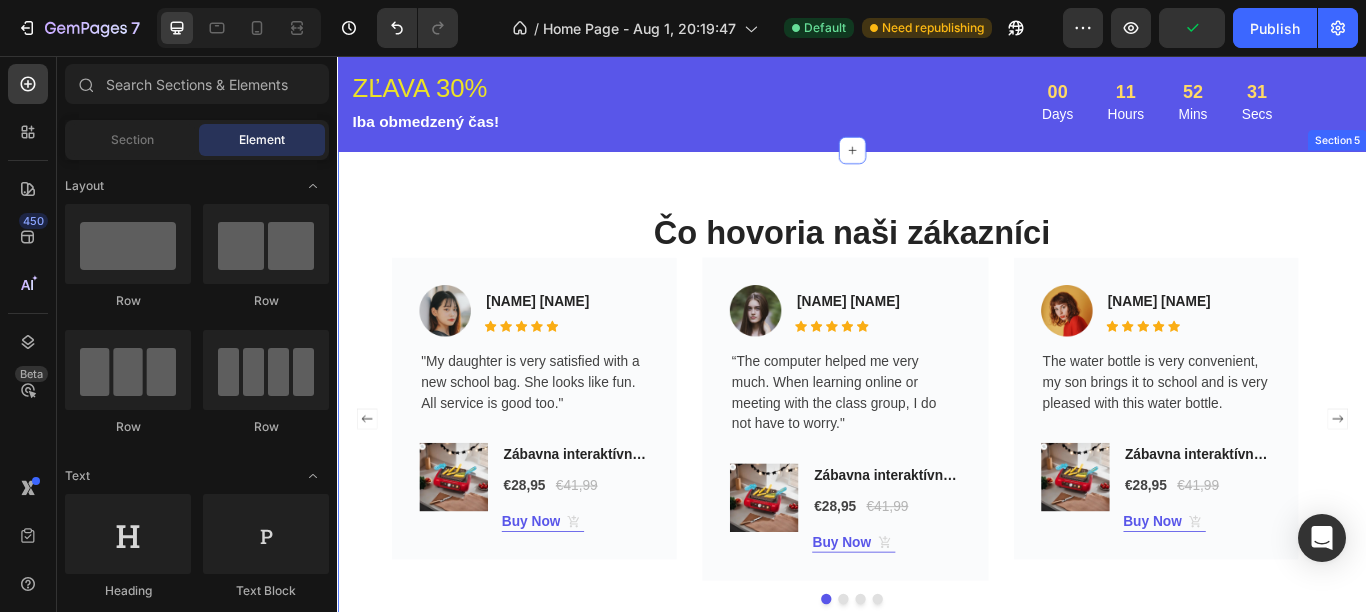 click on "Čo hovoria naši zákazníci Heading           Image Jacintha McKinsey Text block                Icon                Icon                Icon                Icon                Icon Icon List Hoz Row "My daughter is very satisfied with a new school bag. She looks like fun. All service is good too."  Text block (P) Images & Gallery Zábavna interaktívna súprava na varenie (P) Title €28,95 (P) Price (P) Price €41,99 (P) Price (P) Price Row Buy Now (P) Cart Button Product Row Image Nicole Smith Text block                Icon                Icon                Icon                Icon                Icon Icon List Hoz Row “The computer helped me very much. When learning online or meeting with the class group, I do not have to worry." Text block (P) Images & Gallery Zábavna interaktívna súprava na varenie (P) Title €28,95 (P) Price (P) Price €41,99 (P) Price (P) Price Row Buy Now (P) Cart Button Product Row Image Nydia Weber Text block                Icon                Icon                Icon" at bounding box center [937, 467] 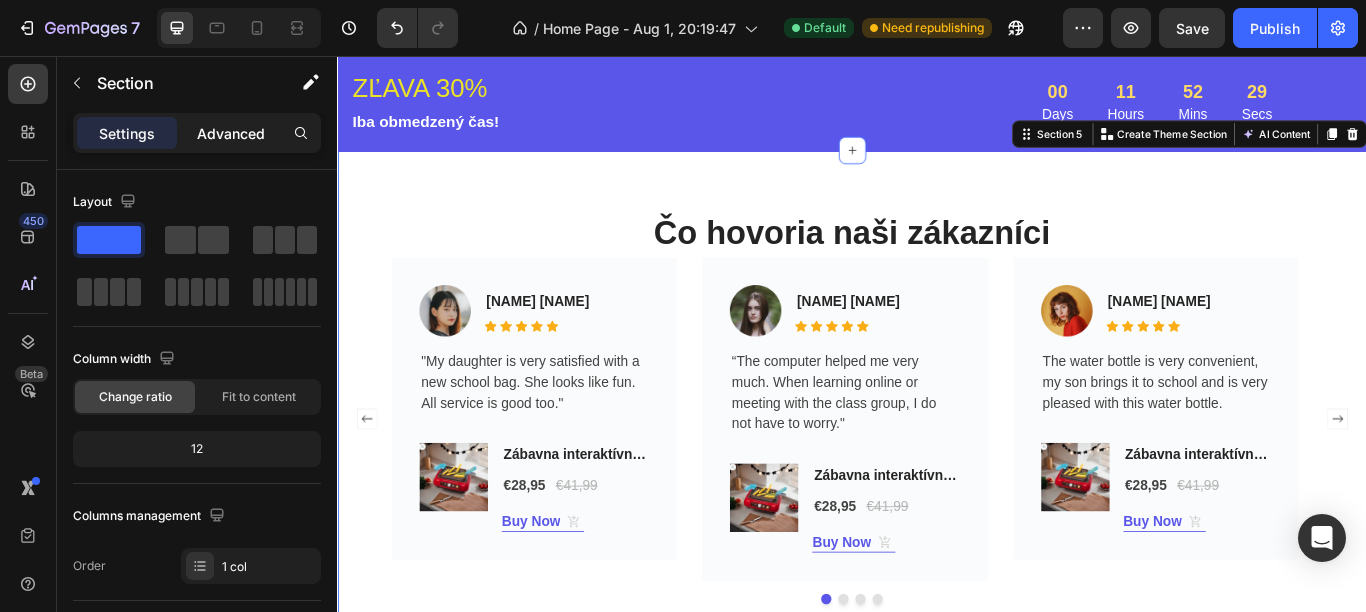 click on "Advanced" at bounding box center (231, 133) 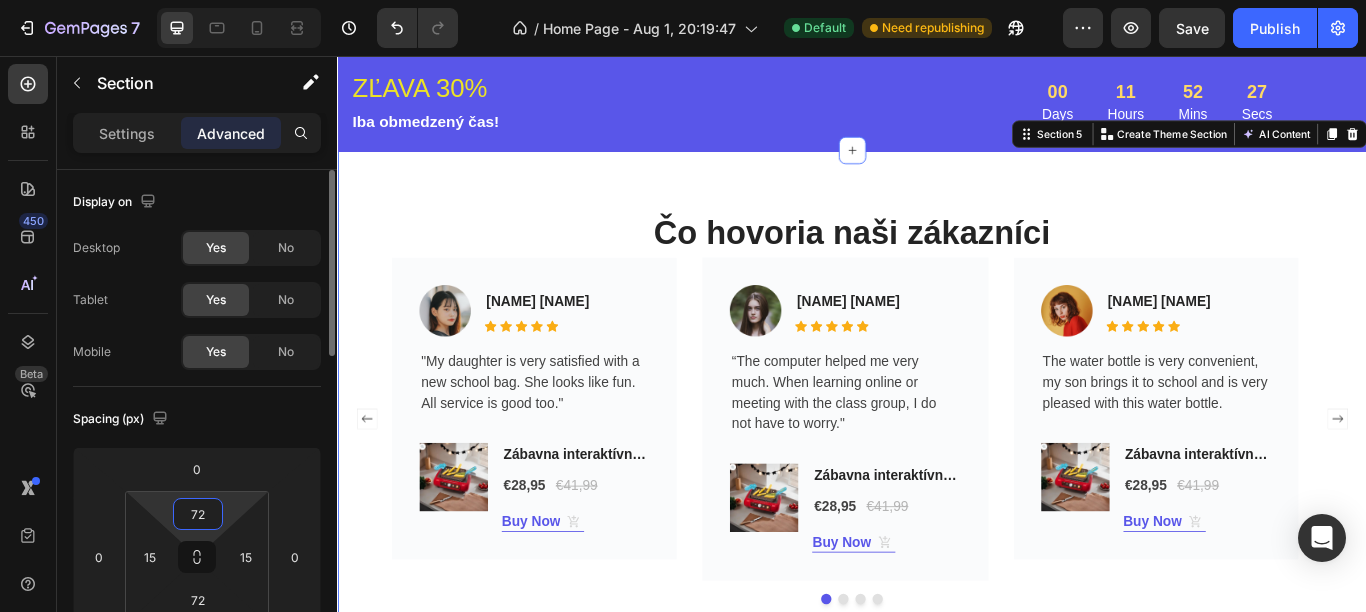 click on "72" at bounding box center [198, 514] 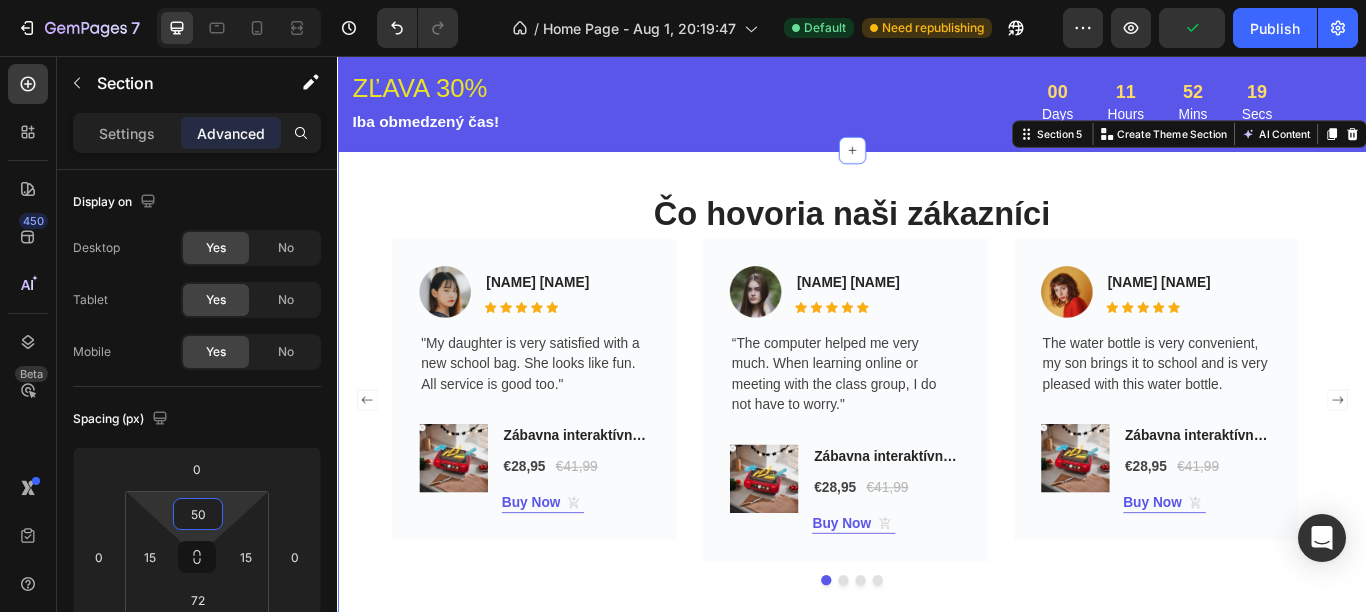 type on "50" 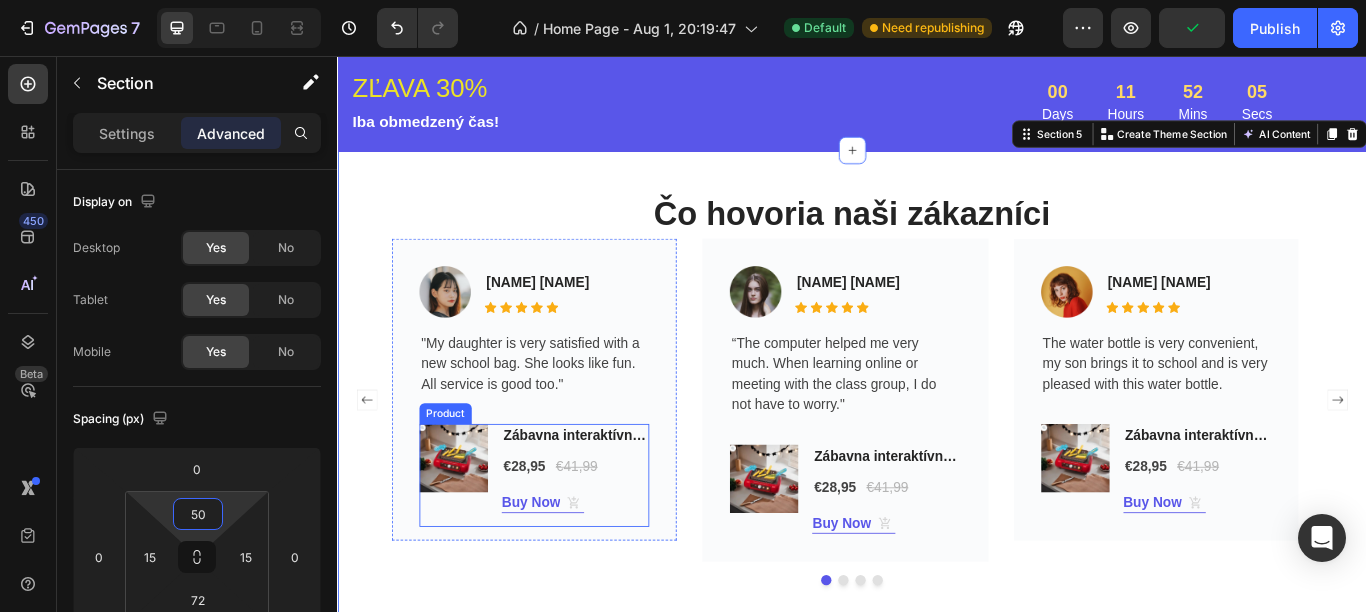 click on "Zábavna interaktívna súprava na varenie (P) Title €28,95 (P) Price (P) Price €41,99 (P) Price (P) Price Row Buy Now (P) Cart Button" at bounding box center (614, 545) 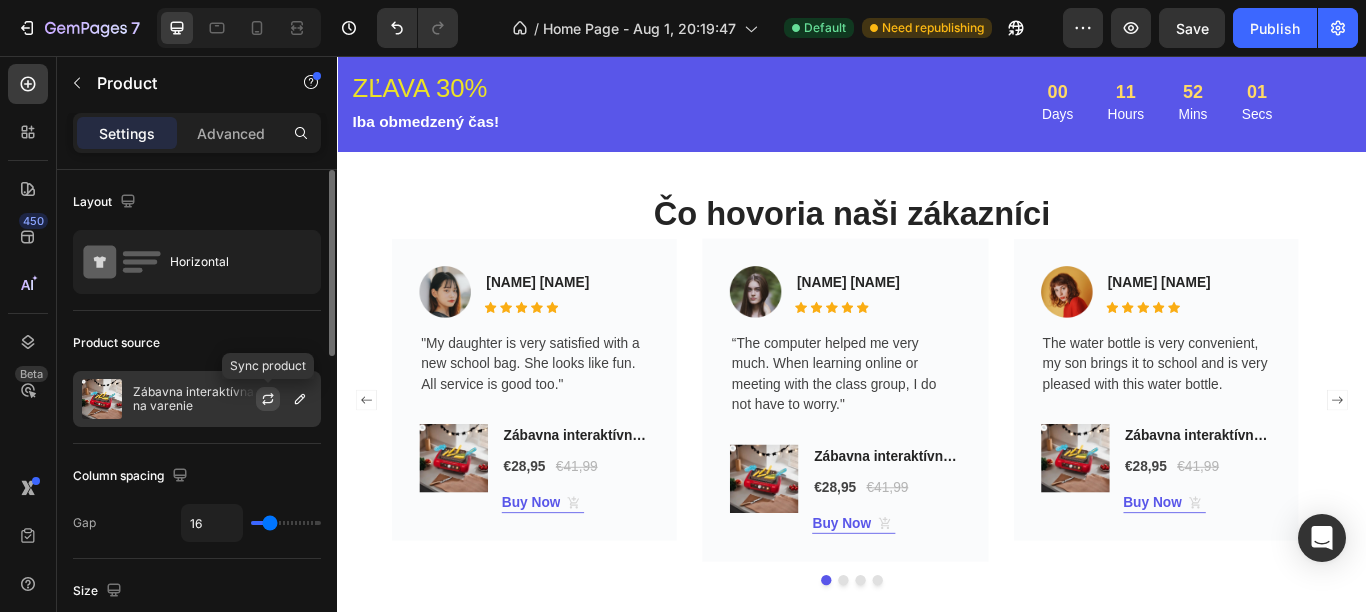 click 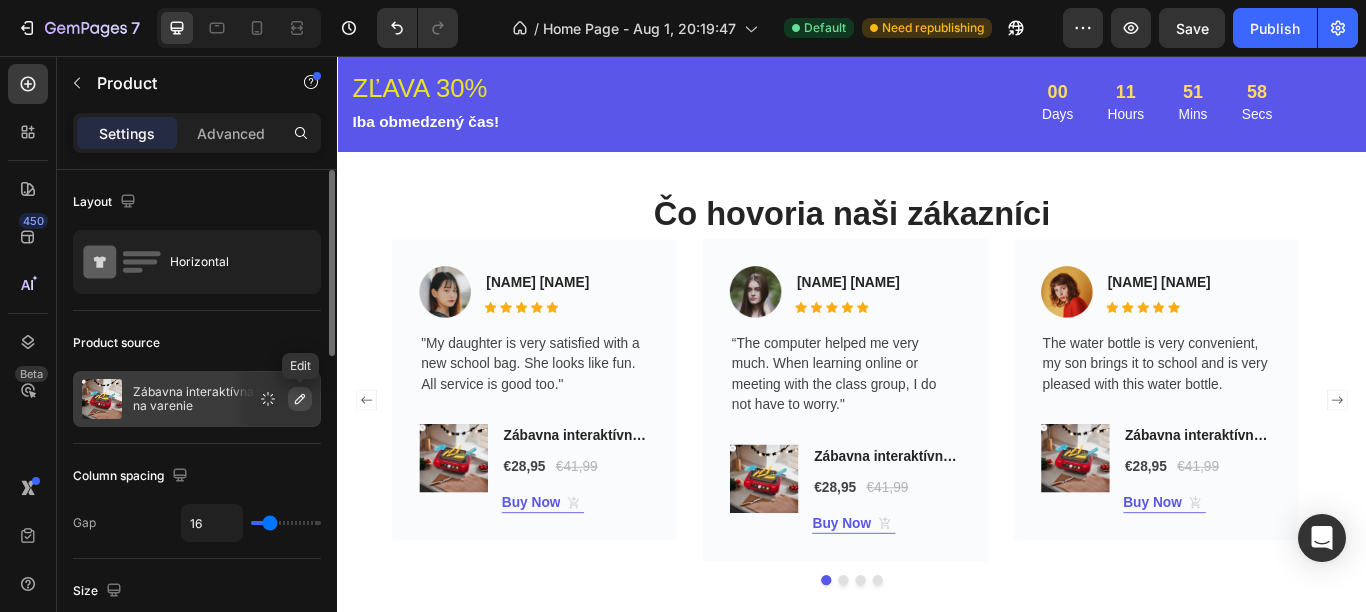 click 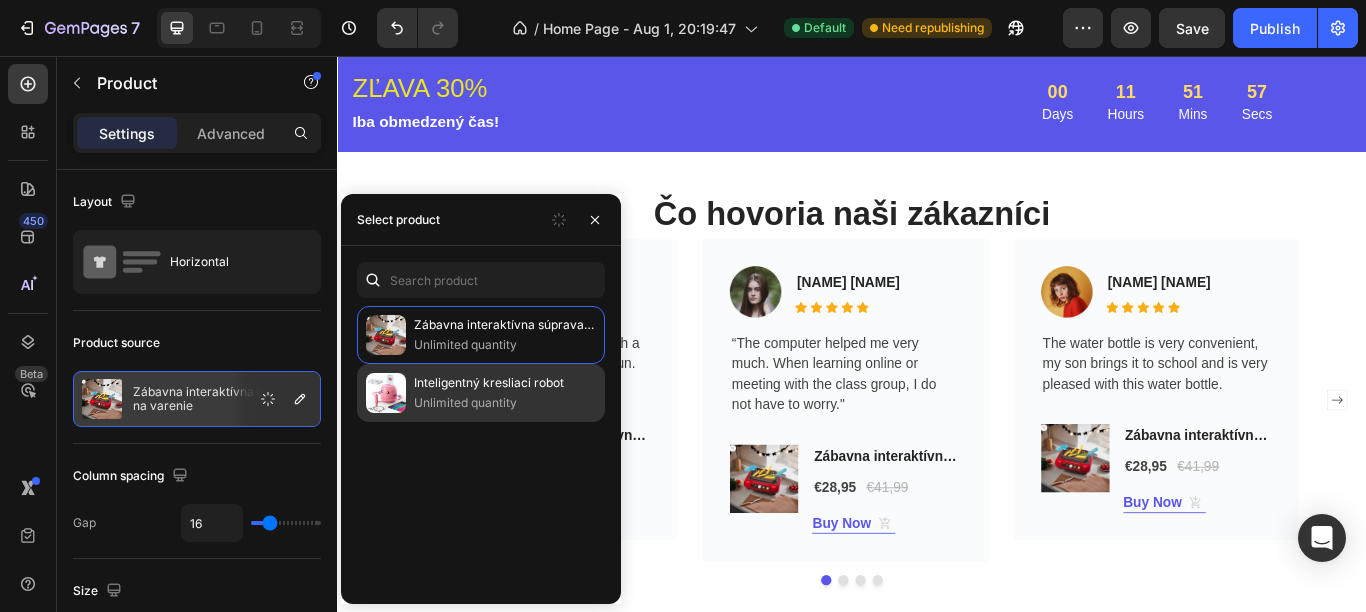 click on "Inteligentný kresliaci robot" at bounding box center (505, 383) 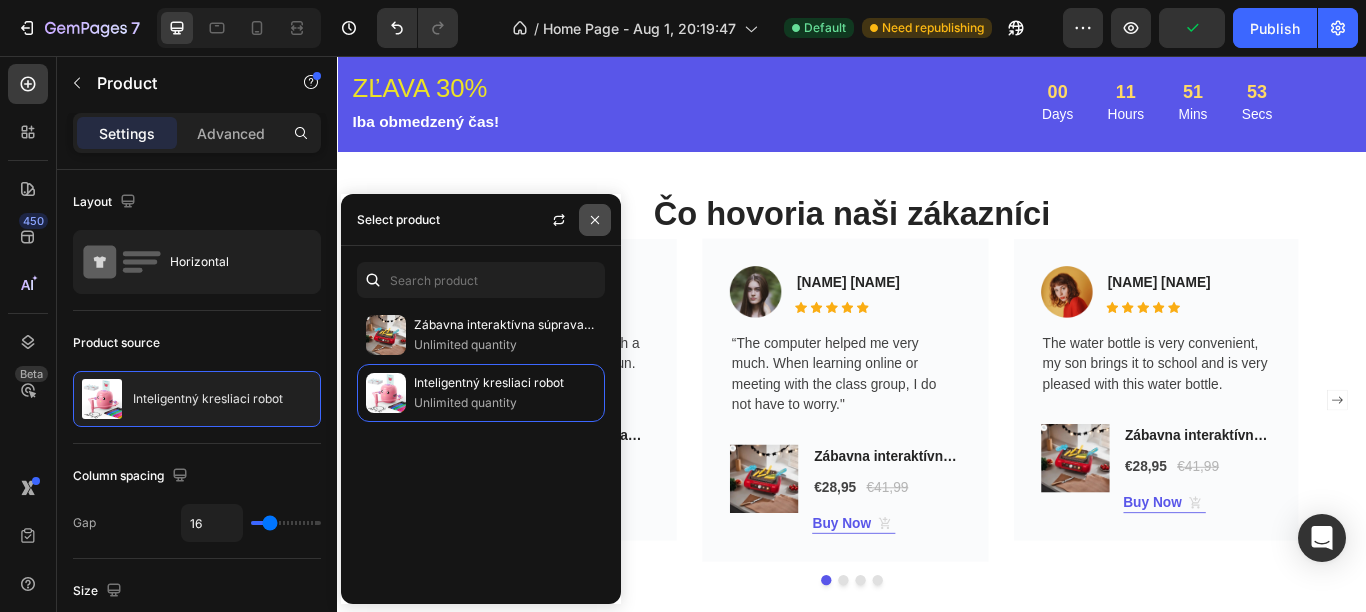 click 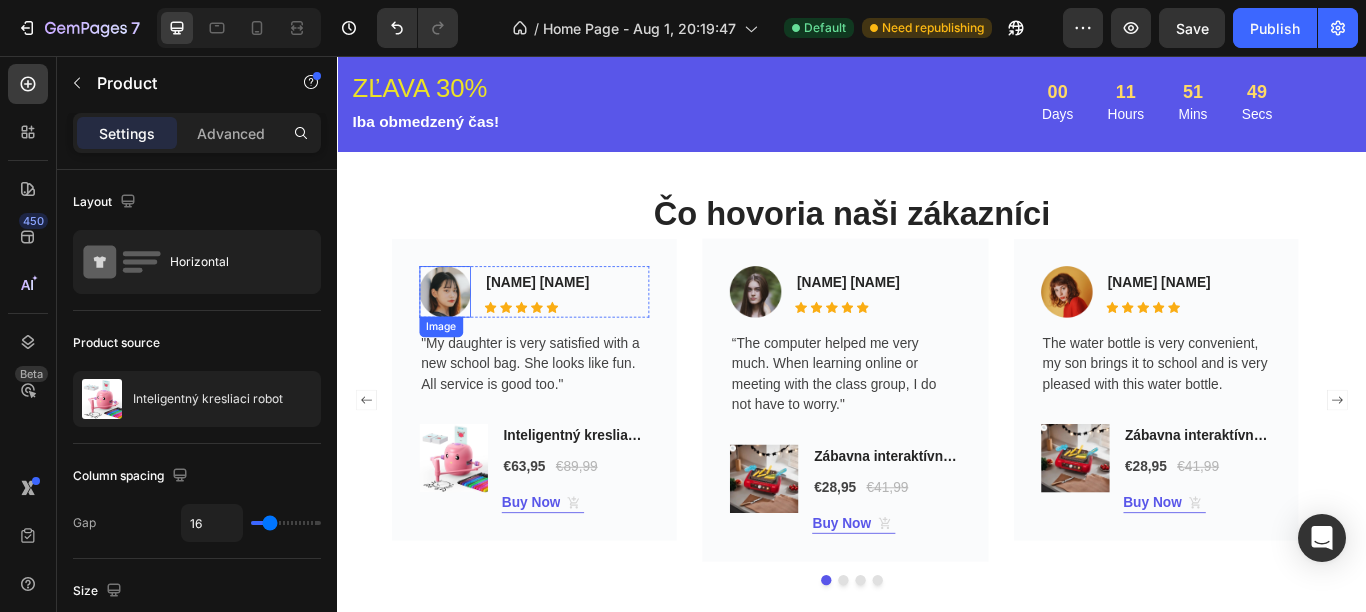 click at bounding box center [462, 331] 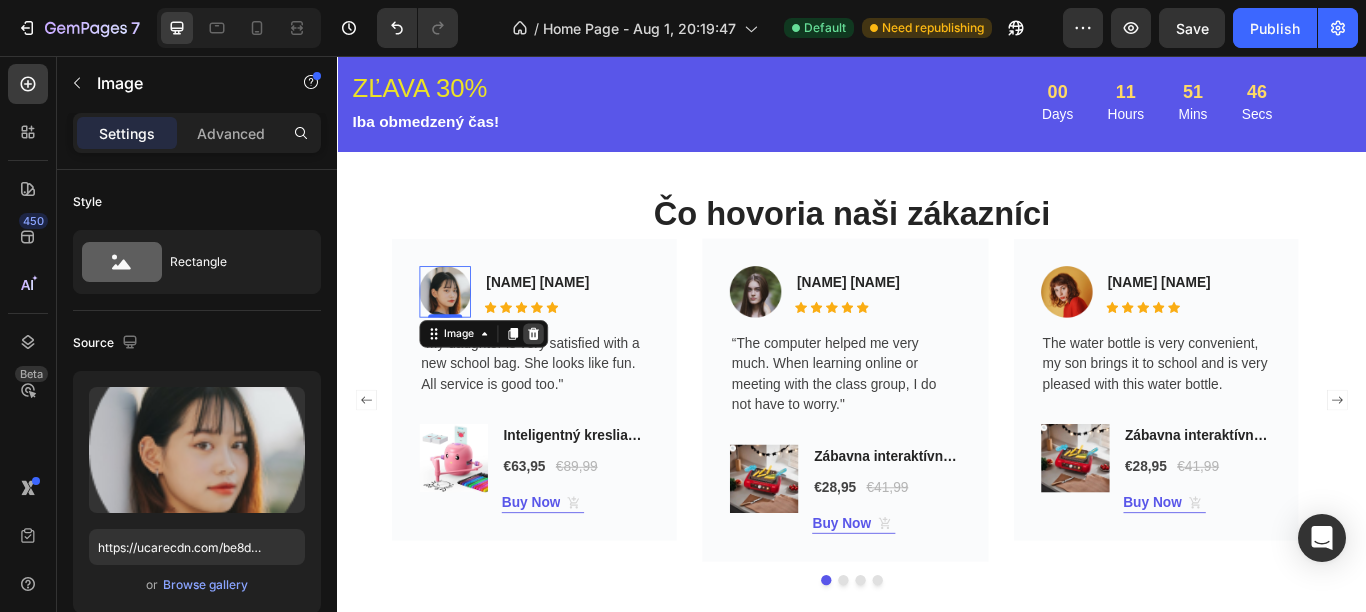 click at bounding box center [565, 380] 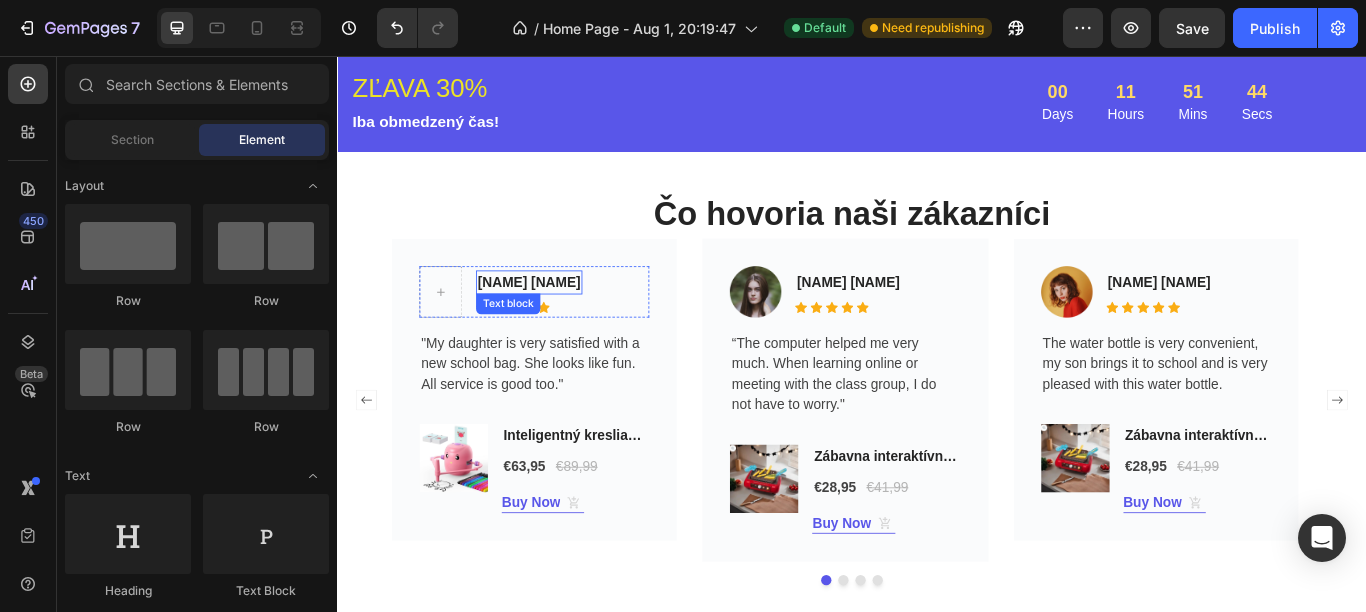 click on "Jacintha McKinsey" at bounding box center (560, 320) 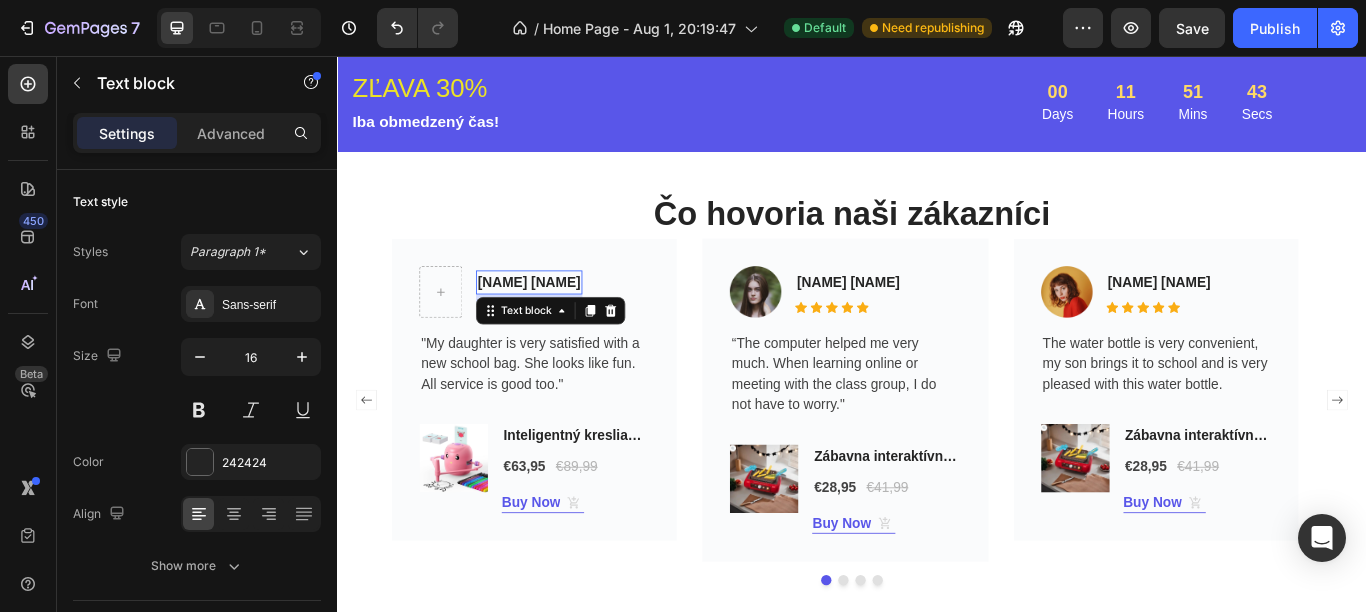 click on "Jacintha McKinsey" at bounding box center (560, 320) 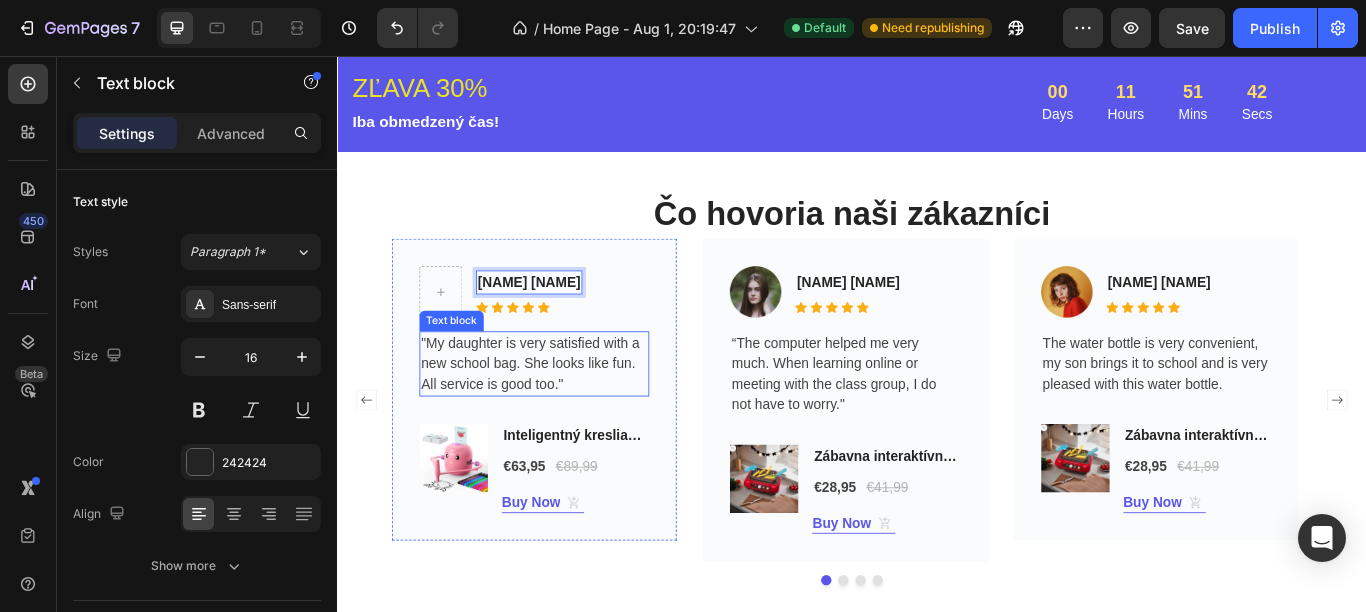 click on ""My daughter is very satisfied with a new school bag. She looks like fun. All service is good too."" at bounding box center (566, 415) 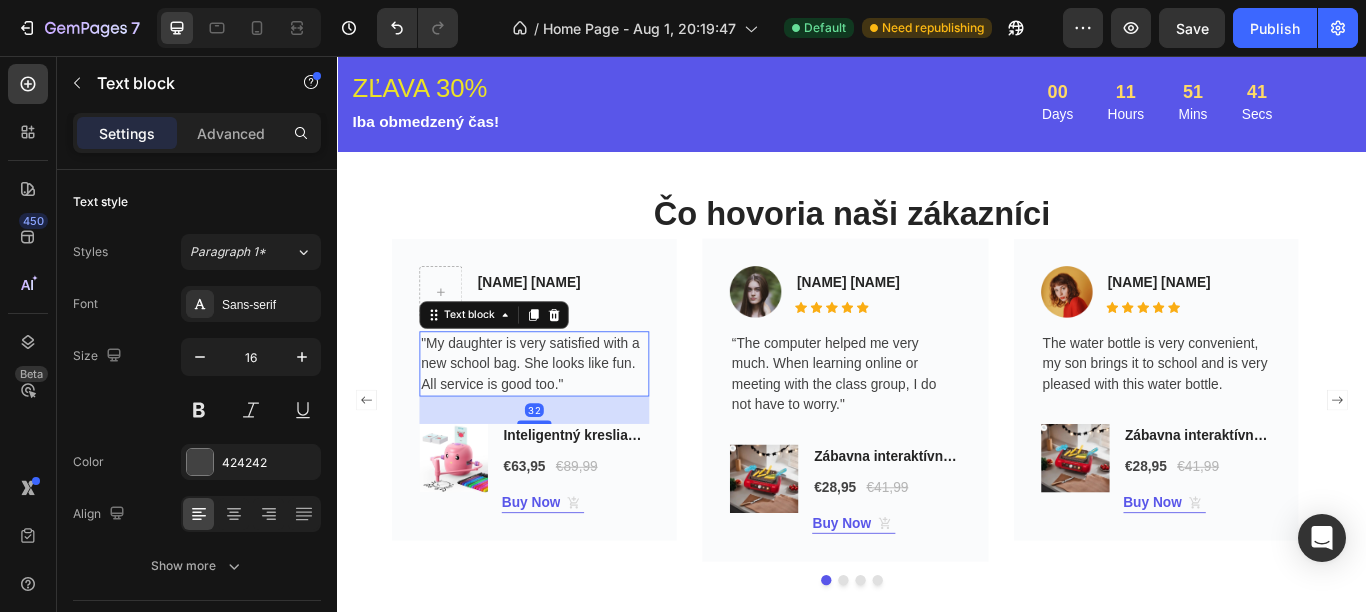 click on ""My daughter is very satisfied with a new school bag. She looks like fun. All service is good too."" at bounding box center (566, 415) 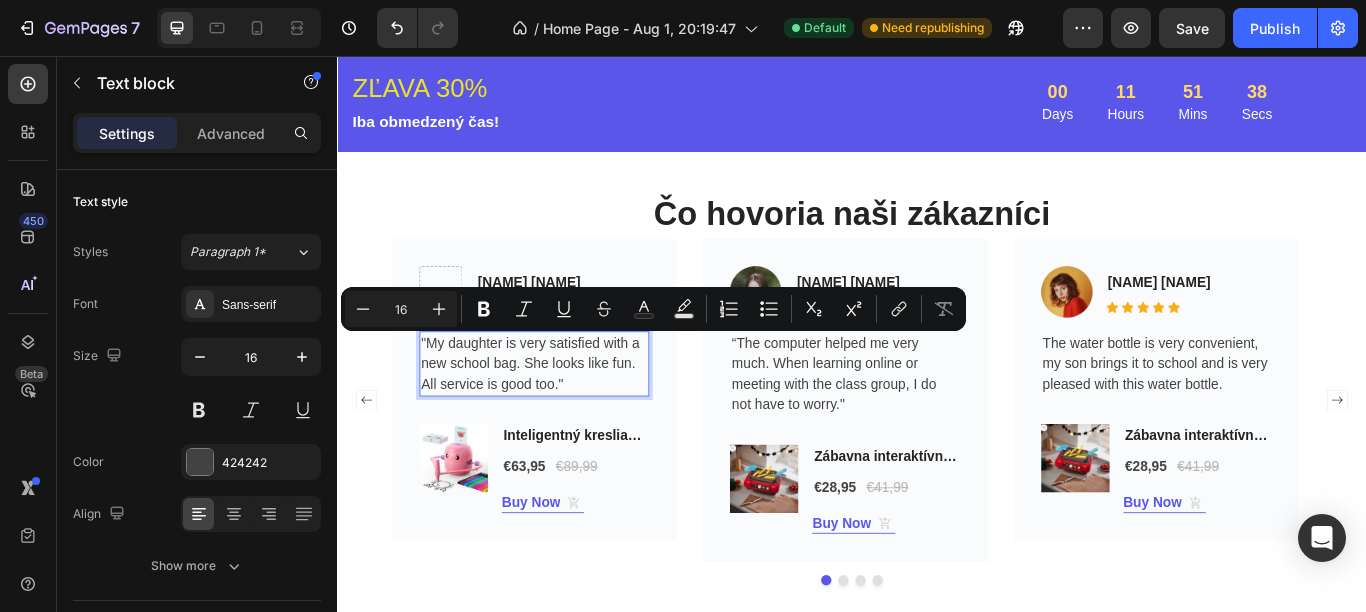 drag, startPoint x: 607, startPoint y: 440, endPoint x: 434, endPoint y: 383, distance: 182.14828 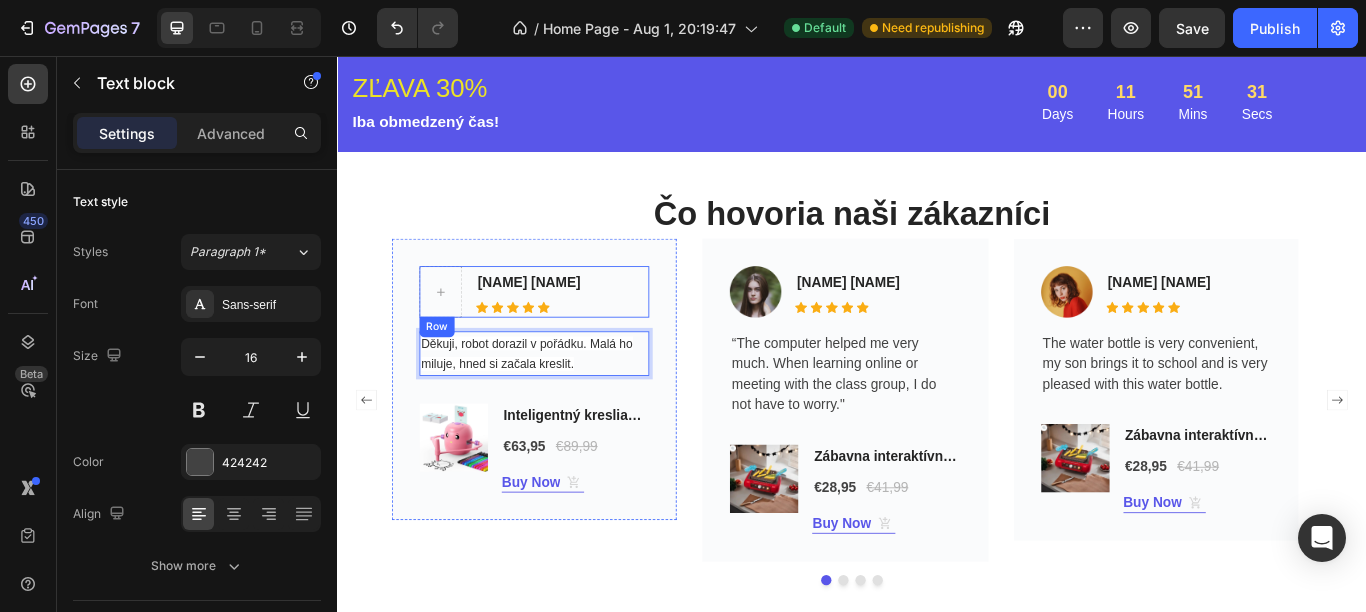 click on "Jacintha McKinsey Text block                Icon                Icon                Icon                Icon                Icon Icon List Hoz Row" at bounding box center [566, 331] 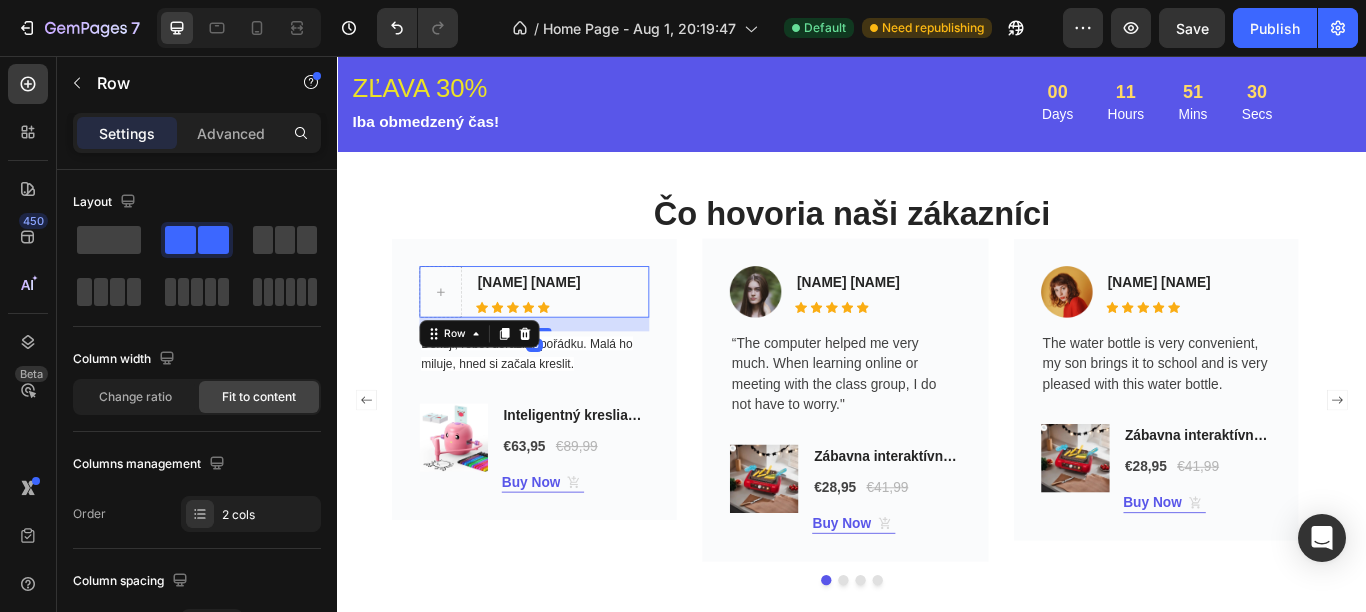 click on "Jacintha McKinsey Text block                Icon                Icon                Icon                Icon                Icon Icon List Hoz Row   16" at bounding box center (566, 331) 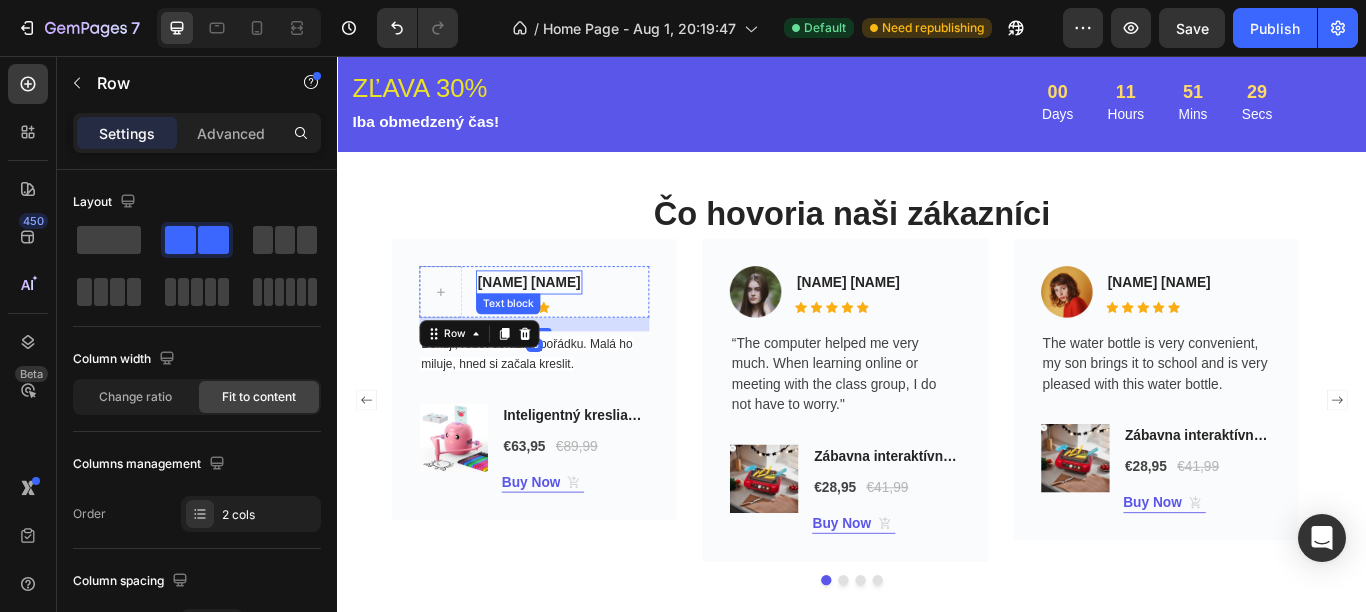 click on "Jacintha McKinsey" at bounding box center (560, 320) 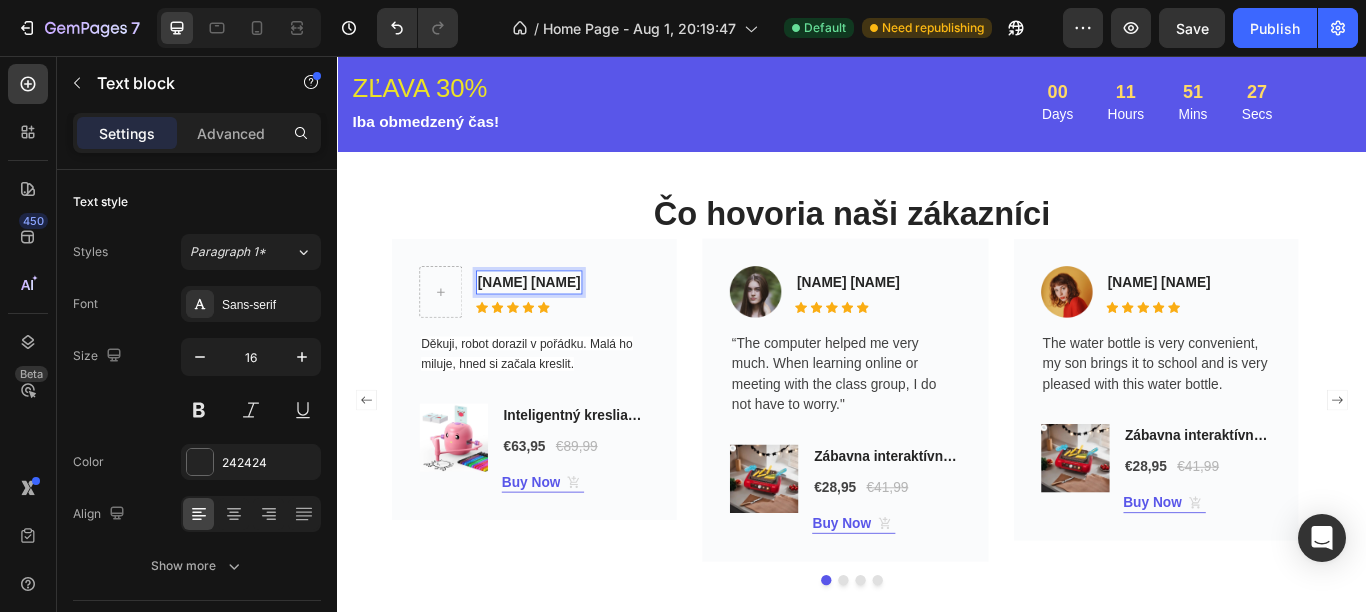 click on "Jacintha McKinsey" at bounding box center (560, 320) 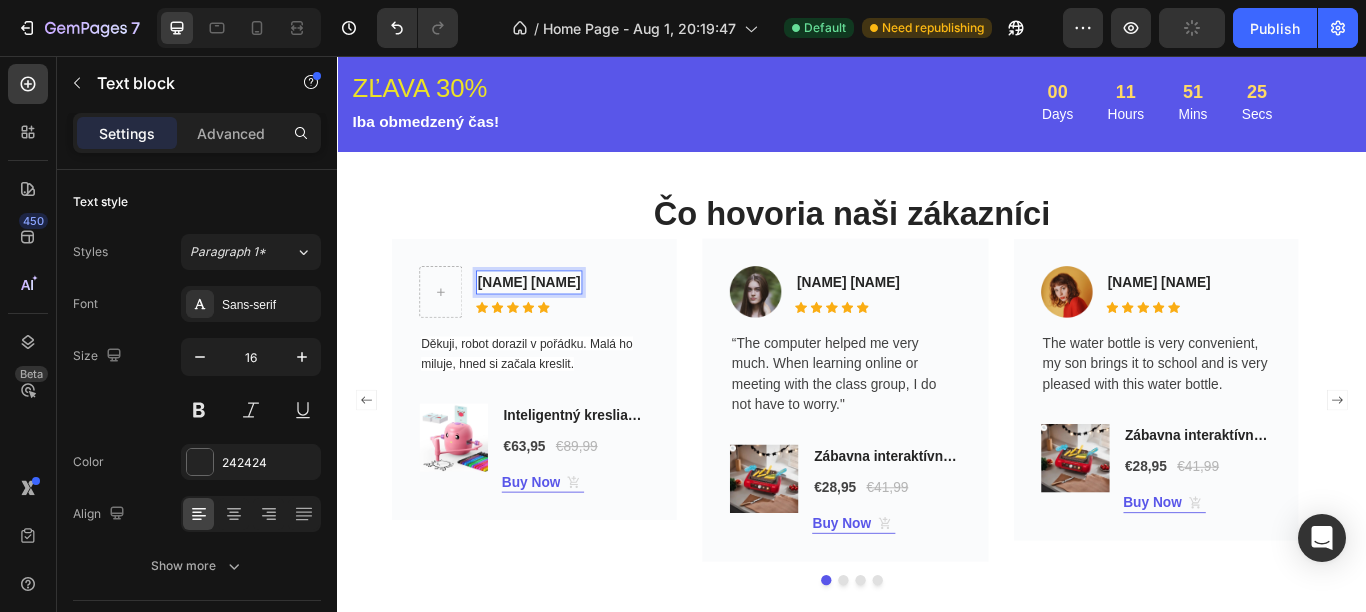 drag, startPoint x: 642, startPoint y: 313, endPoint x: 502, endPoint y: 311, distance: 140.01428 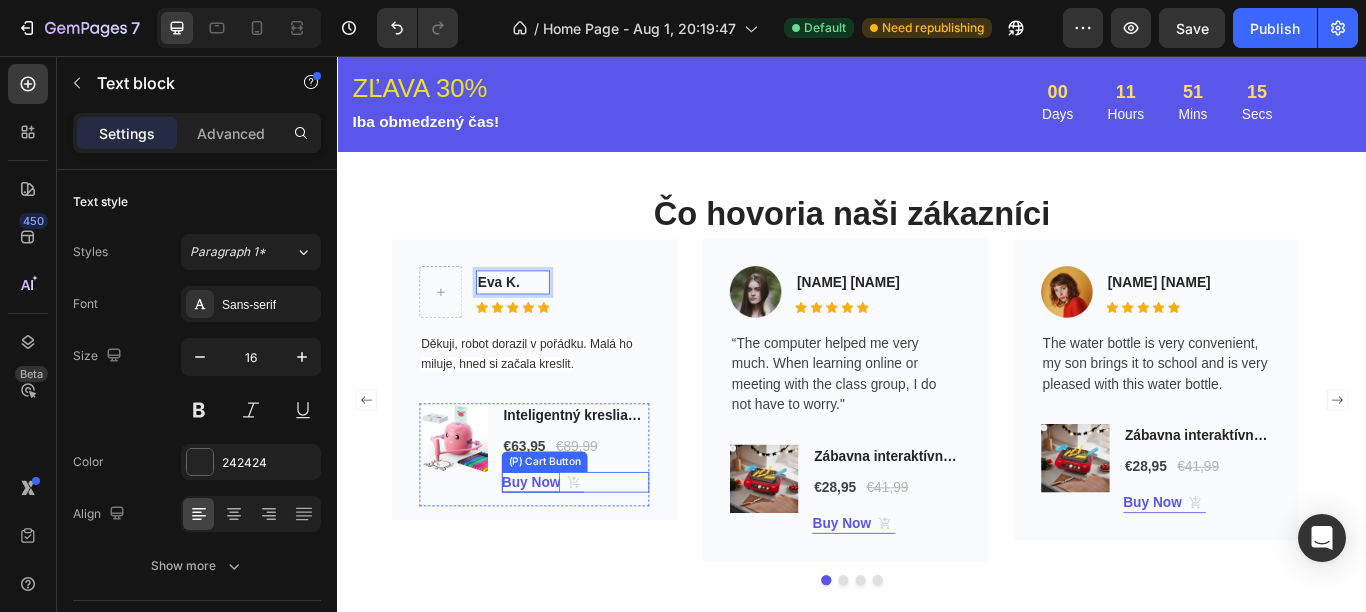 click on "Buy Now" at bounding box center [562, 553] 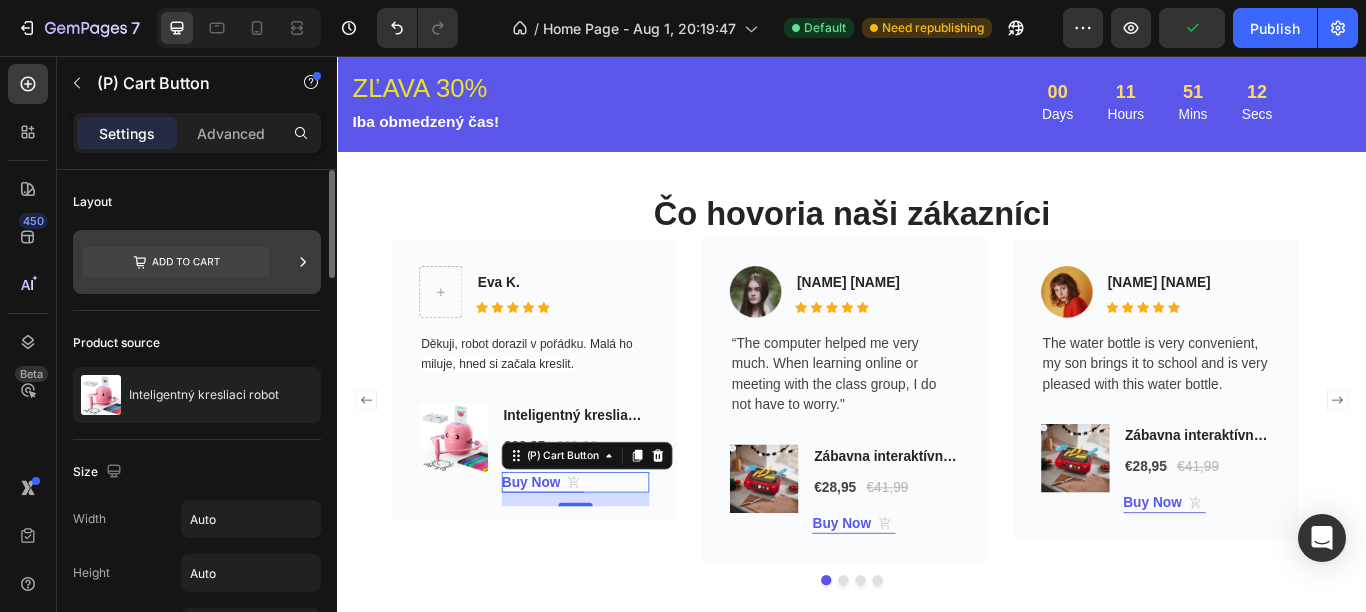 click at bounding box center [197, 262] 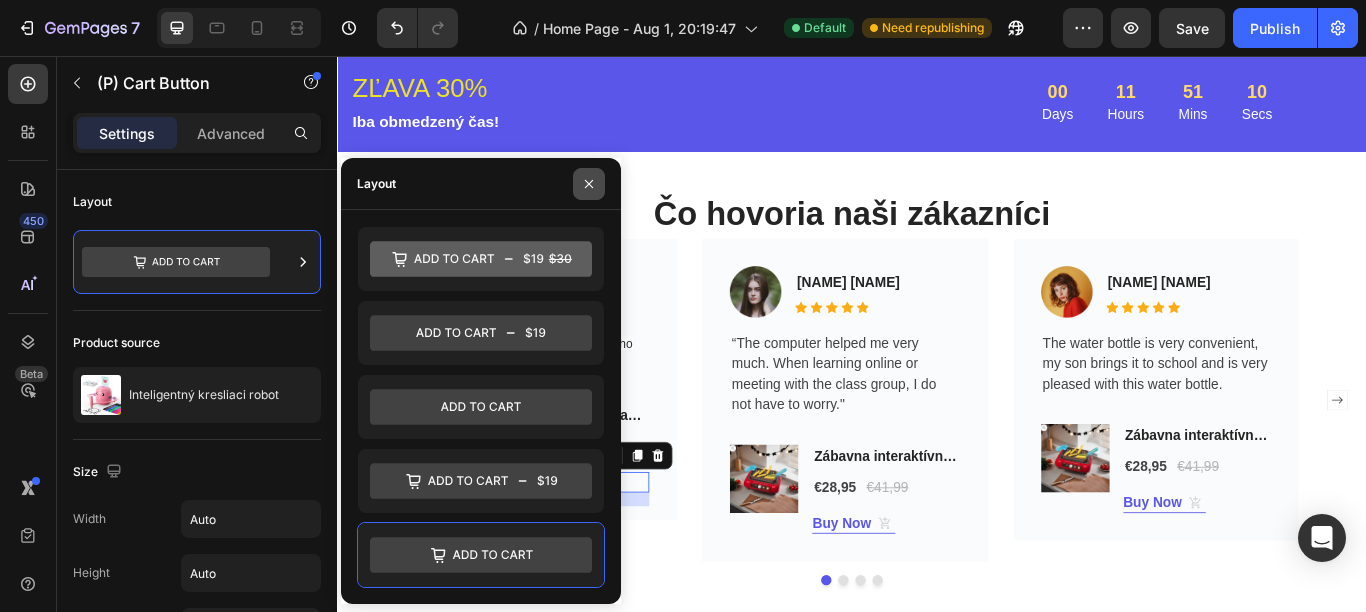 click 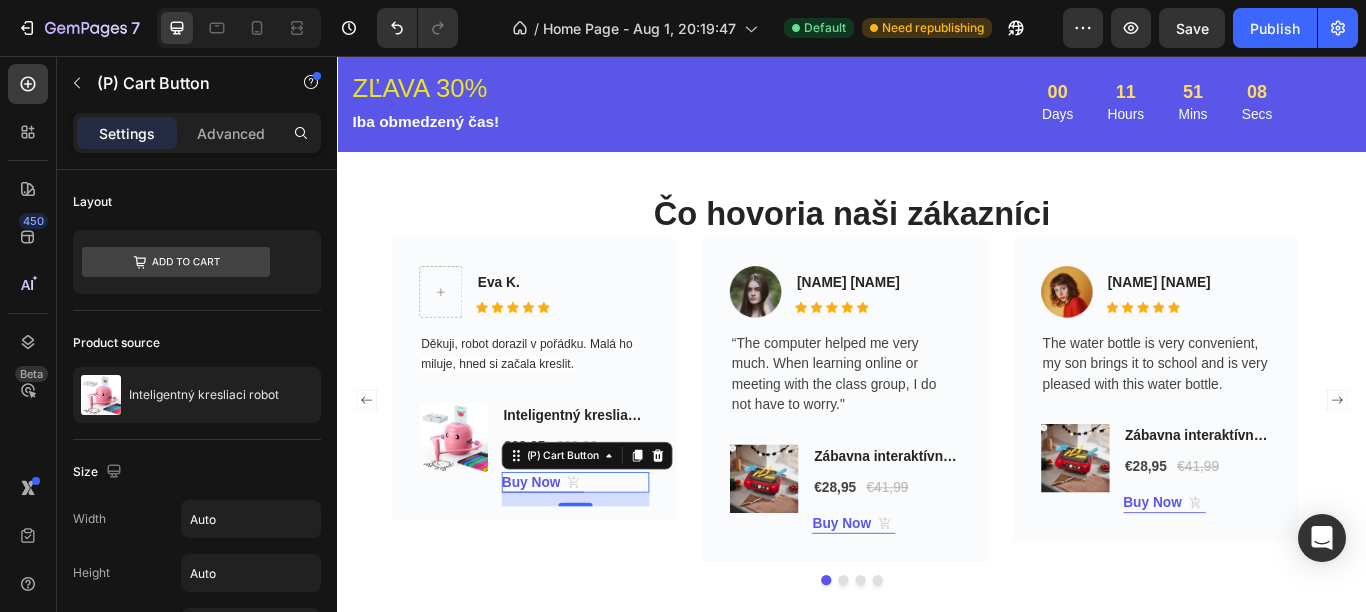 click on "Buy Now" at bounding box center [574, 553] 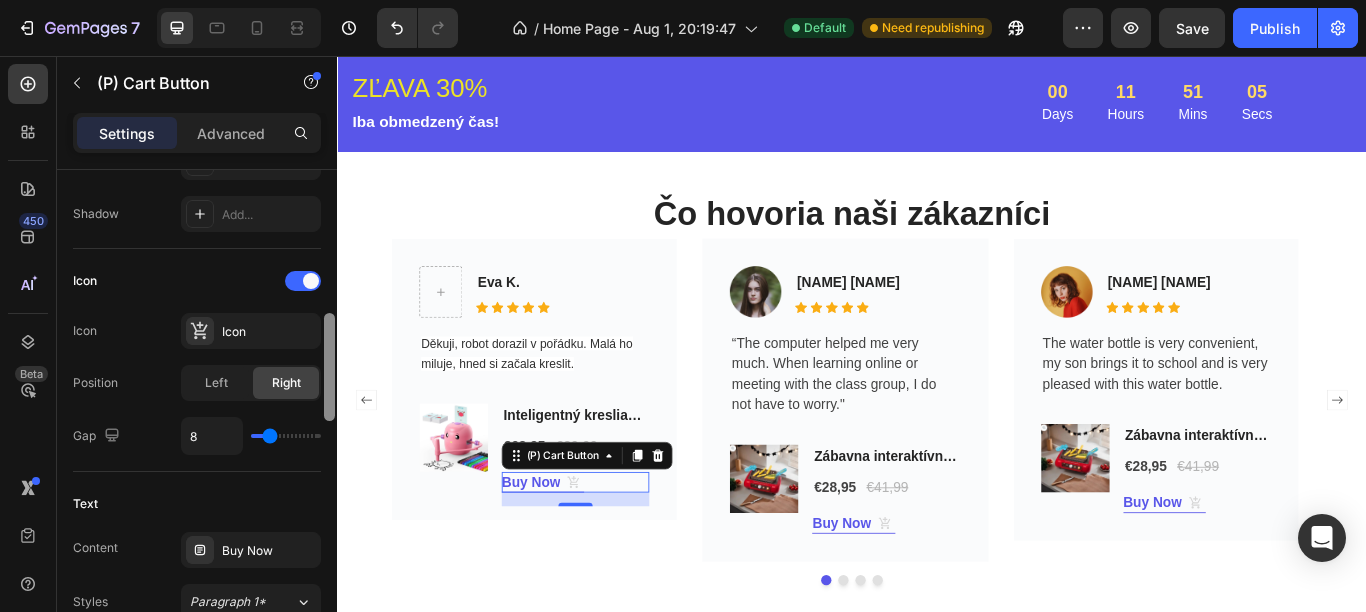 scroll, scrollTop: 760, scrollLeft: 0, axis: vertical 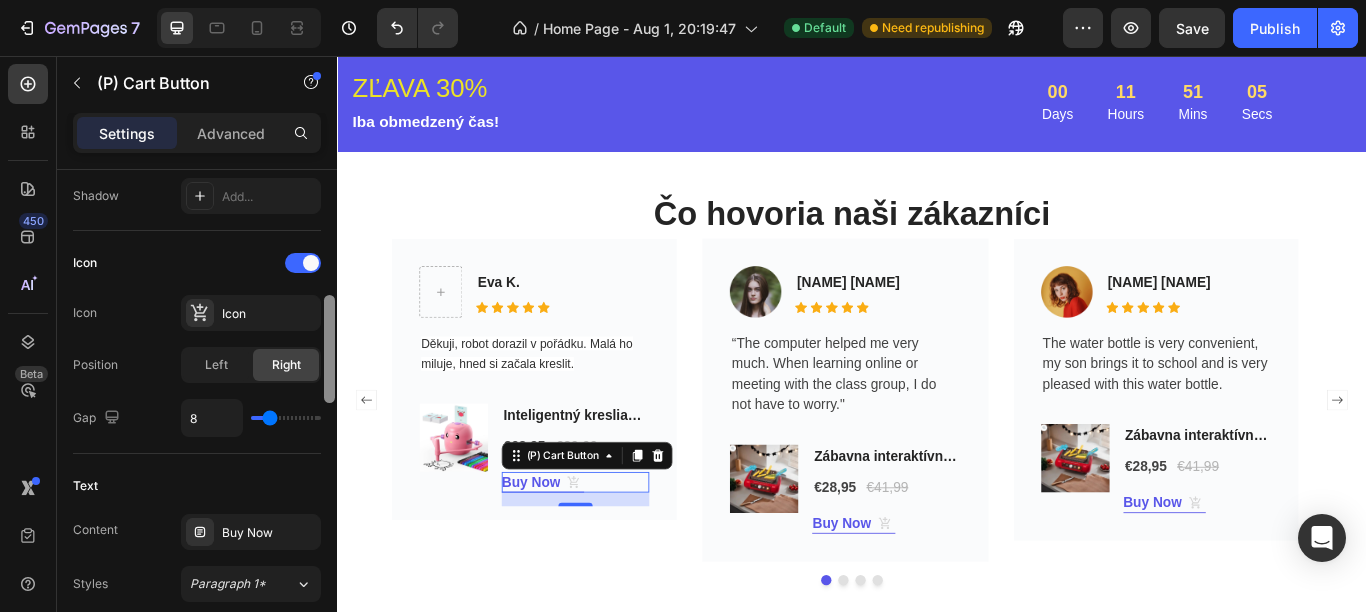 drag, startPoint x: 330, startPoint y: 260, endPoint x: 326, endPoint y: 425, distance: 165.04848 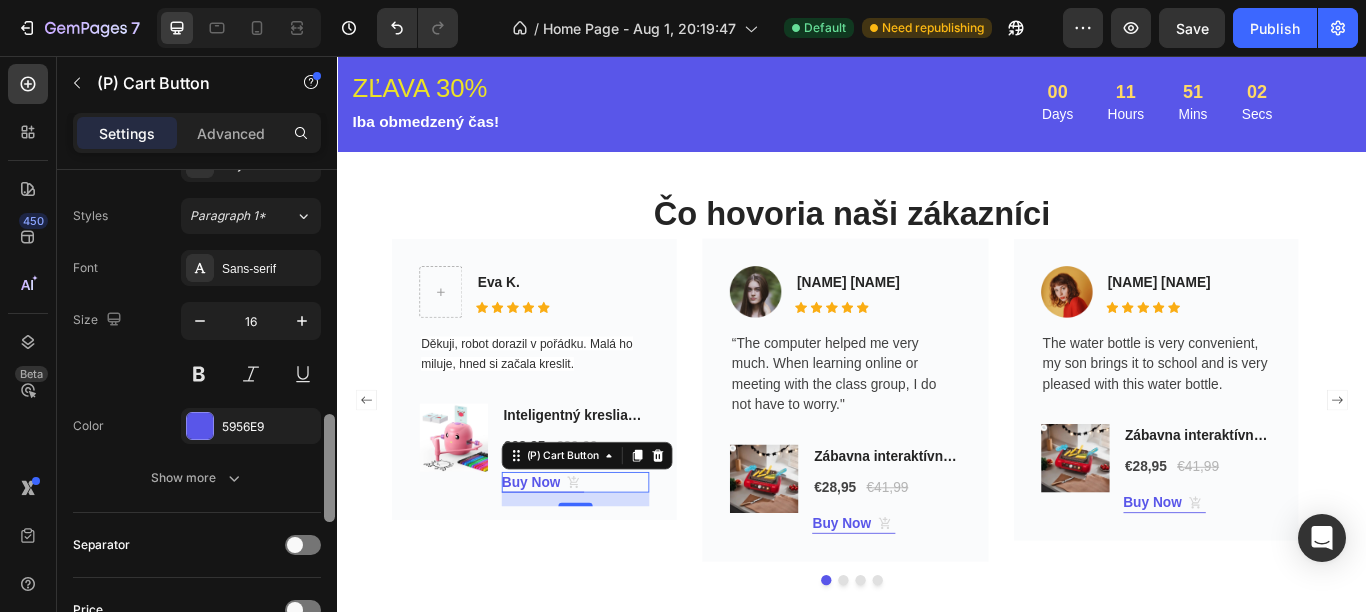 scroll, scrollTop: 1142, scrollLeft: 0, axis: vertical 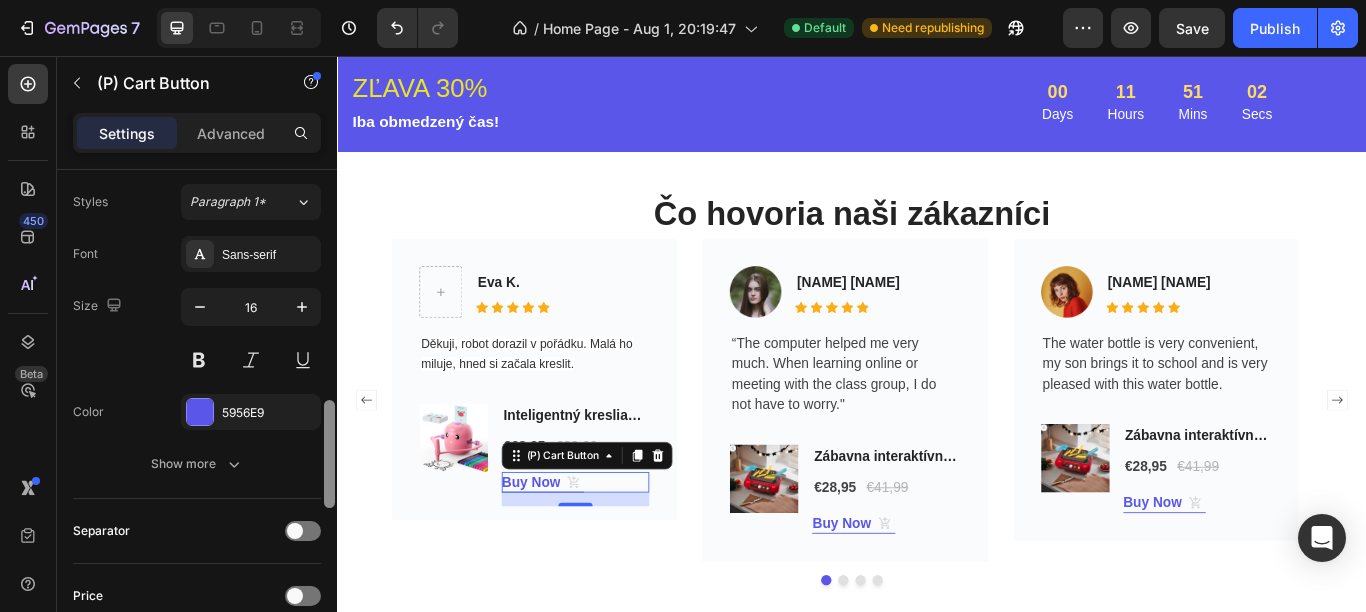 drag, startPoint x: 330, startPoint y: 418, endPoint x: 332, endPoint y: 501, distance: 83.02409 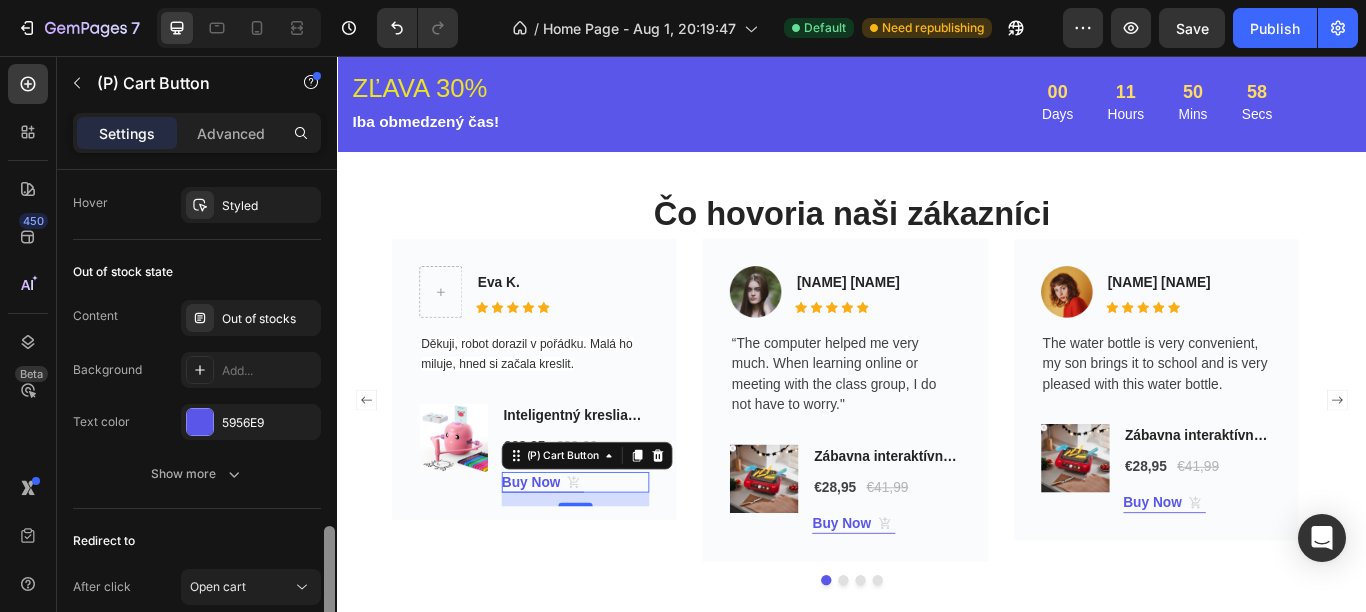 drag, startPoint x: 332, startPoint y: 501, endPoint x: 337, endPoint y: 611, distance: 110.11358 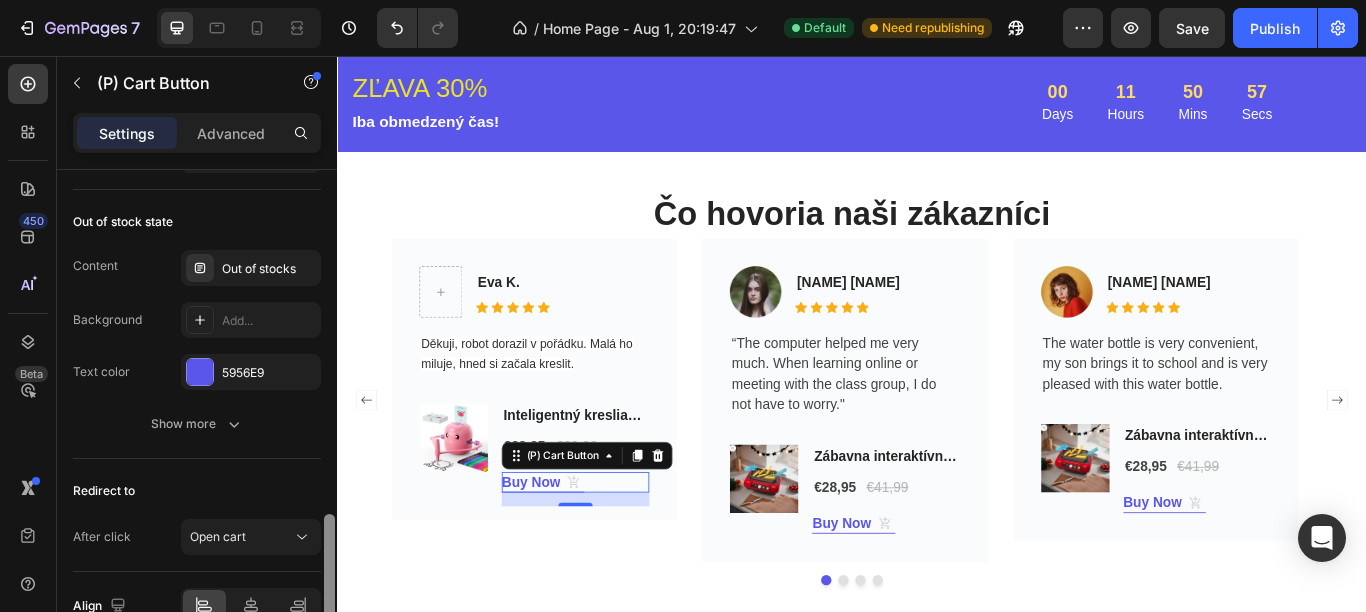 scroll, scrollTop: 1802, scrollLeft: 0, axis: vertical 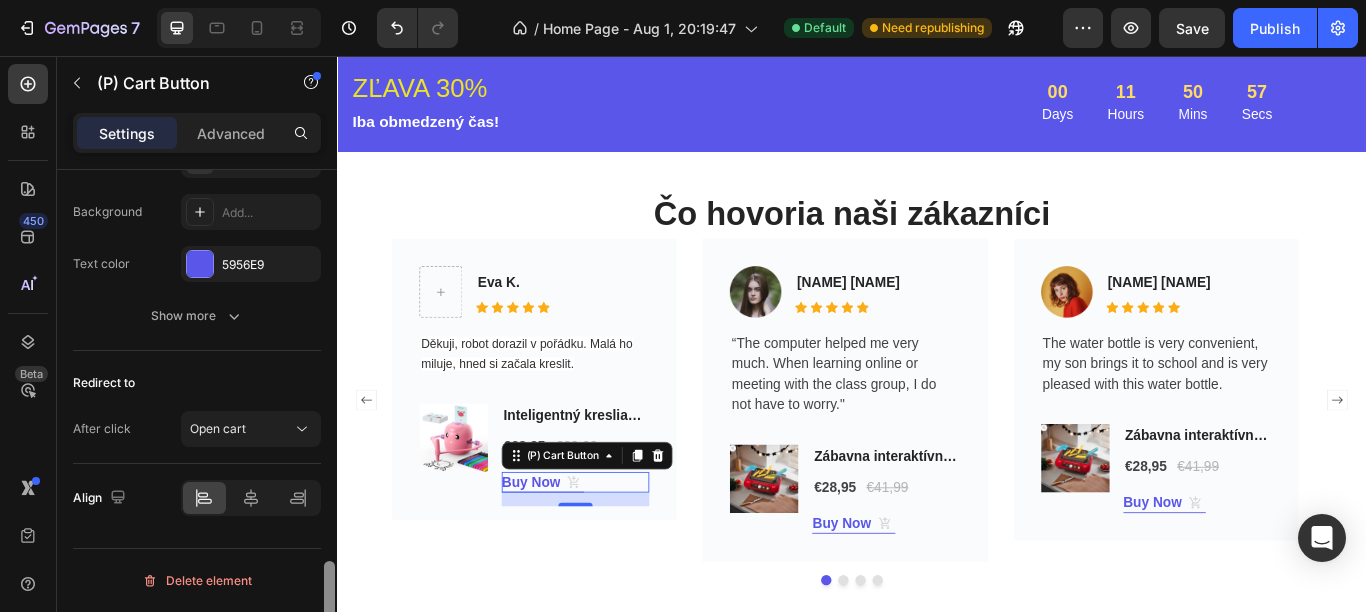 drag, startPoint x: 325, startPoint y: 582, endPoint x: 325, endPoint y: 622, distance: 40 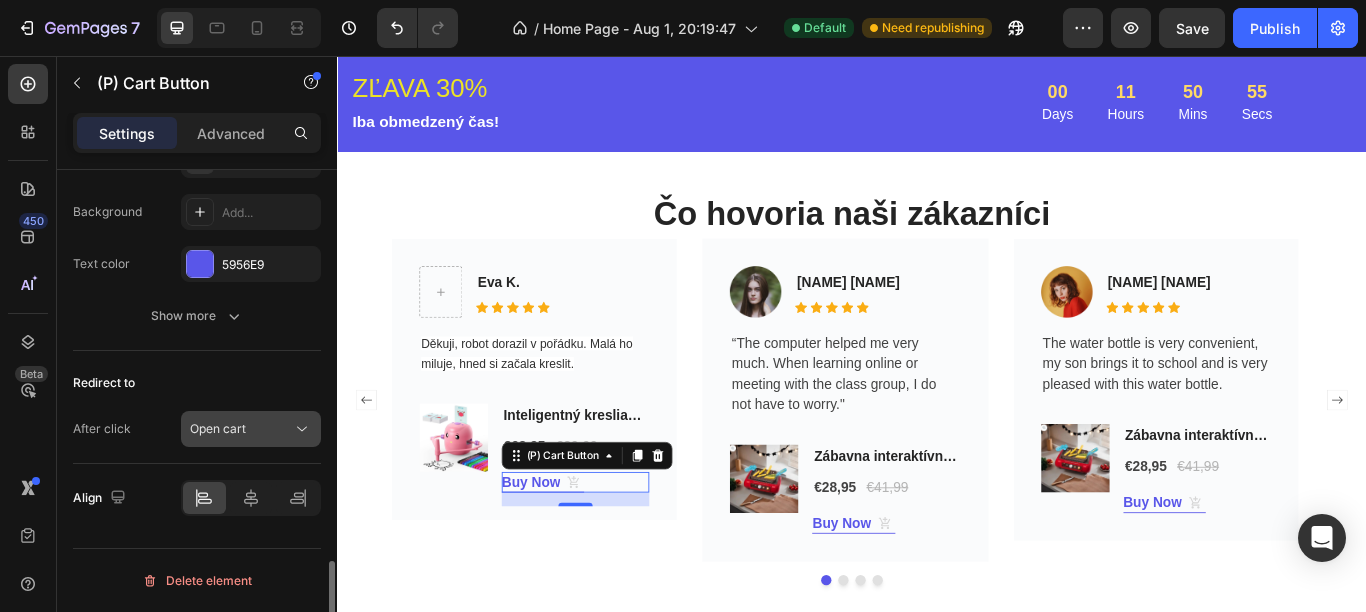 click 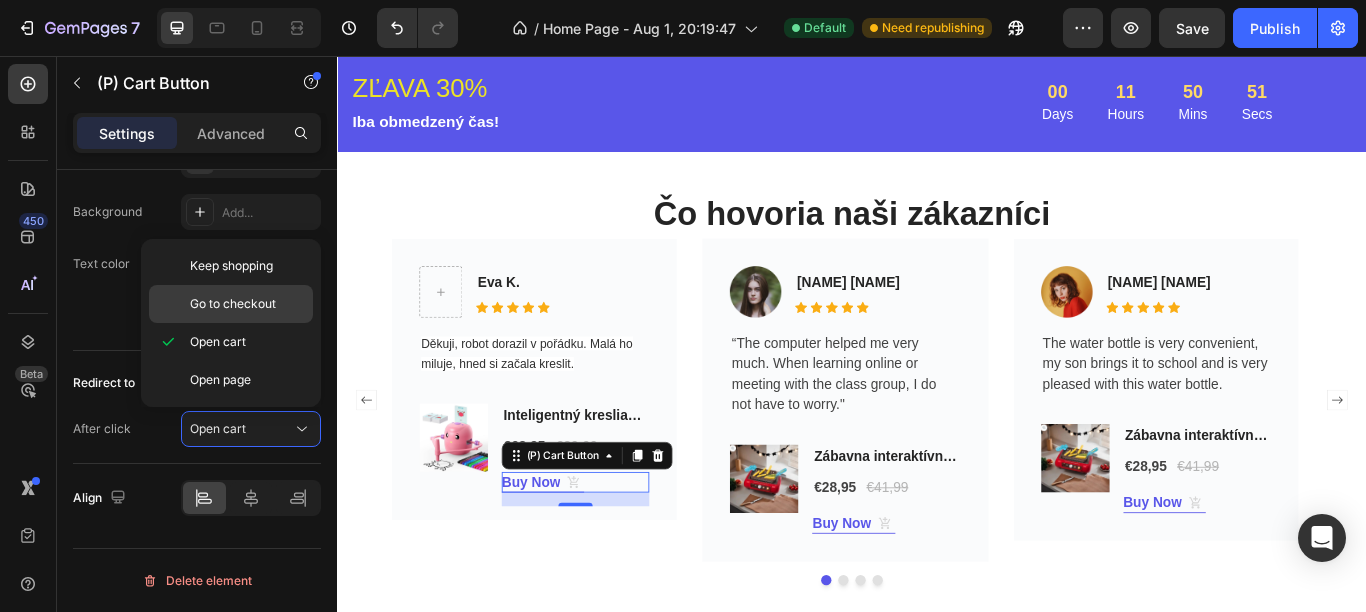 click on "Go to checkout" at bounding box center [233, 304] 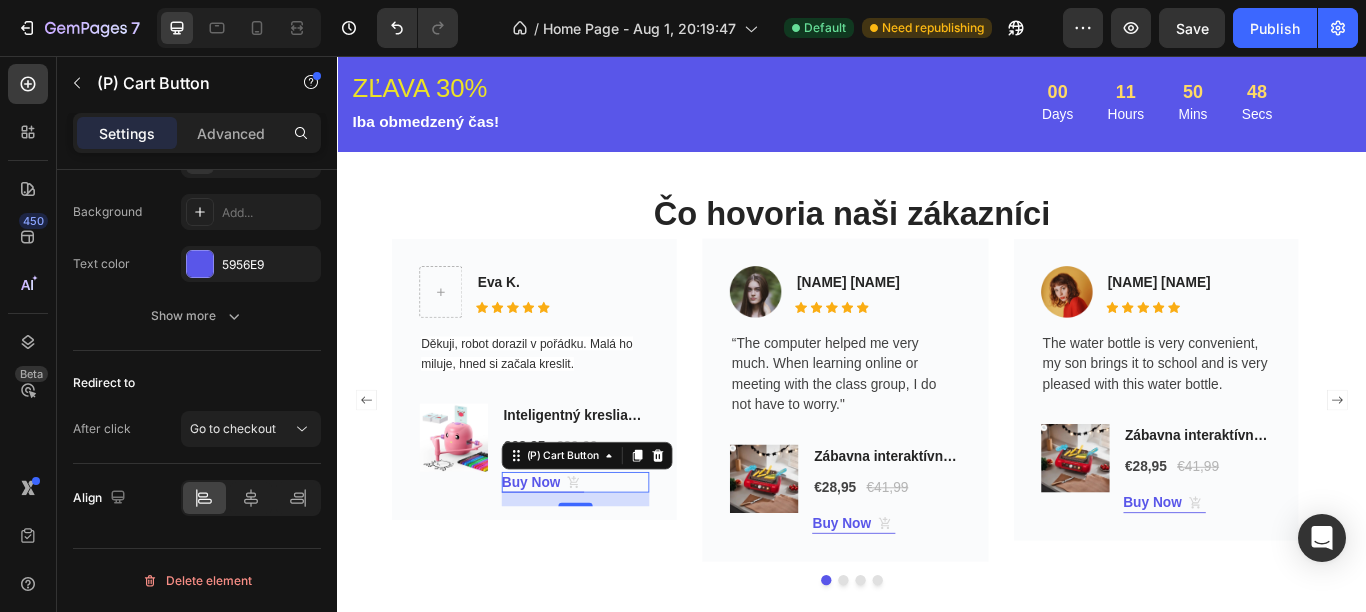 click on "Buy Now" at bounding box center (574, 553) 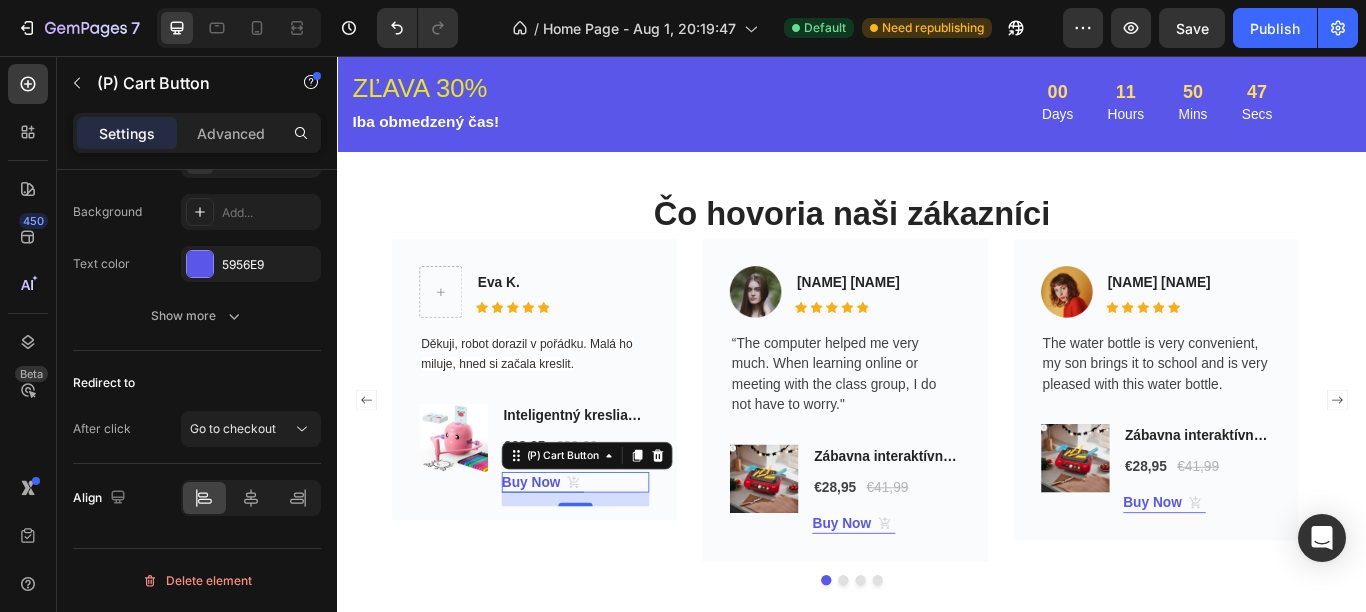 type 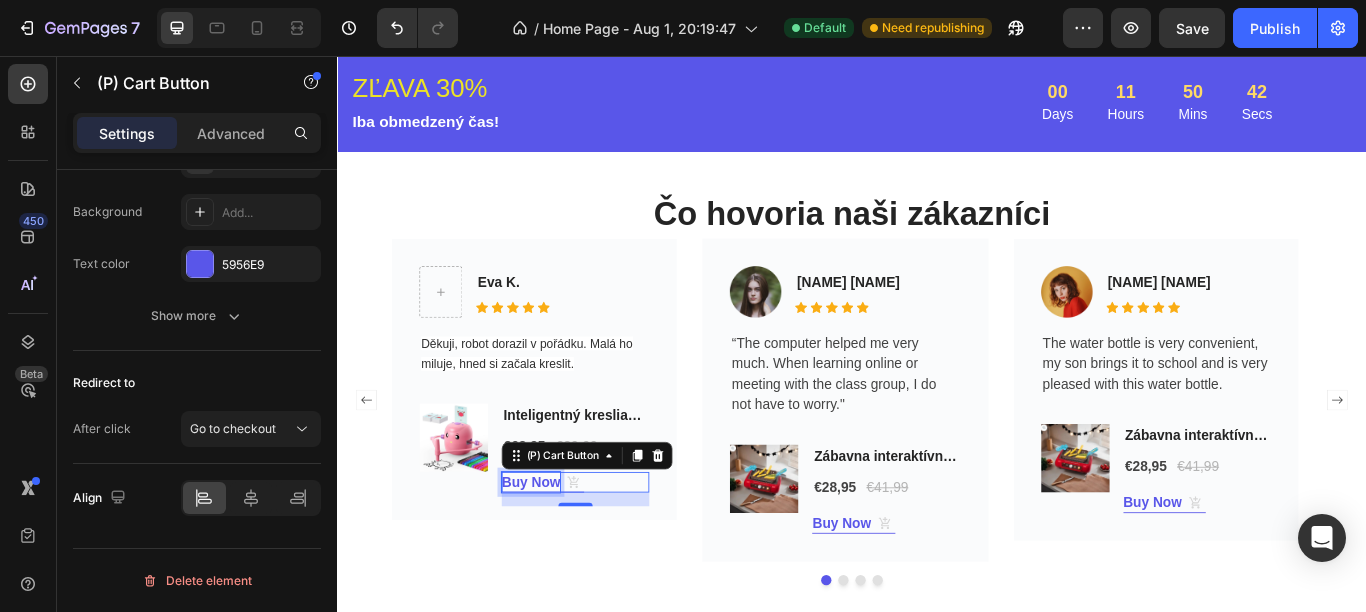 click on "Buy Now" at bounding box center [562, 553] 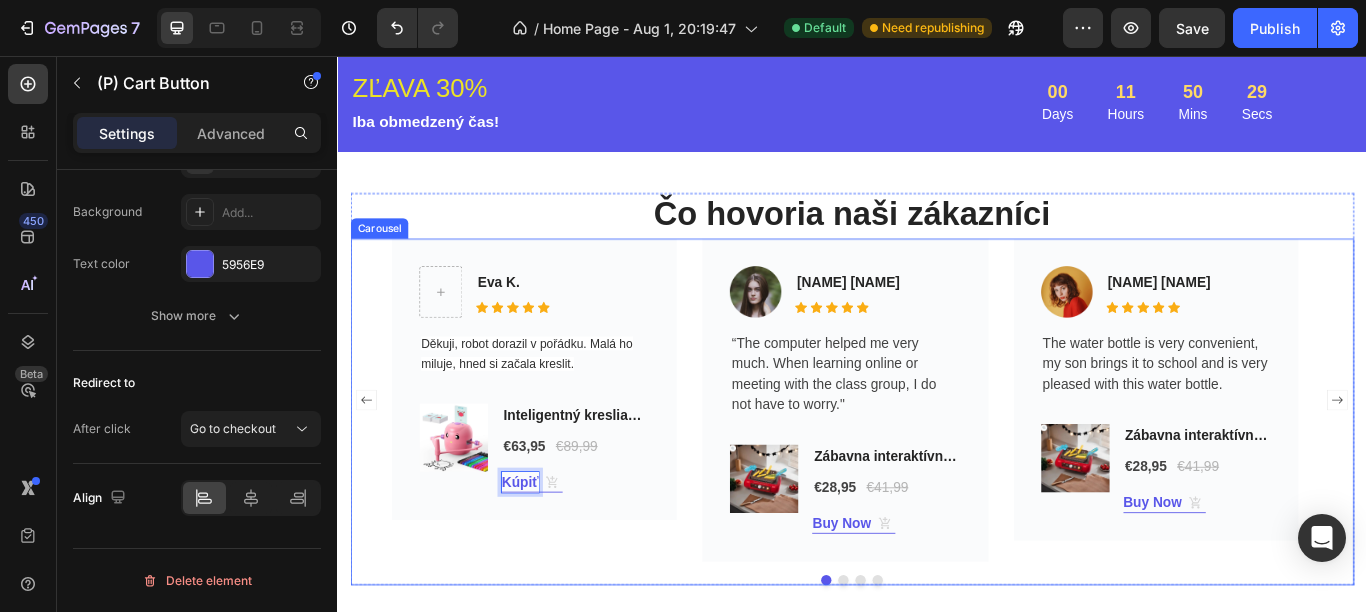click at bounding box center (927, 667) 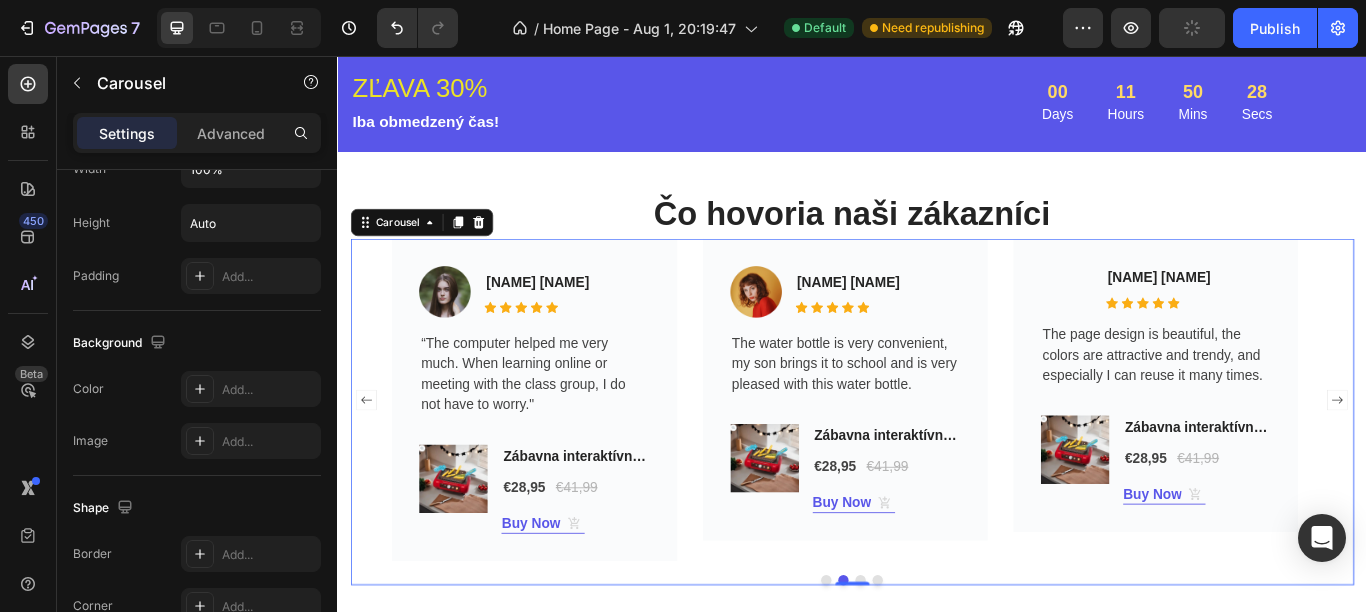 scroll, scrollTop: 0, scrollLeft: 0, axis: both 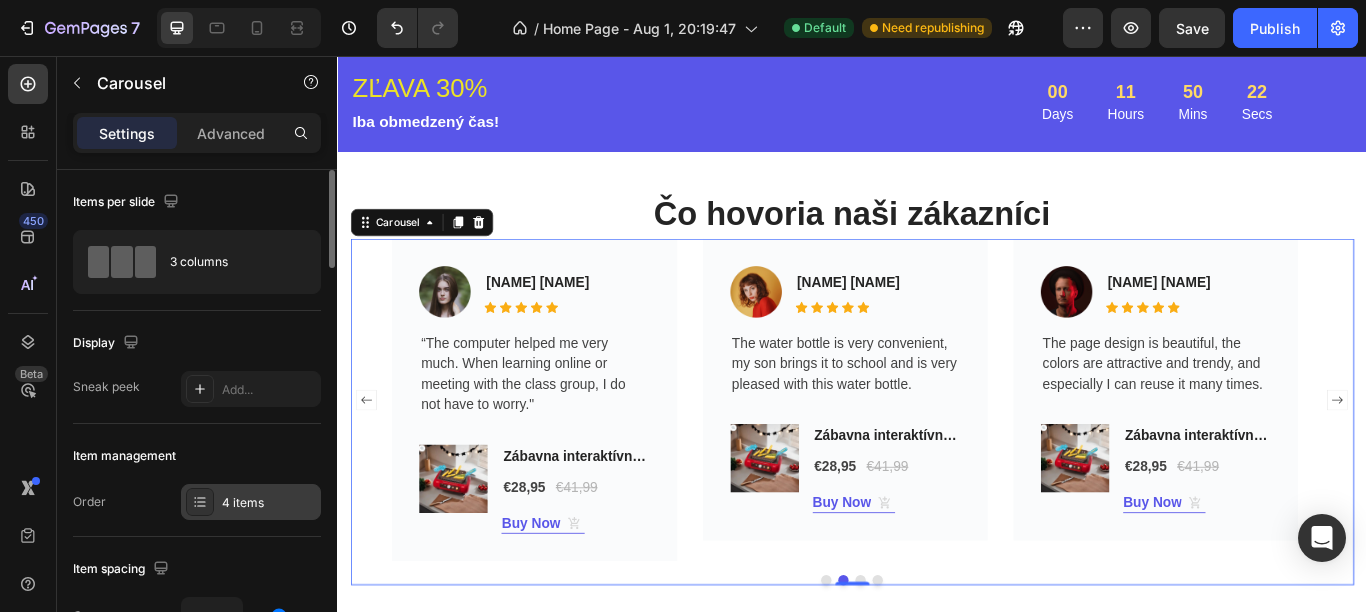 click on "4 items" at bounding box center [269, 503] 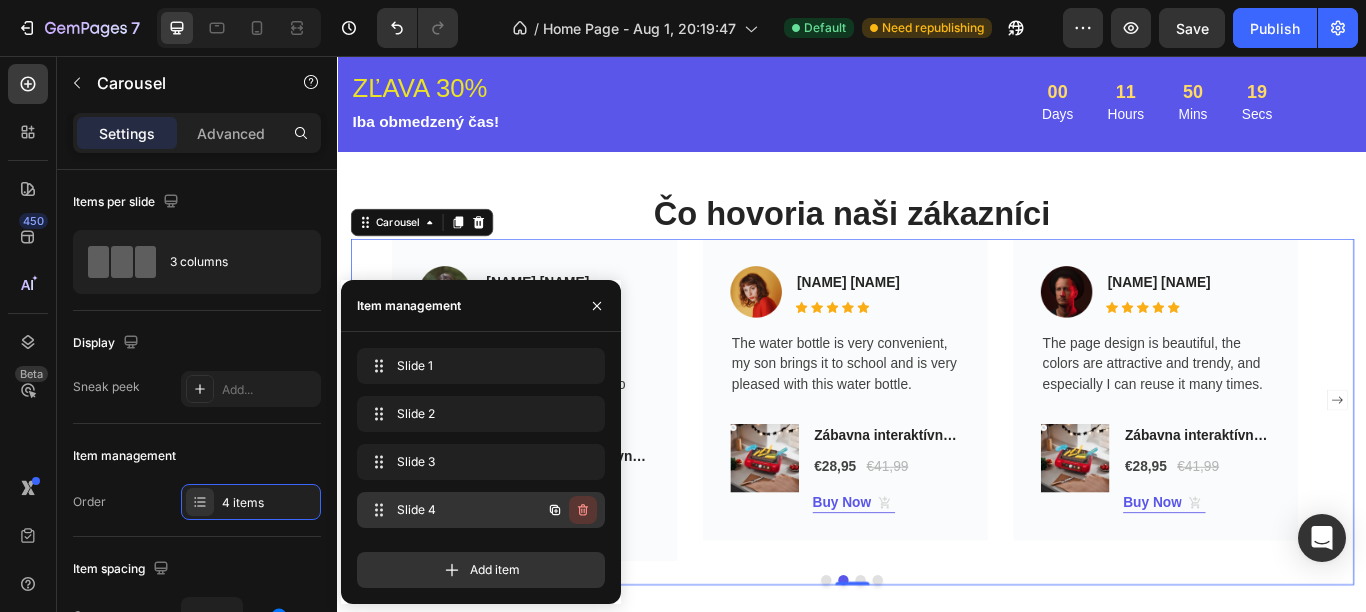 click 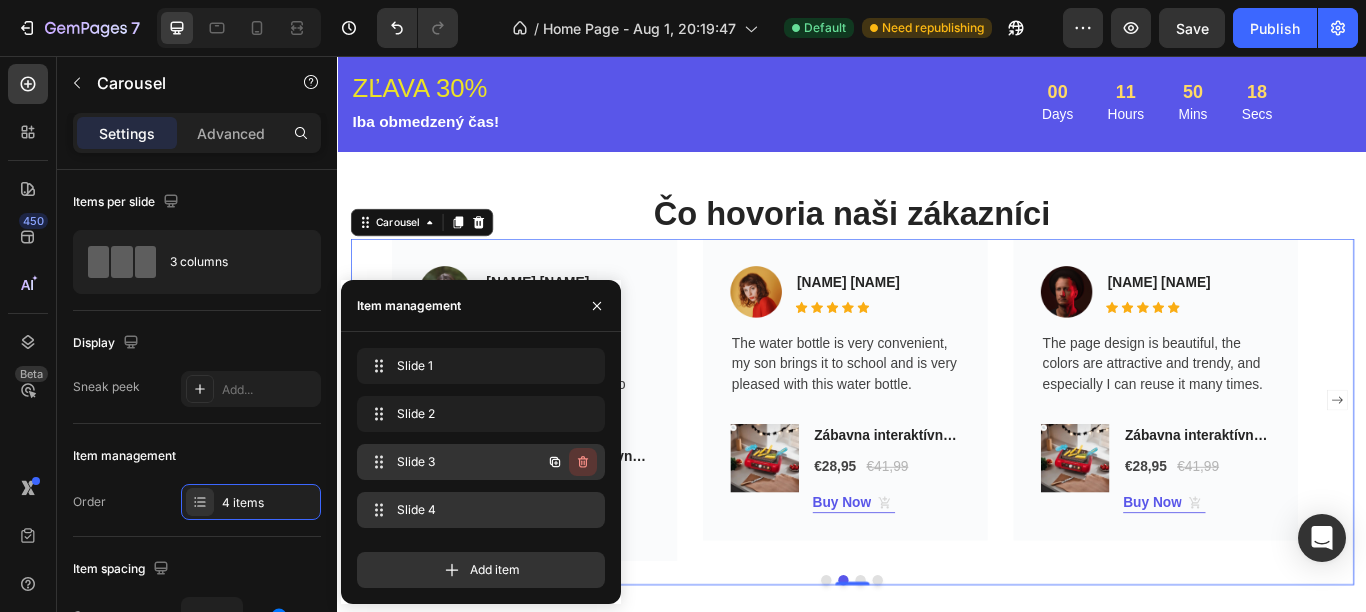 click 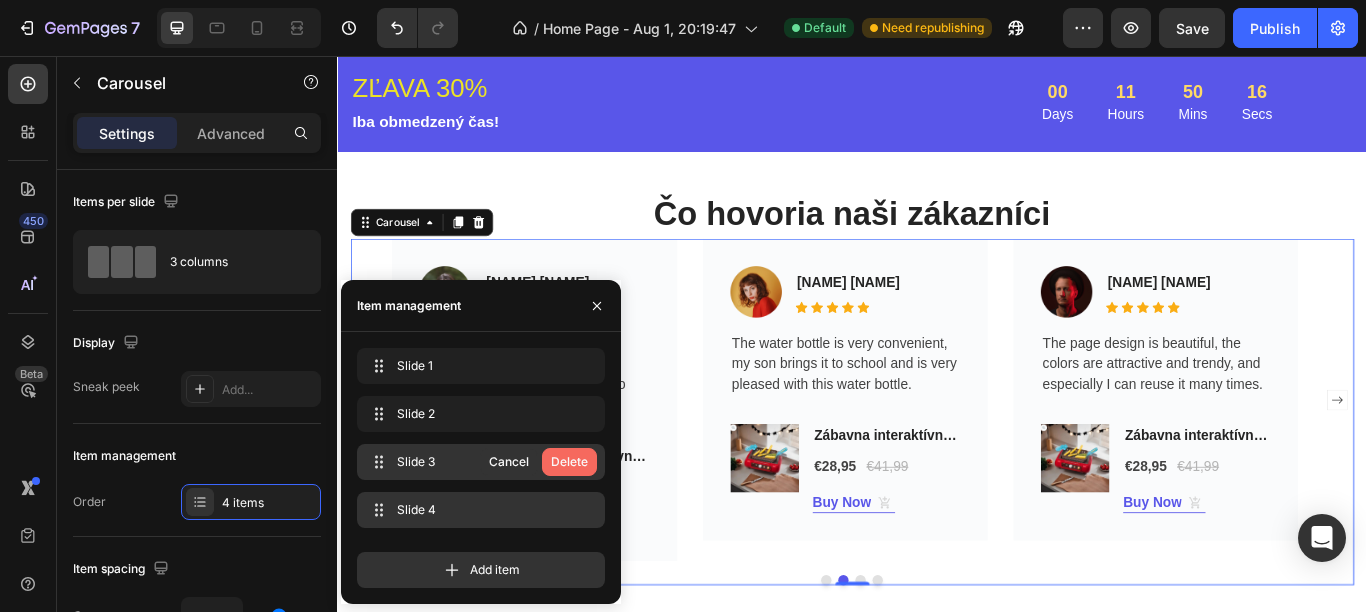 click on "Delete" at bounding box center (569, 462) 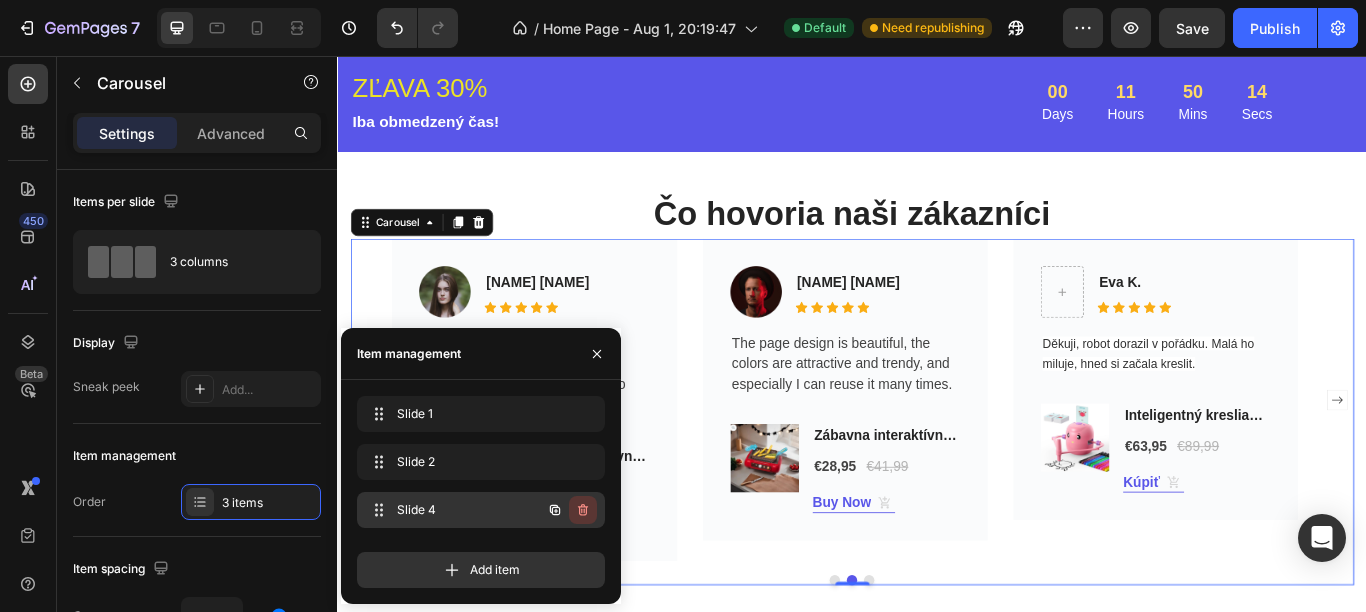 click 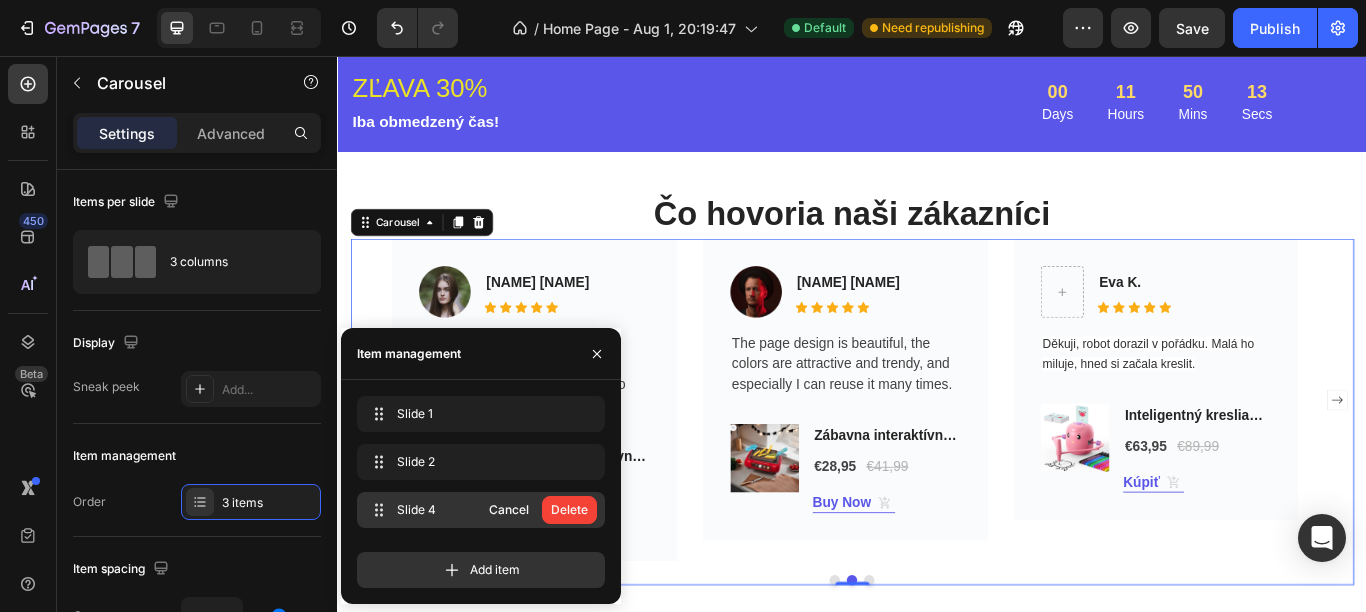 click on "Delete" at bounding box center [569, 510] 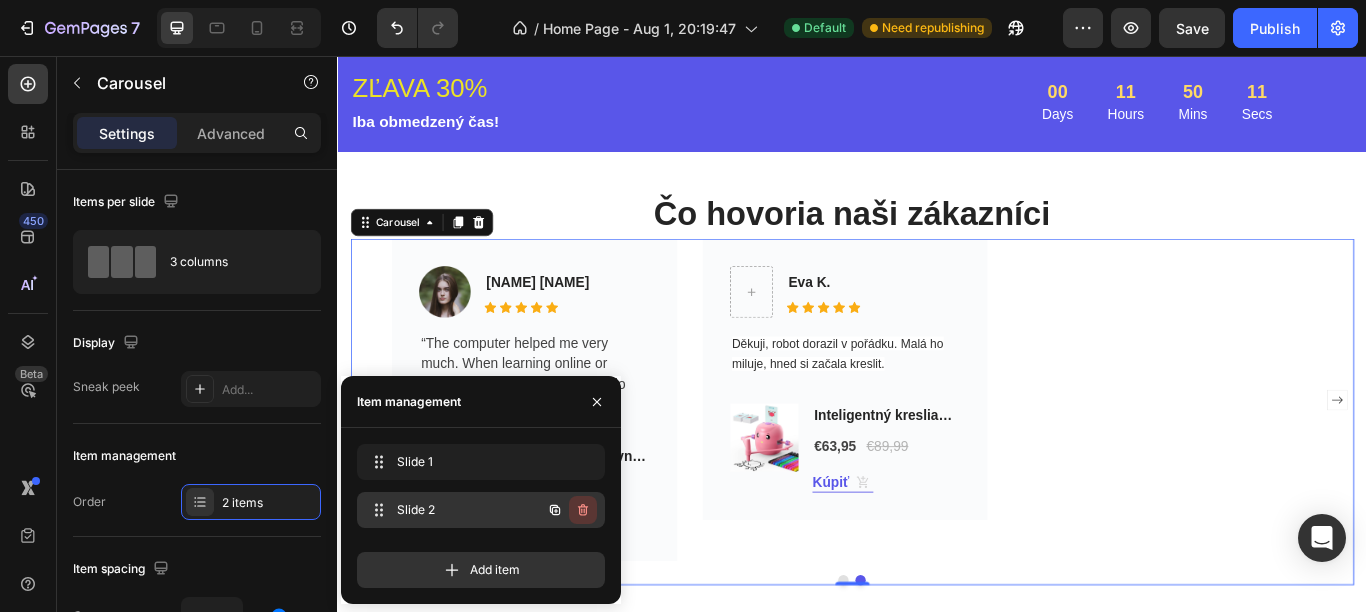 click 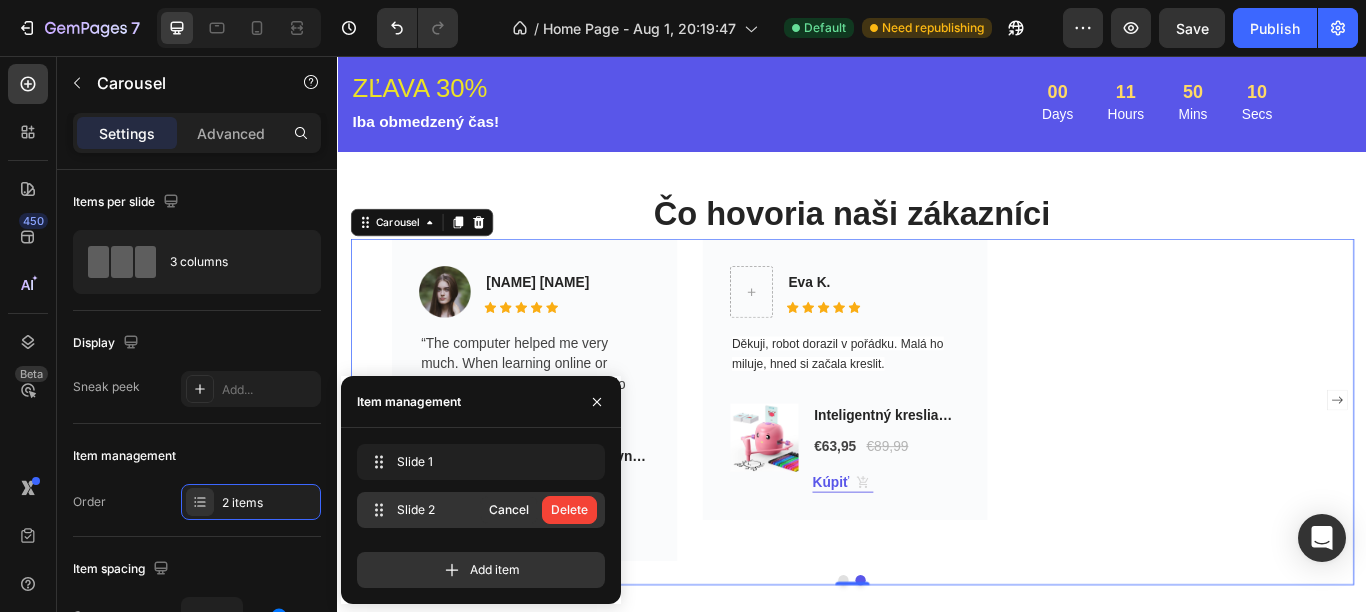 click on "Delete" at bounding box center (569, 510) 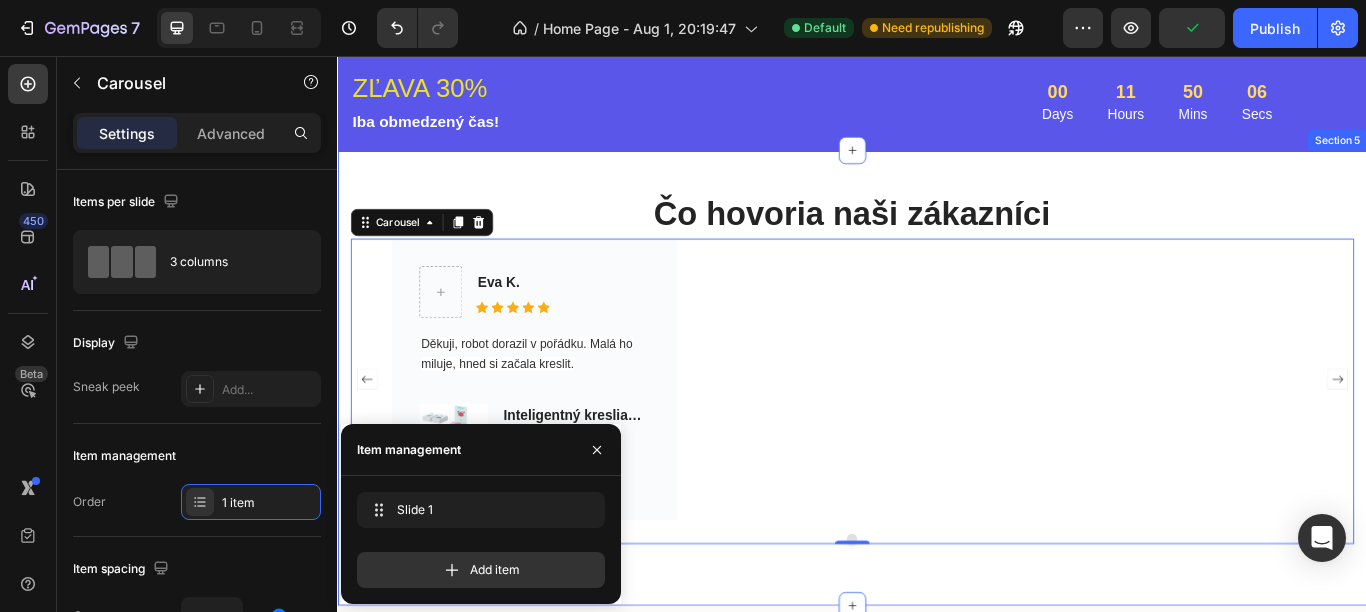 click on "Čo hovoria naši zákazníci Heading
Eva K. Text block                Icon                Icon                Icon                Icon                Icon Icon List Hoz Row Děkuji, robot dorazil v pořádku. Malá ho miluje, hned si začala kreslit. Text block (P) Images & Gallery Inteligentný kresliaci robot (P) Title €63,95 (P) Price (P) Price €89,99 (P) Price (P) Price Row Kúpiť (P) Cart Button Product Row           Carousel   0 Row Section 5" at bounding box center [937, 432] 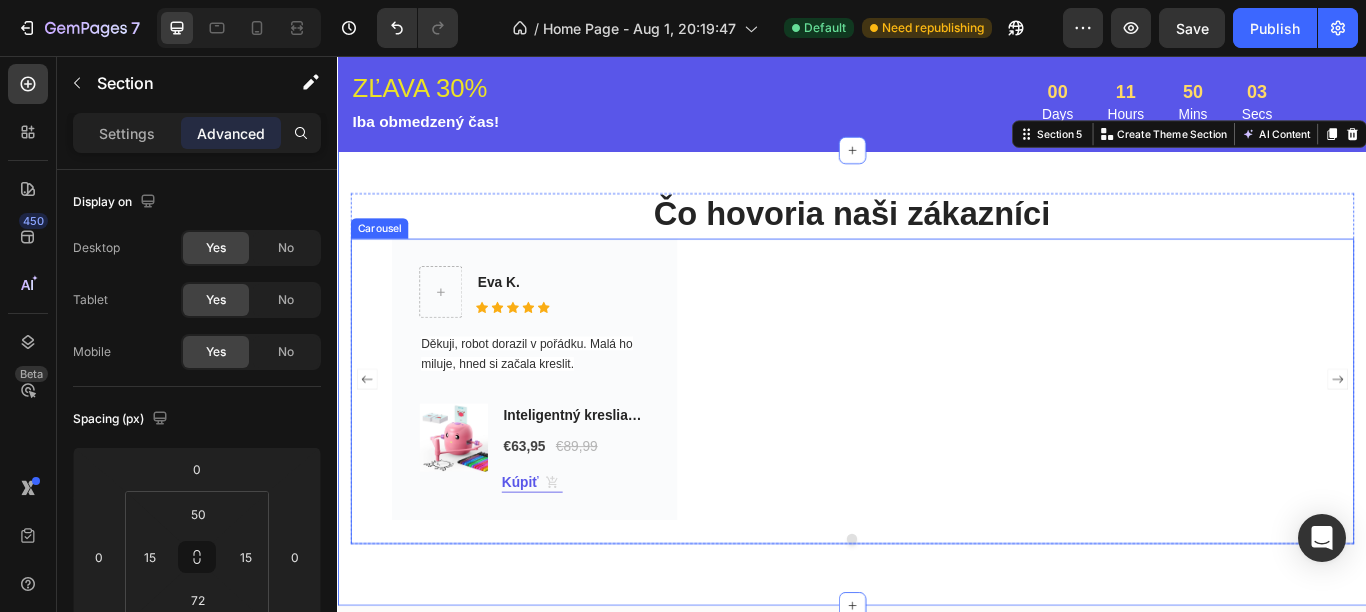 click 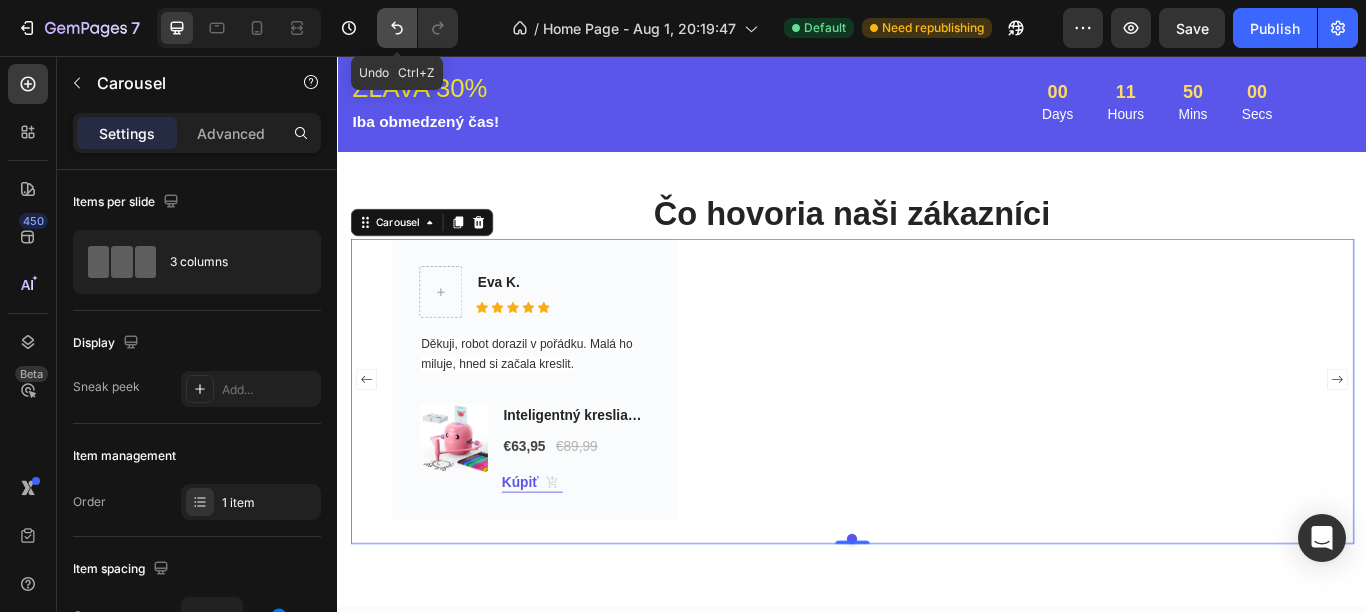 click 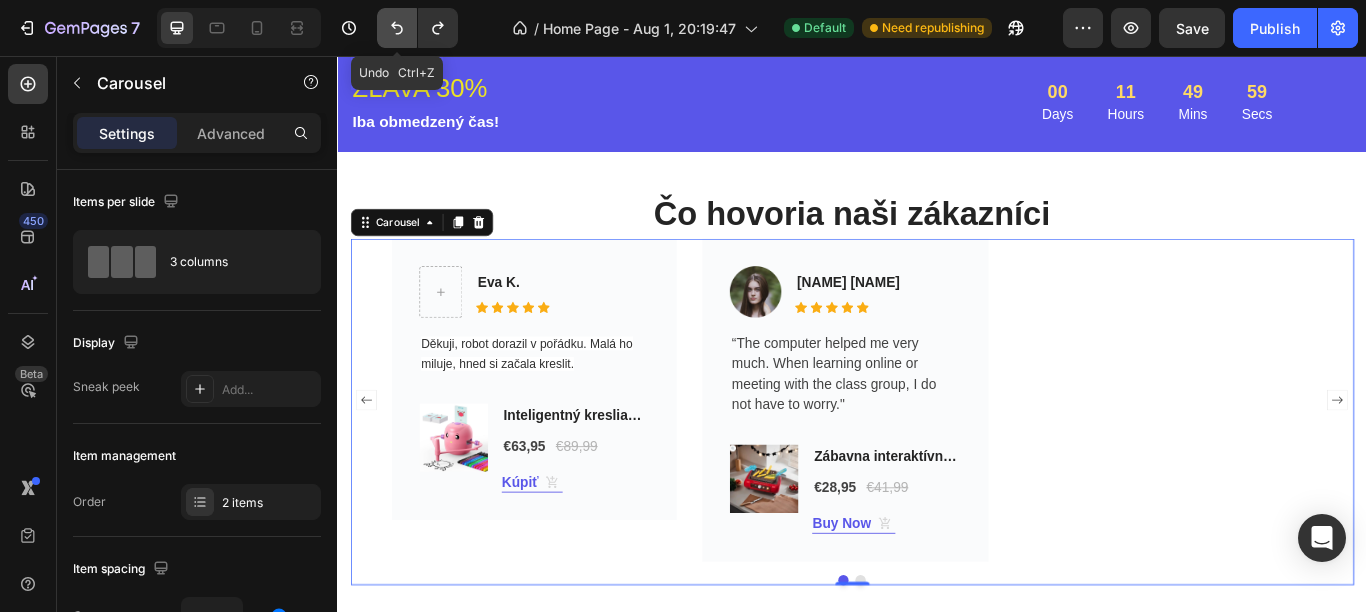 click 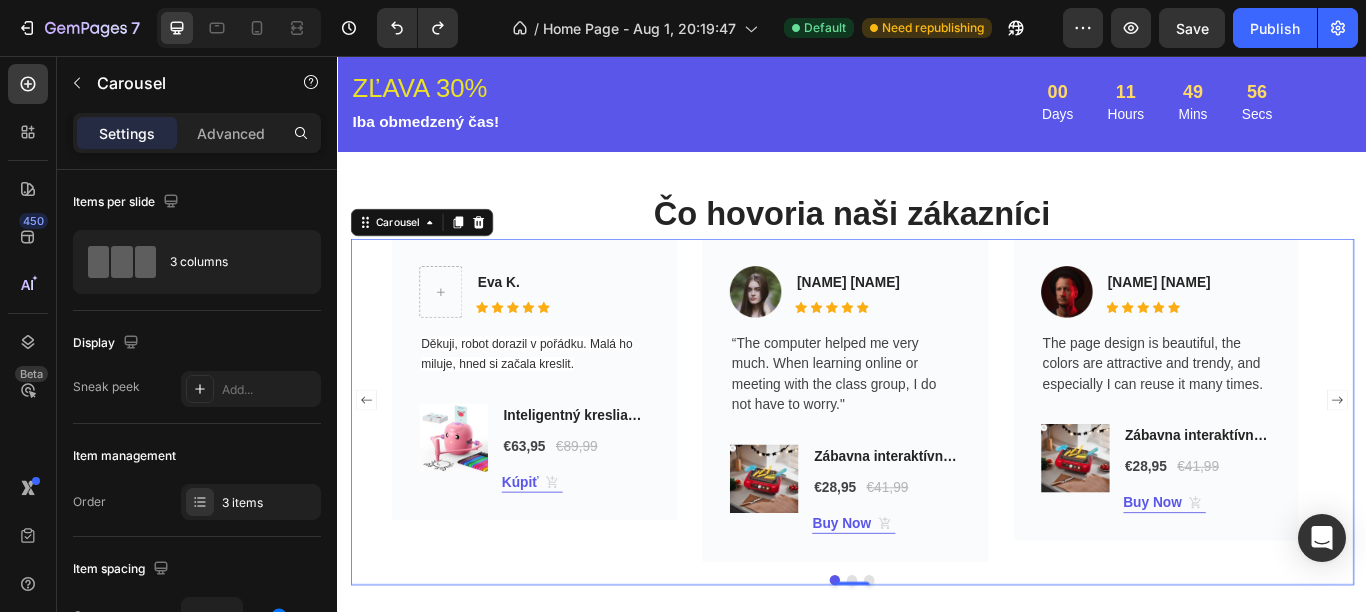 click at bounding box center (937, 667) 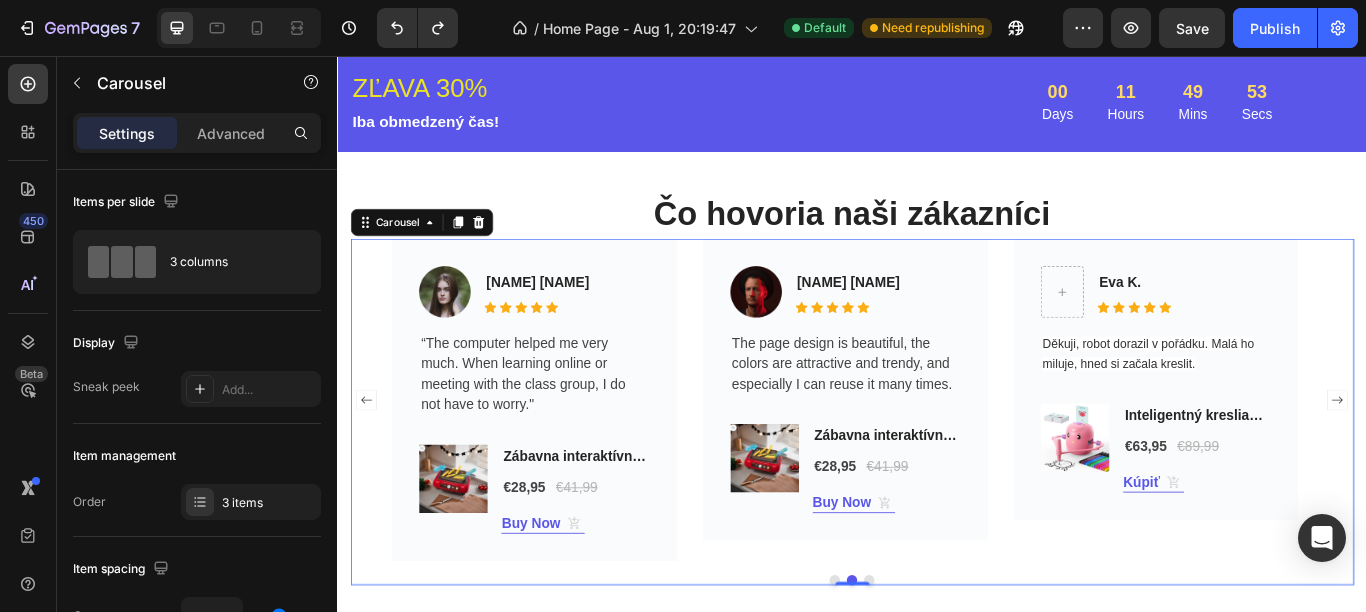 click at bounding box center (917, 667) 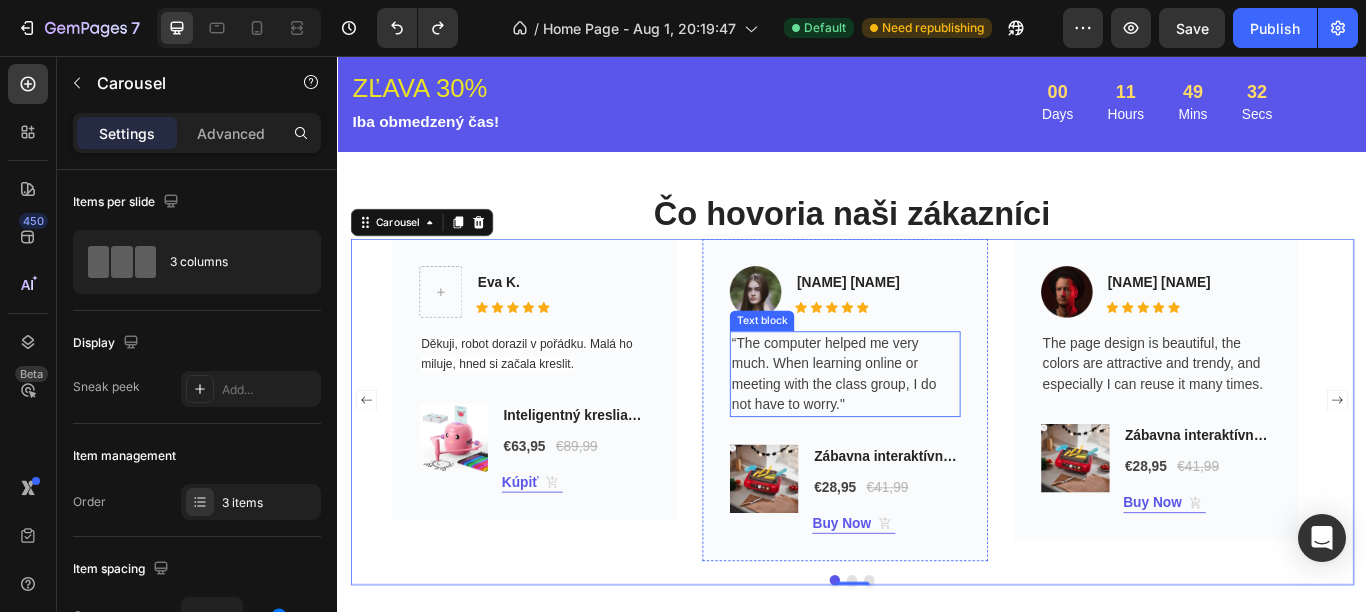 click on "“The computer helped me very much. When learning online or meeting with the class group, I do not have to worry."" at bounding box center [928, 427] 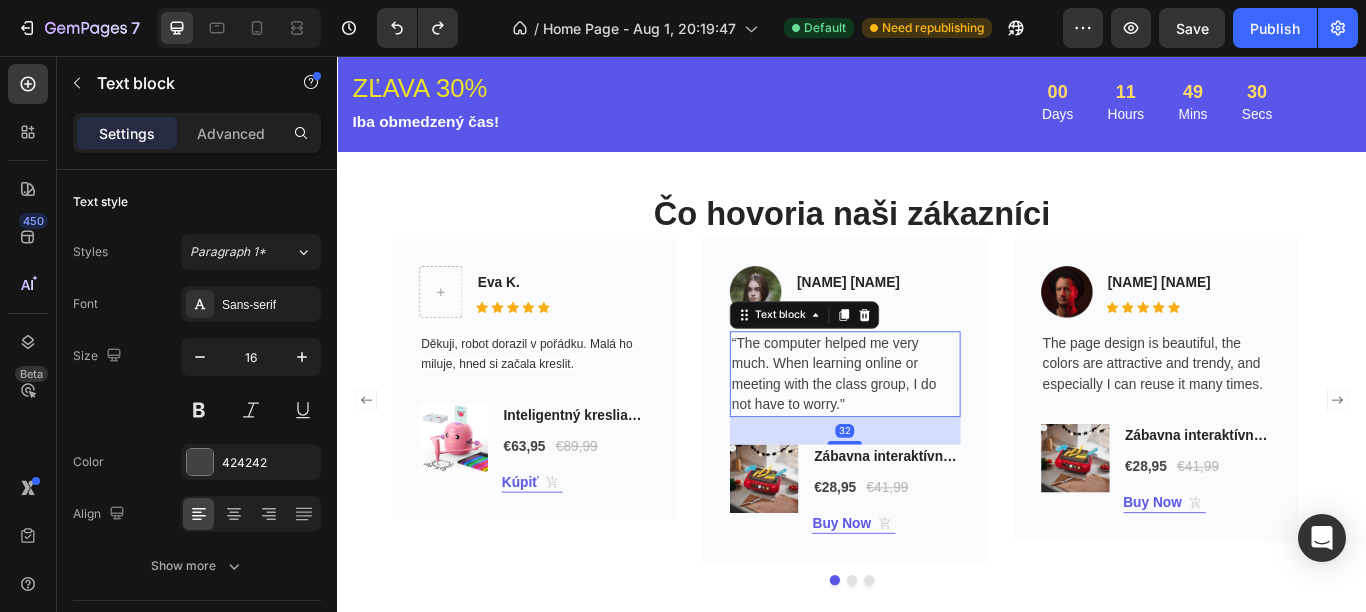 click on "“The computer helped me very much. When learning online or meeting with the class group, I do not have to worry."" at bounding box center [928, 427] 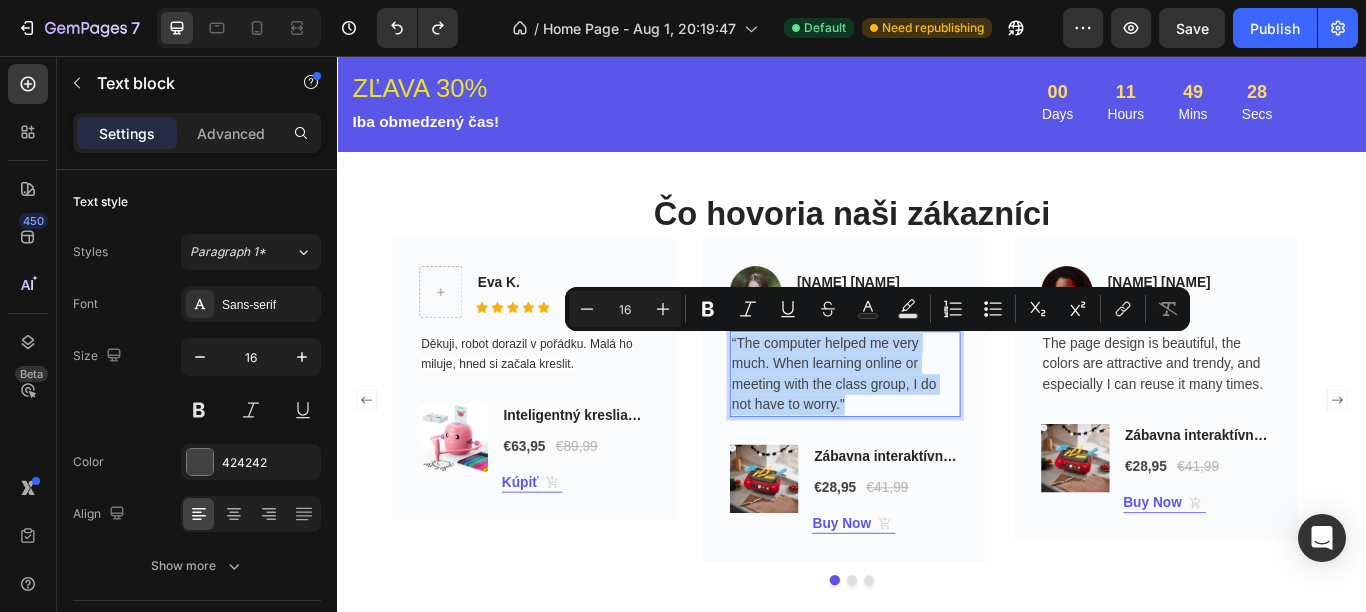 drag, startPoint x: 934, startPoint y: 460, endPoint x: 796, endPoint y: 384, distance: 157.54364 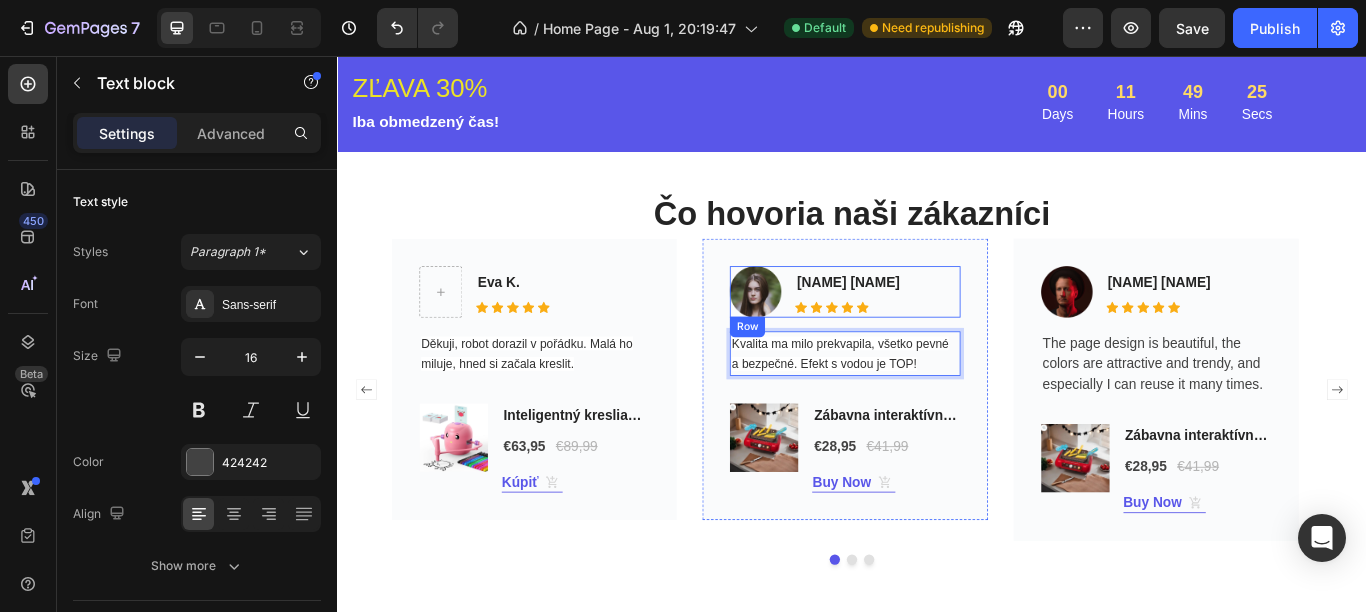click on "Image Nicole Smith Text block                Icon                Icon                Icon                Icon                Icon Icon List Hoz Row" at bounding box center [928, 331] 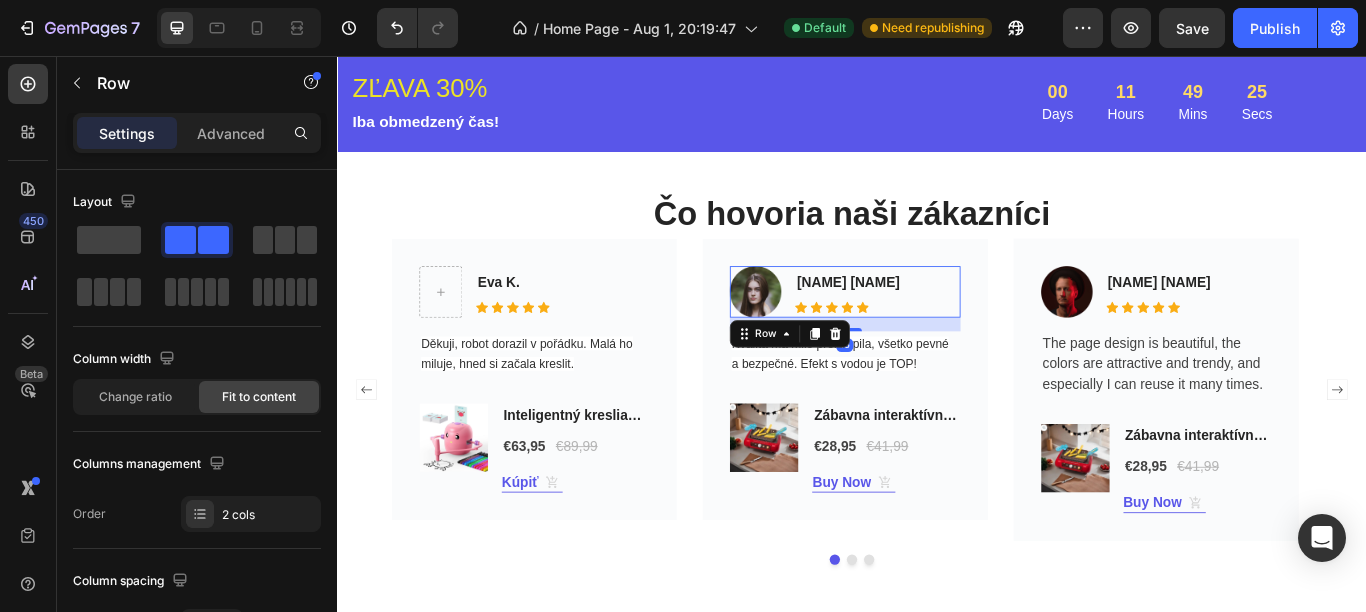 click on "Image Nicole Smith Text block                Icon                Icon                Icon                Icon                Icon Icon List Hoz Row   16" at bounding box center [928, 331] 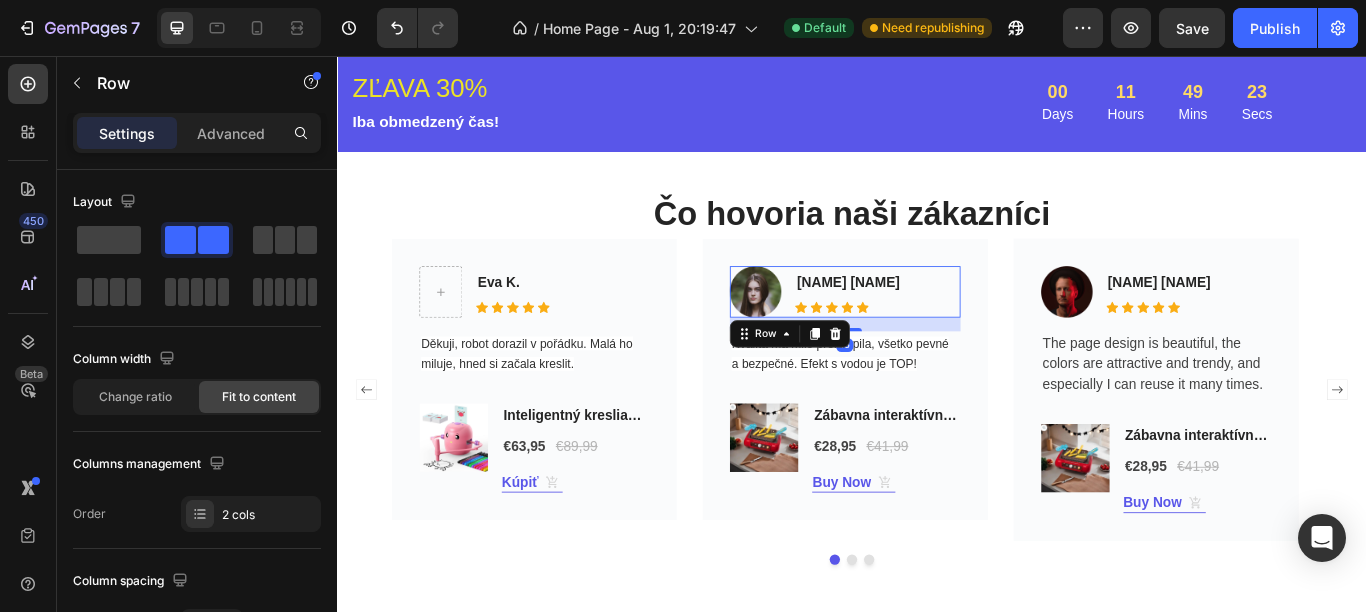 click on "Image Nicole Smith Text block                Icon                Icon                Icon                Icon                Icon Icon List Hoz Row   16" at bounding box center (928, 331) 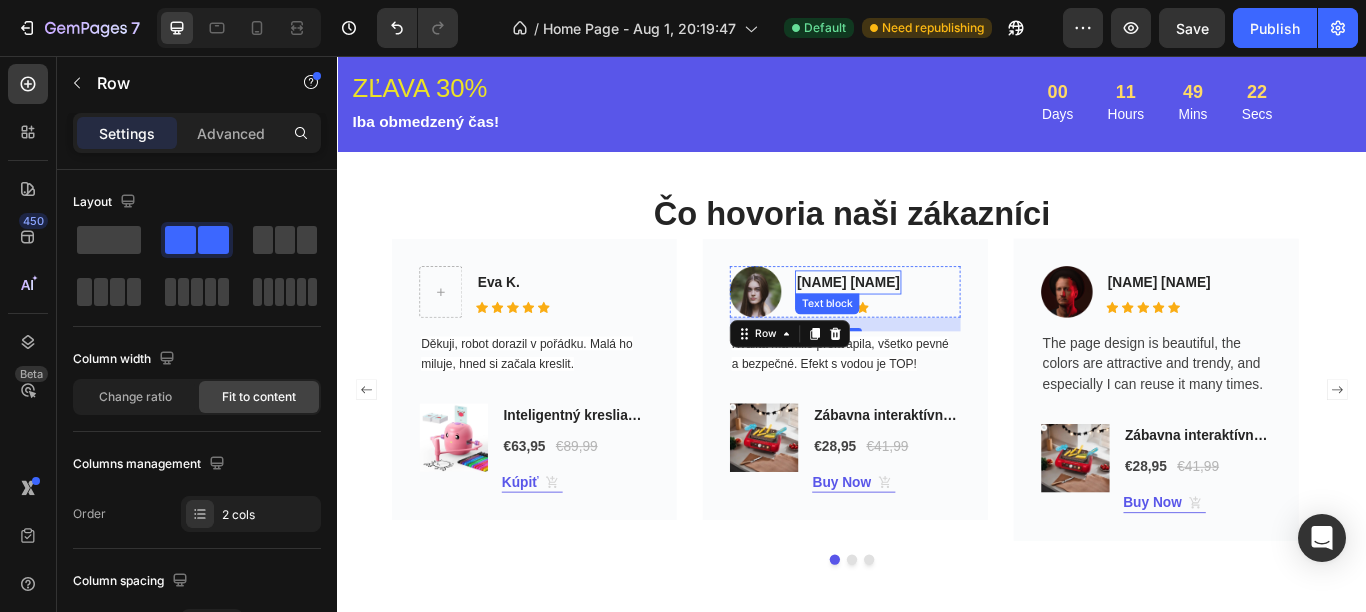 click on "Nicole Smith" at bounding box center [932, 320] 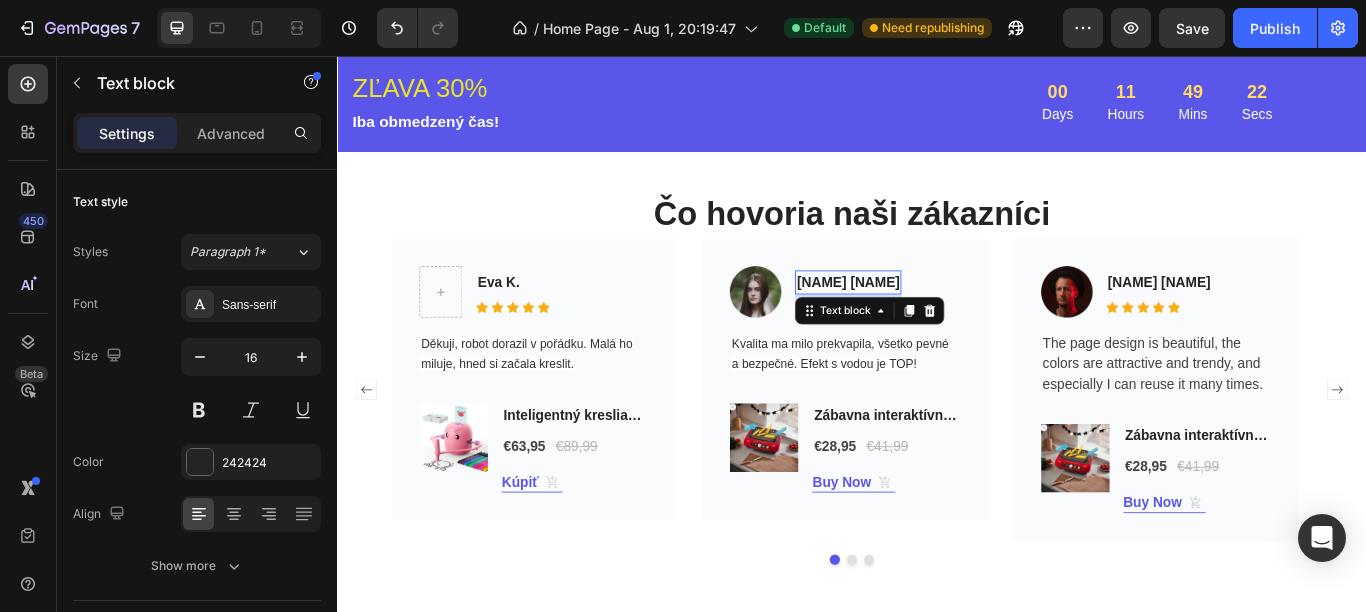 click on "Nicole Smith" at bounding box center [932, 320] 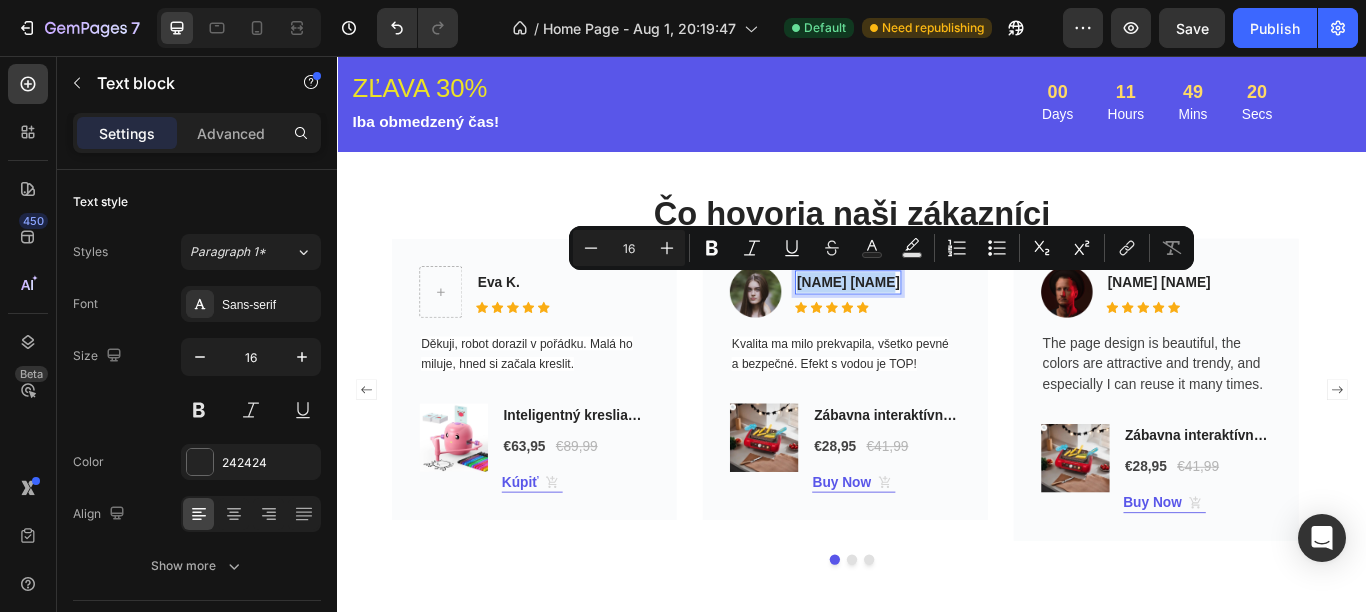 drag, startPoint x: 969, startPoint y: 319, endPoint x: 874, endPoint y: 317, distance: 95.02105 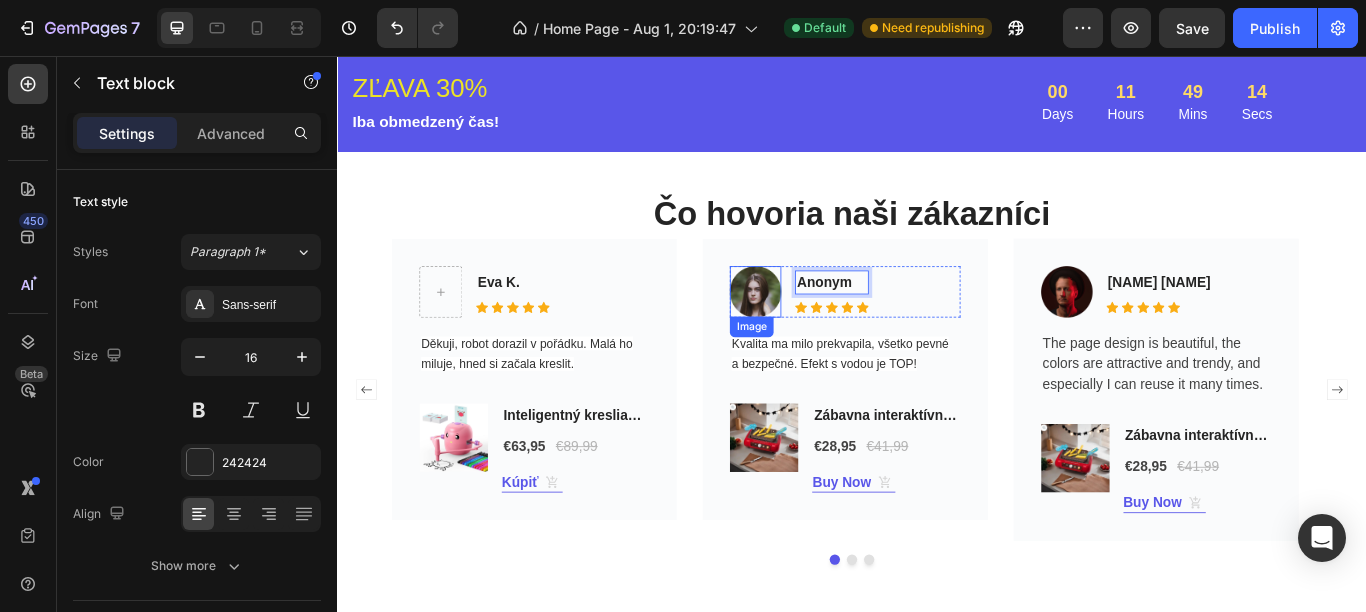 click at bounding box center (824, 331) 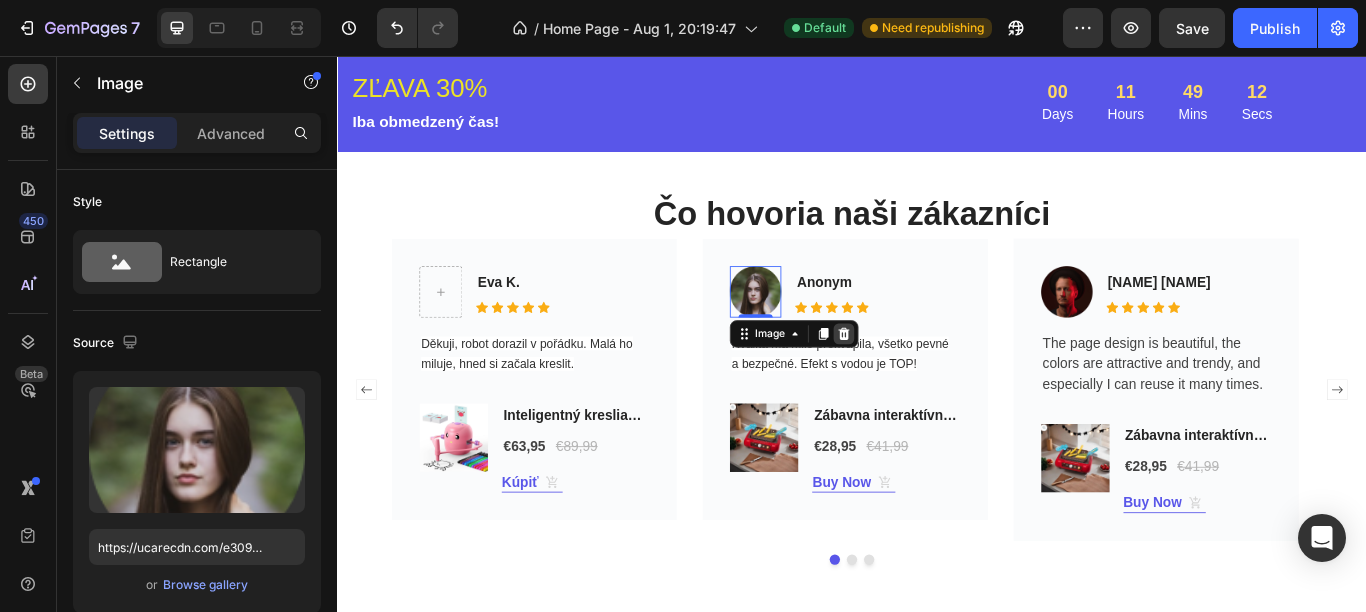 click 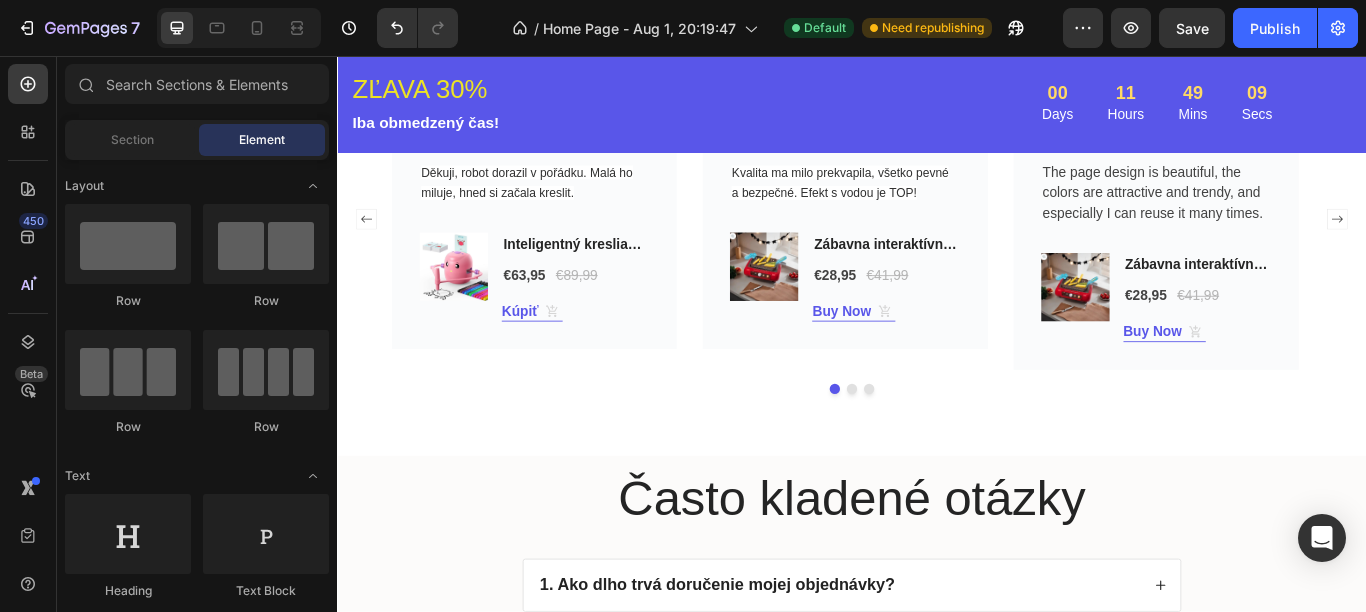 scroll, scrollTop: 2247, scrollLeft: 0, axis: vertical 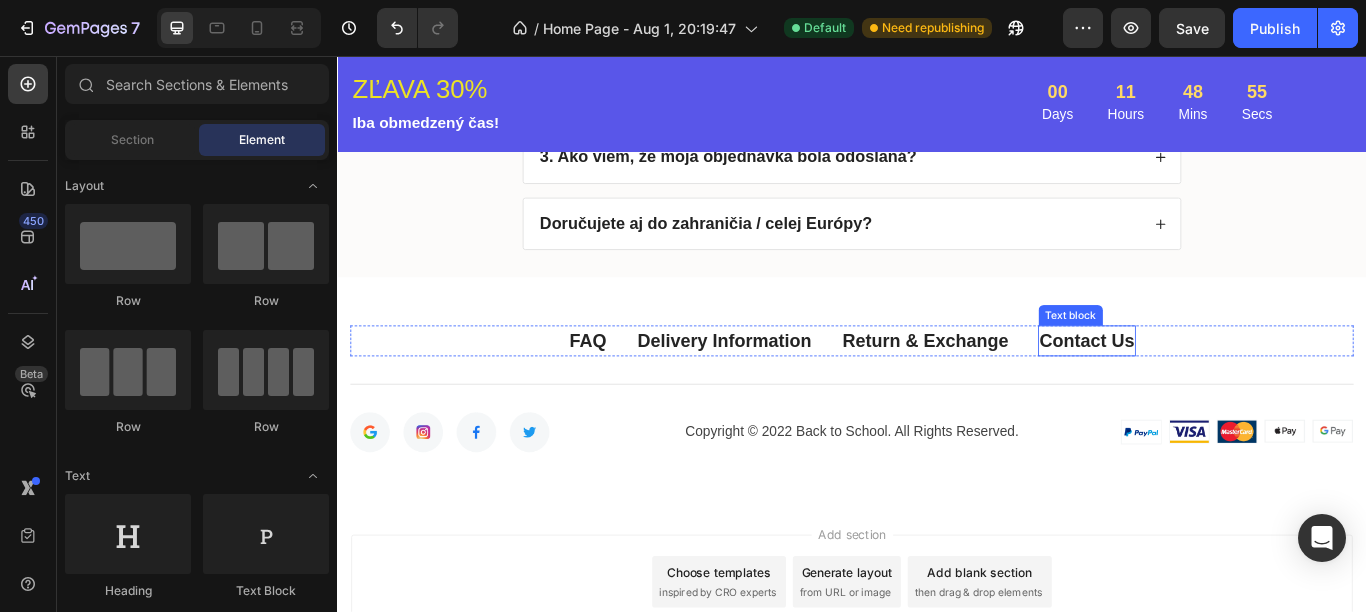 click on "Contact Us" at bounding box center [1211, 387] 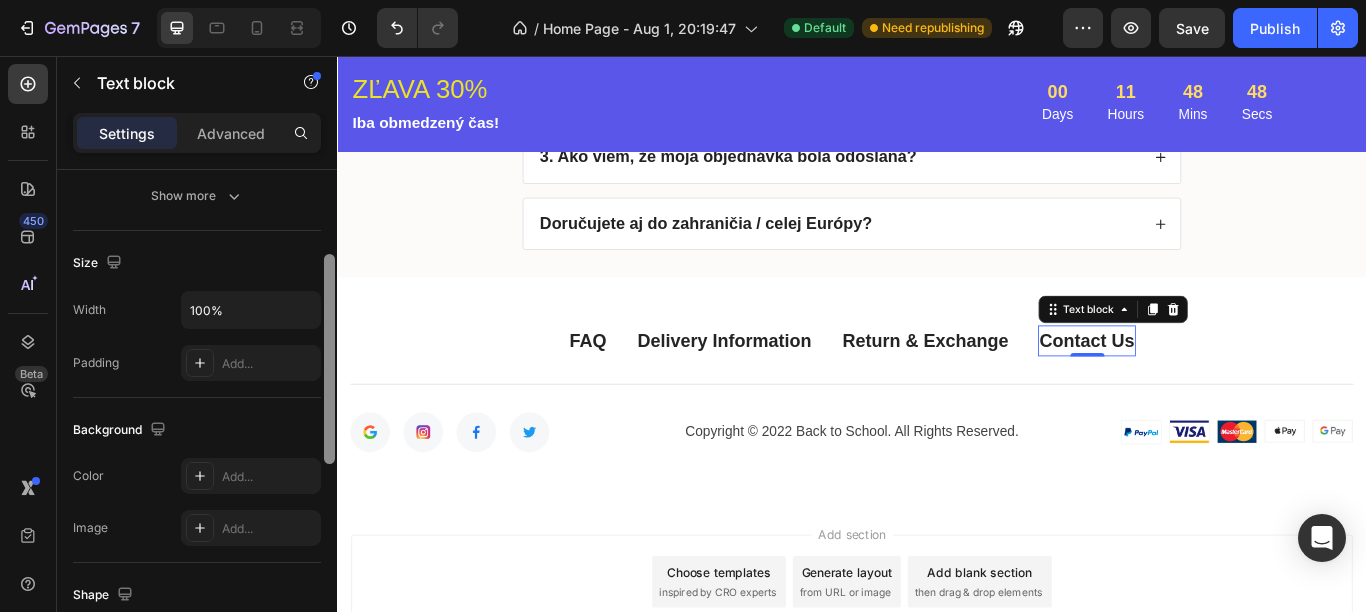 drag, startPoint x: 332, startPoint y: 228, endPoint x: 324, endPoint y: 401, distance: 173.18488 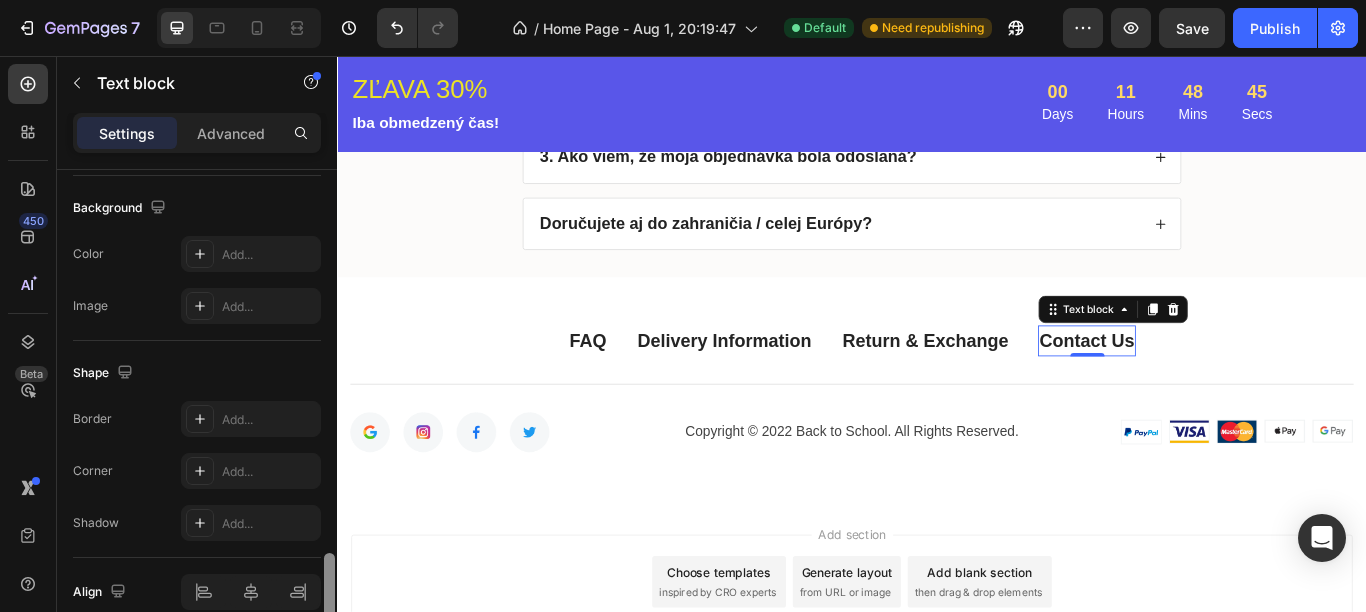 scroll, scrollTop: 686, scrollLeft: 0, axis: vertical 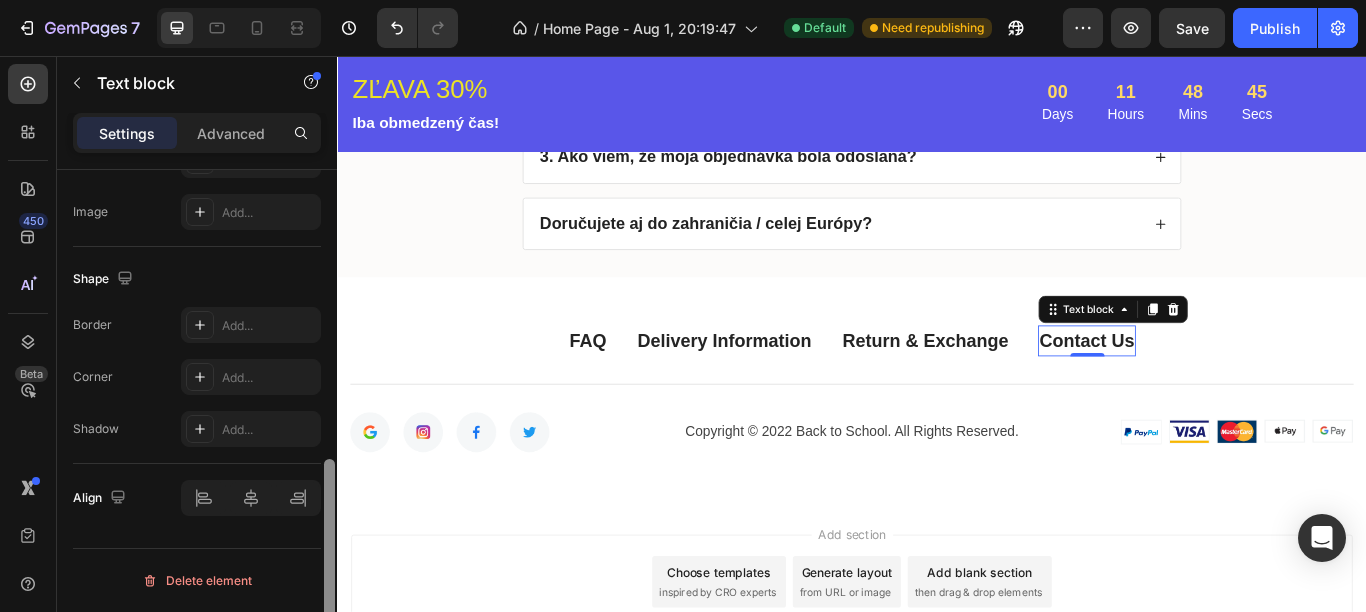 drag, startPoint x: 333, startPoint y: 410, endPoint x: 330, endPoint y: 556, distance: 146.03082 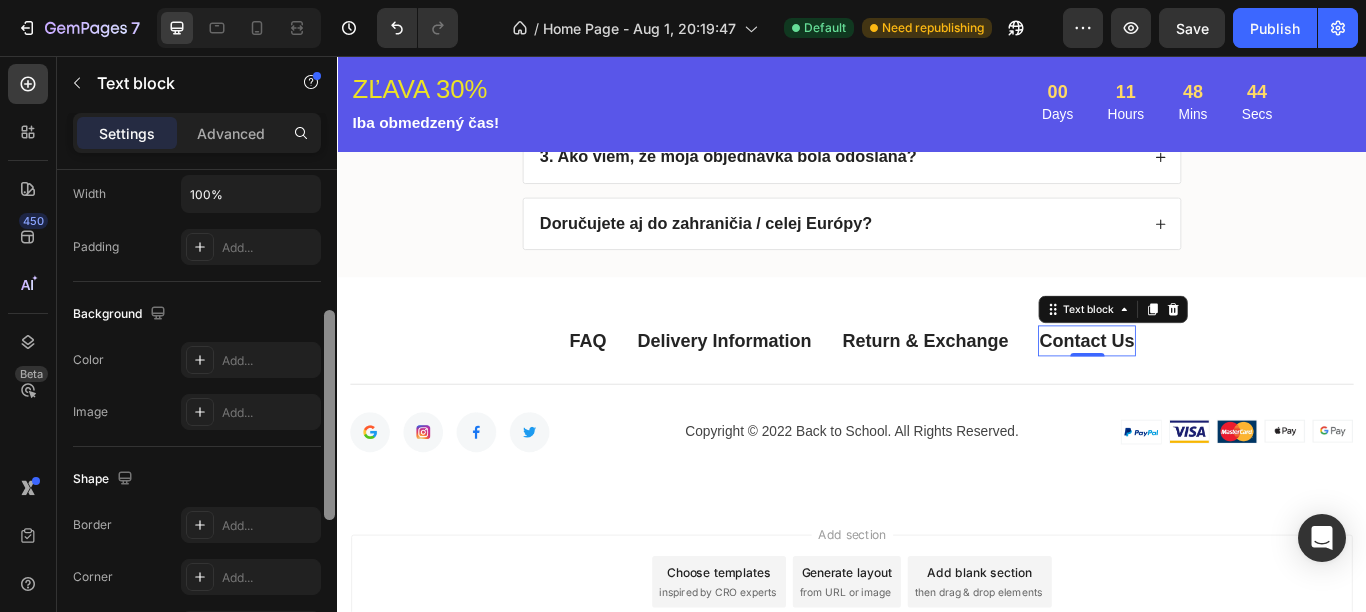scroll, scrollTop: 422, scrollLeft: 0, axis: vertical 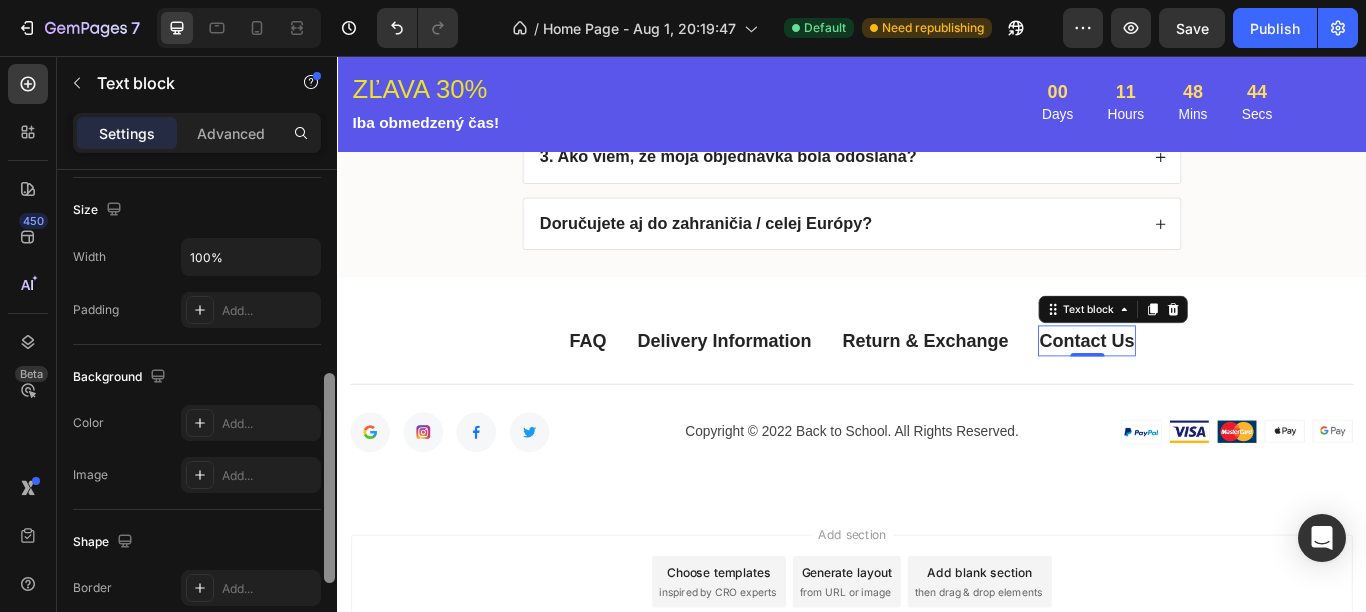 drag, startPoint x: 330, startPoint y: 556, endPoint x: 318, endPoint y: 445, distance: 111.64677 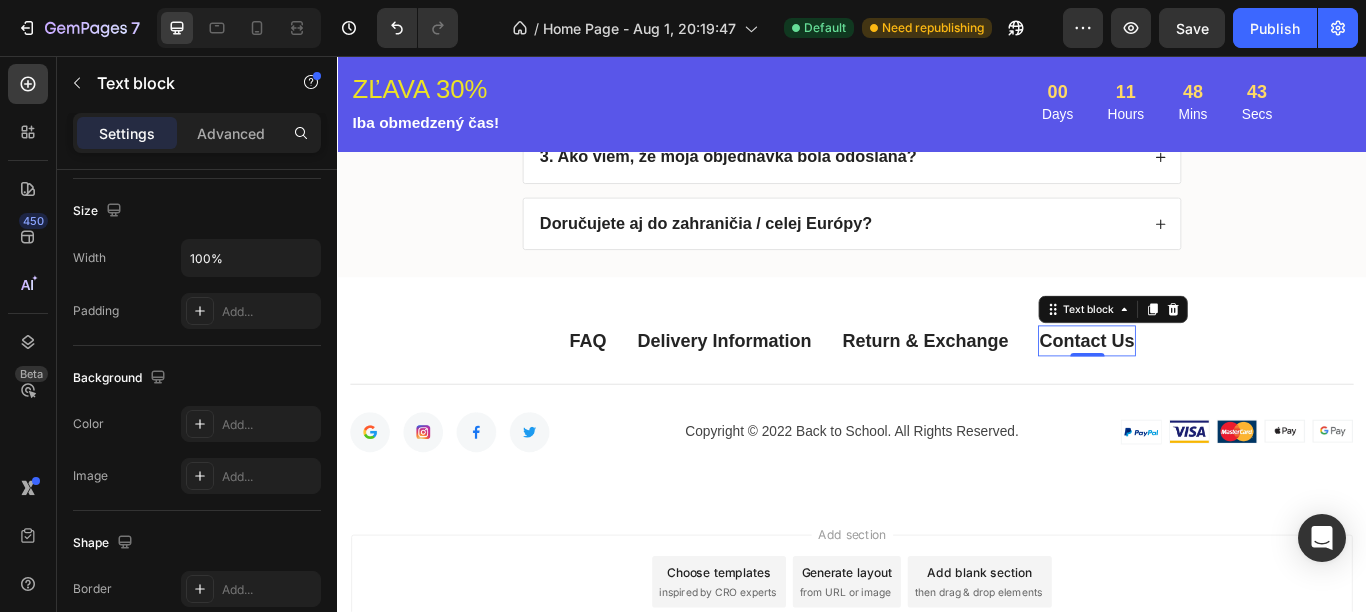 scroll, scrollTop: 686, scrollLeft: 0, axis: vertical 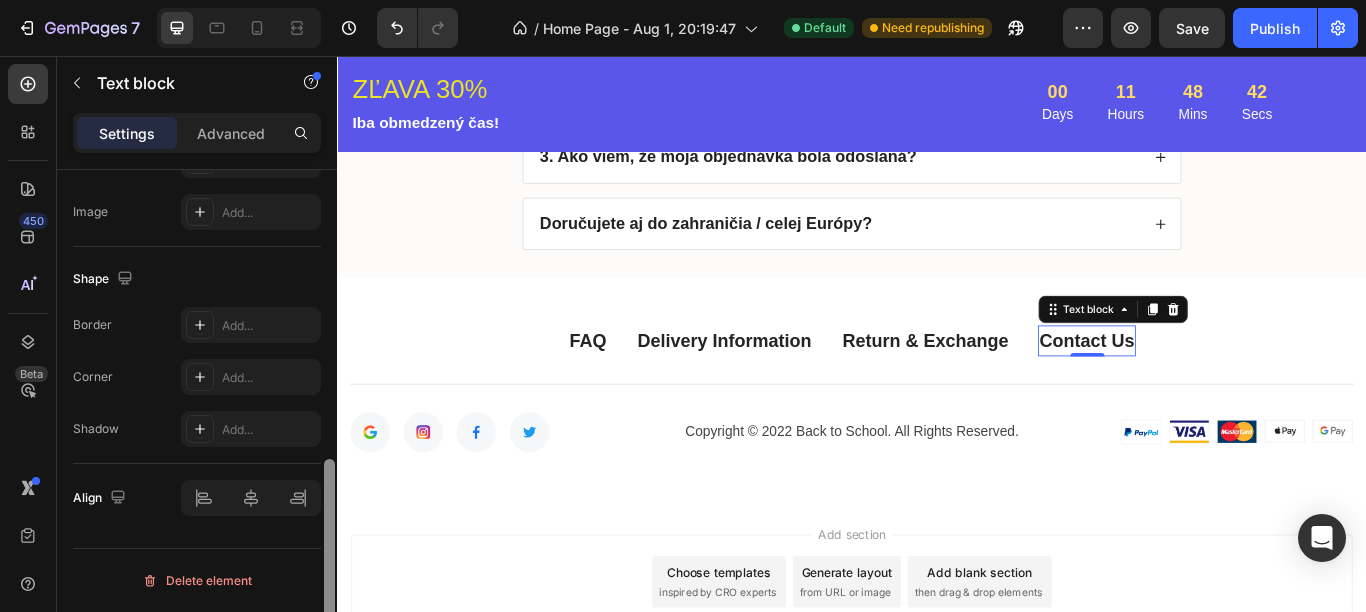 drag, startPoint x: 335, startPoint y: 462, endPoint x: 330, endPoint y: 383, distance: 79.15807 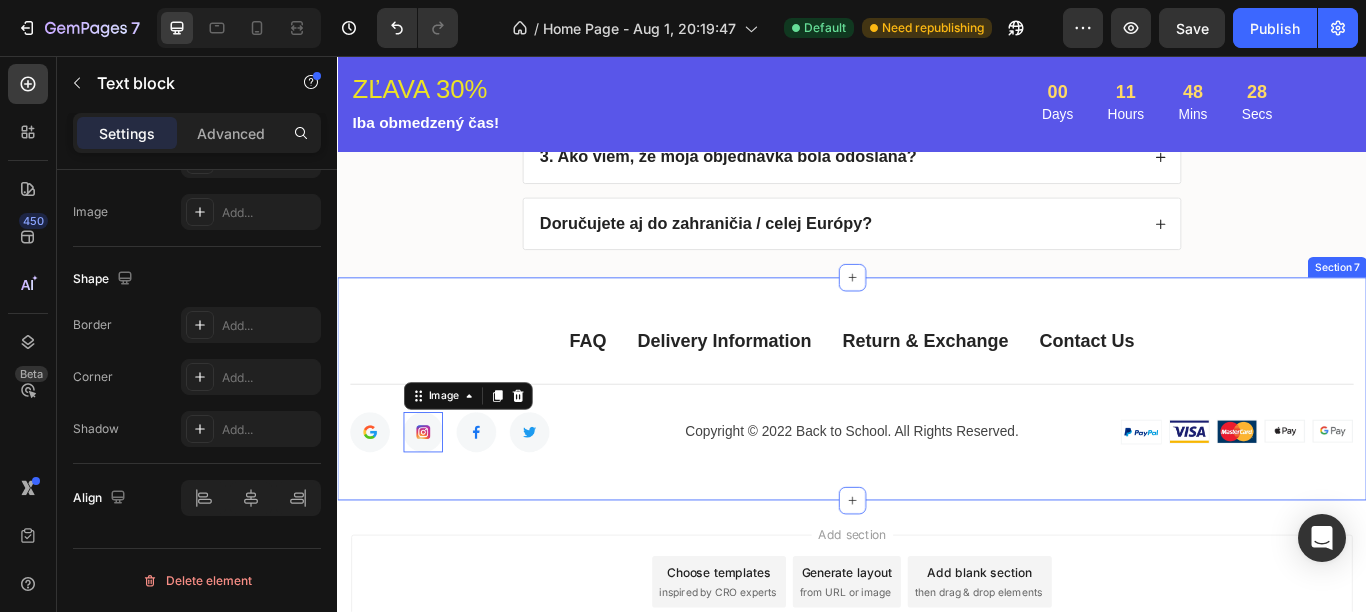drag, startPoint x: 445, startPoint y: 501, endPoint x: 735, endPoint y: 525, distance: 290.9914 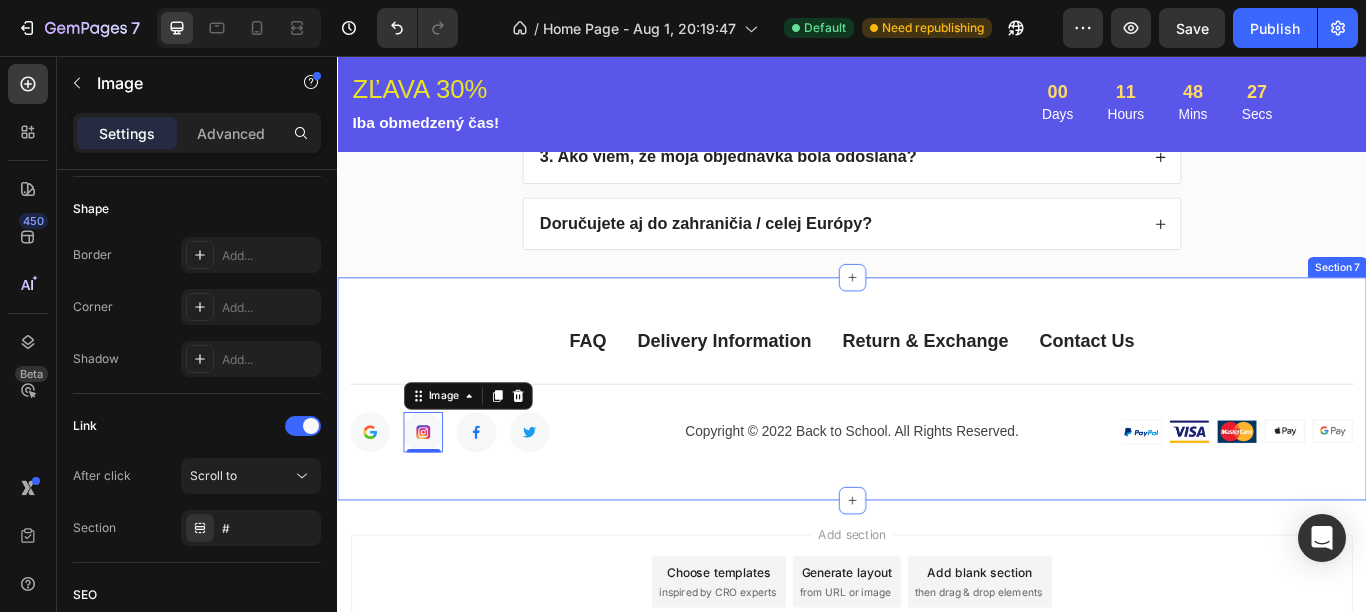 scroll, scrollTop: 0, scrollLeft: 0, axis: both 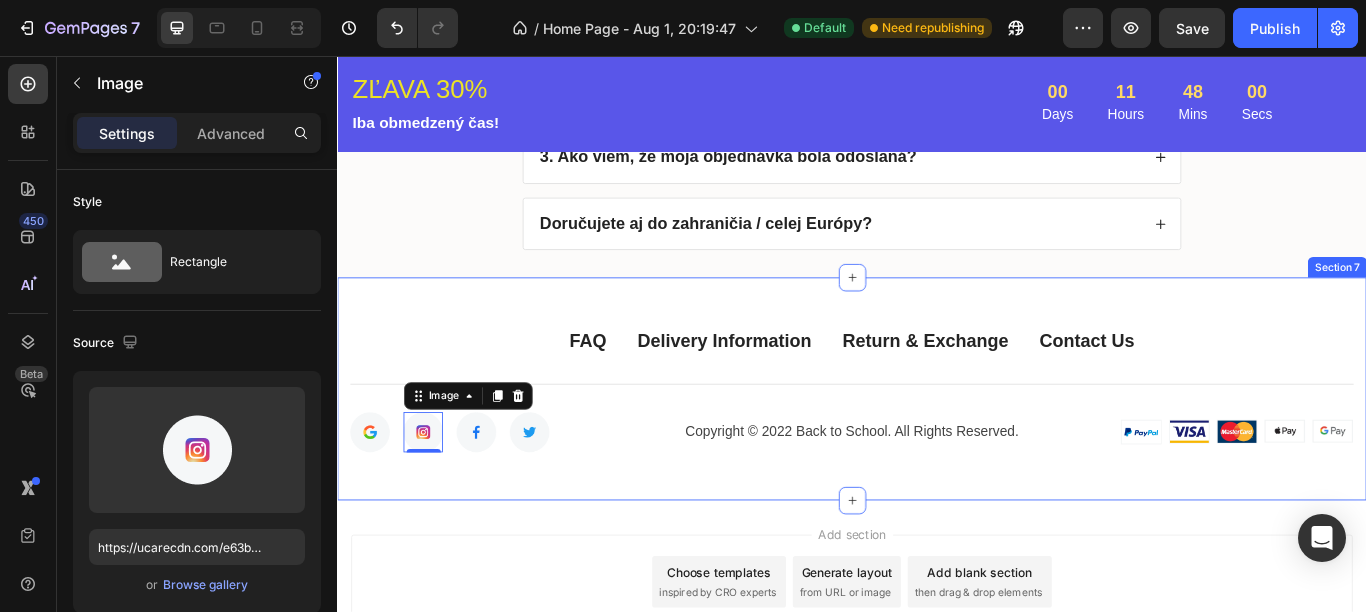 click on "FAQ Text block Delivery Information Text block Return & Exchange  Text block Contact Us Text block Row                Title Line Image Image   0 Image Image Icon List Hoz Copyright © 2022 Back to School. All Rights Reserved. Text block Image Image Image Image Image Icon List Hoz Row Row Section 7" at bounding box center (937, 443) 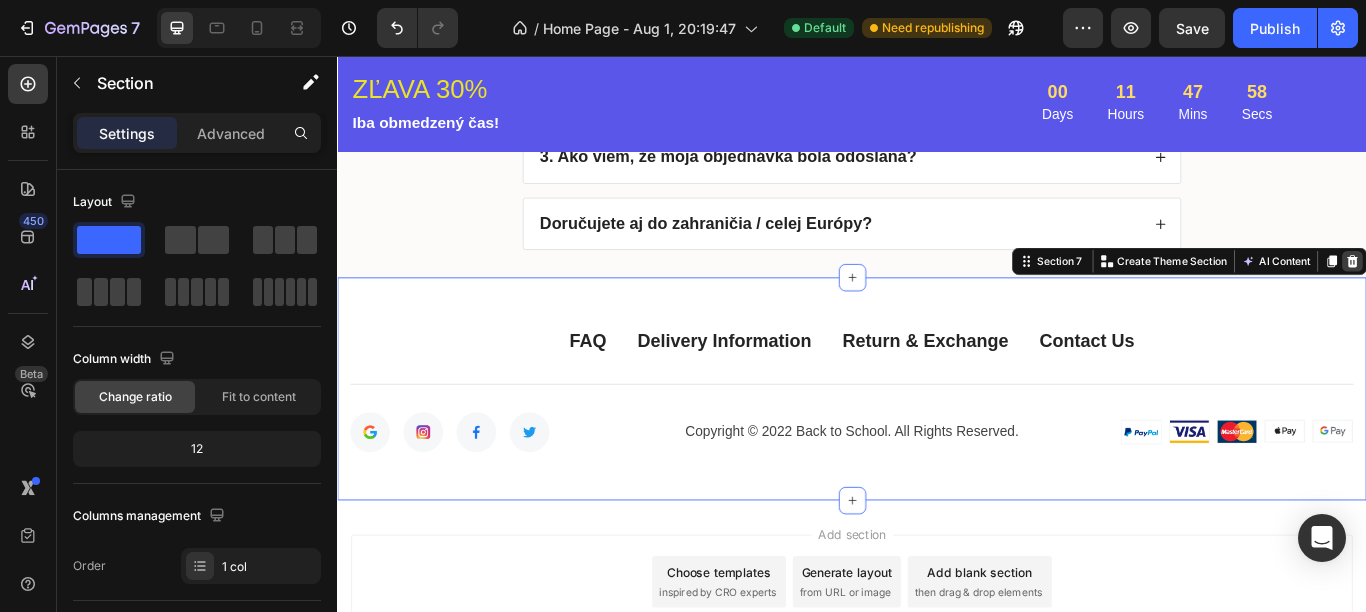 click 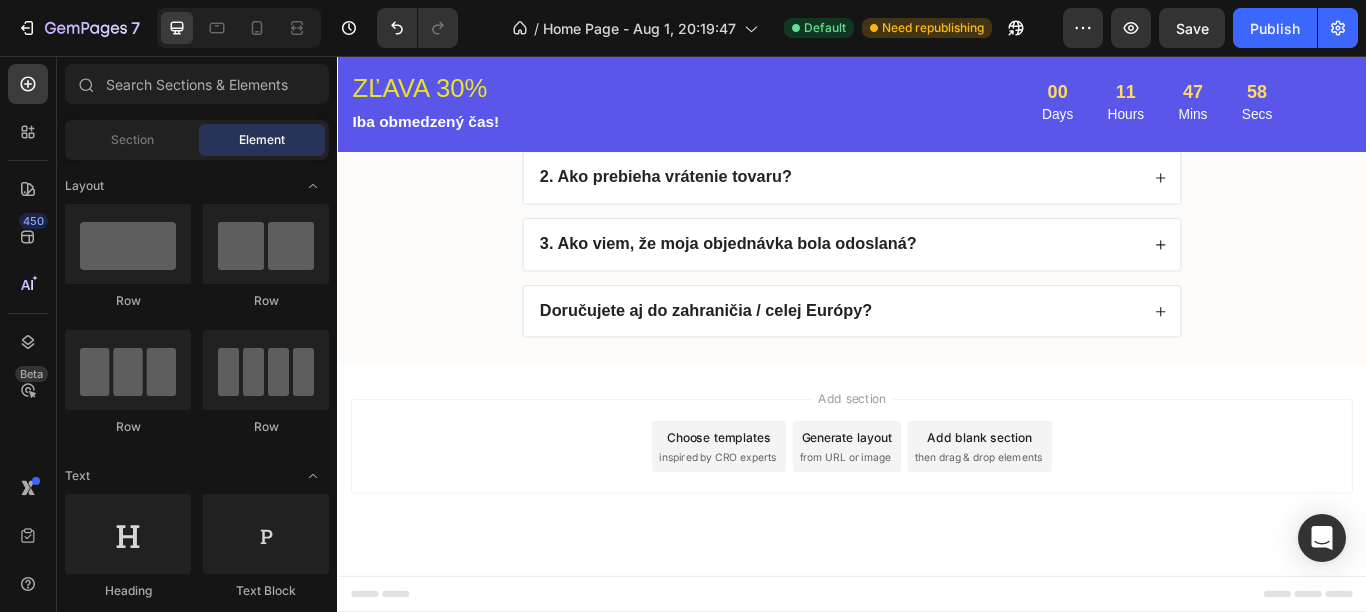 scroll, scrollTop: 2569, scrollLeft: 0, axis: vertical 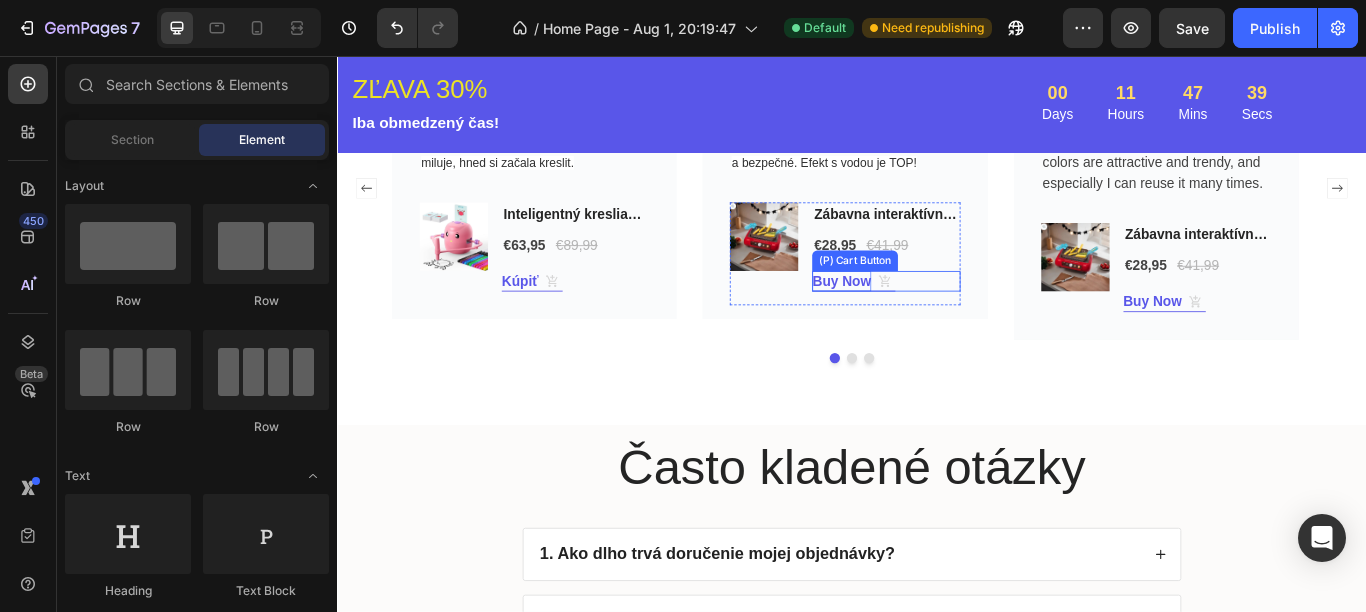 click on "Buy Now" at bounding box center (924, 318) 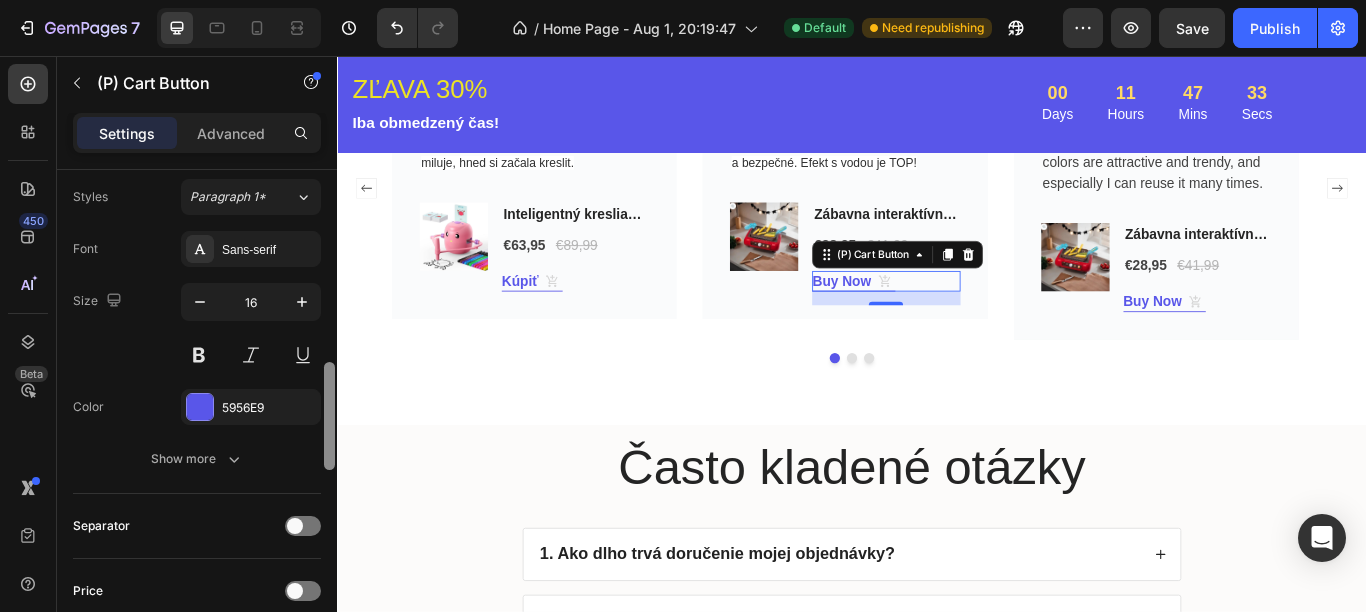 scroll, scrollTop: 1179, scrollLeft: 0, axis: vertical 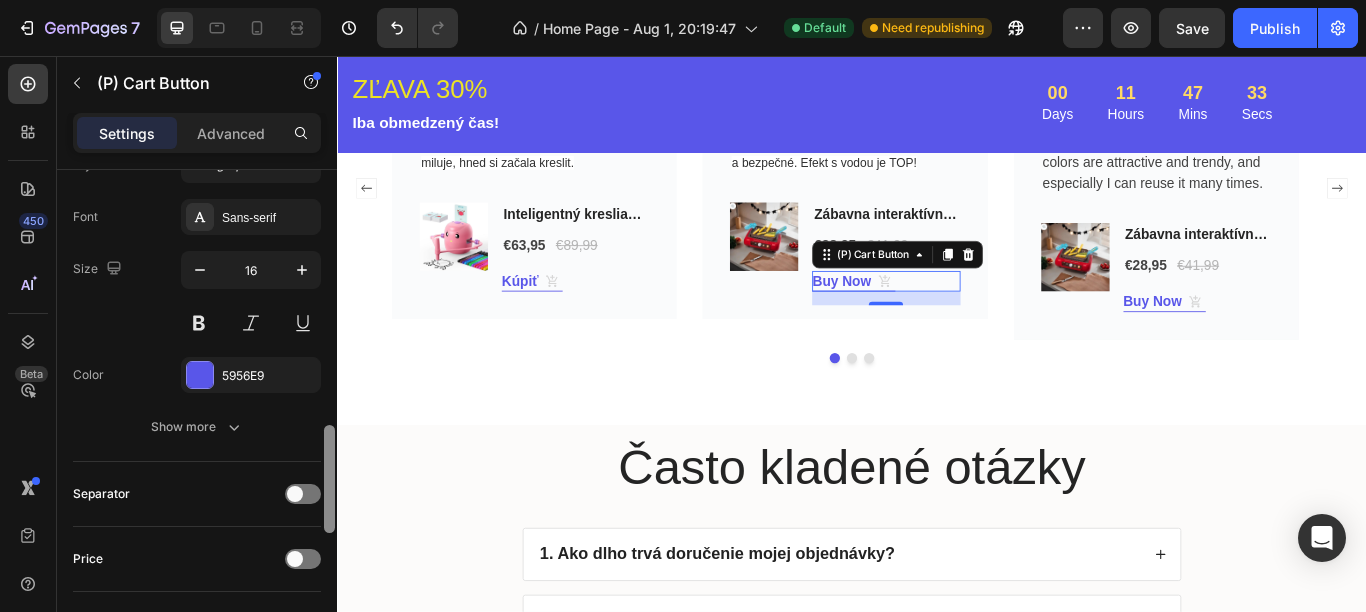 drag, startPoint x: 334, startPoint y: 209, endPoint x: 314, endPoint y: 465, distance: 256.78006 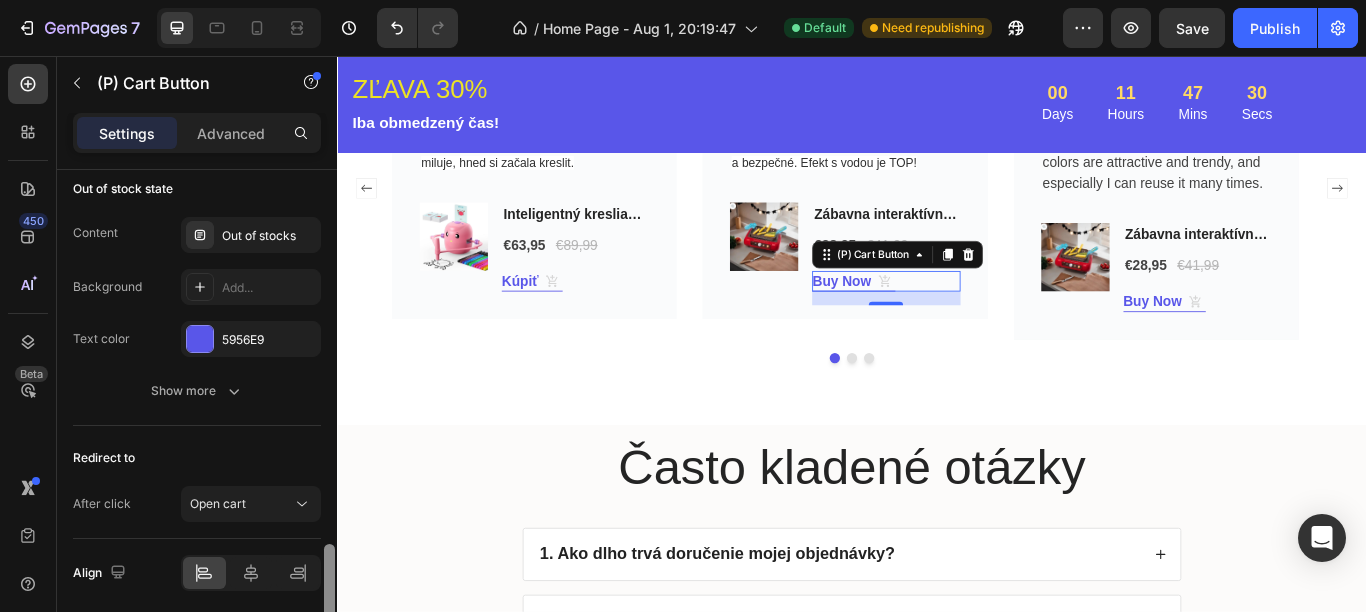 scroll, scrollTop: 1736, scrollLeft: 0, axis: vertical 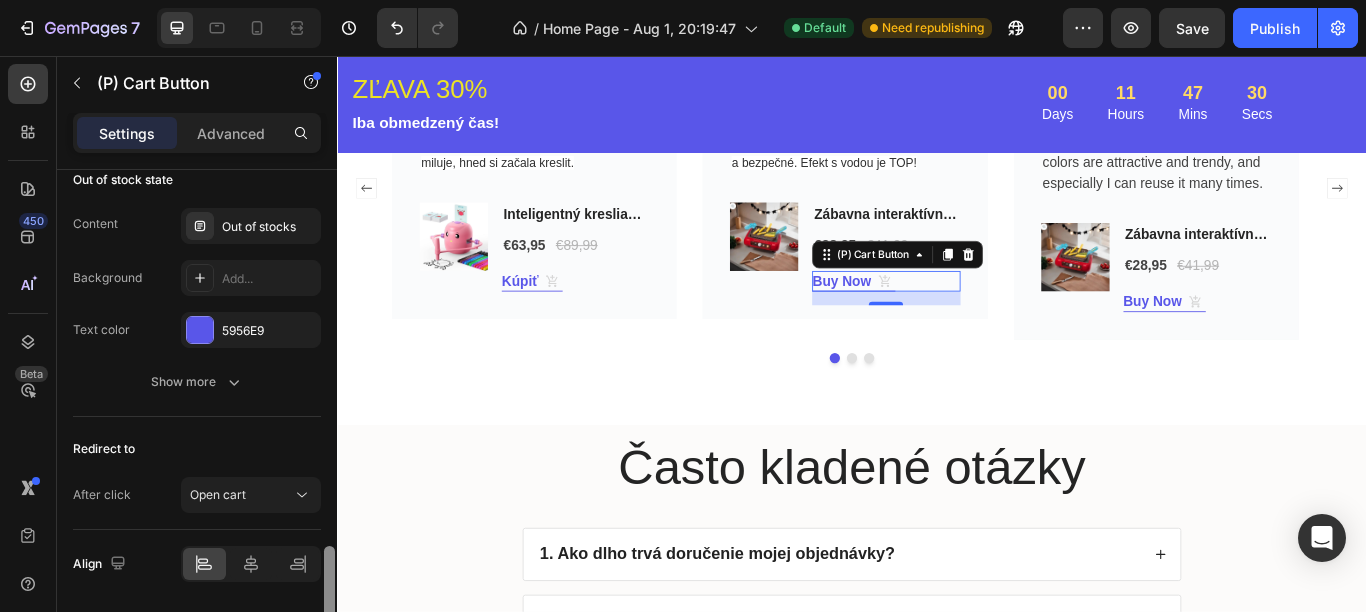 drag, startPoint x: 333, startPoint y: 469, endPoint x: 333, endPoint y: 590, distance: 121 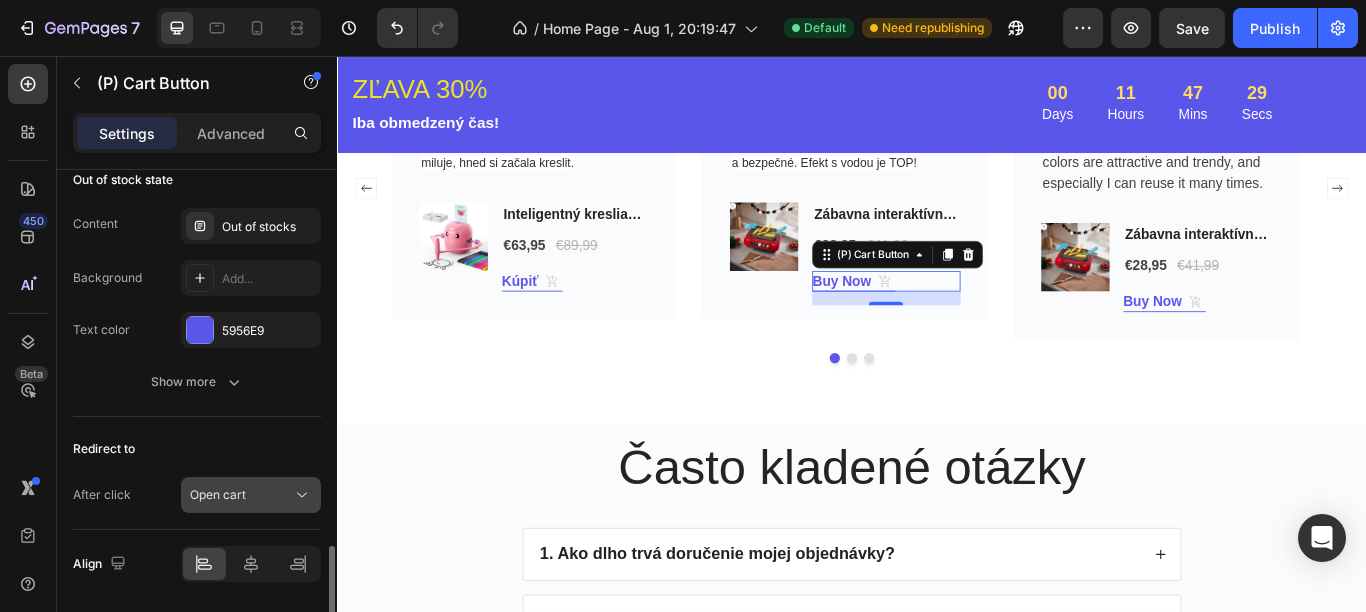 click on "Open cart" at bounding box center (241, 495) 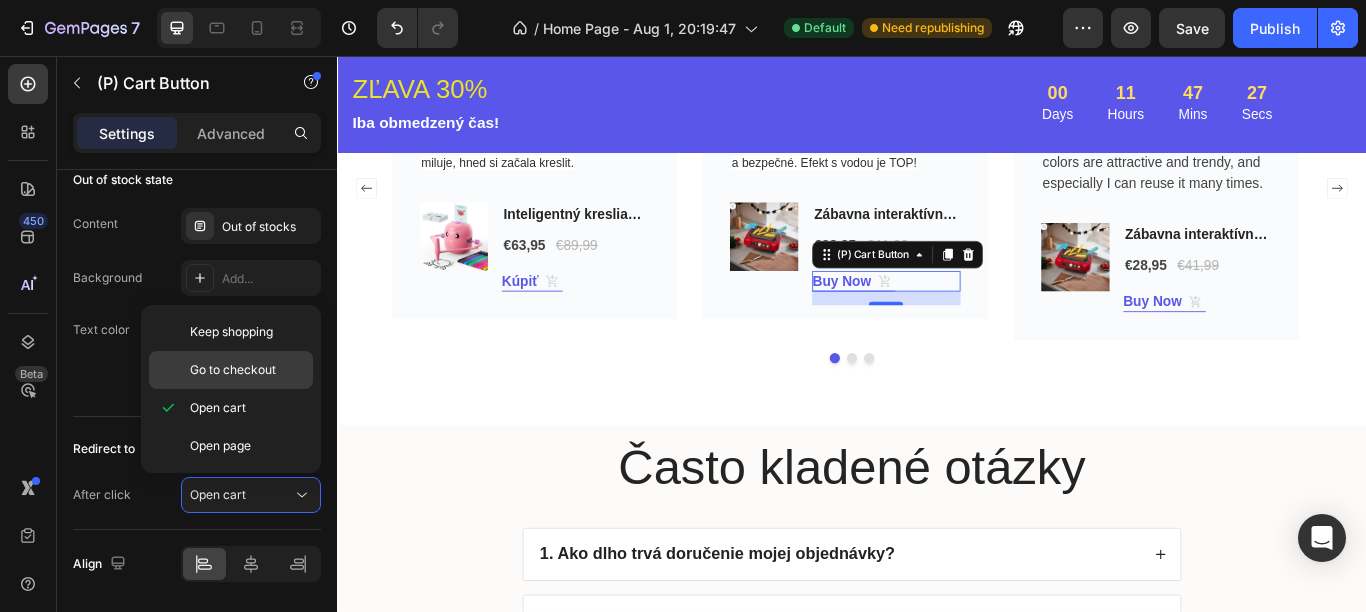 click on "Go to checkout" 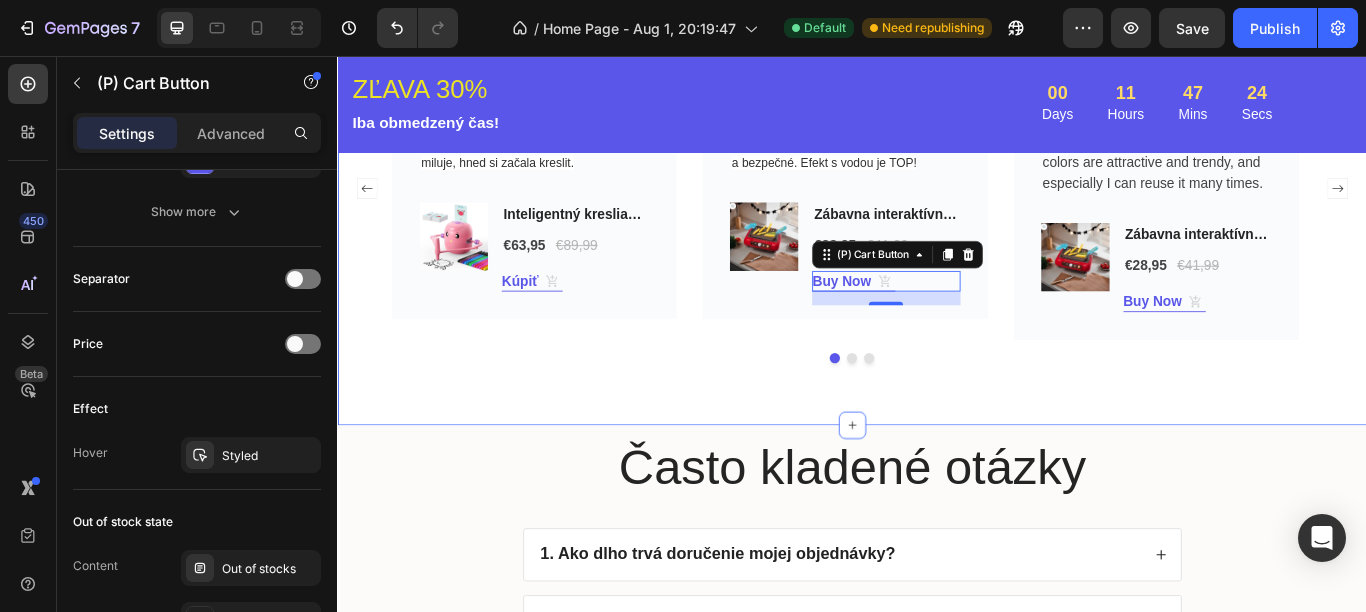 scroll, scrollTop: 699, scrollLeft: 0, axis: vertical 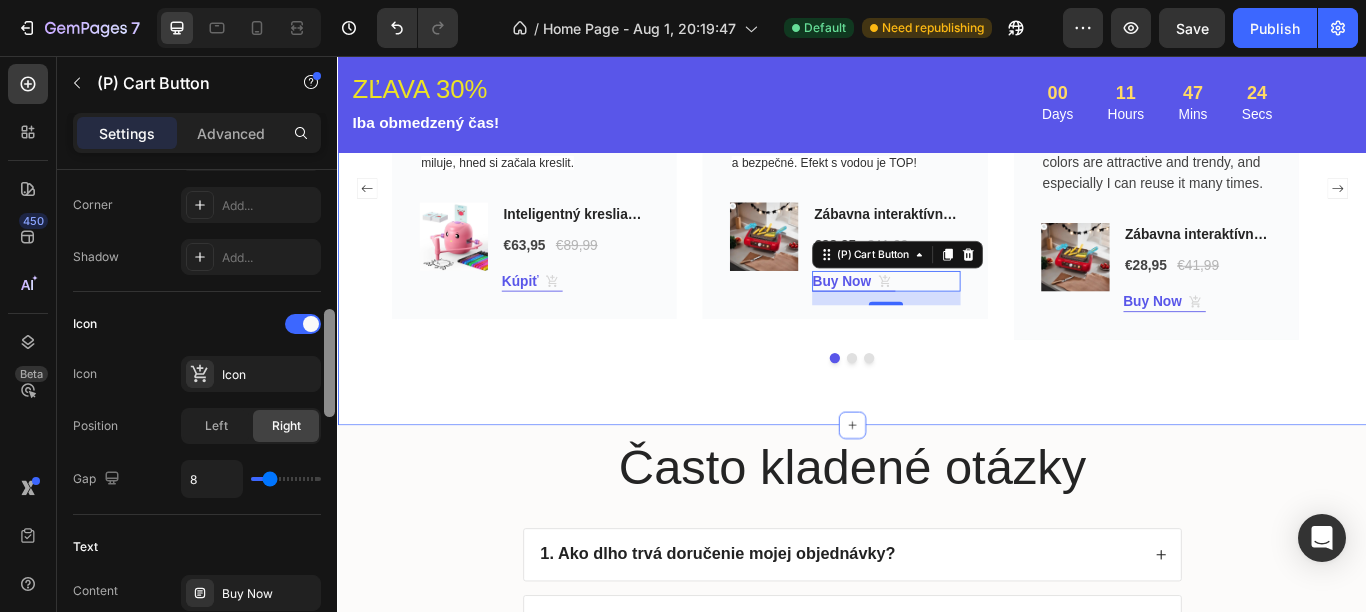 drag, startPoint x: 333, startPoint y: 587, endPoint x: 337, endPoint y: 362, distance: 225.03555 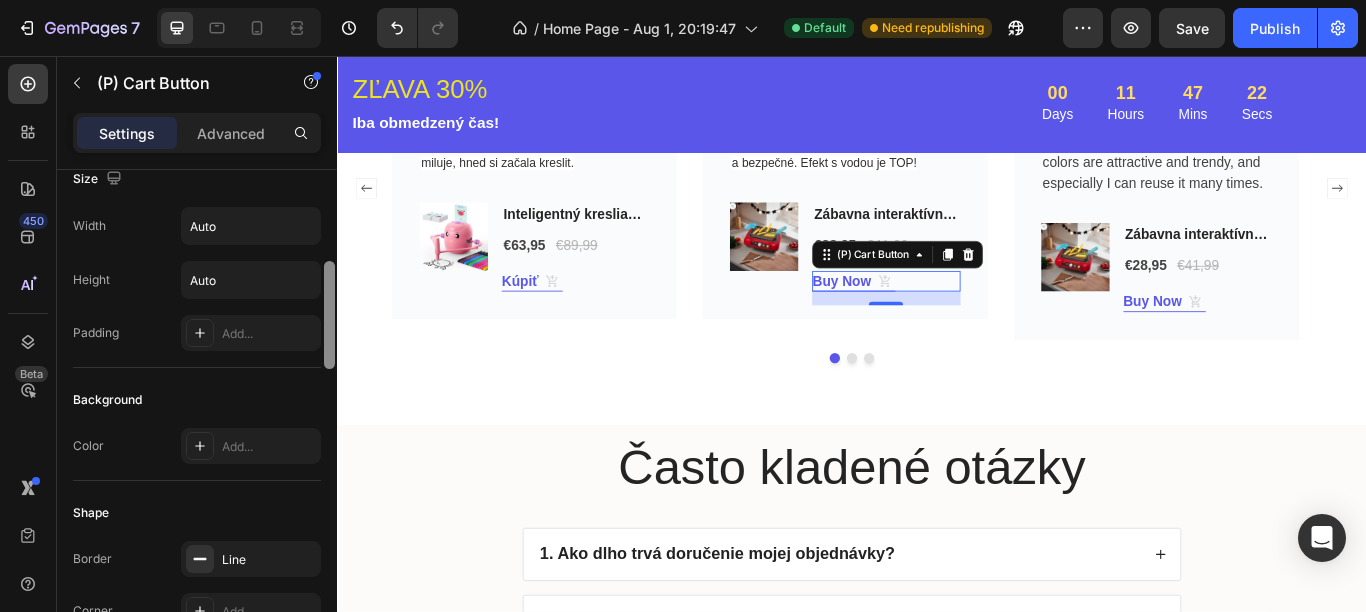 drag, startPoint x: 332, startPoint y: 378, endPoint x: 327, endPoint y: 289, distance: 89.140335 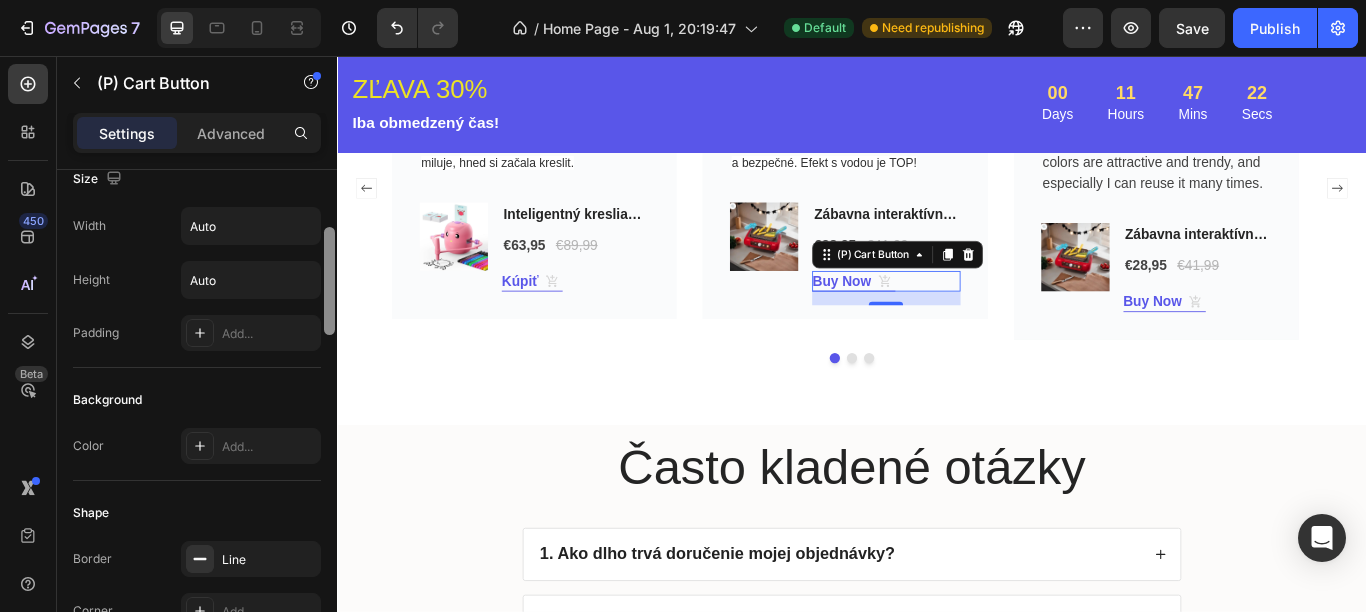 scroll, scrollTop: 288, scrollLeft: 0, axis: vertical 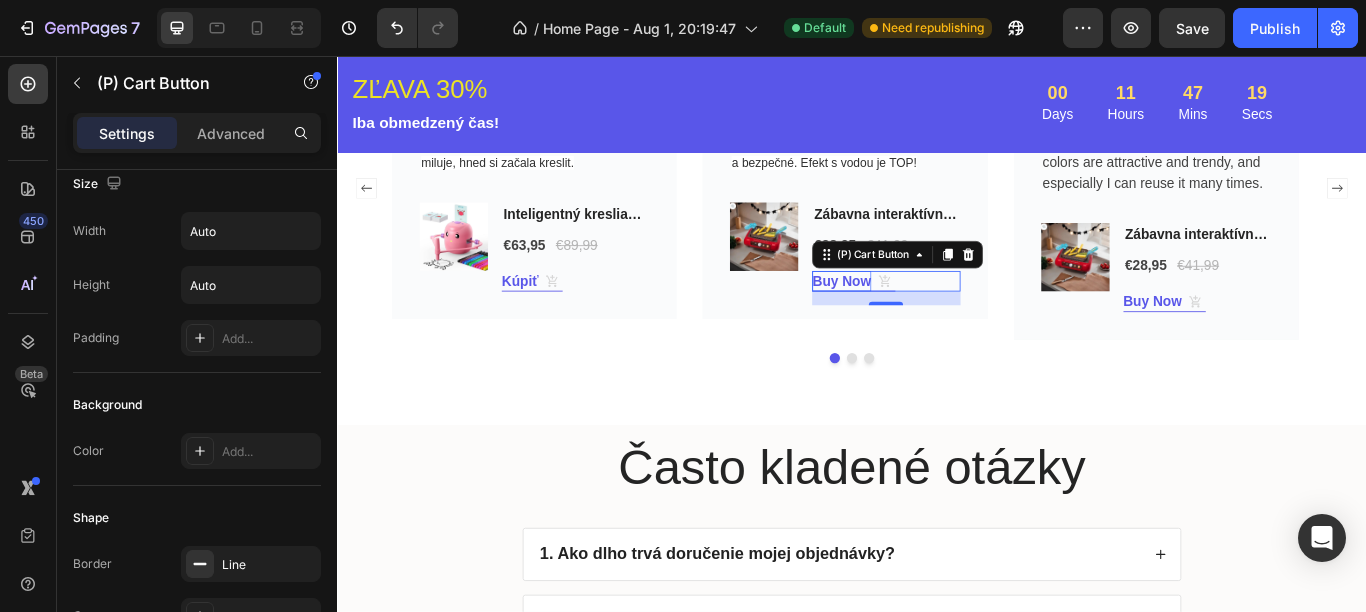 click on "Buy Now" at bounding box center (924, 318) 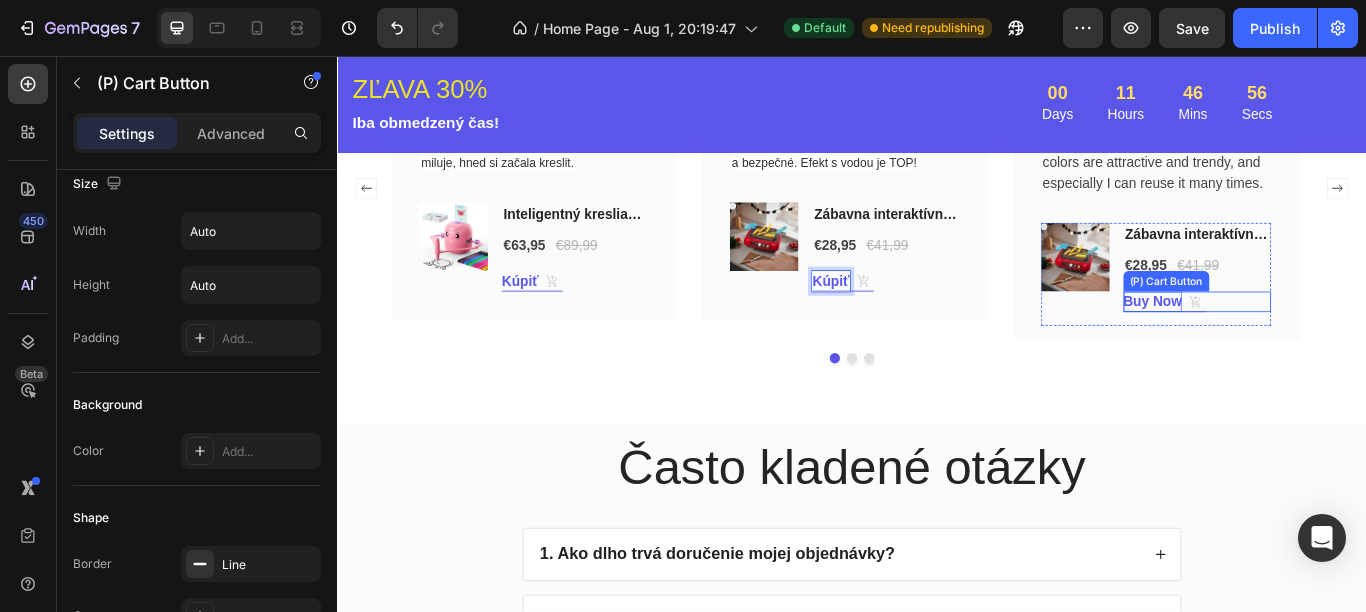 click on "Buy Now" at bounding box center (1287, 342) 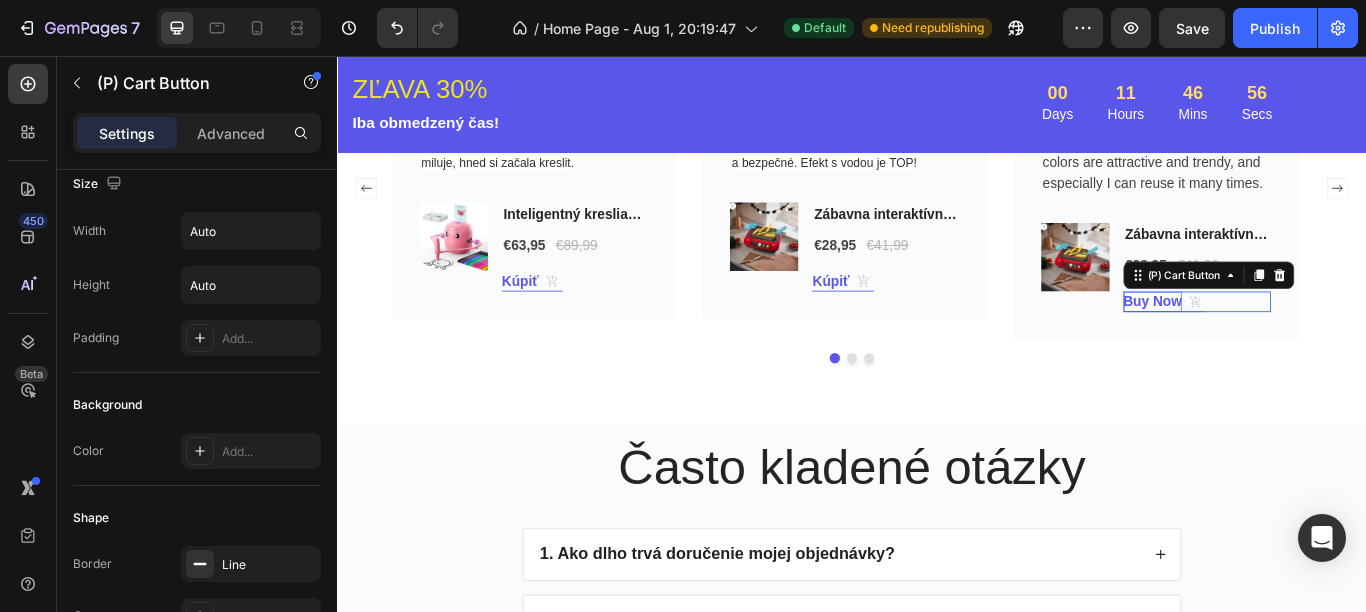 click on "Buy Now" at bounding box center (1287, 342) 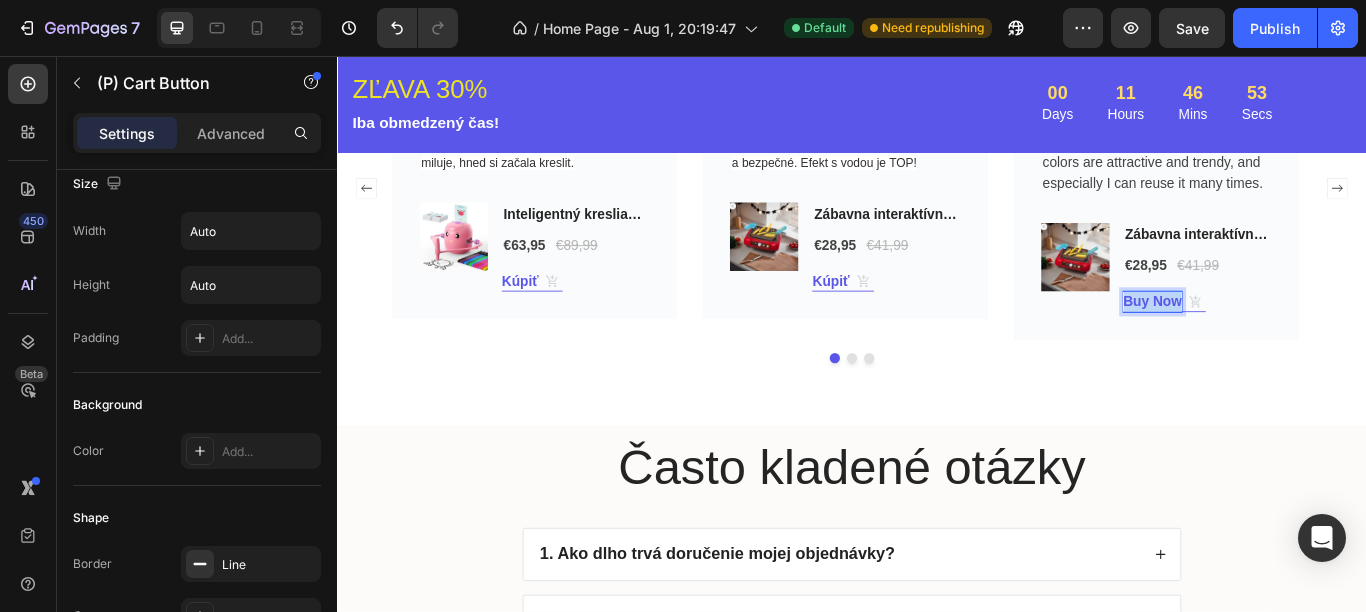 drag, startPoint x: 1317, startPoint y: 347, endPoint x: 1253, endPoint y: 349, distance: 64.03124 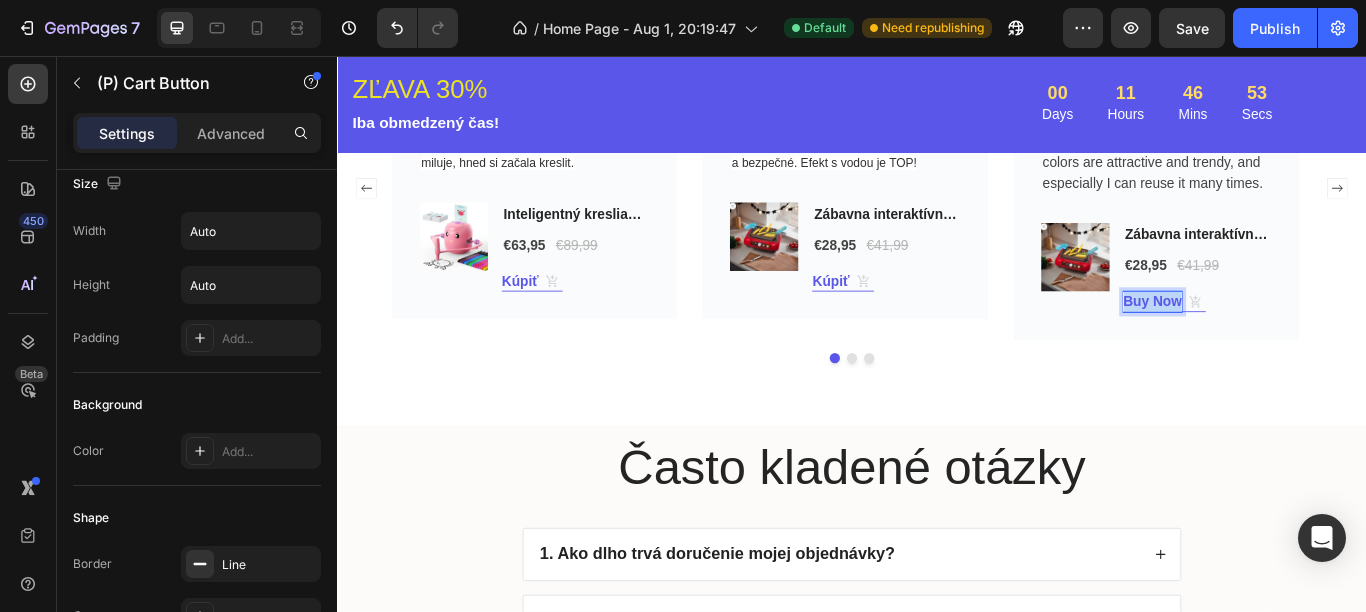 click on "Buy Now" at bounding box center [1287, 342] 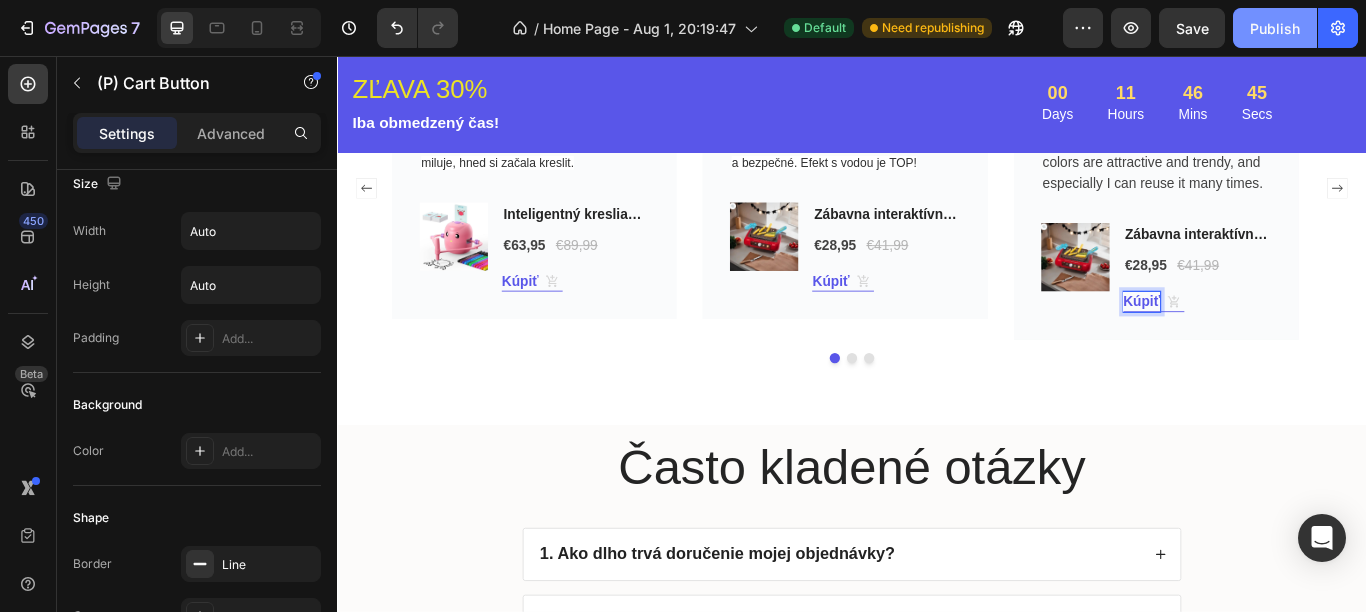 click on "Publish" at bounding box center (1275, 28) 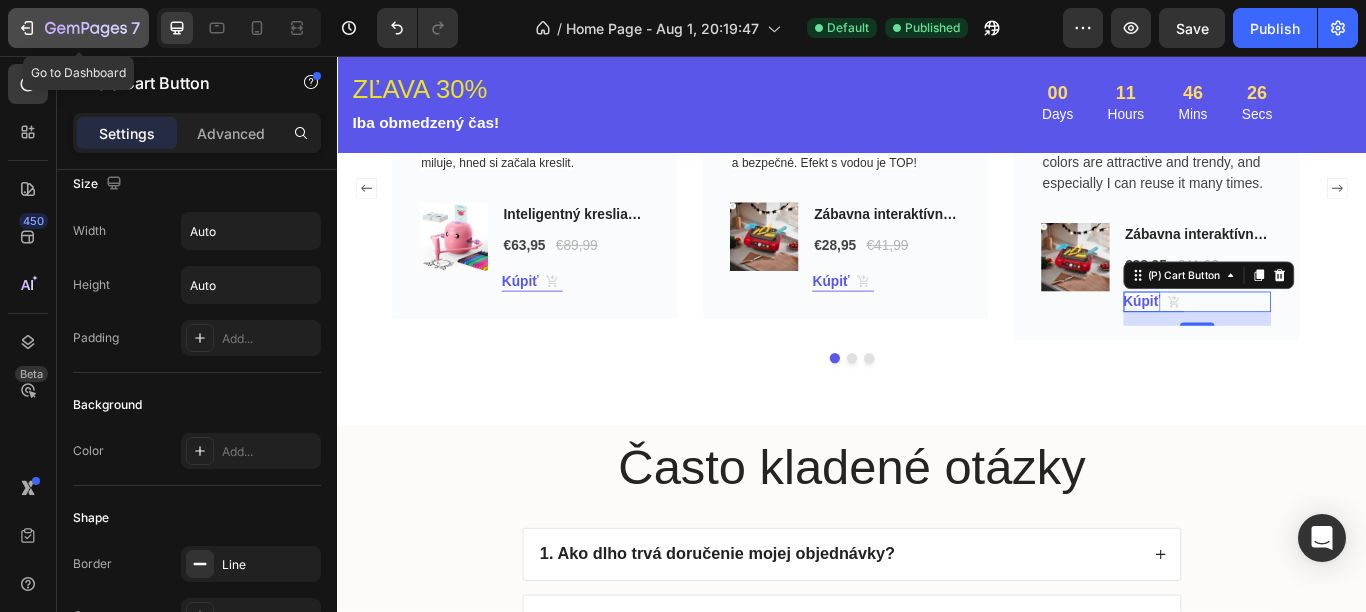 click 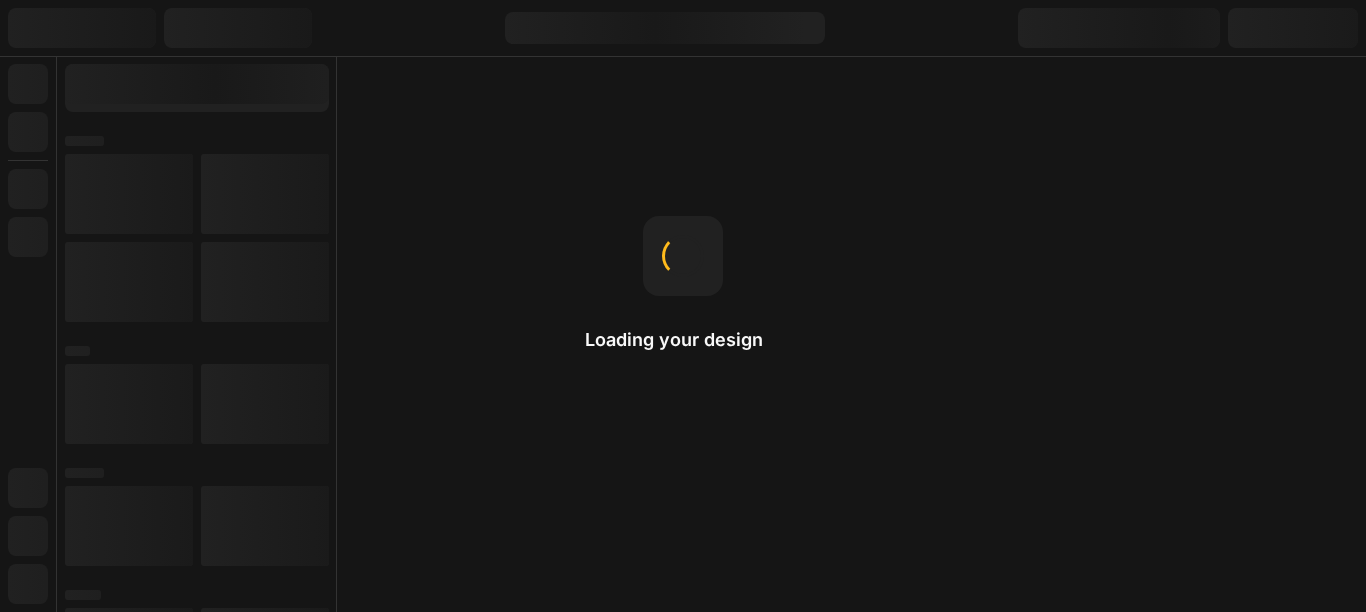 scroll, scrollTop: 0, scrollLeft: 0, axis: both 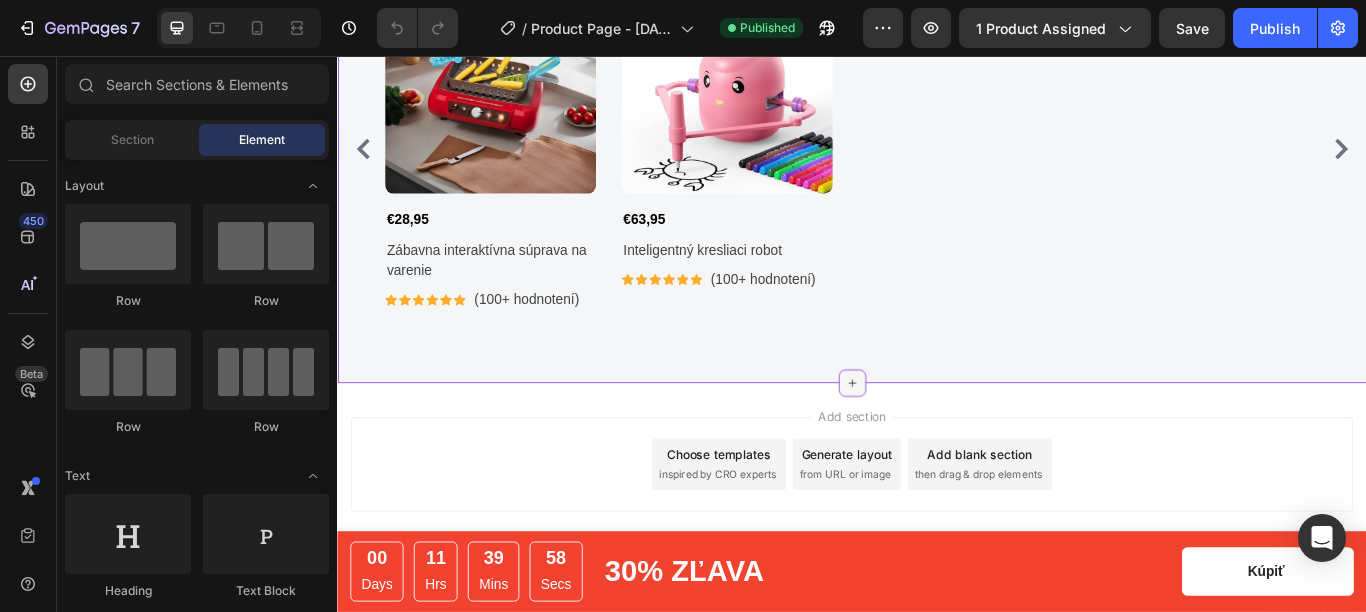 click 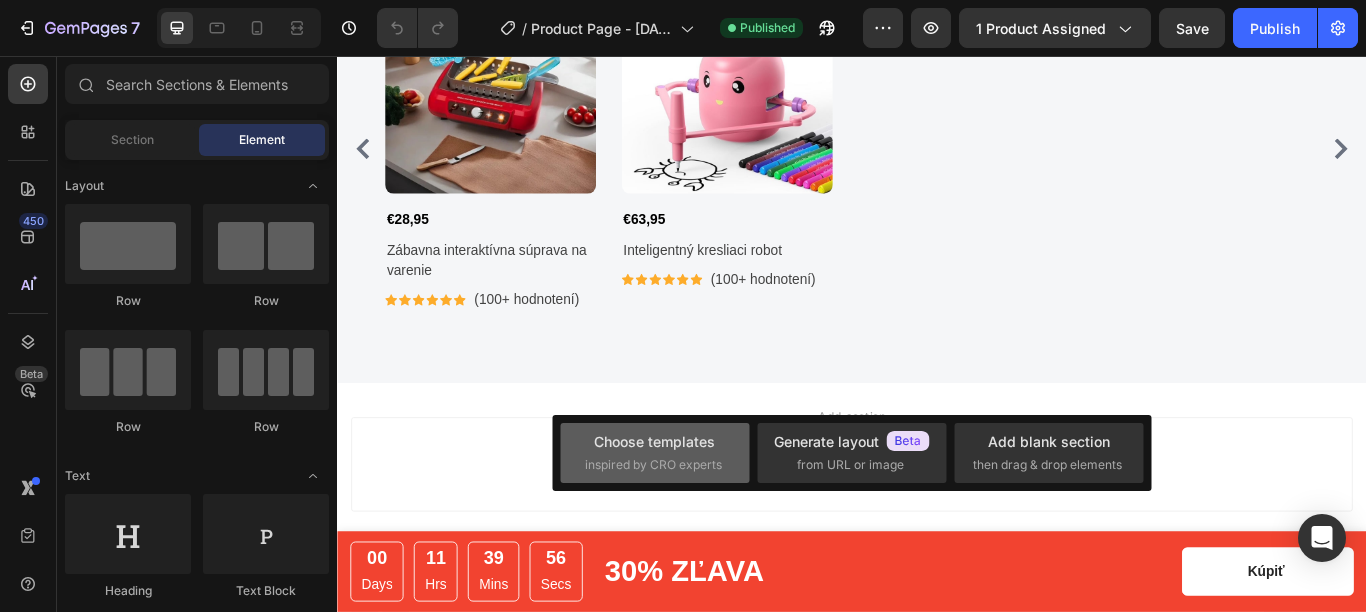 click on "Choose templates" at bounding box center [654, 441] 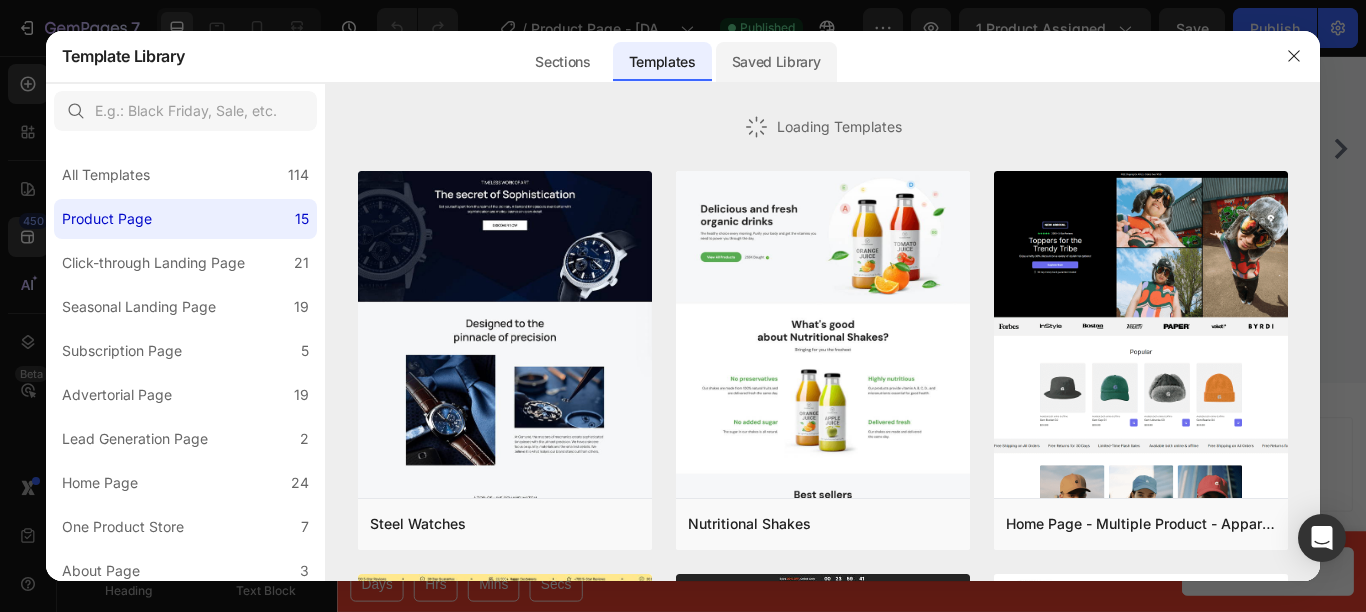 click on "Saved Library" 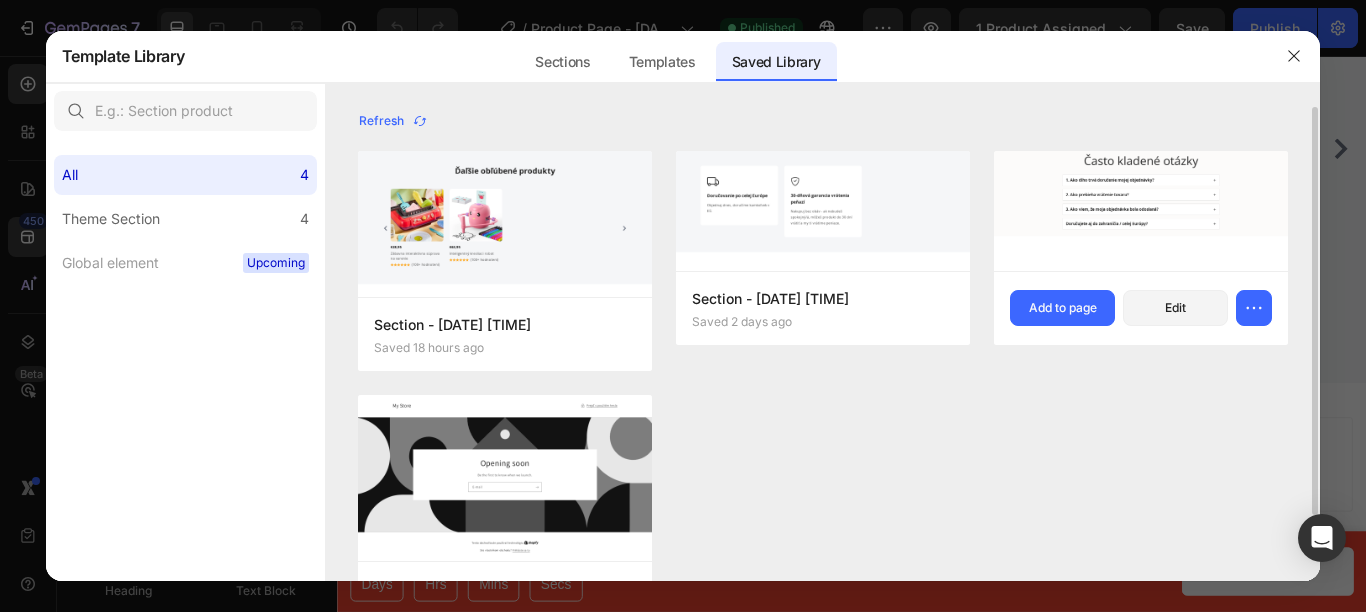 click at bounding box center [1141, 200] 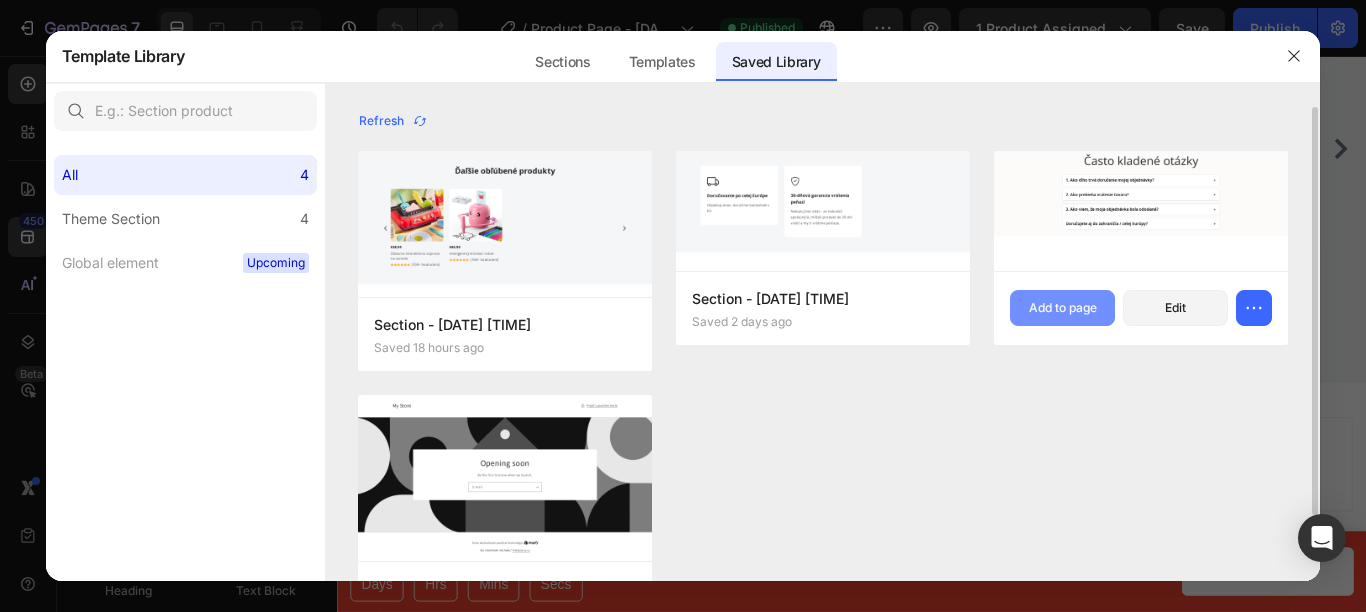 click on "Add to page" at bounding box center [1063, 308] 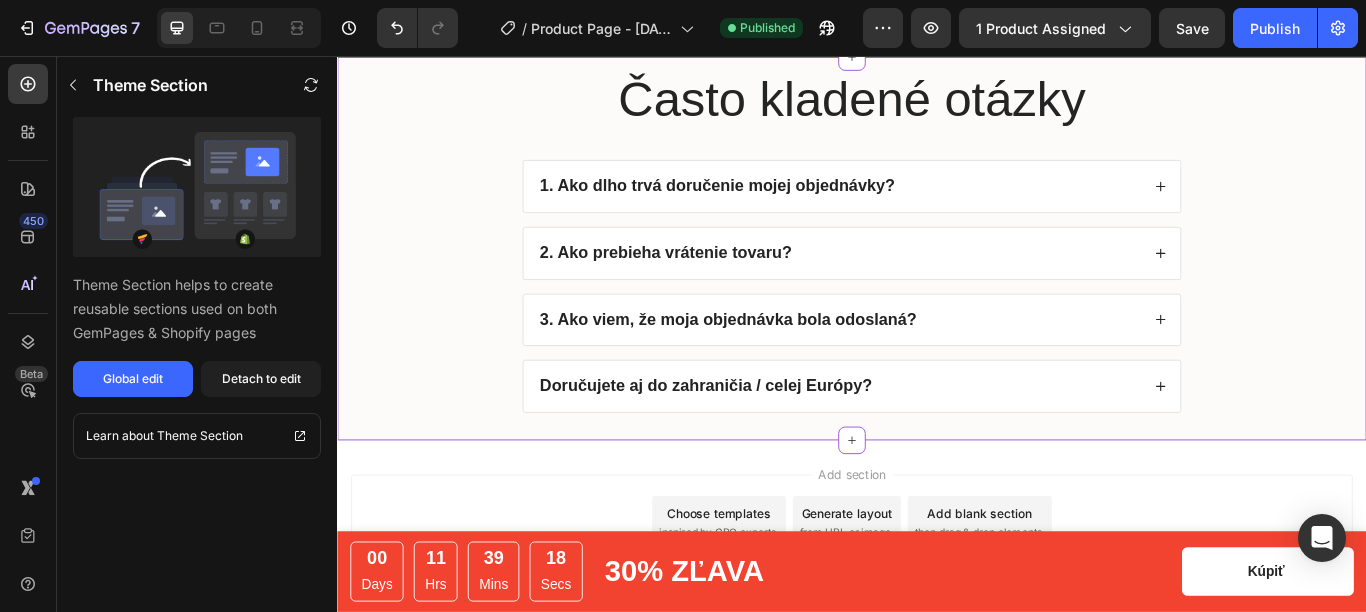 scroll, scrollTop: 4006, scrollLeft: 0, axis: vertical 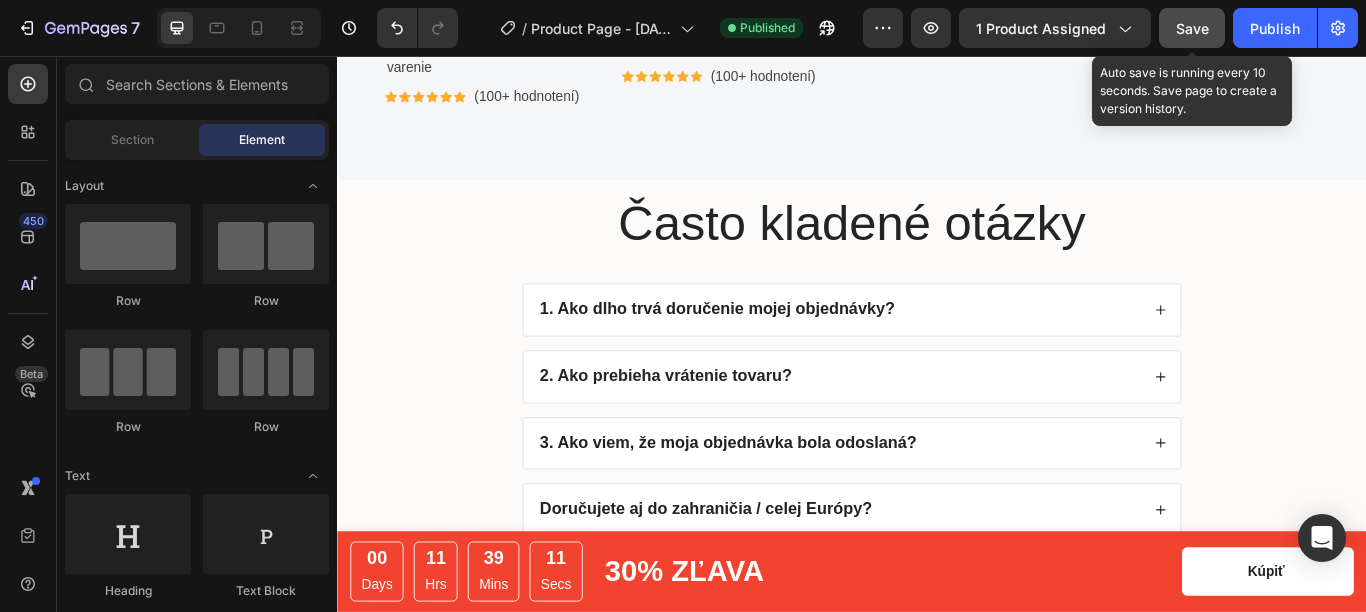 click on "Save" at bounding box center [1192, 28] 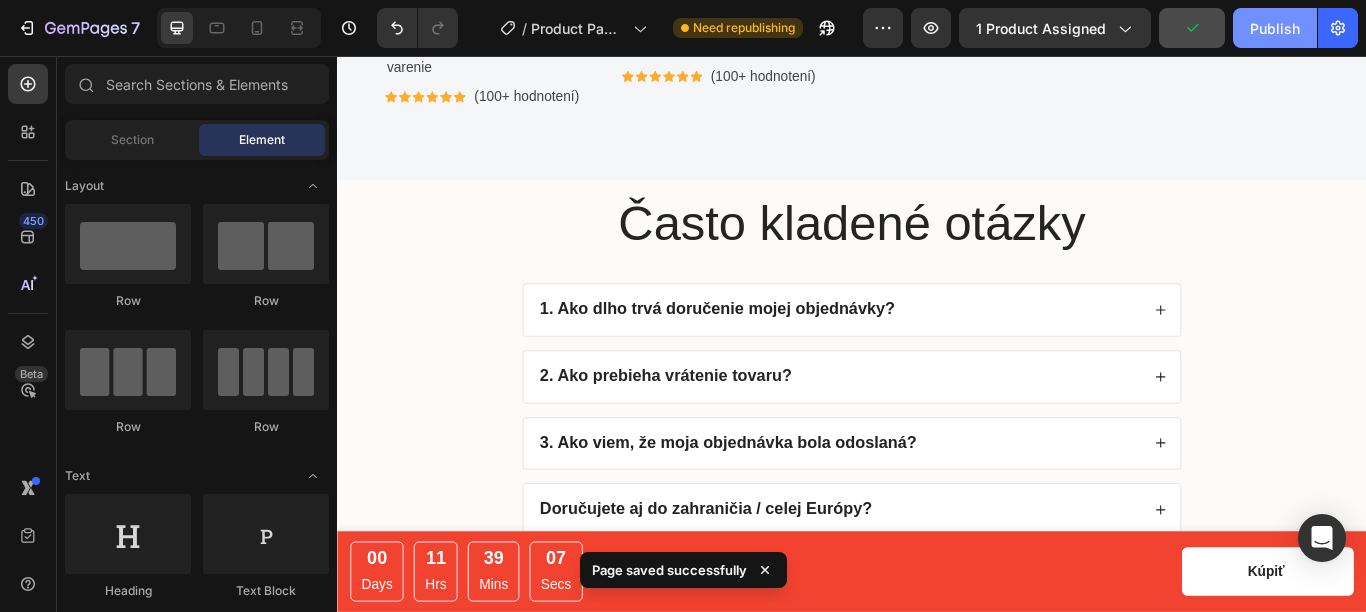 click on "Publish" 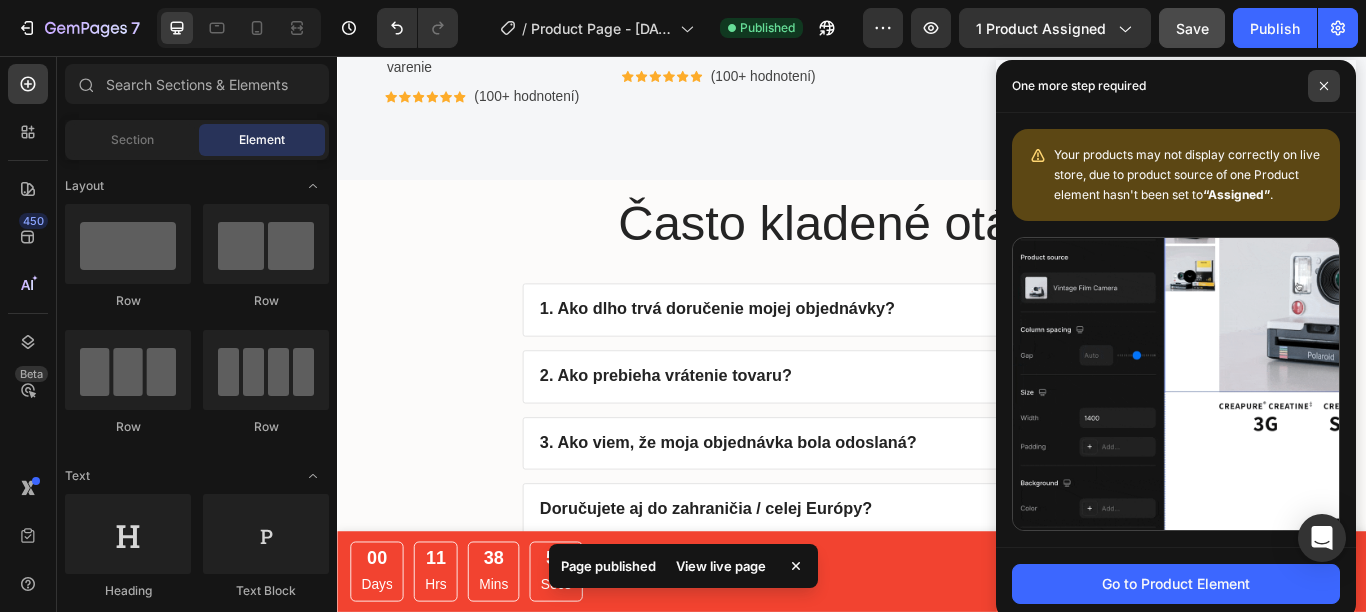 click at bounding box center (1324, 86) 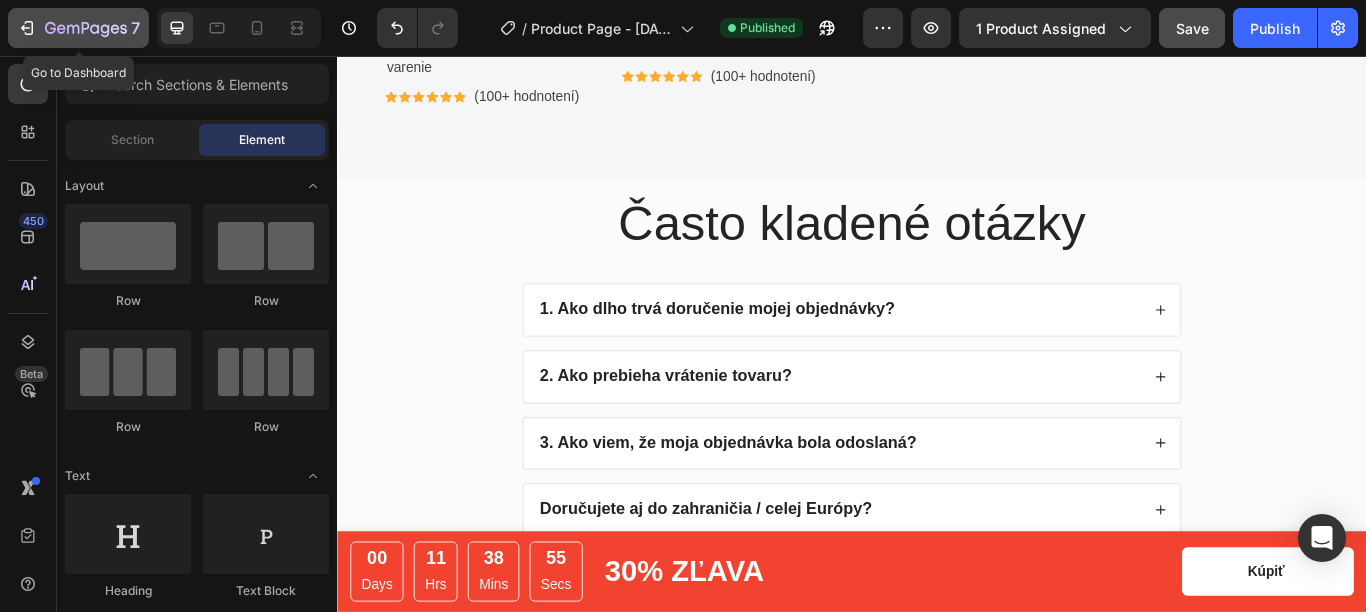 click 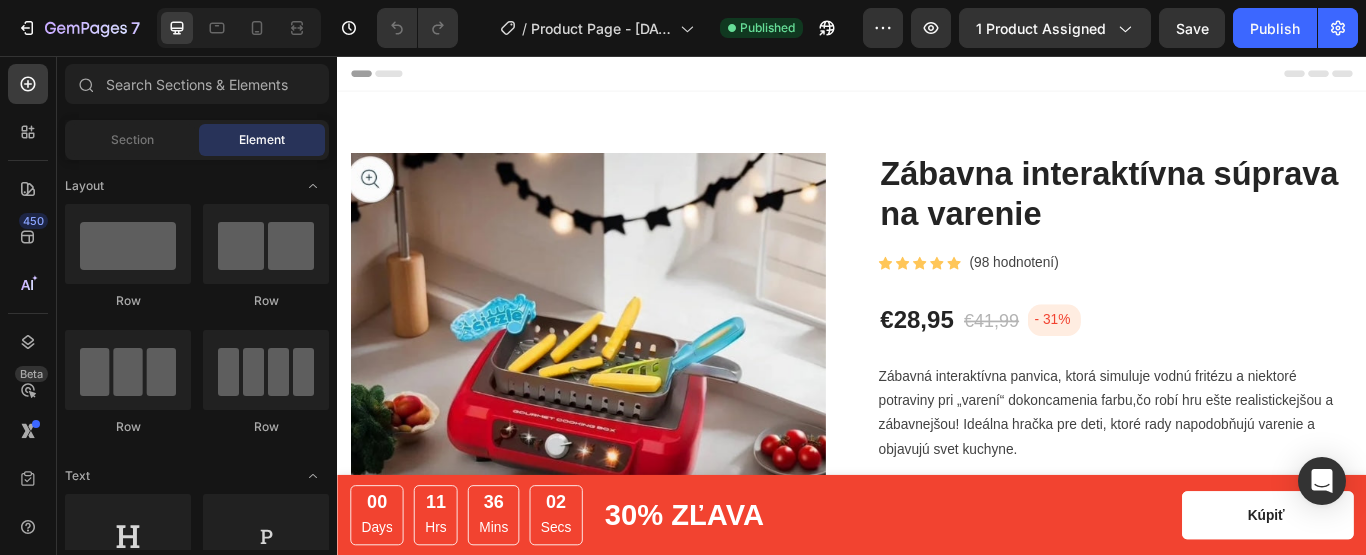 scroll, scrollTop: 0, scrollLeft: 0, axis: both 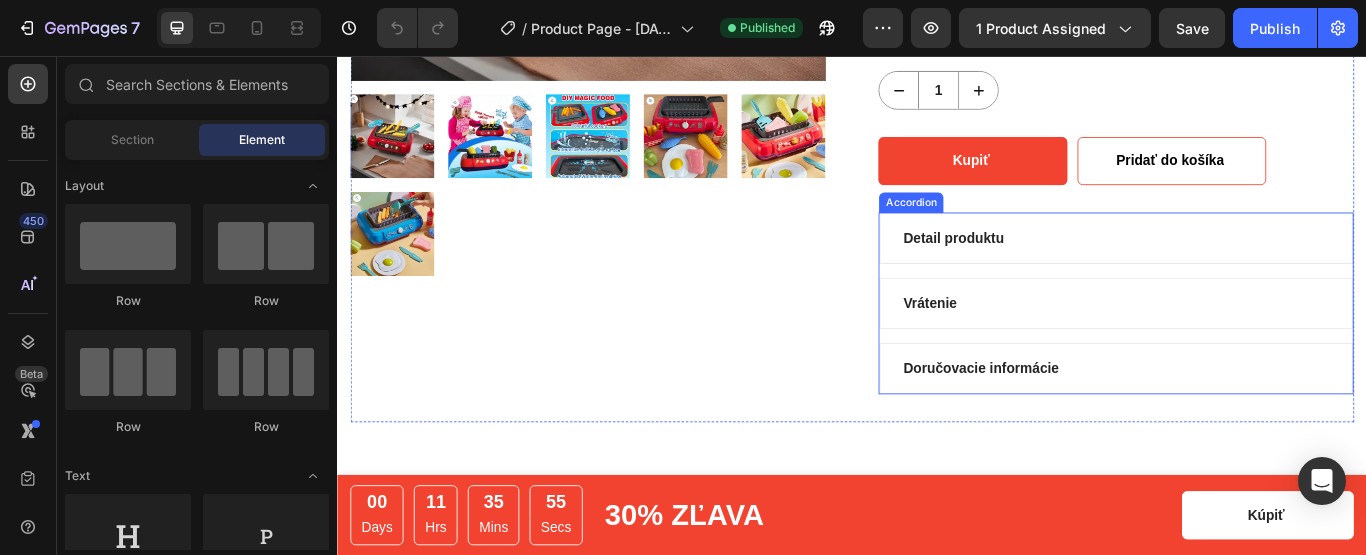 click on "Detail produktu" at bounding box center (1055, 268) 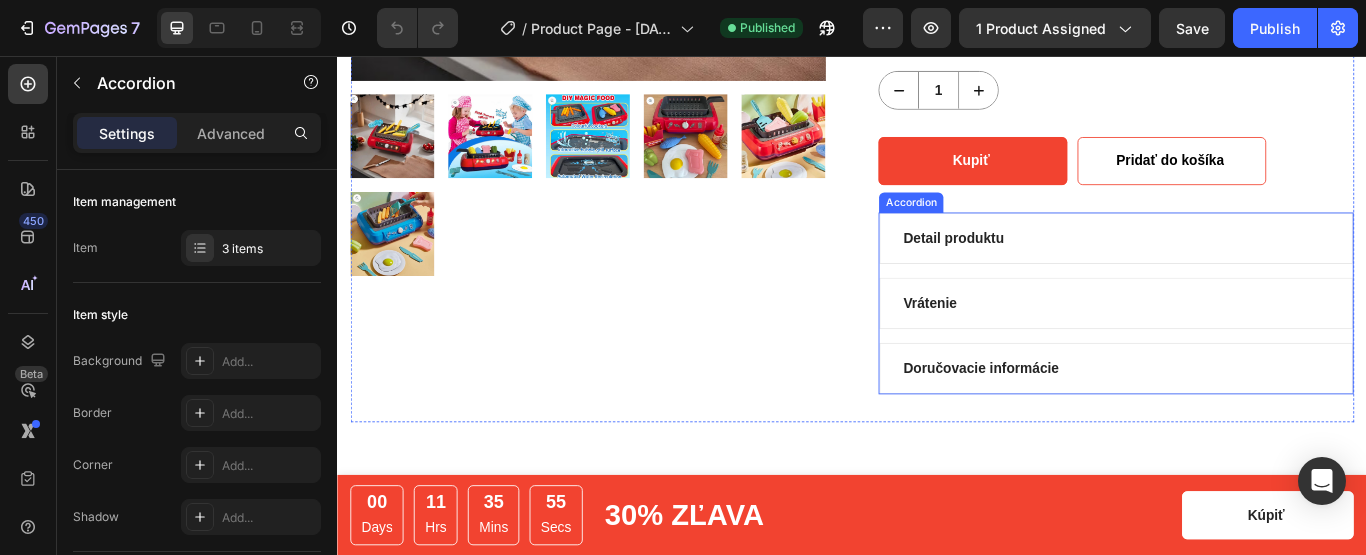 click on "Detail produktu" at bounding box center (1055, 268) 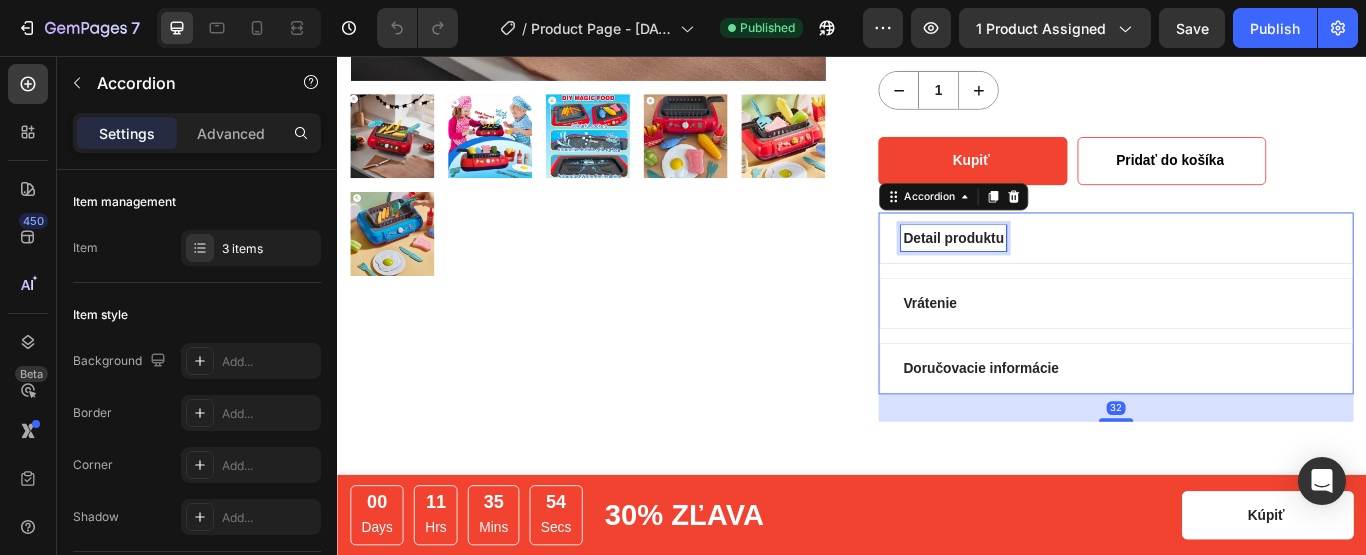 click on "Detail produktu" at bounding box center [1055, 268] 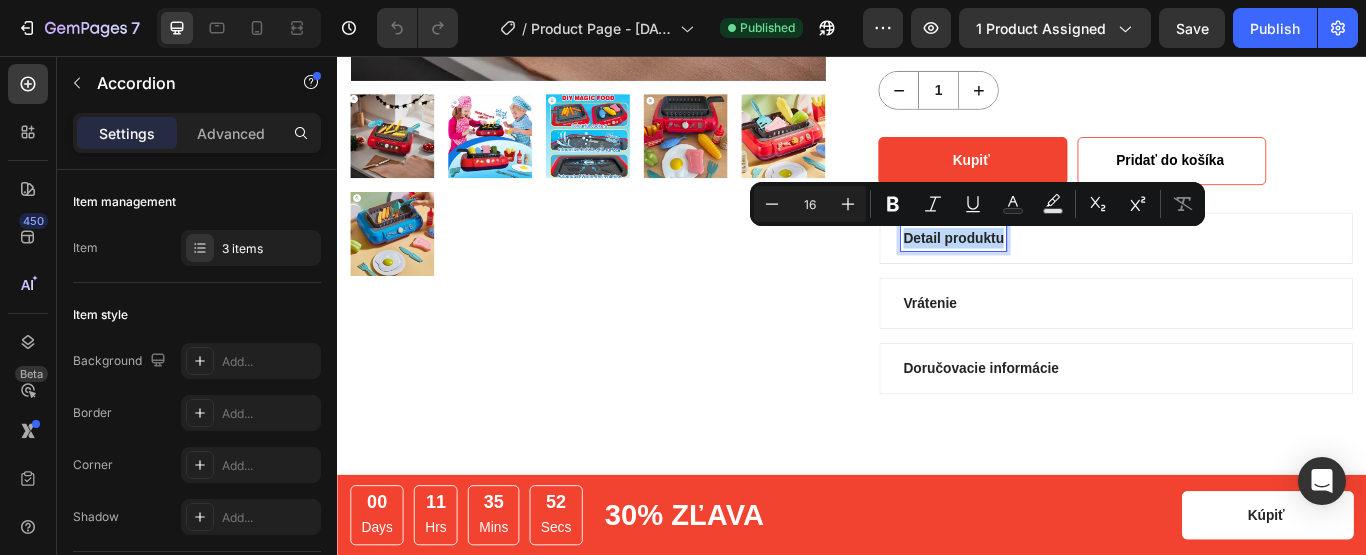 drag, startPoint x: 1106, startPoint y: 272, endPoint x: 993, endPoint y: 268, distance: 113.07078 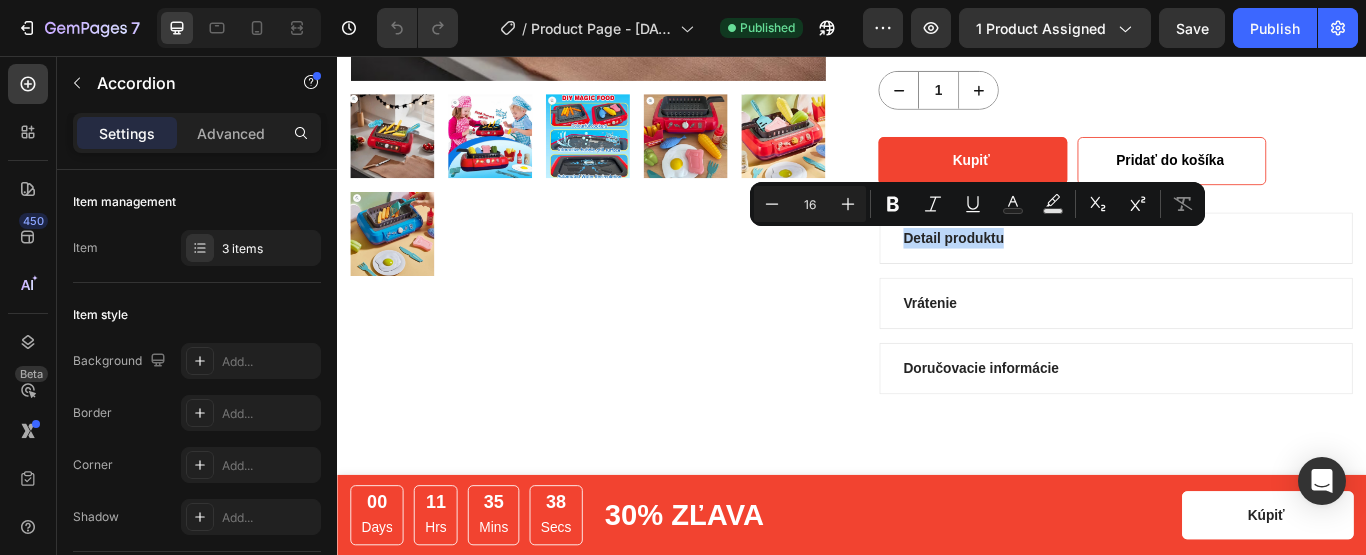 click on "Detail produktu" at bounding box center (1245, 268) 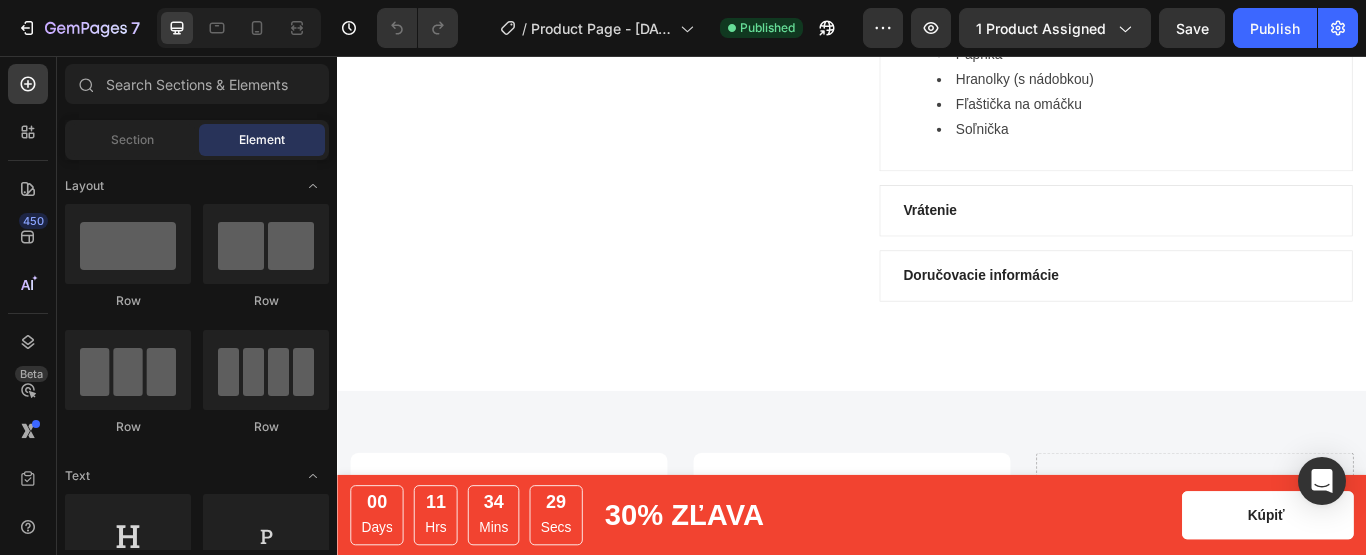 scroll, scrollTop: 1592, scrollLeft: 0, axis: vertical 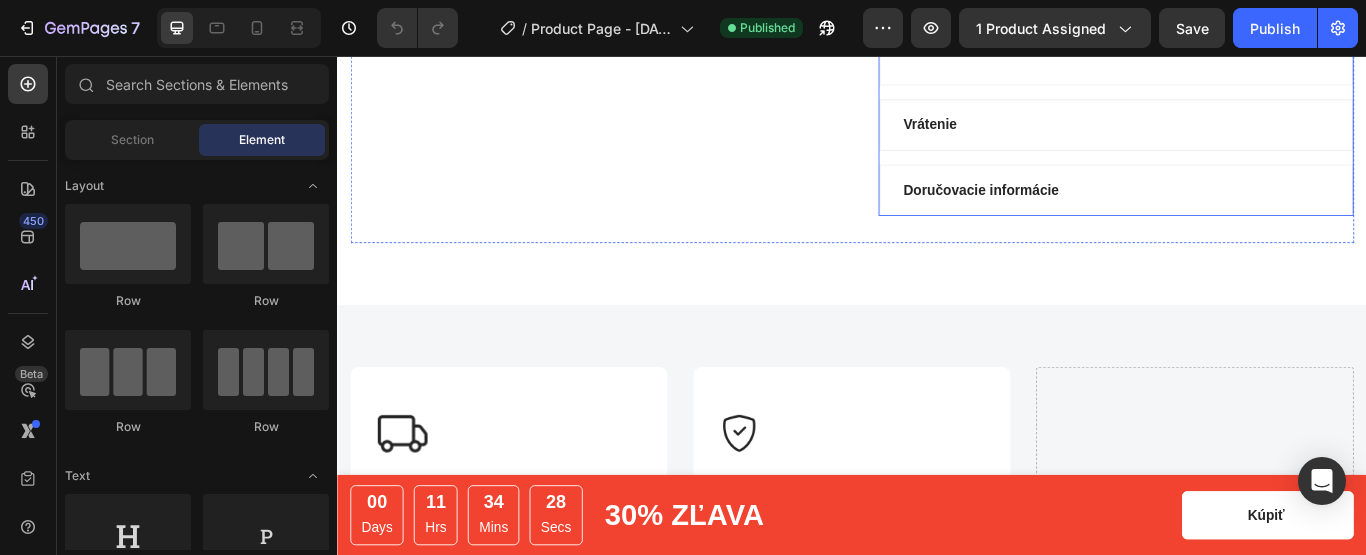click on "Vrátenie" at bounding box center (1245, 136) 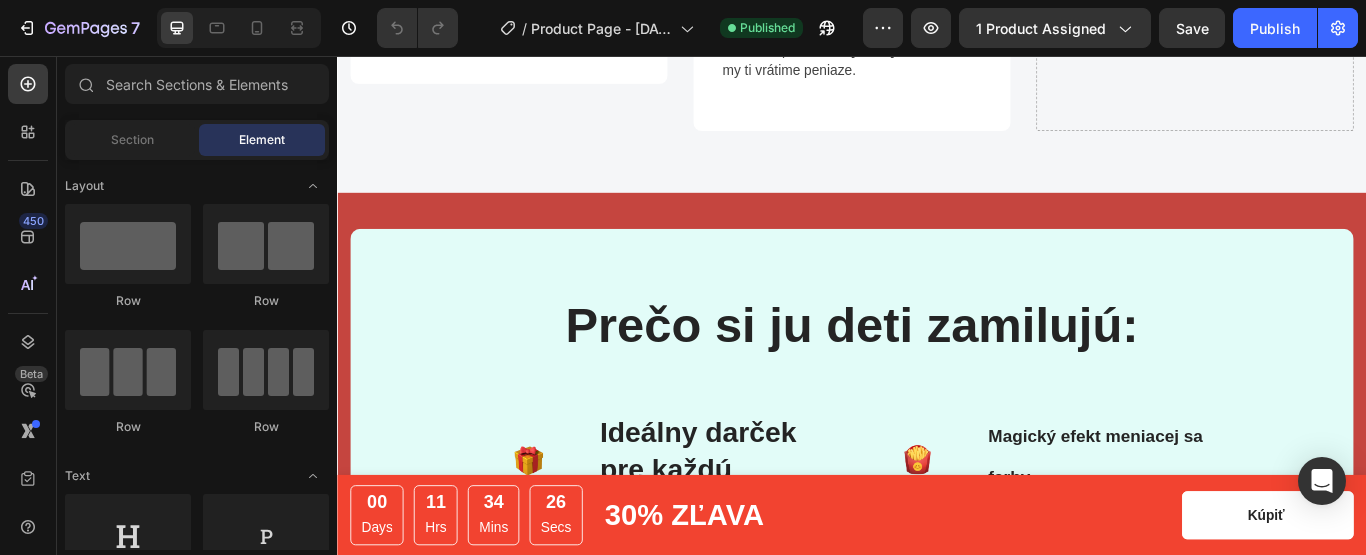 scroll, scrollTop: 1093, scrollLeft: 0, axis: vertical 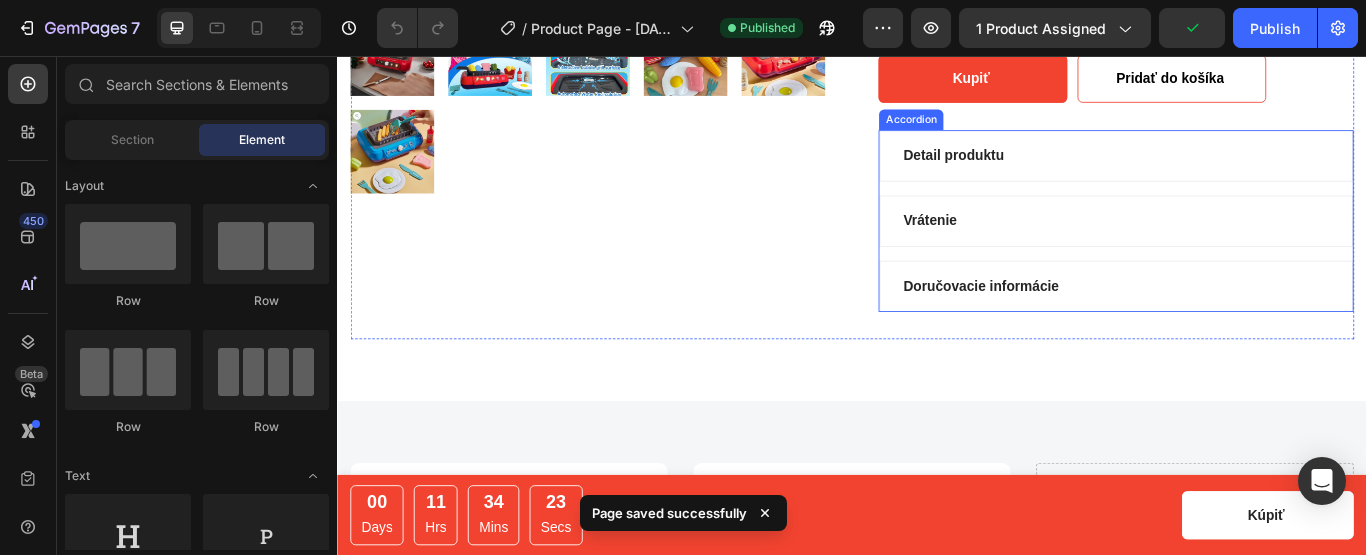 click on "Vrátenie" at bounding box center [1245, 248] 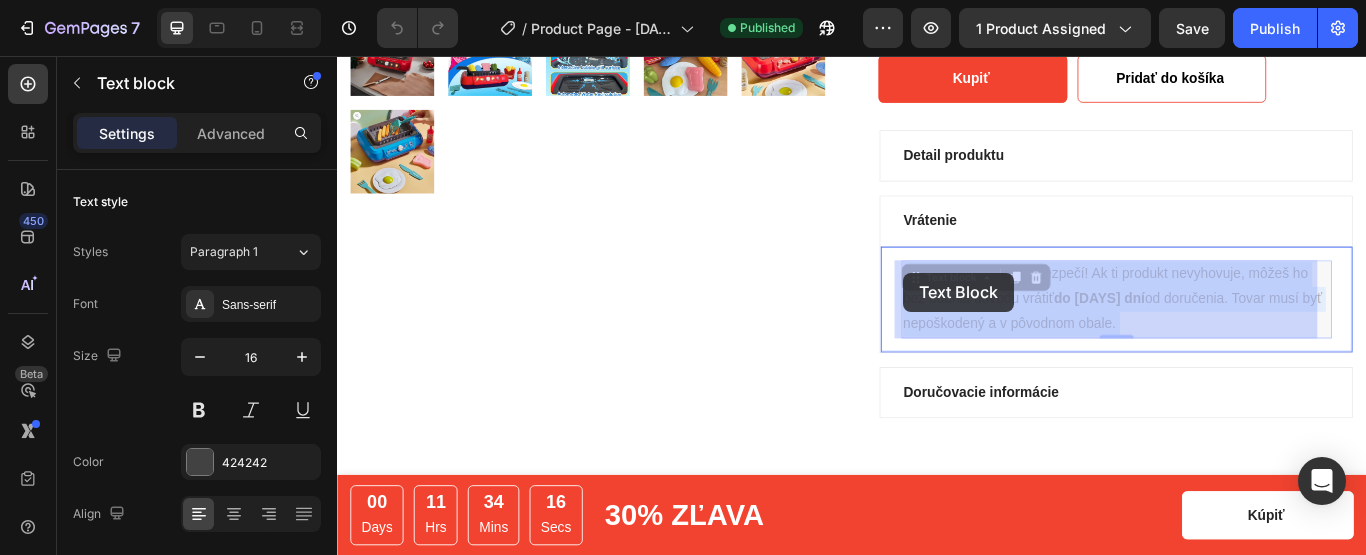 drag, startPoint x: 1234, startPoint y: 365, endPoint x: 997, endPoint y: 309, distance: 243.52618 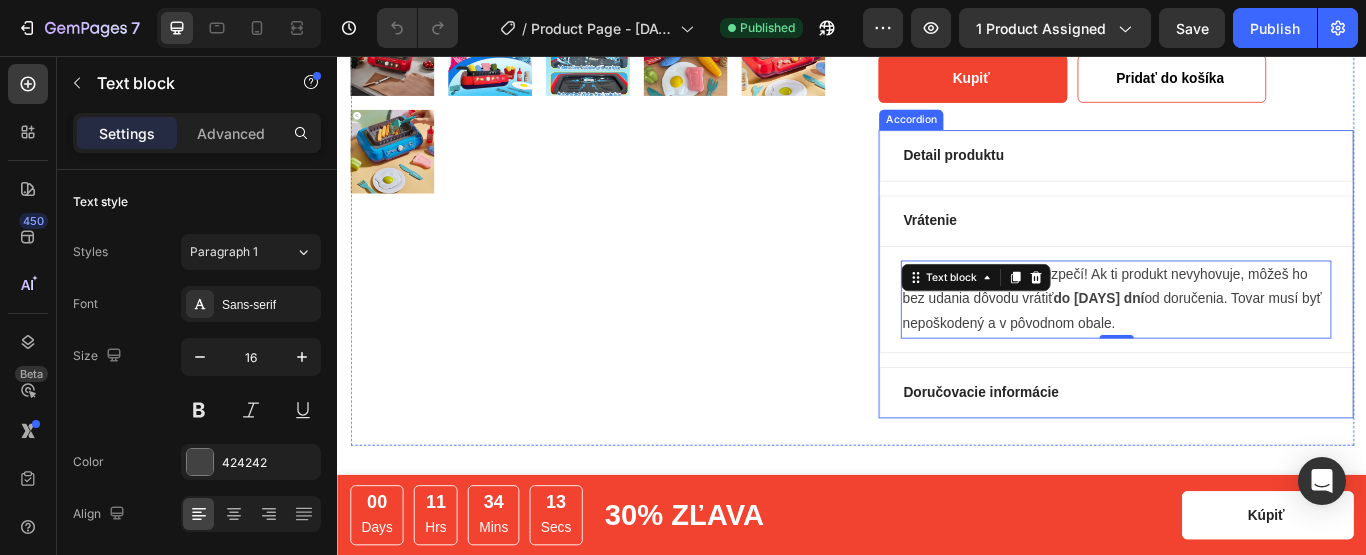 click on "Detail produktu Vrátenie Tvoj nákup je u nás v bezpečí! Ak ti produkt nevyhovuje, môžeš ho bez udania dôvodu vrátiť  do 30 dní  od doručenia. Tovar musí byť nepoškodený a v pôvodnom obale. Text block   0 Row Doručovacie informácie" at bounding box center [1245, 309] 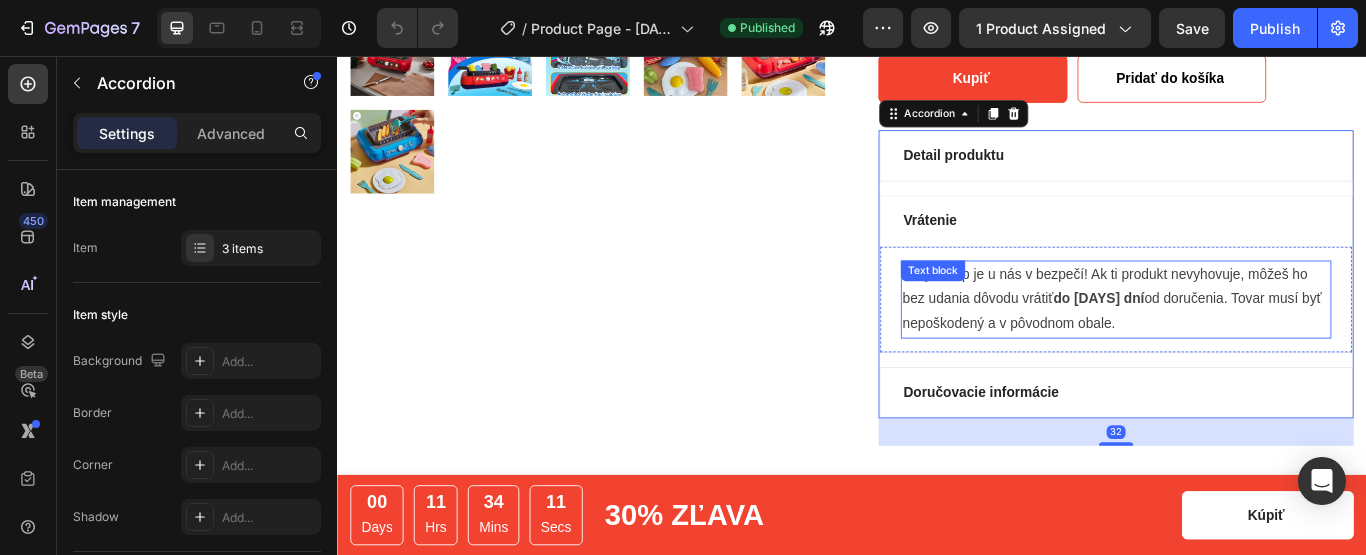 click on "Tvoj nákup je u nás v bezpečí! Ak ti produkt nevyhovuje, môžeš ho bez udania dôvodu vrátiť  do 30 dní  od doručenia. Tovar musí byť nepoškodený a v pôvodnom obale." at bounding box center [1245, 339] 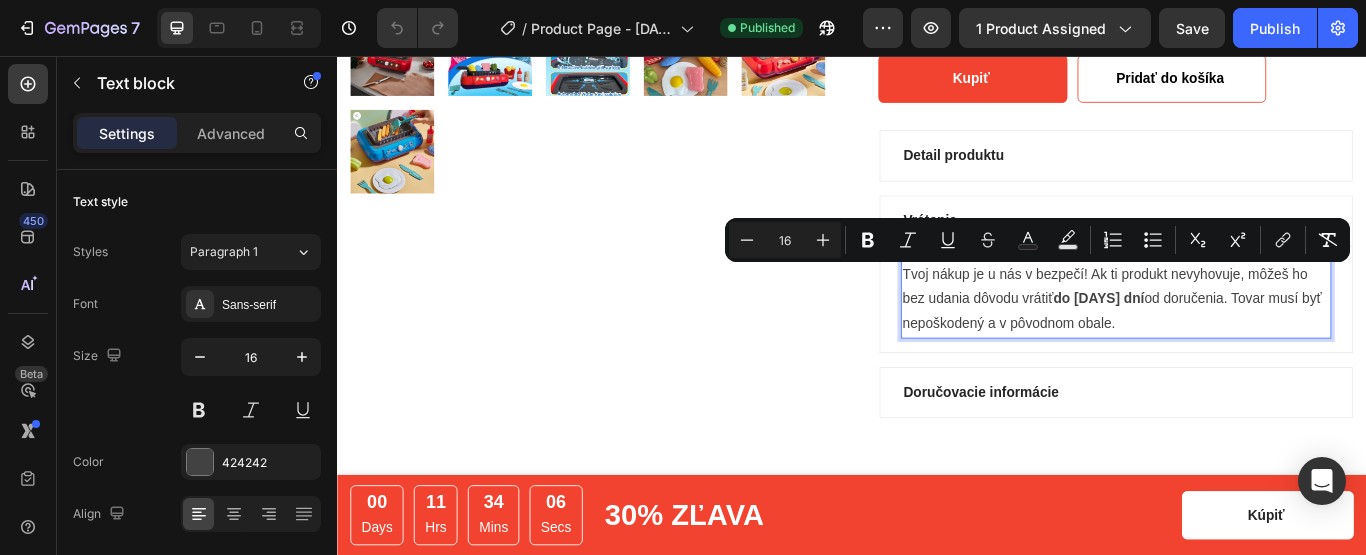 drag, startPoint x: 1236, startPoint y: 369, endPoint x: 986, endPoint y: 306, distance: 257.81583 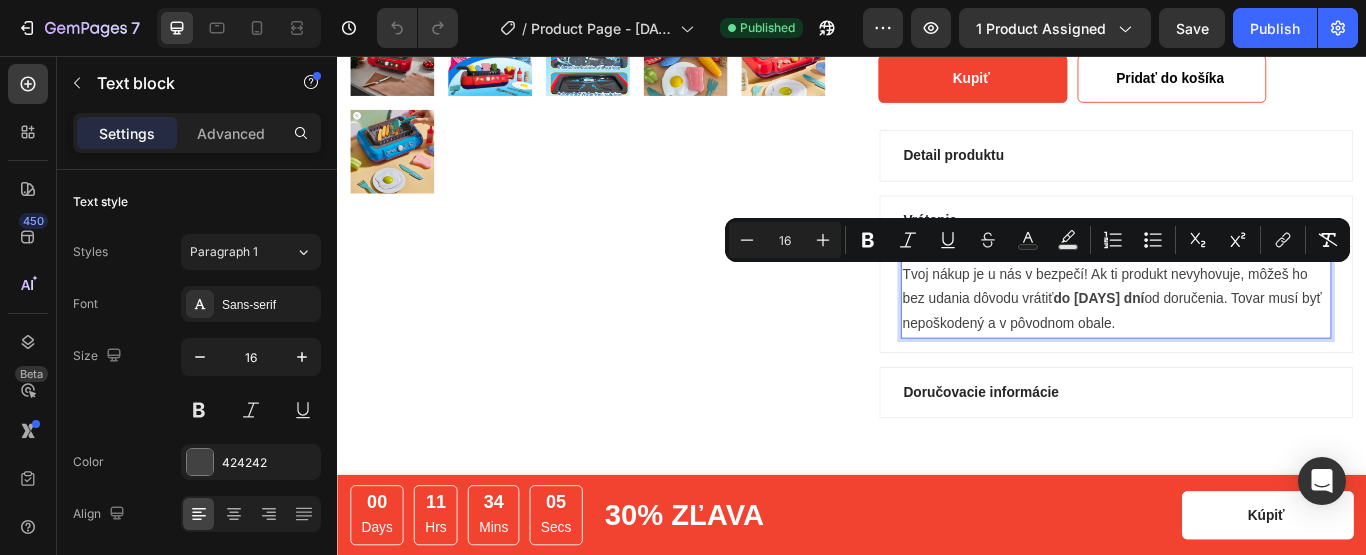 copy on "Tvoj nákup je u nás v bezpečí! Ak ti produkt nevyhovuje, môžeš ho bez udania dôvodu vrátiť  do 30 dní  od doručenia. Tovar musí byť nepoškodený a v pôvodnom obale." 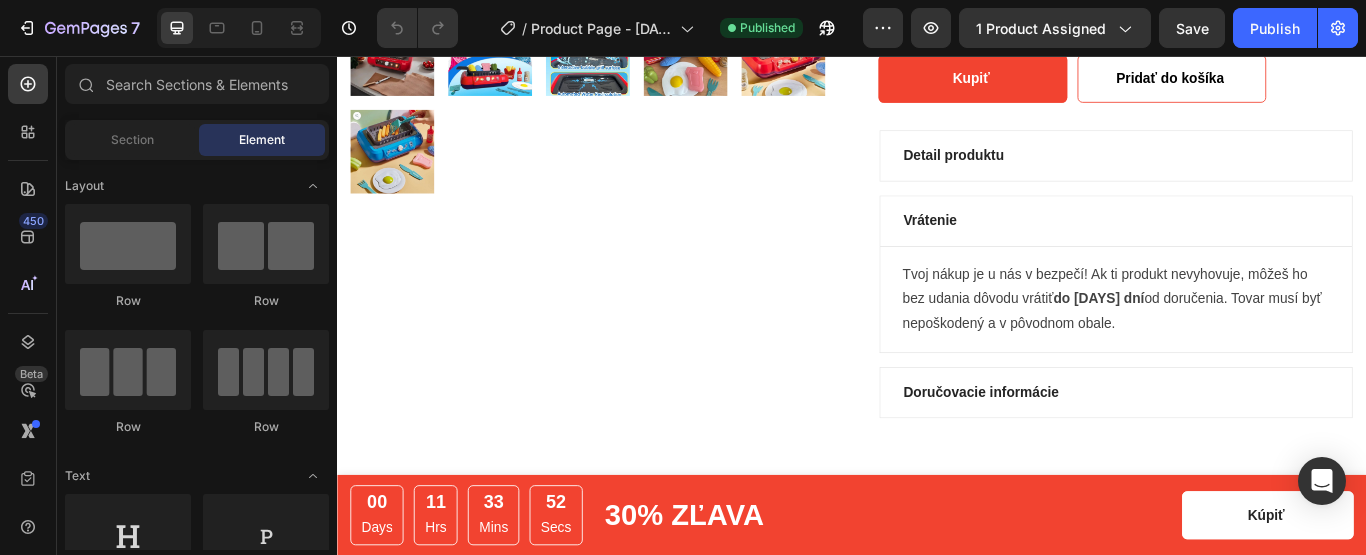 scroll, scrollTop: 889, scrollLeft: 0, axis: vertical 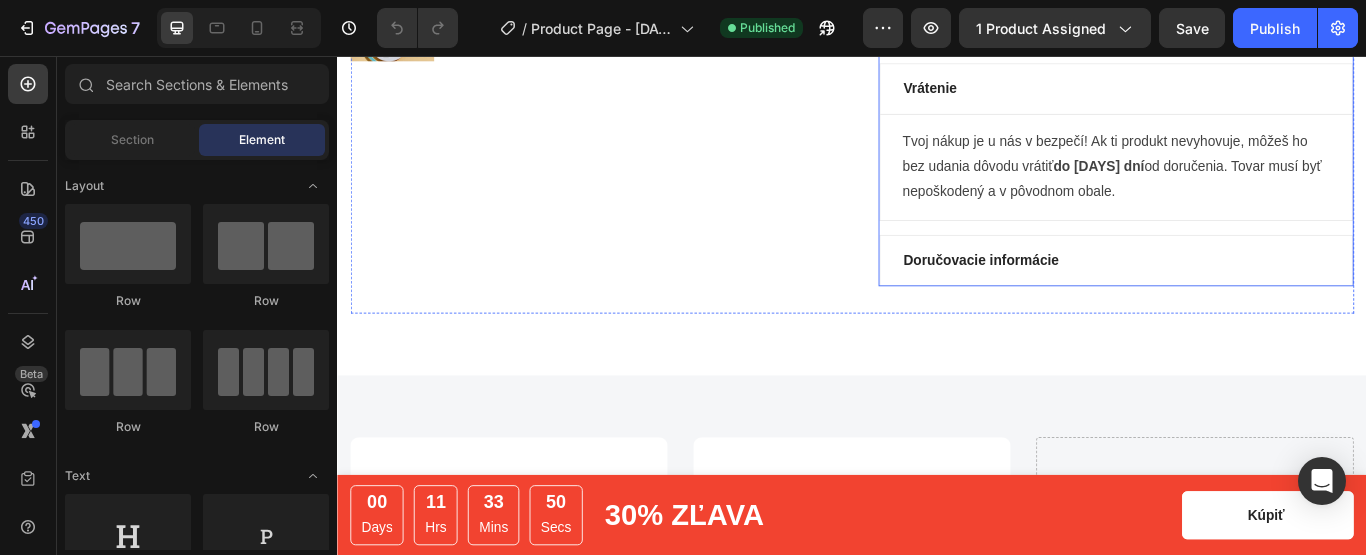 click on "Doručovacie informácie" at bounding box center [1245, 294] 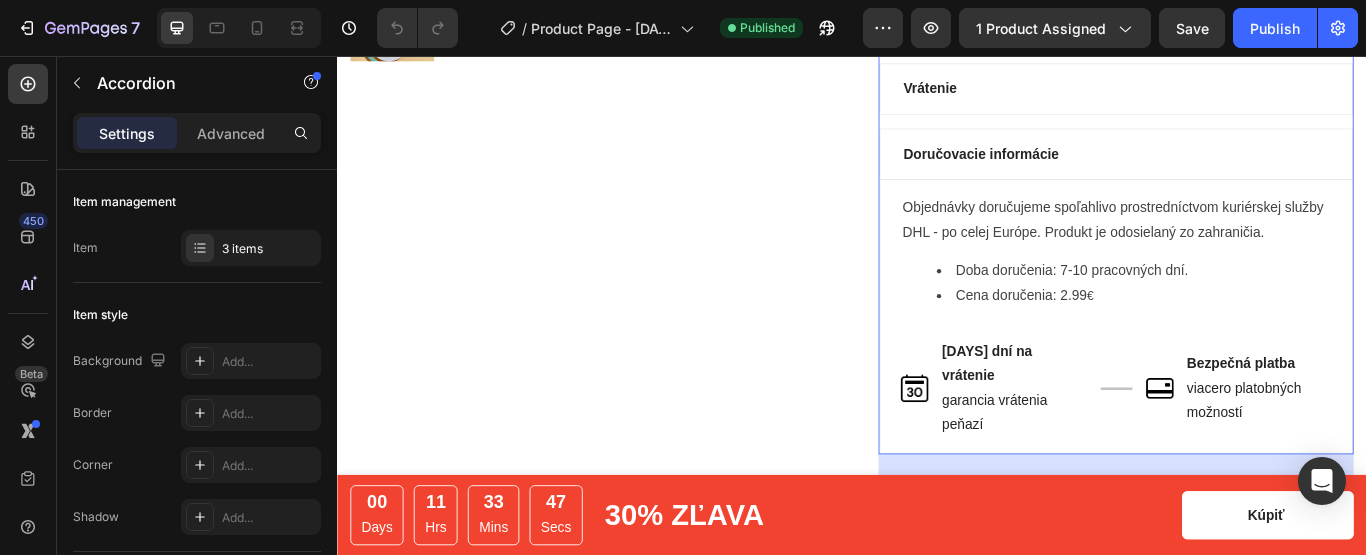 click on "Doručovacie informácie" at bounding box center (1087, 170) 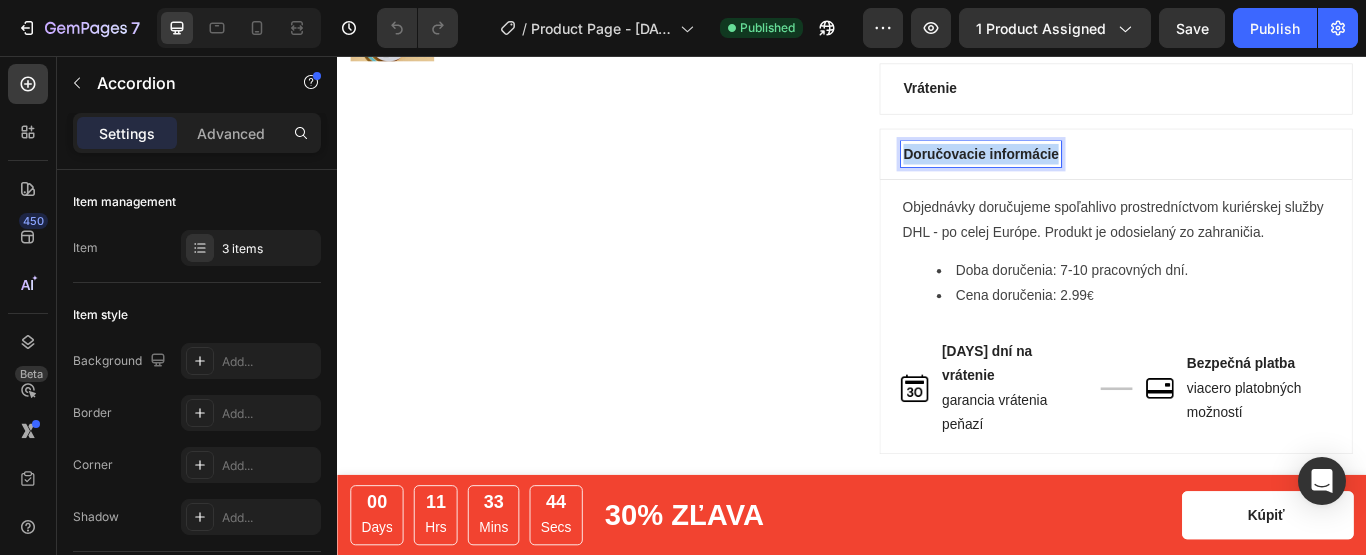 drag, startPoint x: 1168, startPoint y: 165, endPoint x: 993, endPoint y: 166, distance: 175.00285 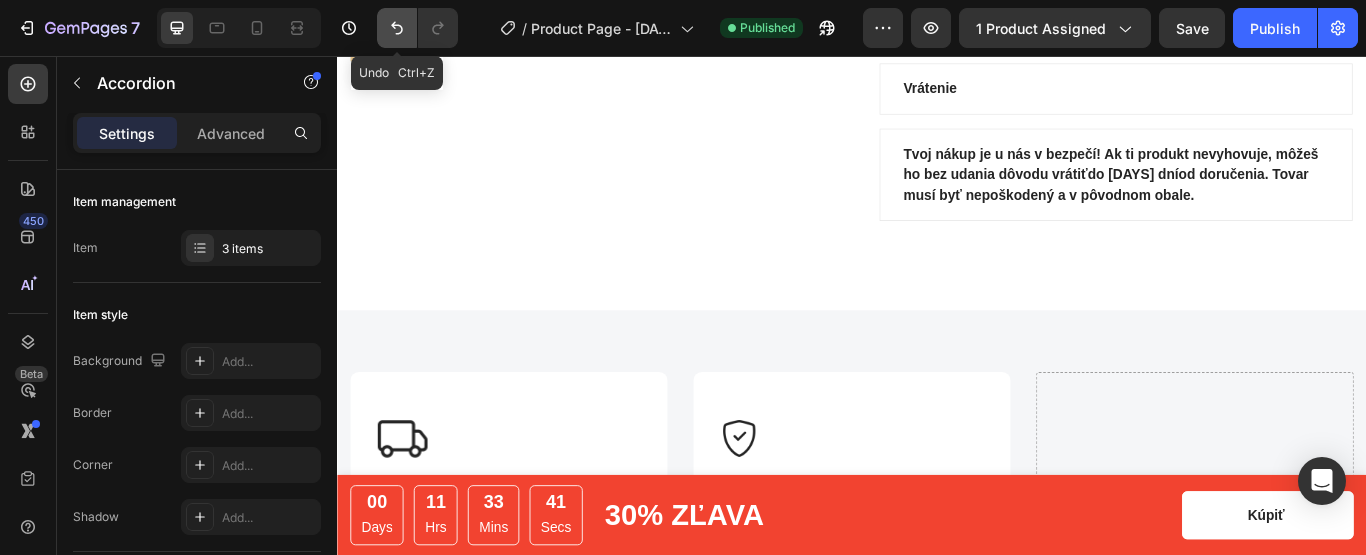 click 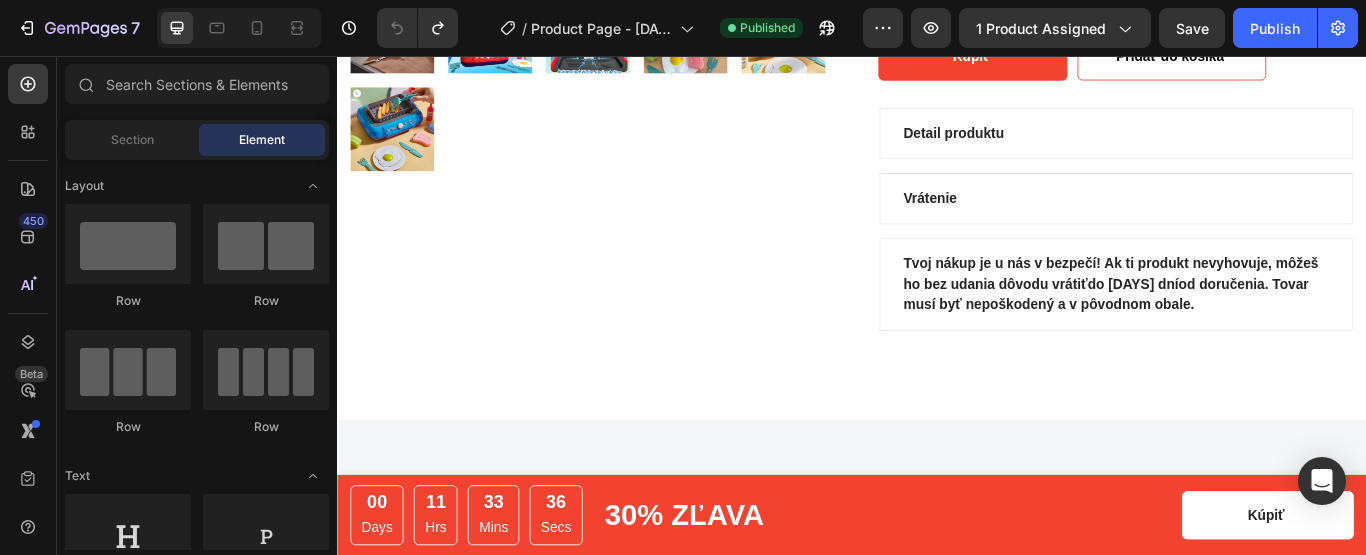 scroll, scrollTop: 726, scrollLeft: 0, axis: vertical 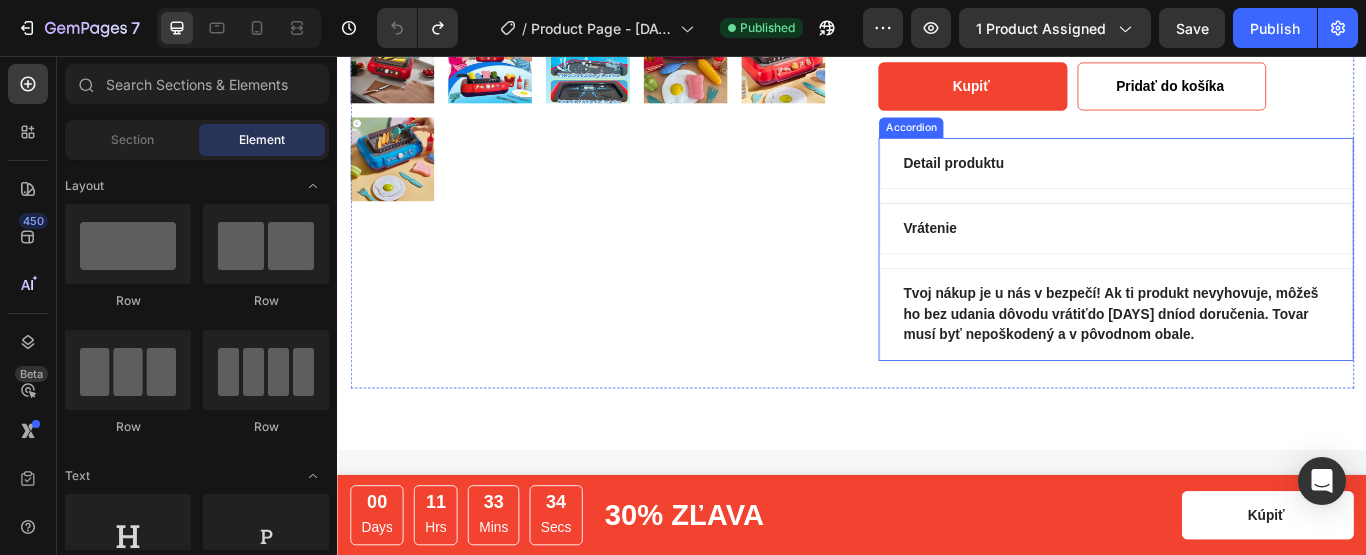 click on "Tvoj nákup je u nás v bezpečí! Ak ti produkt nevyhovuje, môžeš ho bez udania dôvodu vrátiť  do 30 dní  od doručenia. Tovar musí byť nepoškodený a v pôvodnom obale." at bounding box center (1245, 357) 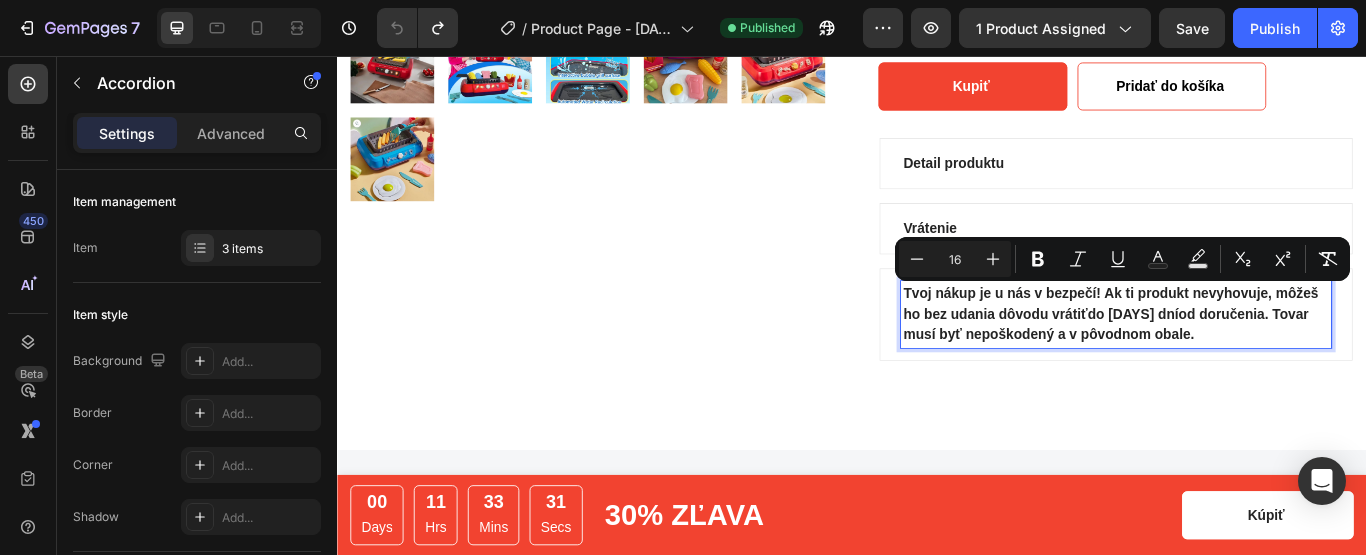 drag, startPoint x: 1297, startPoint y: 370, endPoint x: 990, endPoint y: 320, distance: 311.045 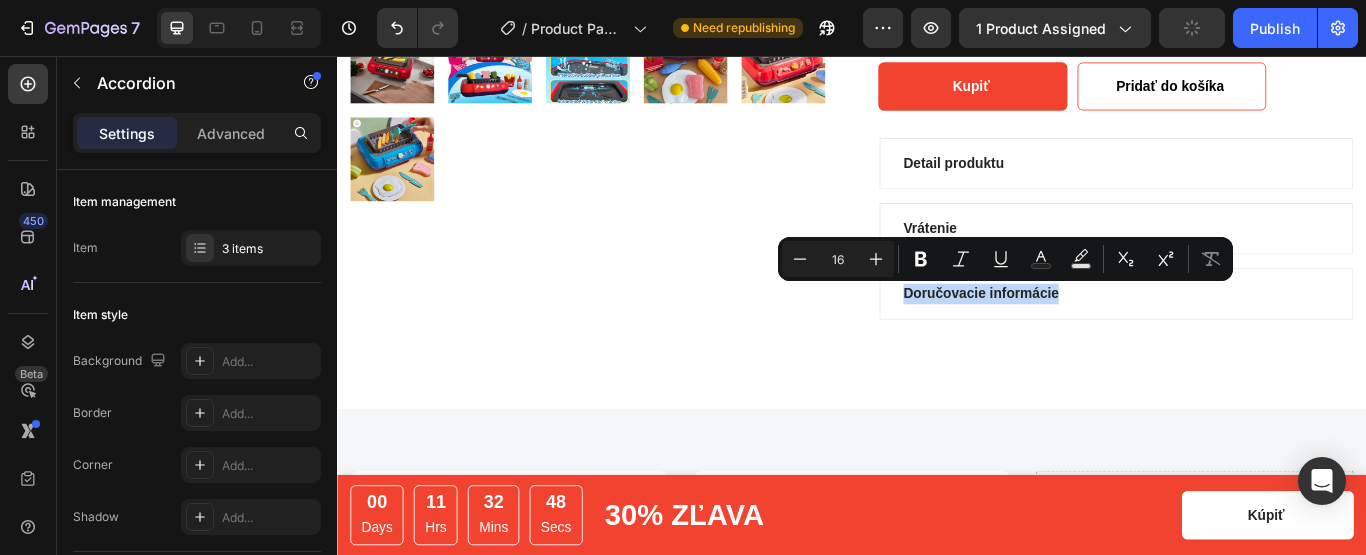 drag, startPoint x: 1169, startPoint y: 334, endPoint x: 990, endPoint y: 327, distance: 179.13683 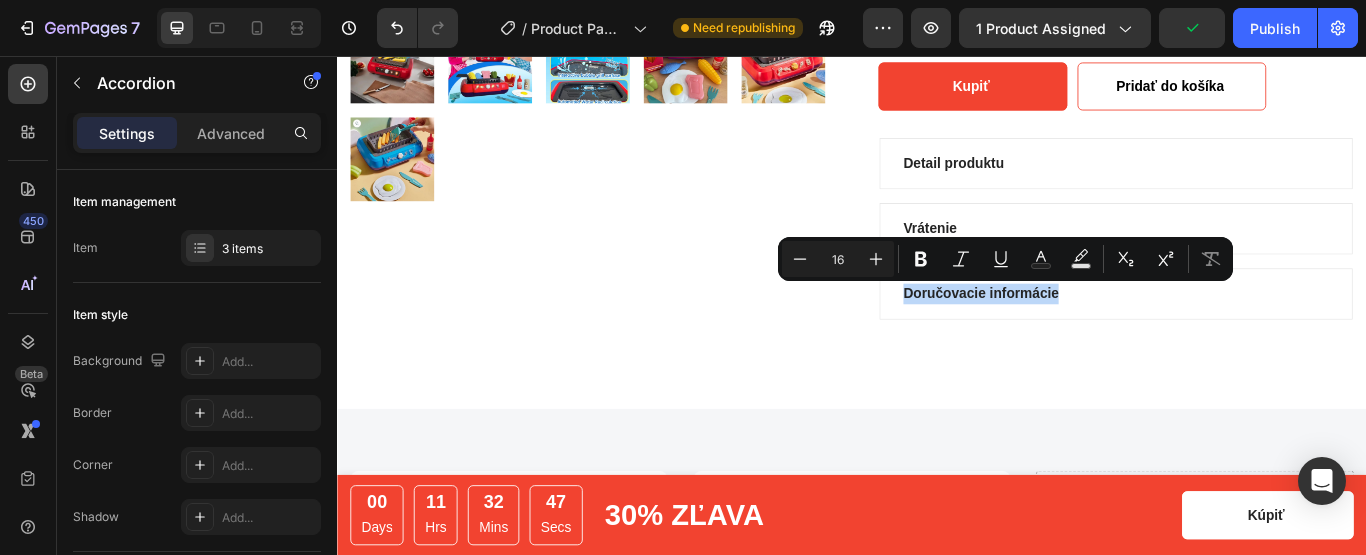copy on "Doručovacie informácie" 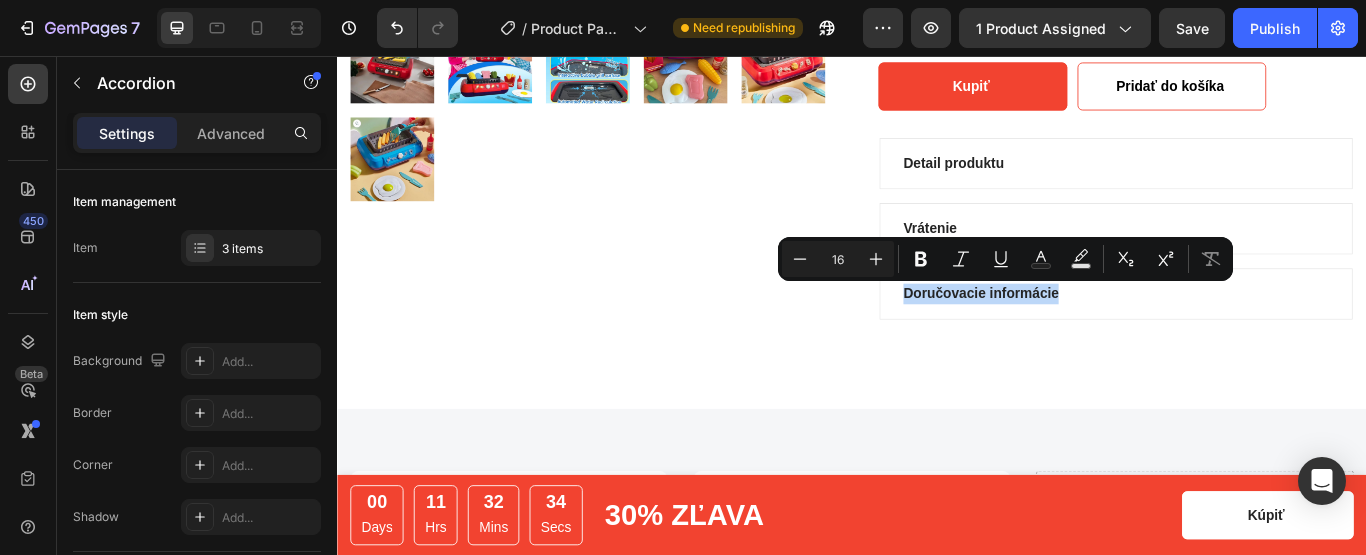 click on "Doručovacie informácie" at bounding box center (1245, 333) 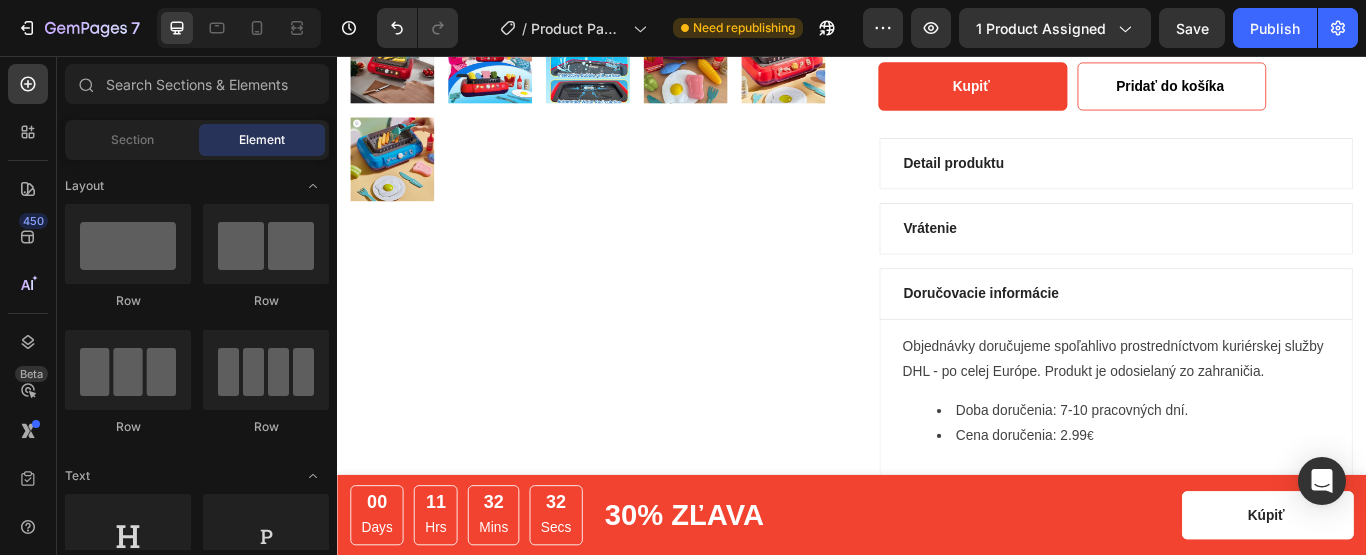 scroll, scrollTop: 899, scrollLeft: 0, axis: vertical 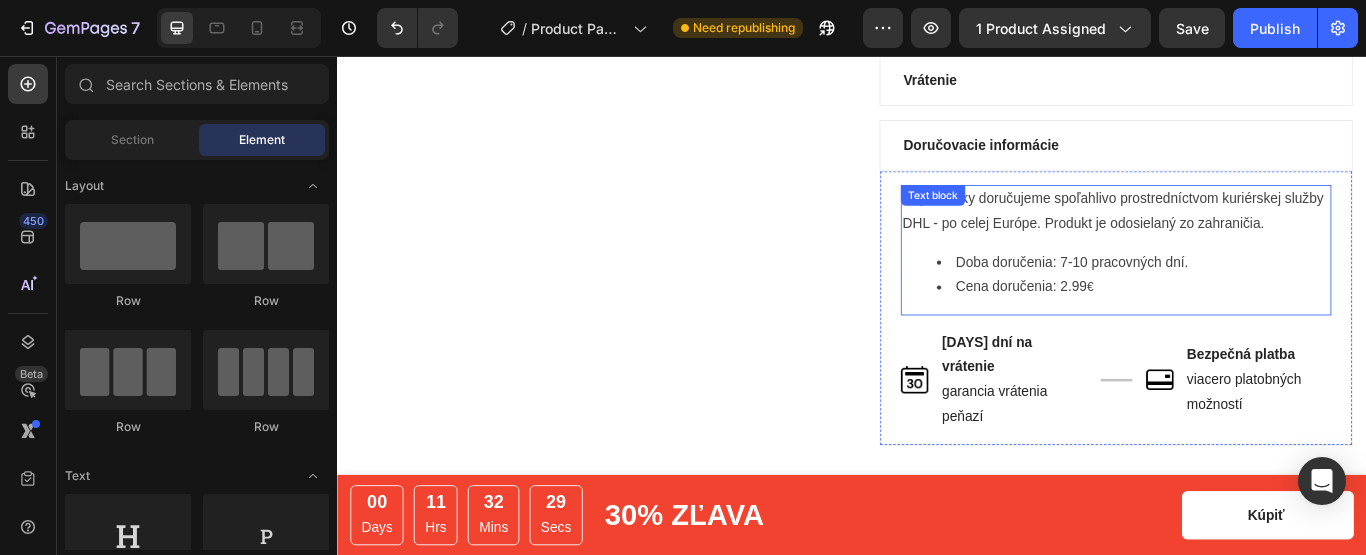 click on "Cena doručenia: 2.99 €" at bounding box center [1265, 325] 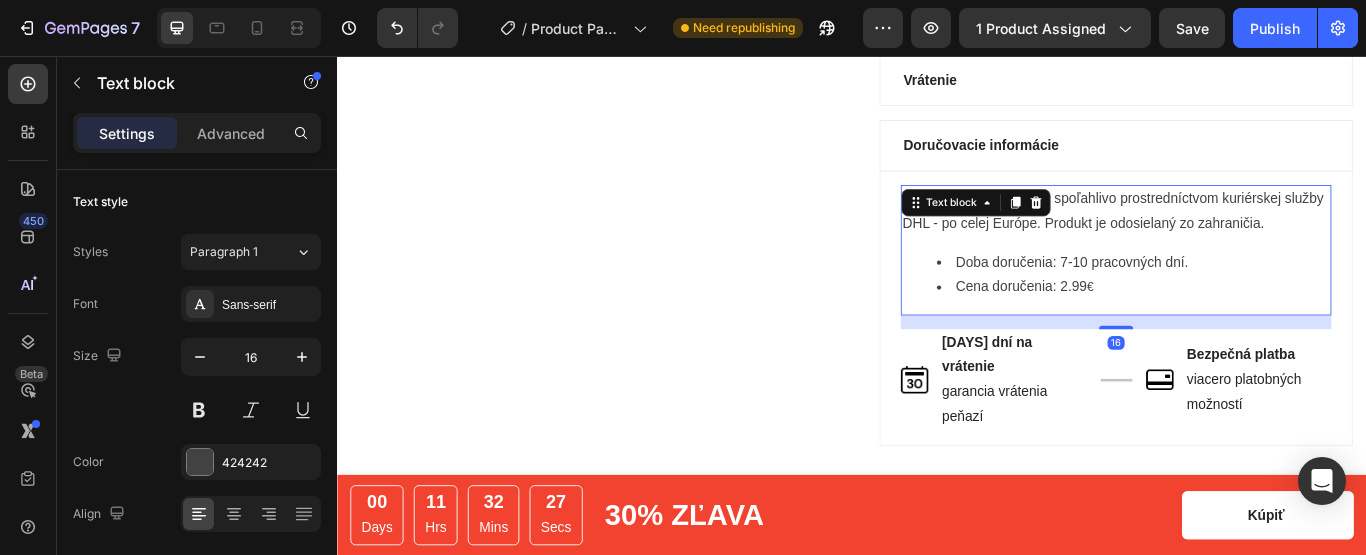click on "Cena doručenia: 2.99 €" at bounding box center [1265, 325] 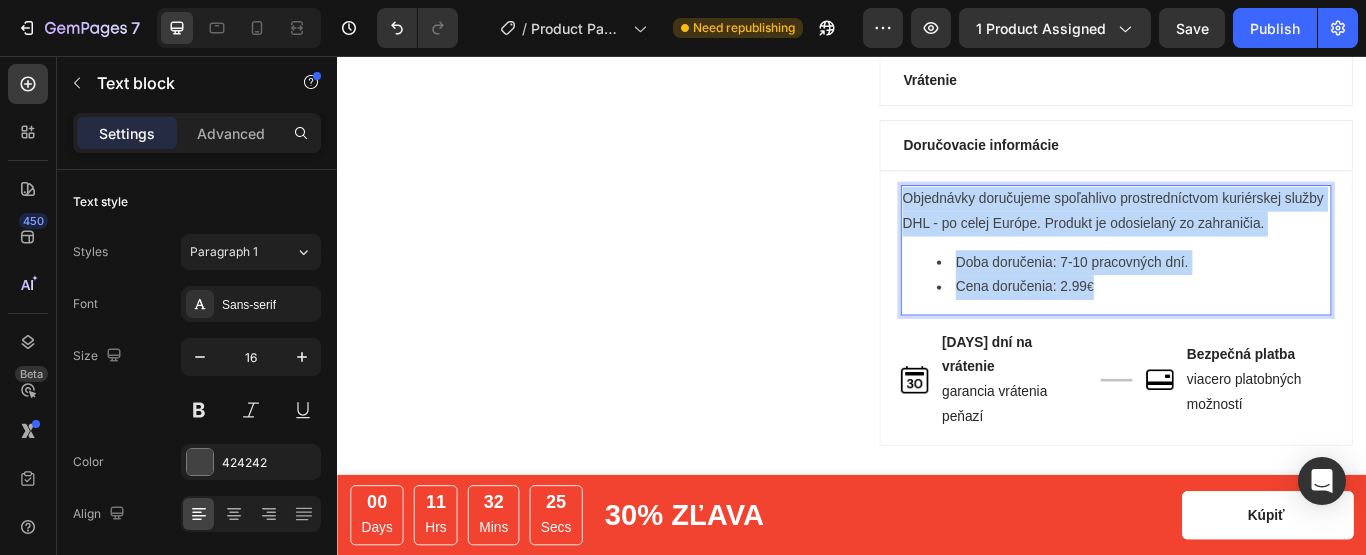 drag, startPoint x: 1211, startPoint y: 321, endPoint x: 992, endPoint y: 222, distance: 240.33727 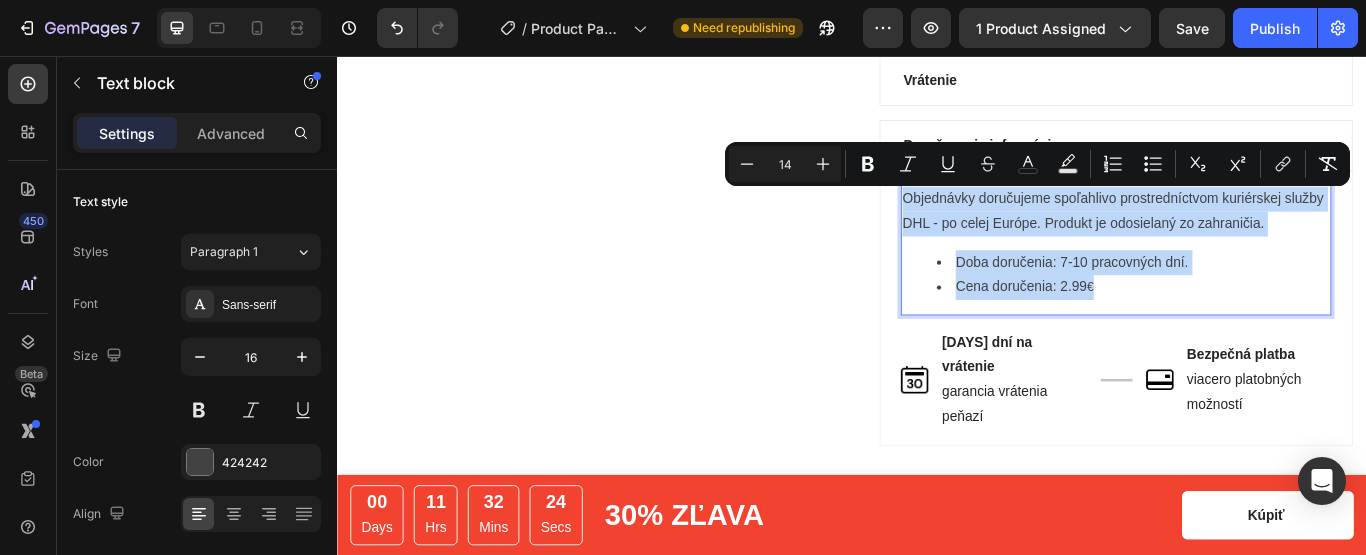 copy on "Objednávky doručujeme spoľahlivo prostredníctvom kuriérskej služby DHL - po celej Európe. Produkt je odosielaný zo zahraničia. Doba doručenia: 7-10 pracovných dní. Cena doručenia: 2.99 €" 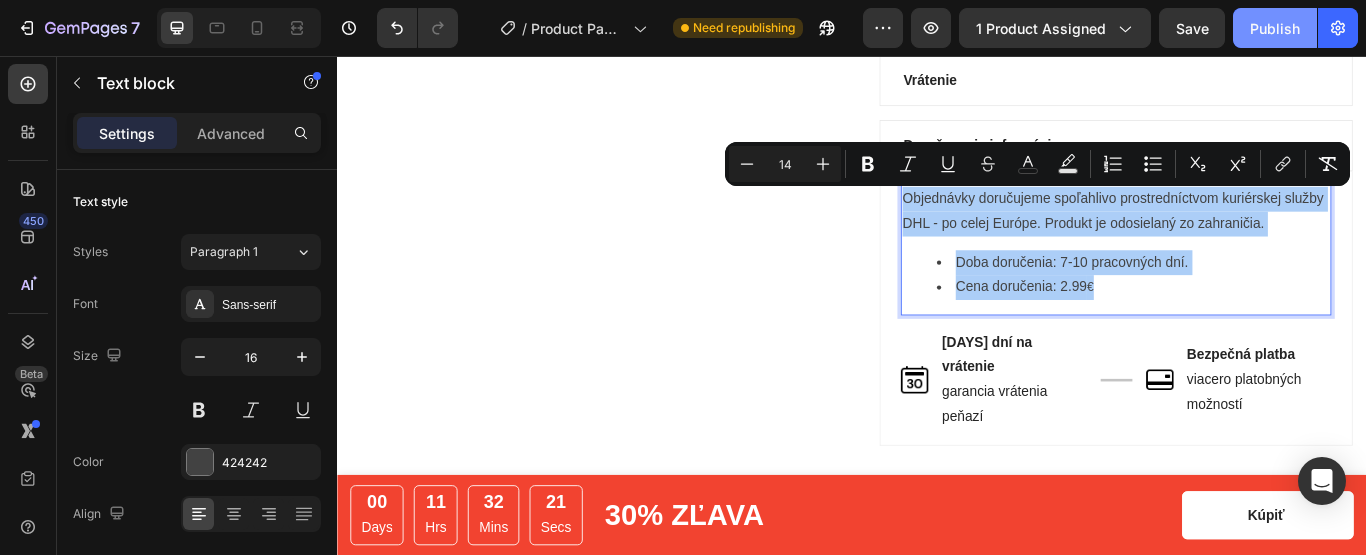 click on "Publish" at bounding box center [1275, 28] 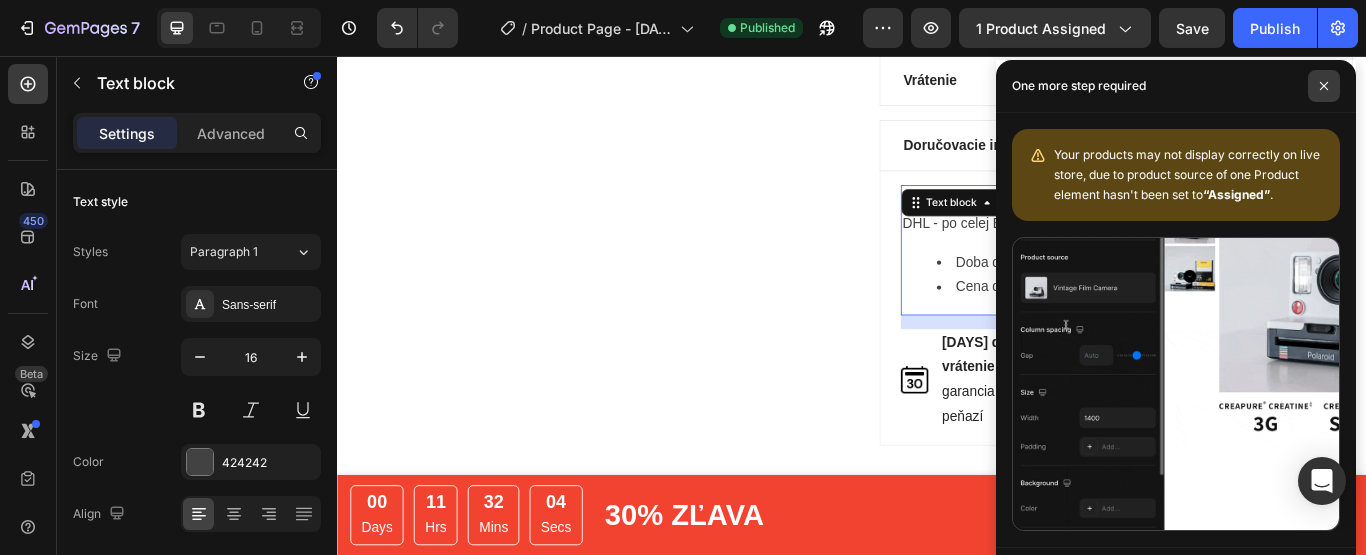 click at bounding box center (1324, 86) 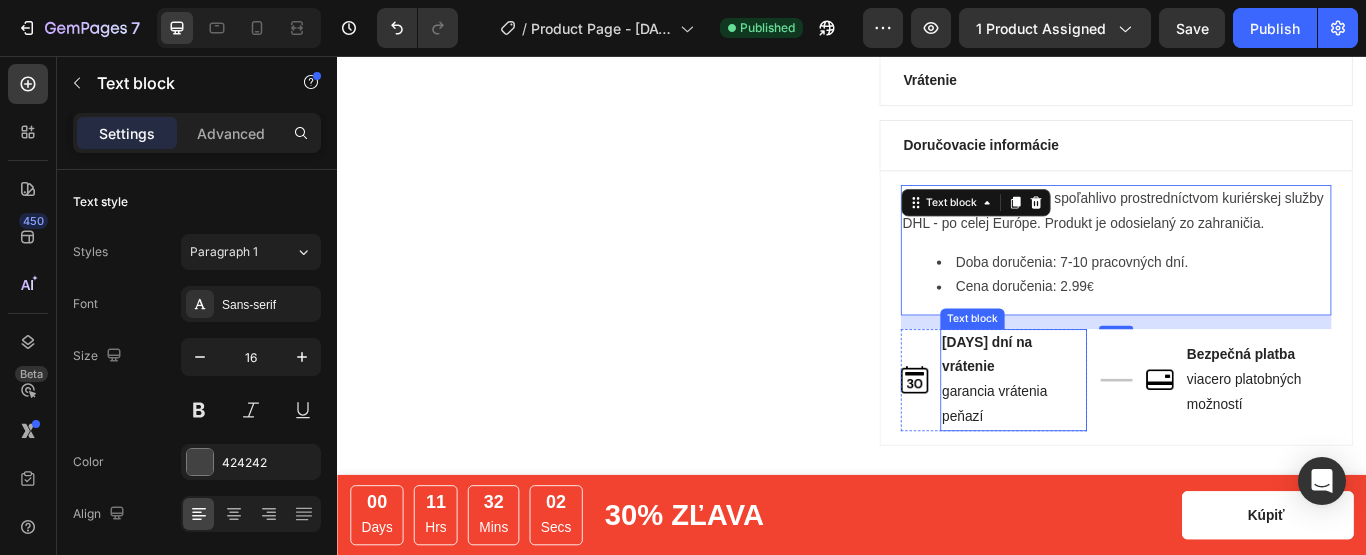 click on "30 dní na vrátenie garancia vrátenia peňazí" at bounding box center (1125, 433) 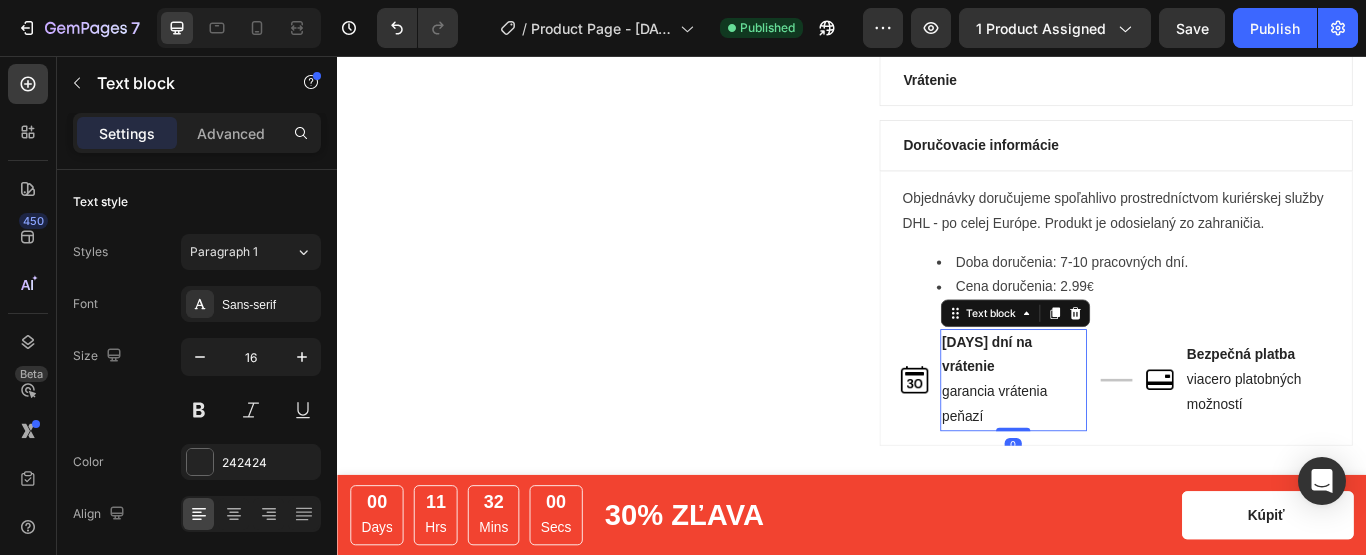 click on "30 dní na vrátenie" at bounding box center [1094, 404] 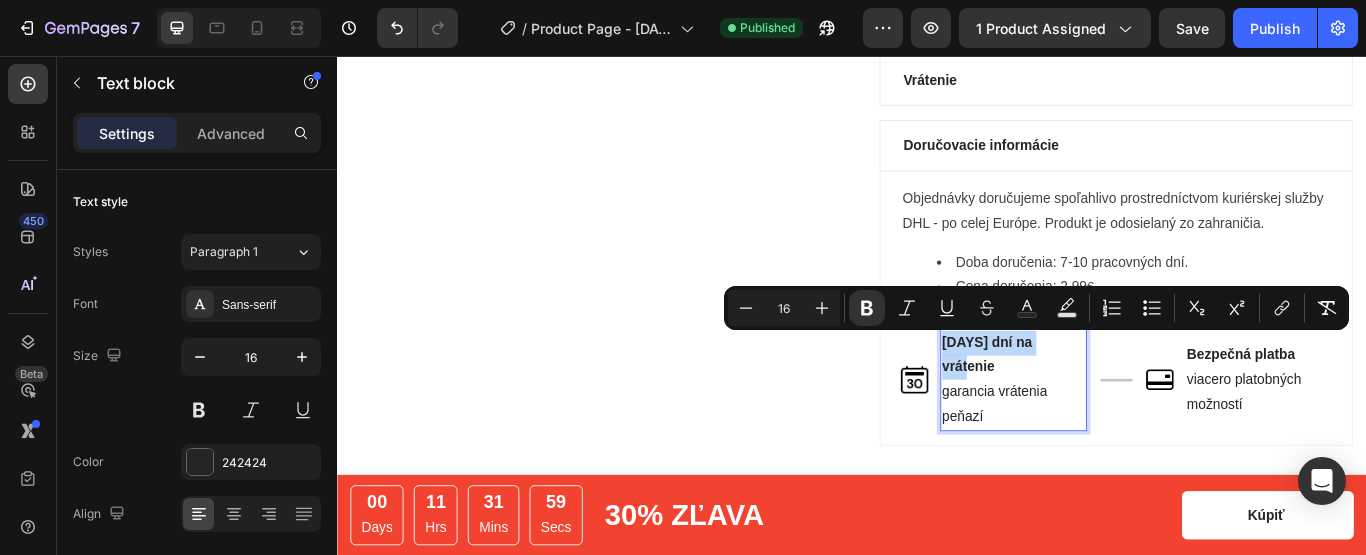 drag, startPoint x: 1166, startPoint y: 389, endPoint x: 1035, endPoint y: 388, distance: 131.00381 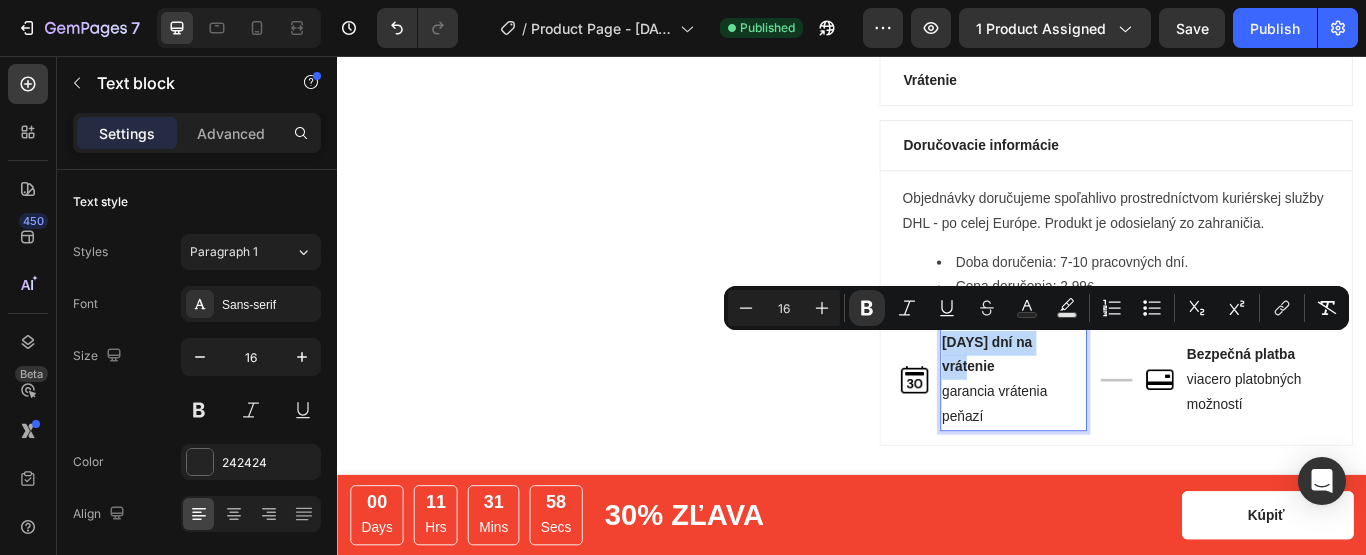 copy on "30 dní na vrátenie" 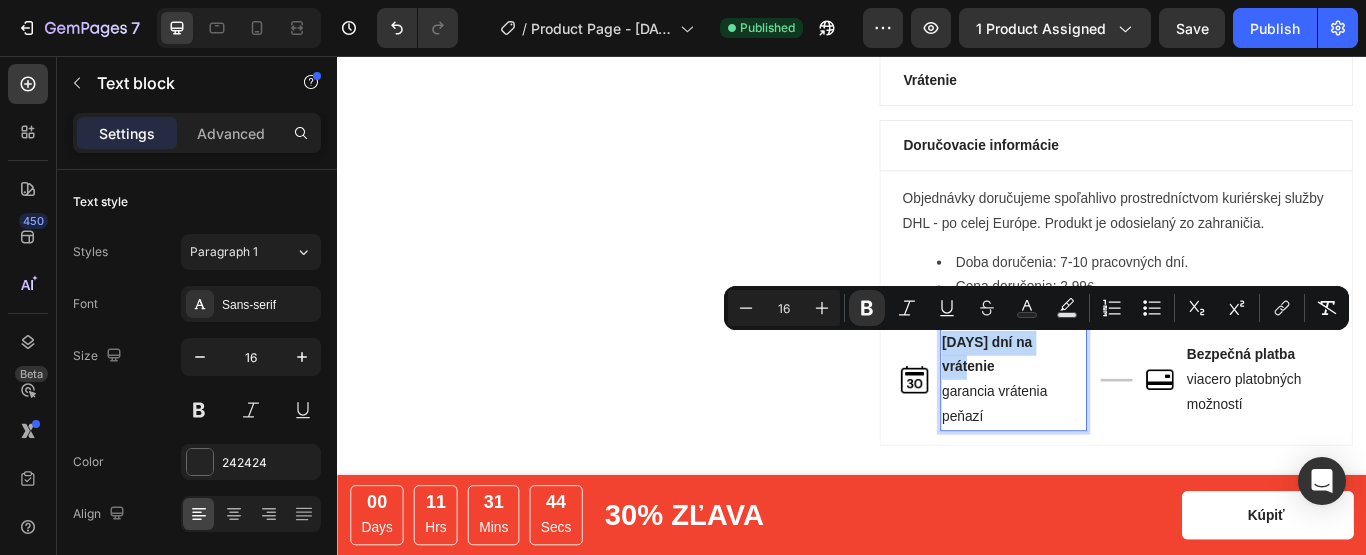 click on "30 dní na vrátenie garancia vrátenia peňazí" at bounding box center [1125, 433] 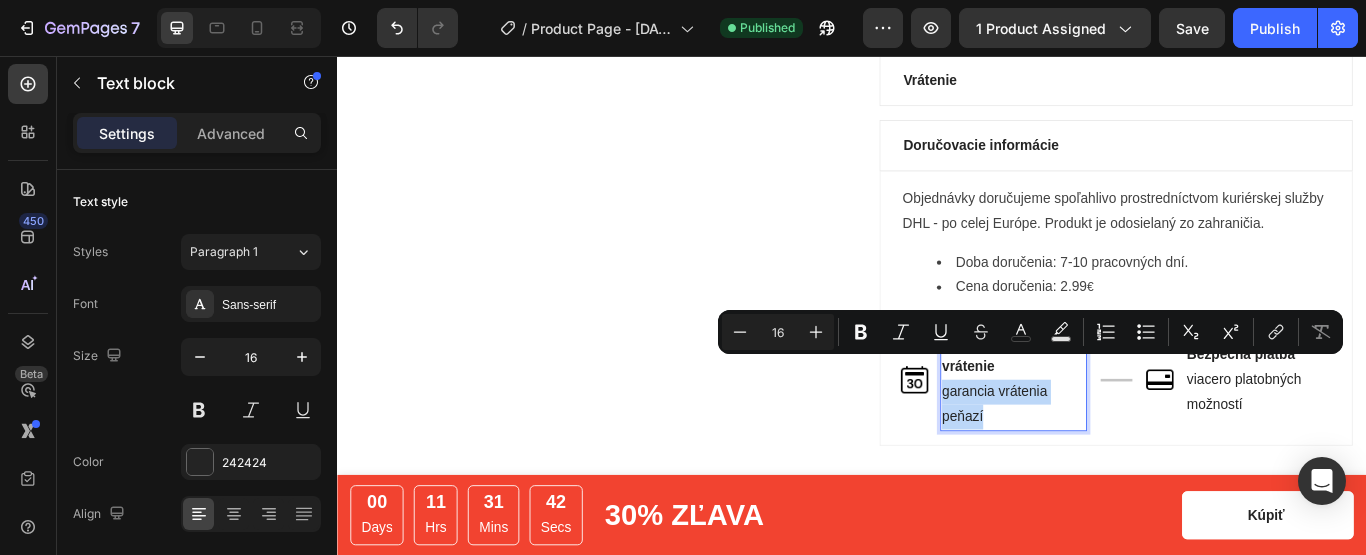 drag, startPoint x: 1081, startPoint y: 445, endPoint x: 1035, endPoint y: 423, distance: 50.990196 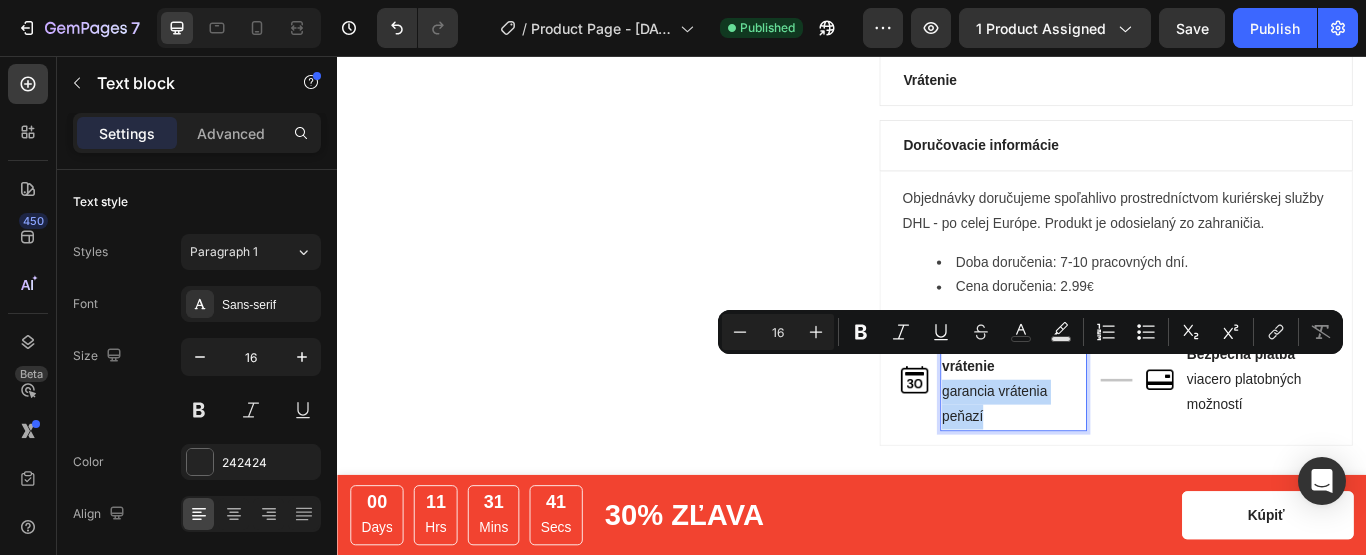 copy on "garancia vrátenia peňazí" 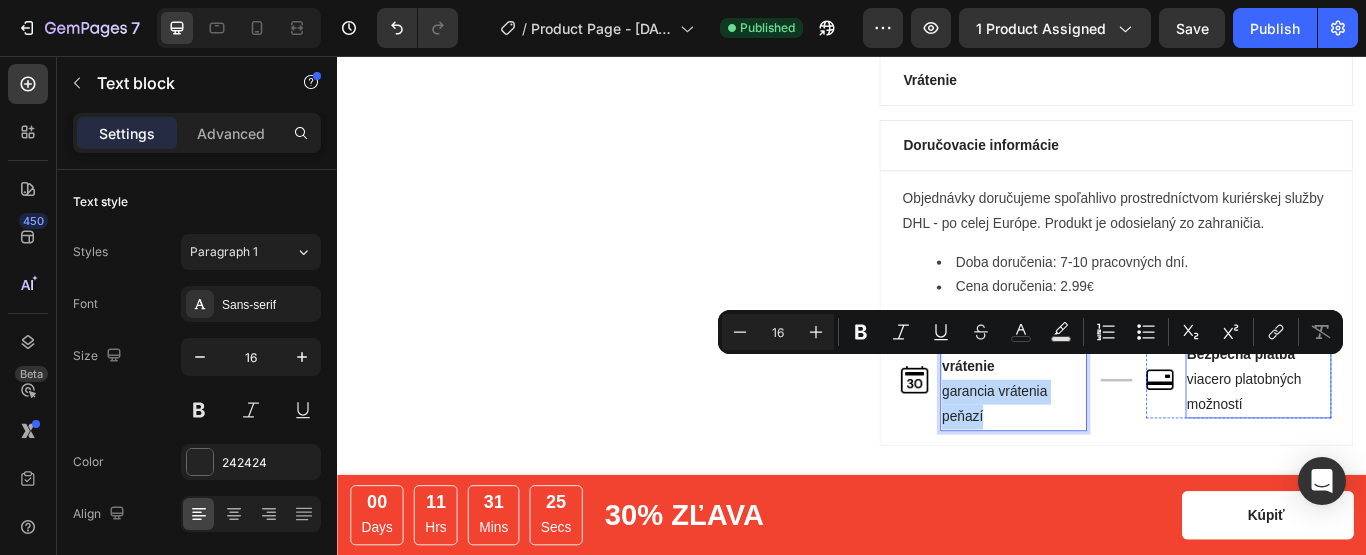 click on "viacero platobných možností" at bounding box center (1411, 448) 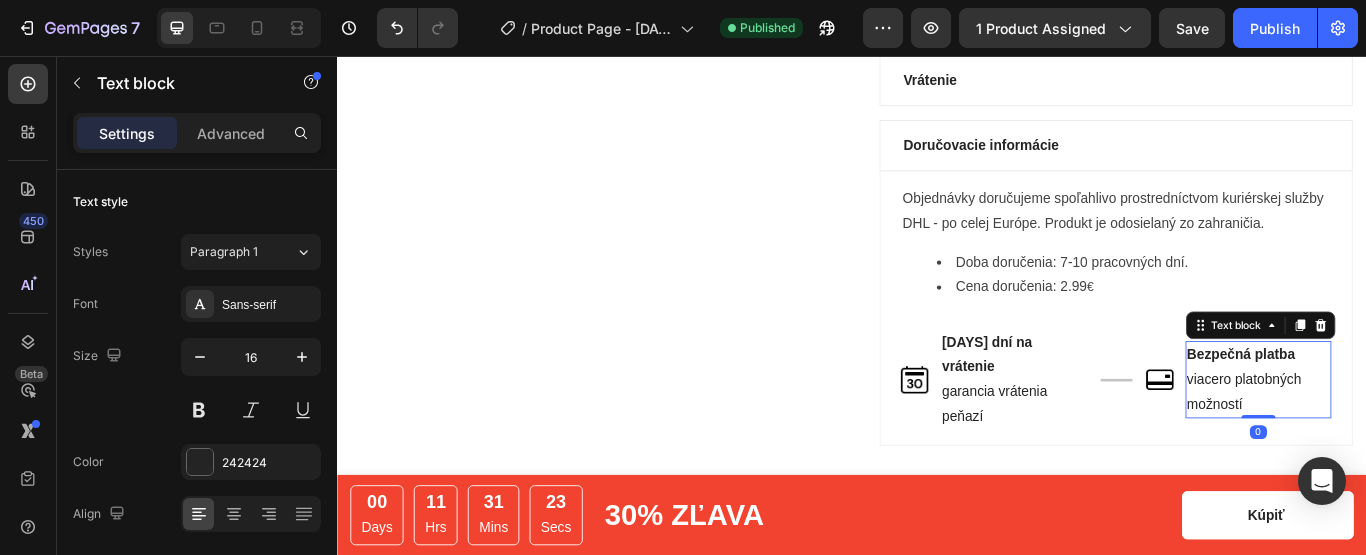 click on "Bezpečná platba" at bounding box center [1411, 404] 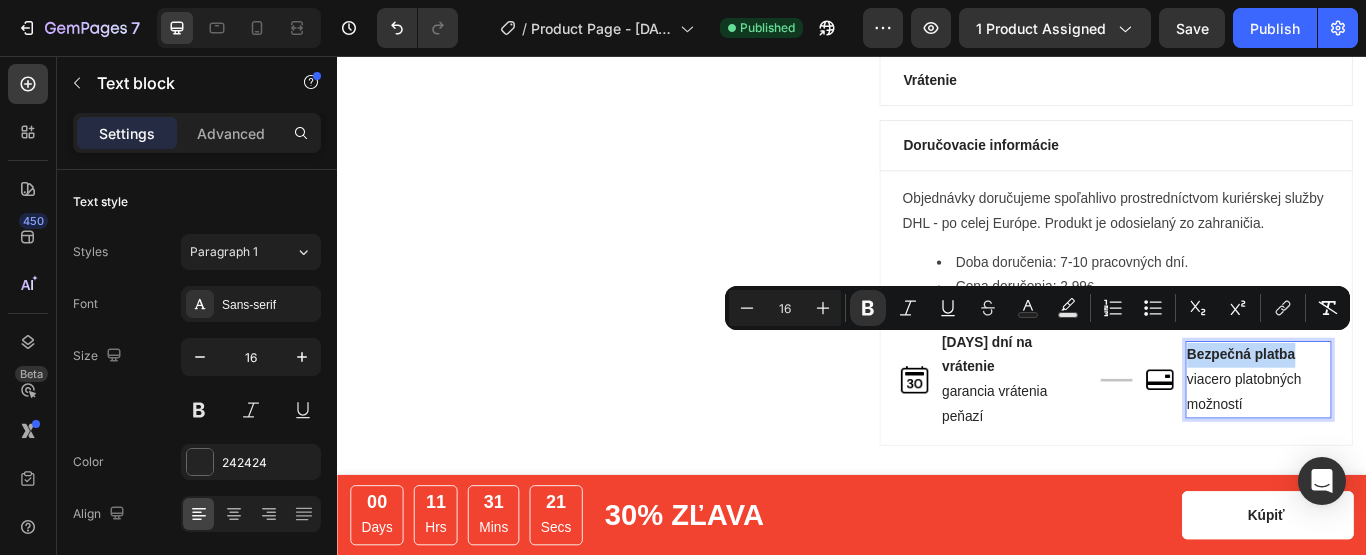 drag, startPoint x: 1441, startPoint y: 390, endPoint x: 1318, endPoint y: 389, distance: 123.00407 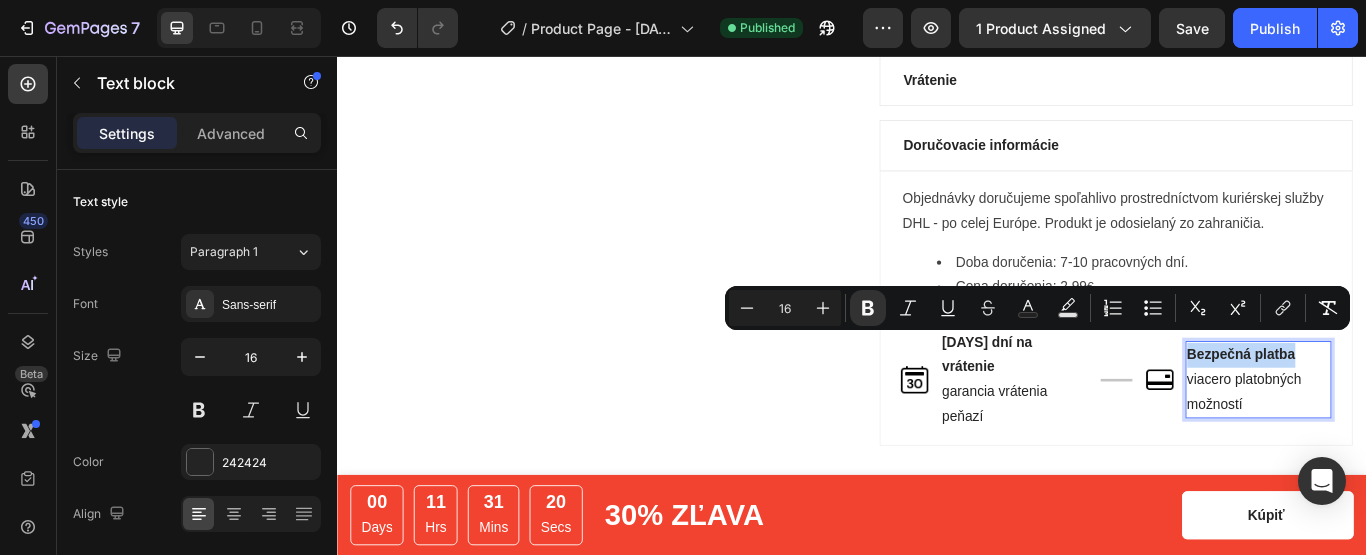 copy on "Bezpečná platba" 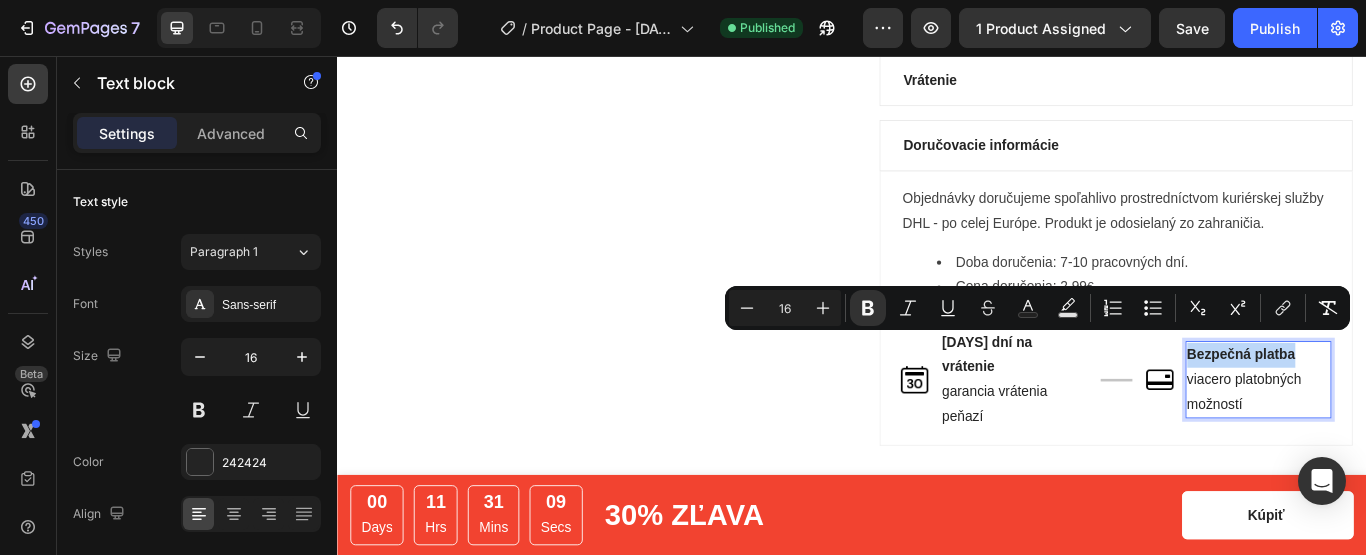 click on "viacero platobných možností" at bounding box center (1411, 448) 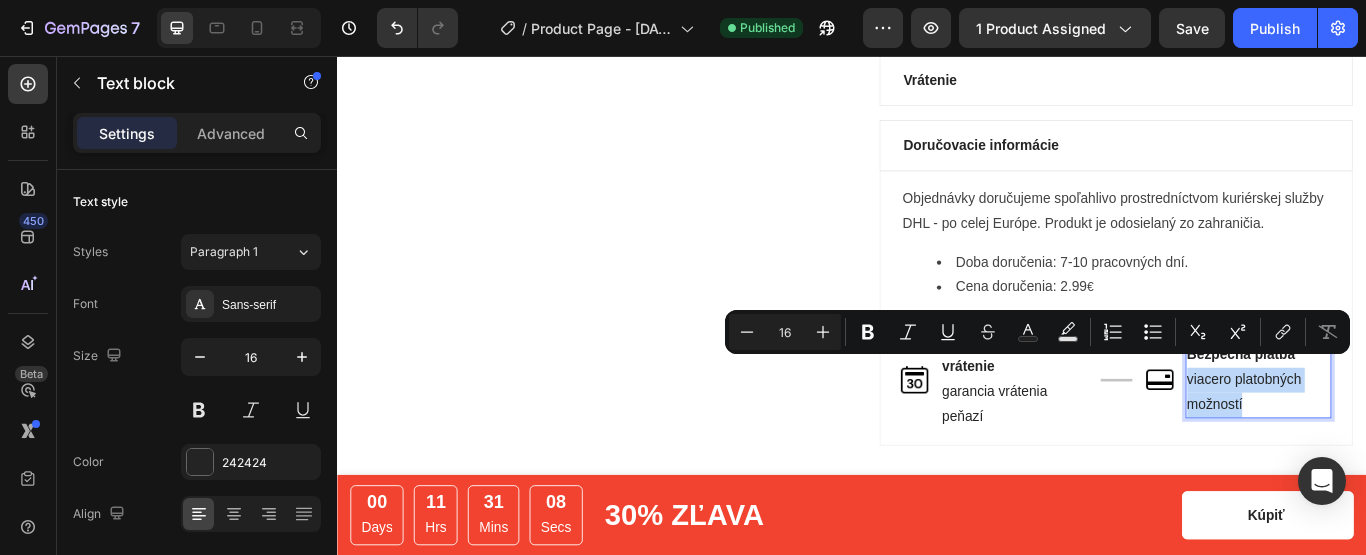 drag, startPoint x: 1379, startPoint y: 445, endPoint x: 1316, endPoint y: 421, distance: 67.41662 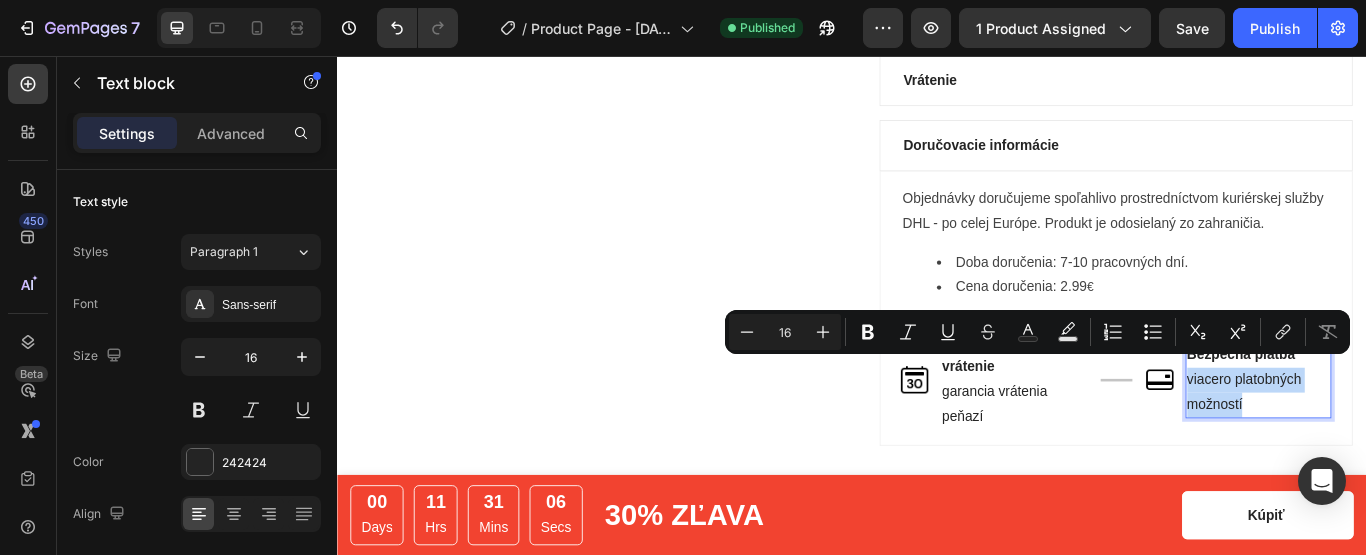copy on "viacero platobných možností" 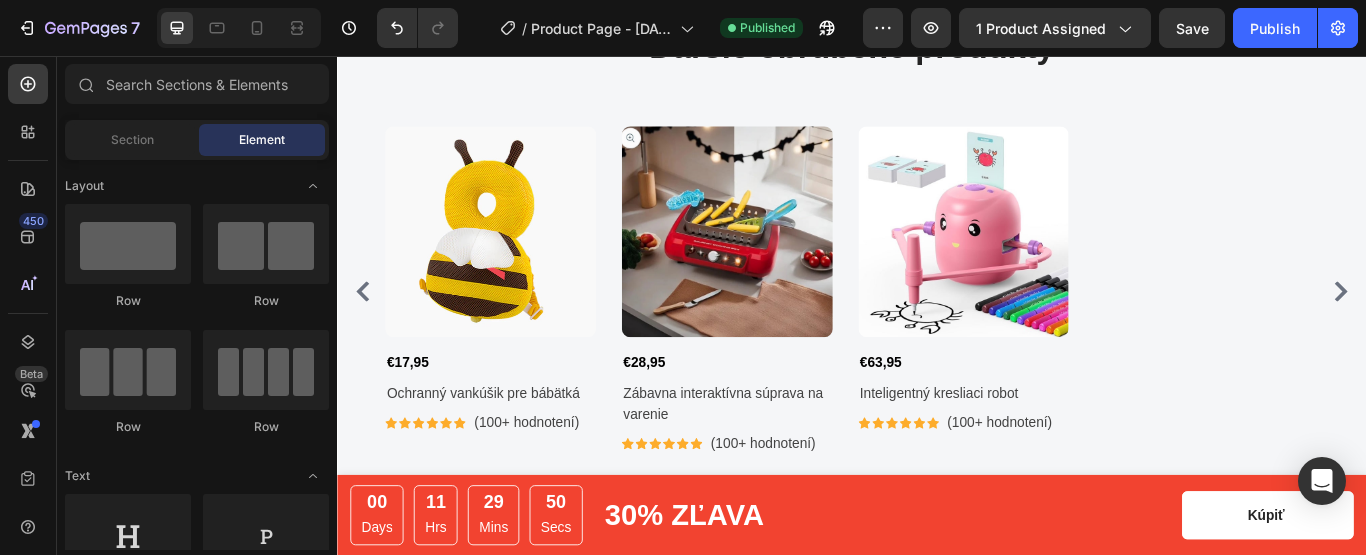 scroll, scrollTop: 3625, scrollLeft: 0, axis: vertical 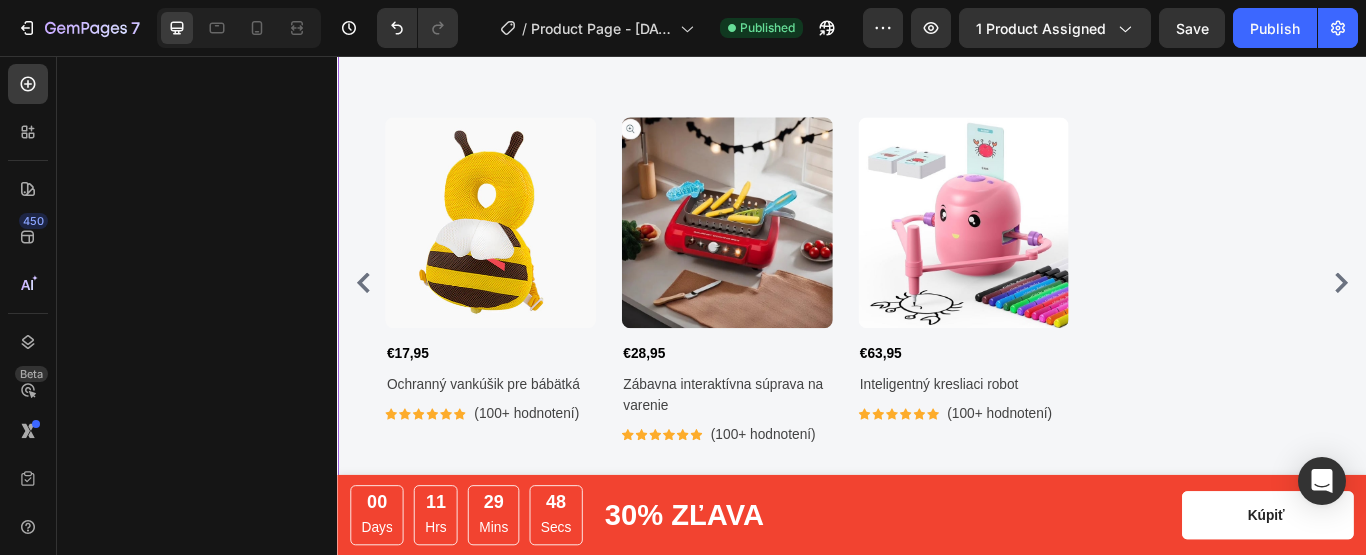 click on "Ďaľšie obľúbené produkty" at bounding box center [937, 35] 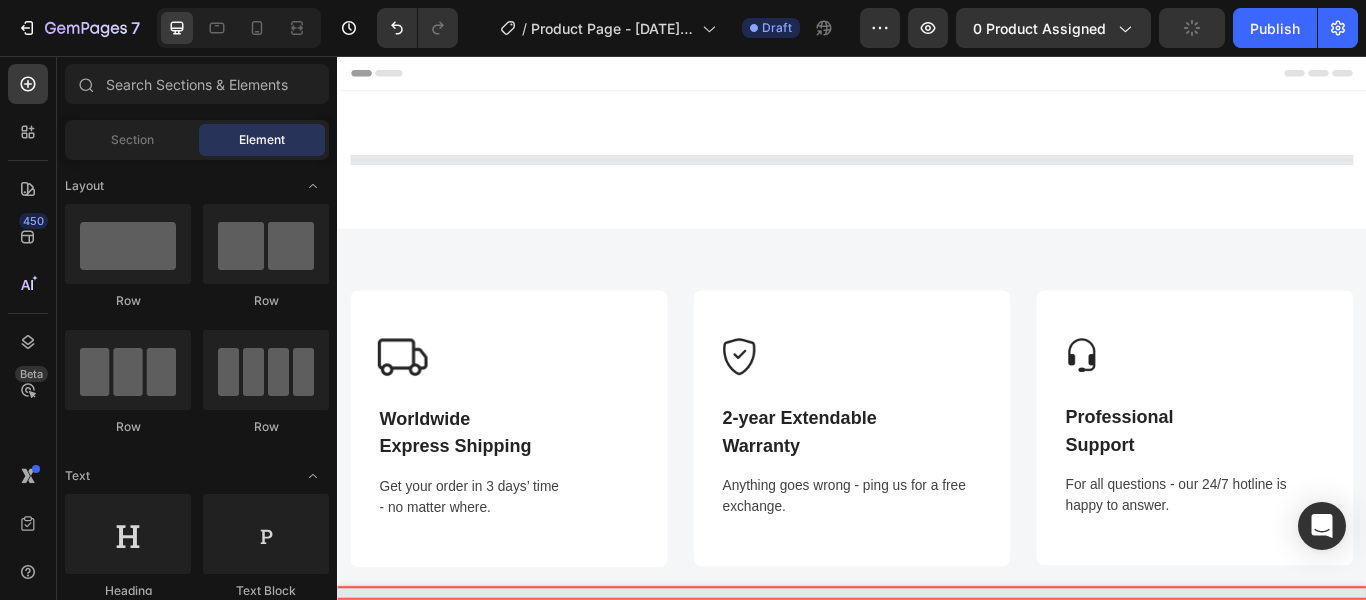 scroll, scrollTop: 0, scrollLeft: 0, axis: both 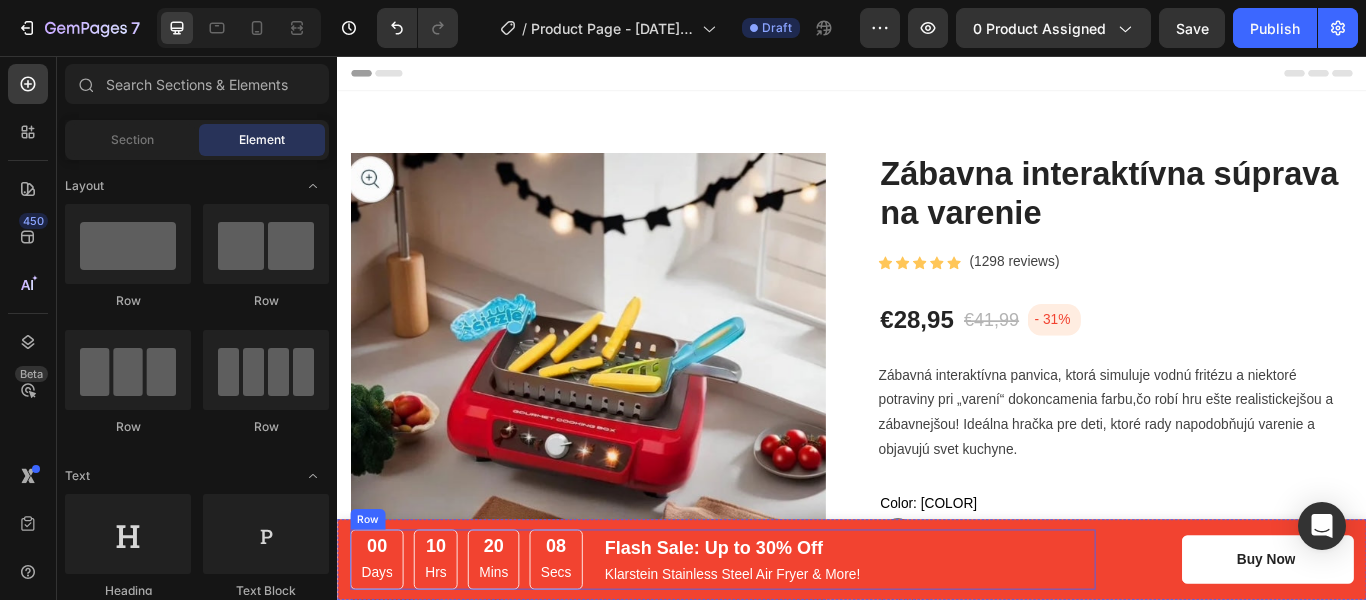 click on "00 Days 10 Hrs 20 Mins 08 Secs CountDown Timer Flash Sale: Up to 30% Off Text block Klarstein Stainless Steel Air Fryer & More! Text block Row" at bounding box center [786, 643] 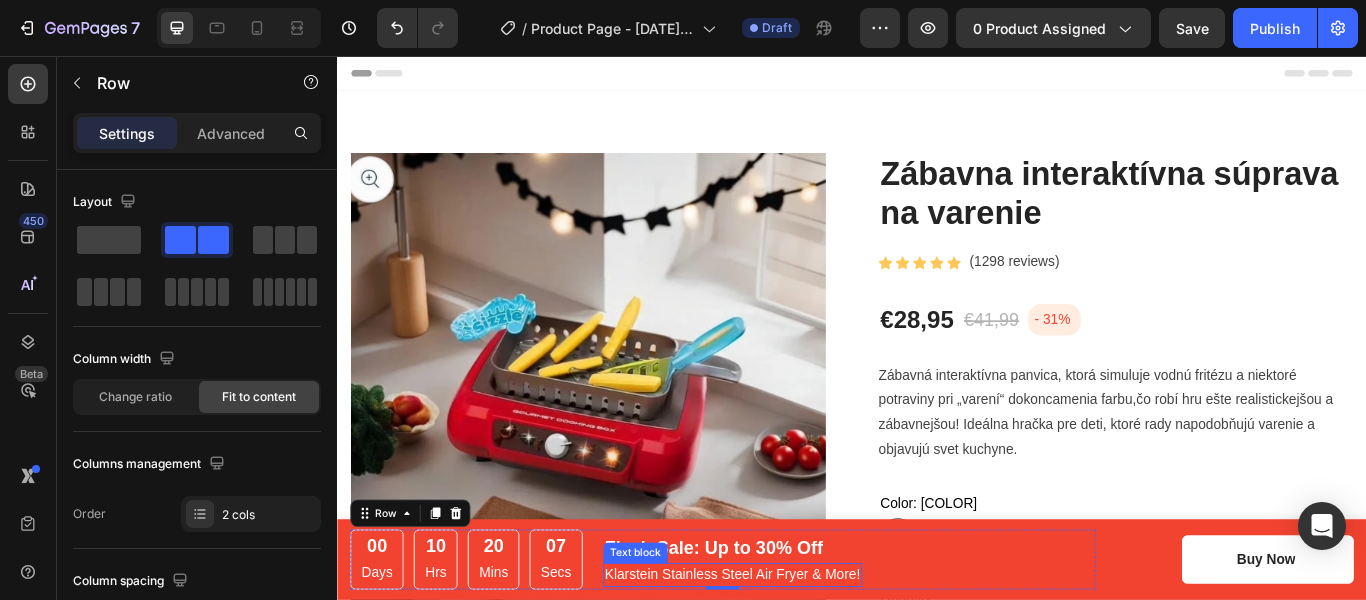 click on "Klarstein Stainless Steel Air Fryer & More!" at bounding box center (798, 661) 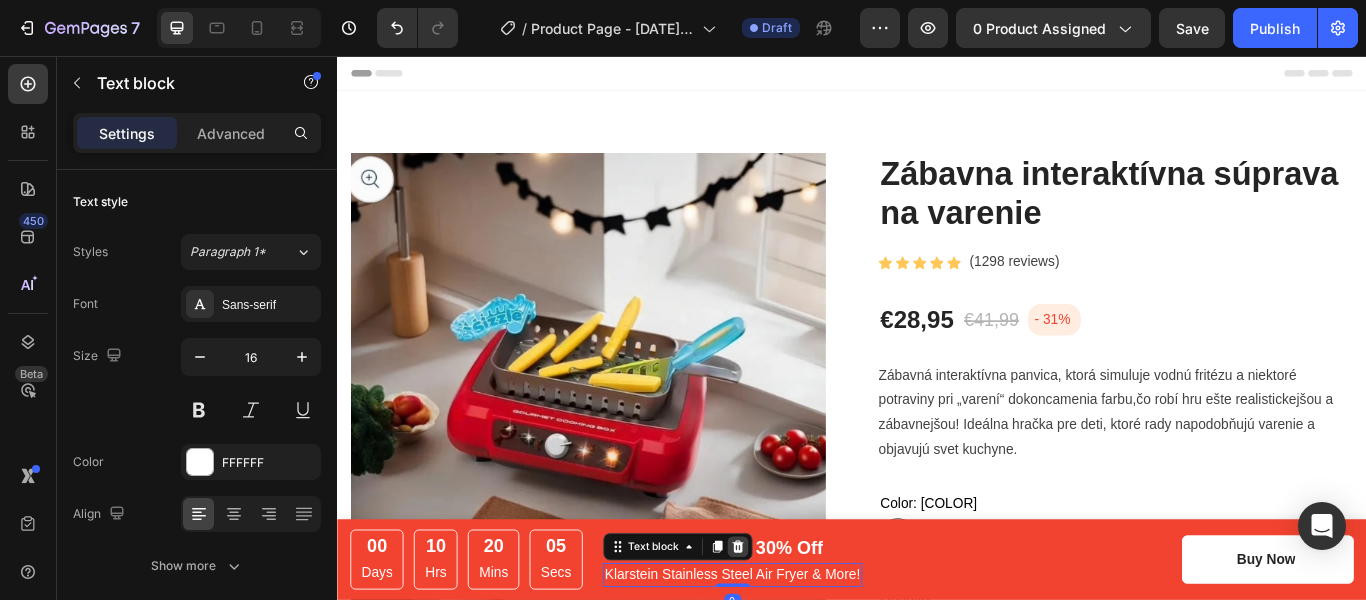 click 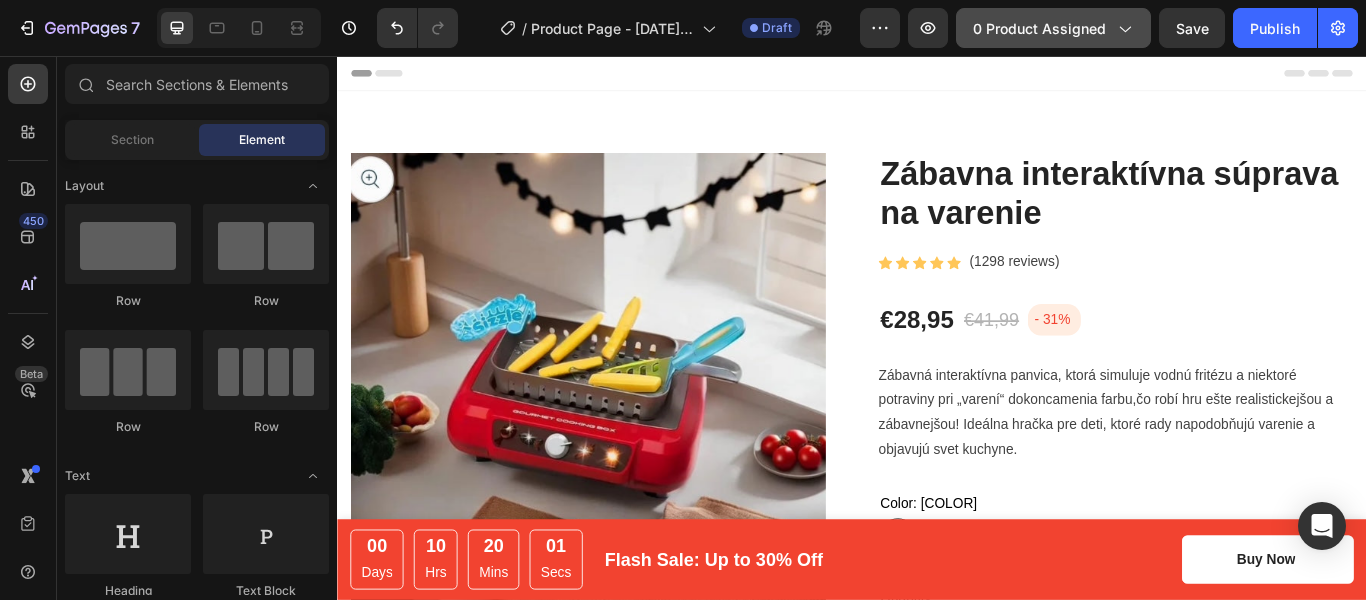 click 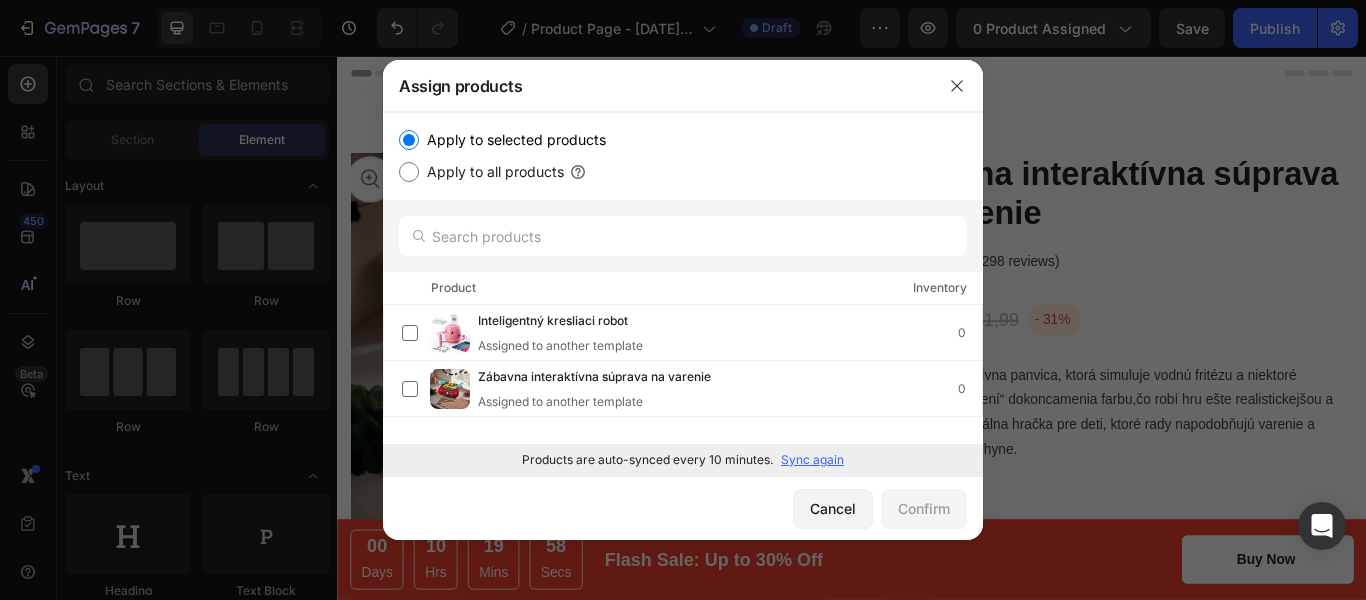click on "Sync again" at bounding box center [812, 460] 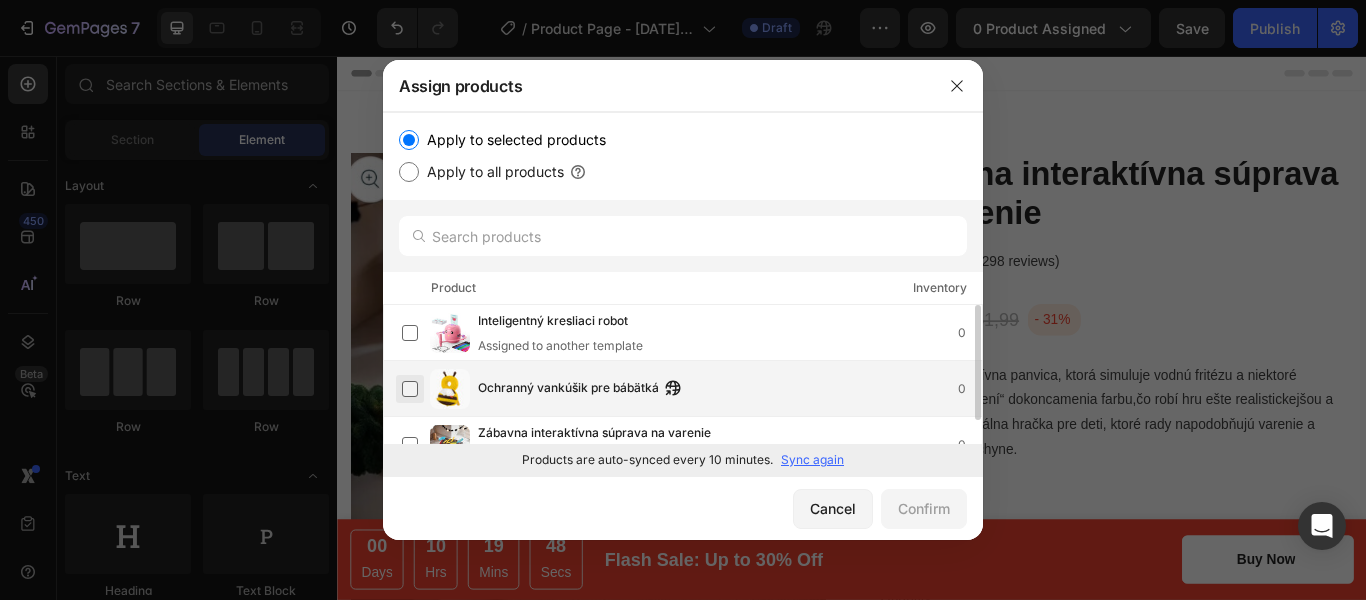 click at bounding box center (410, 389) 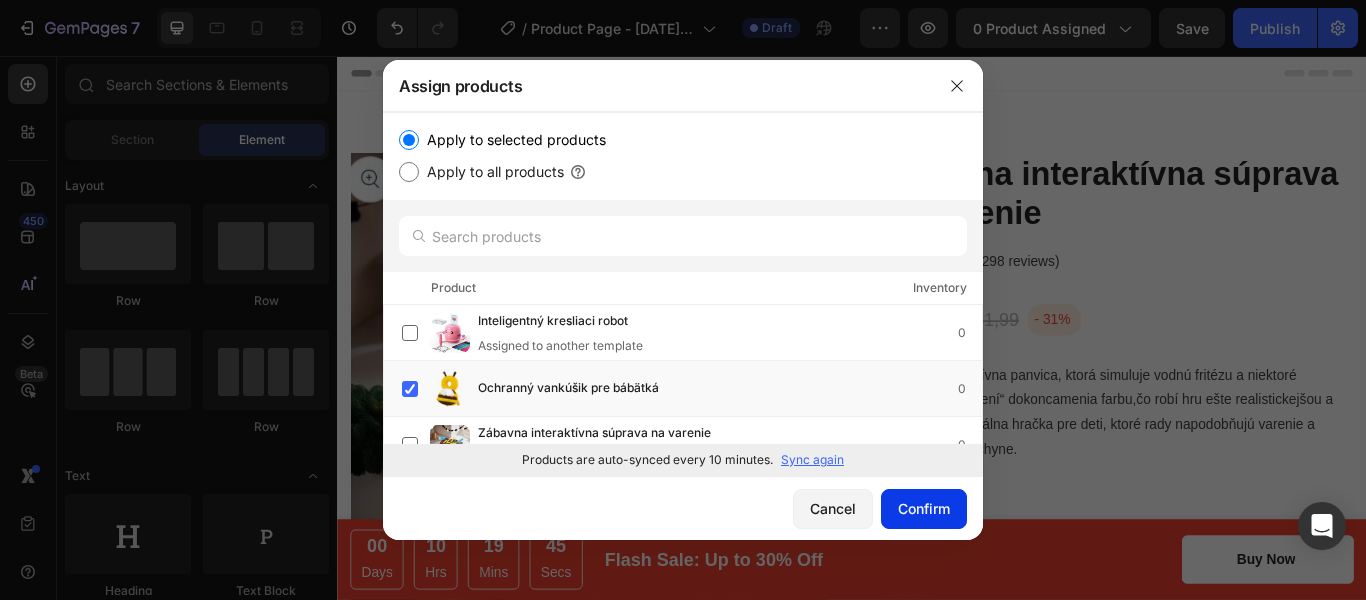 click on "Confirm" at bounding box center (924, 508) 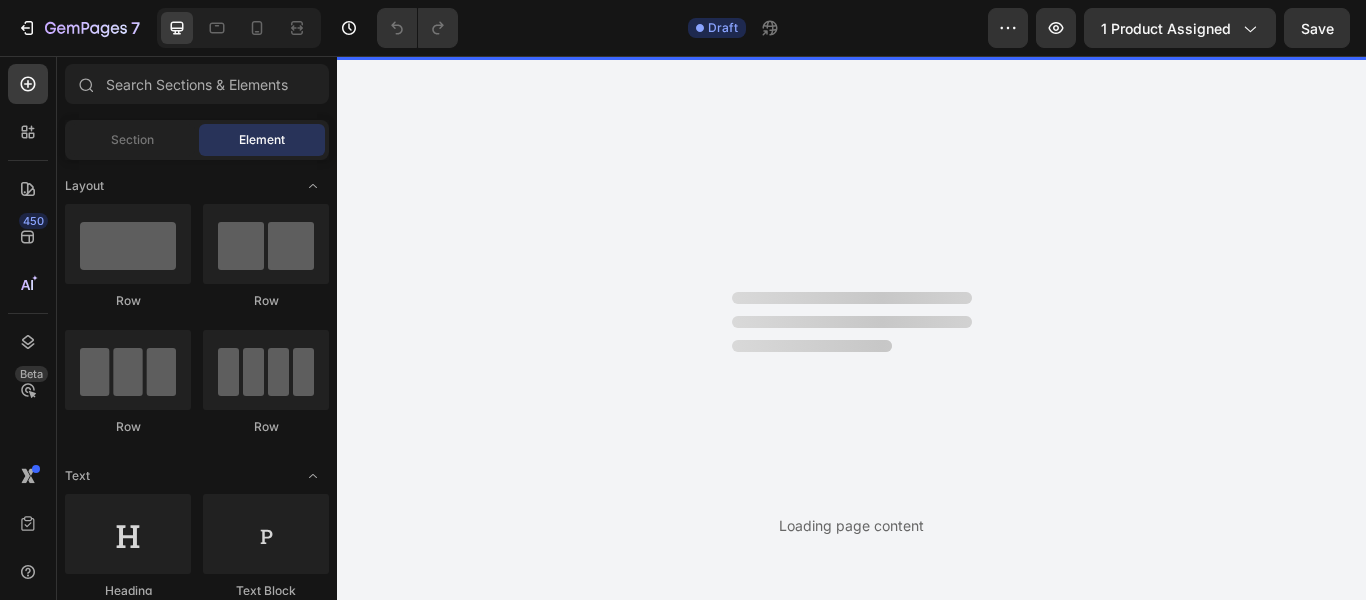 scroll, scrollTop: 0, scrollLeft: 0, axis: both 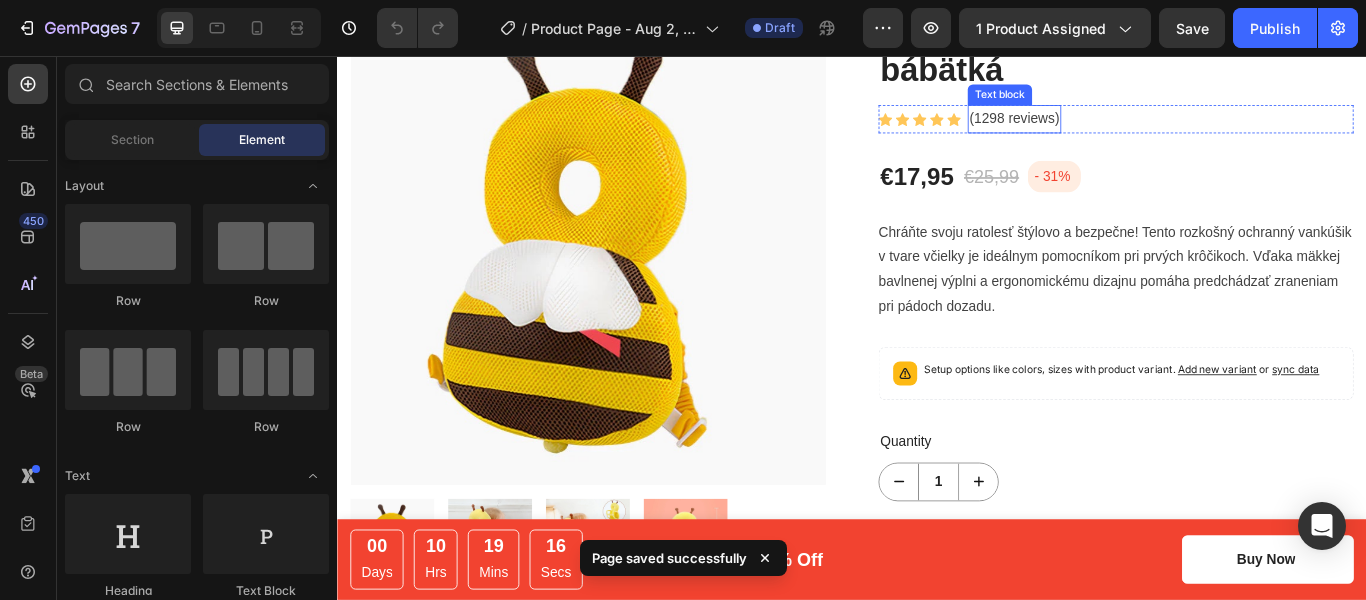 click on "(1298 reviews)" at bounding box center [1126, 129] 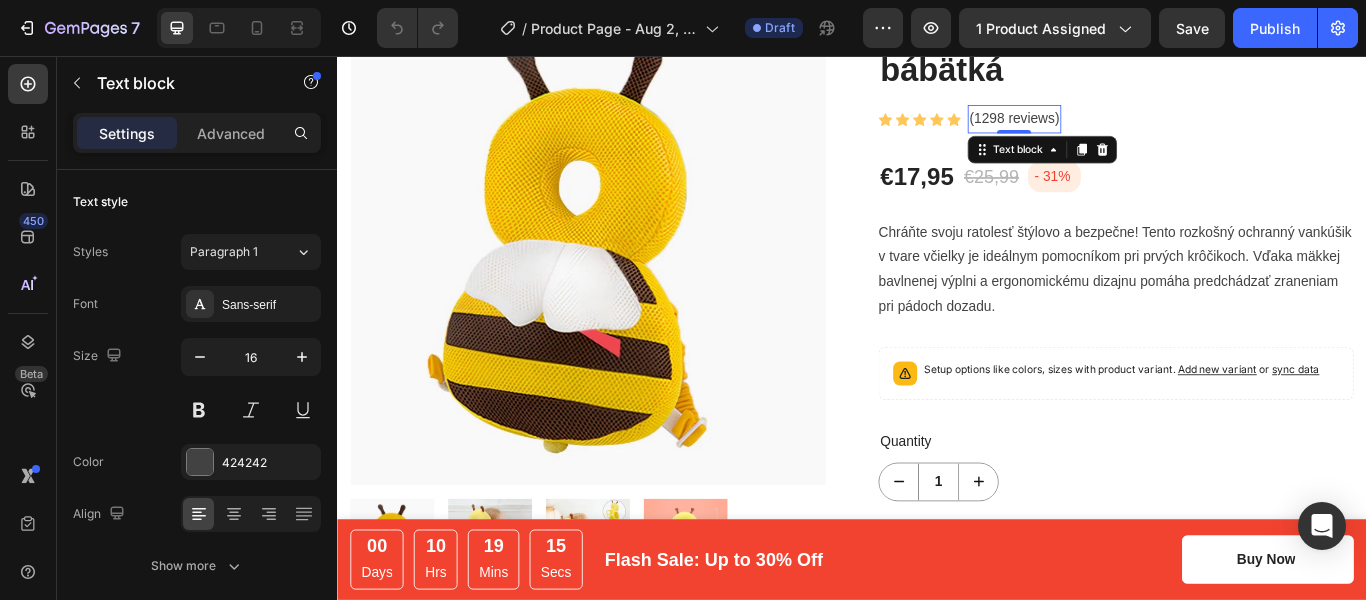 click on "(1298 reviews)" at bounding box center [1126, 129] 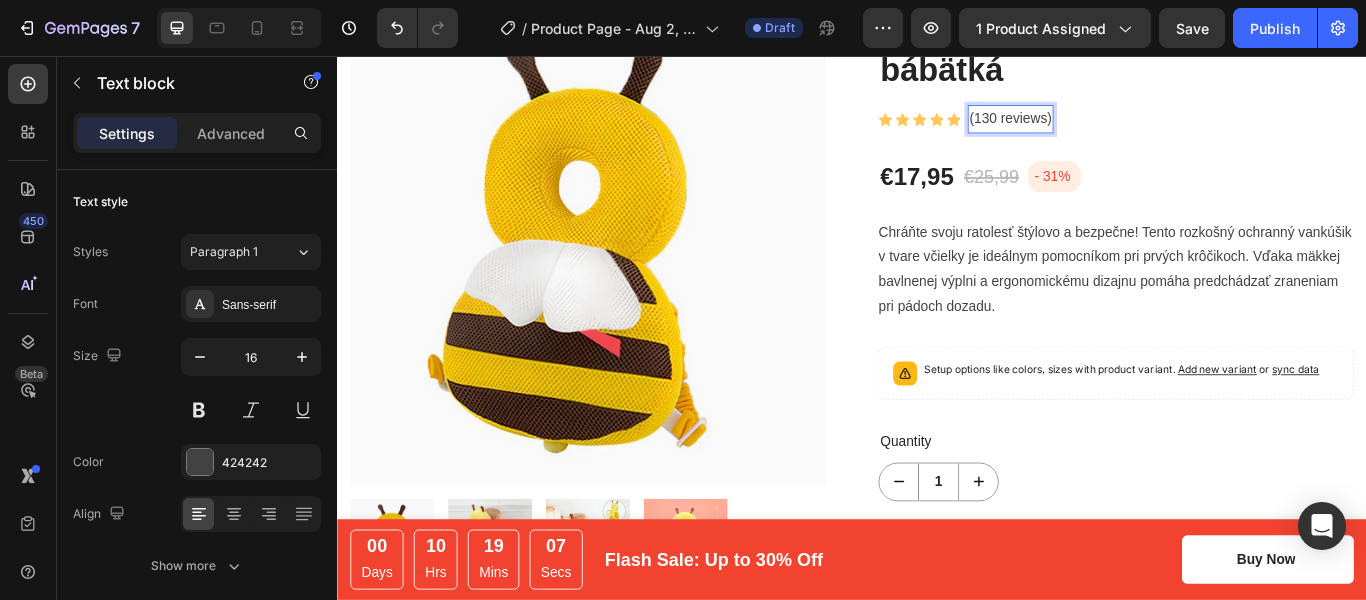 click on "(130 reviews)" at bounding box center (1122, 129) 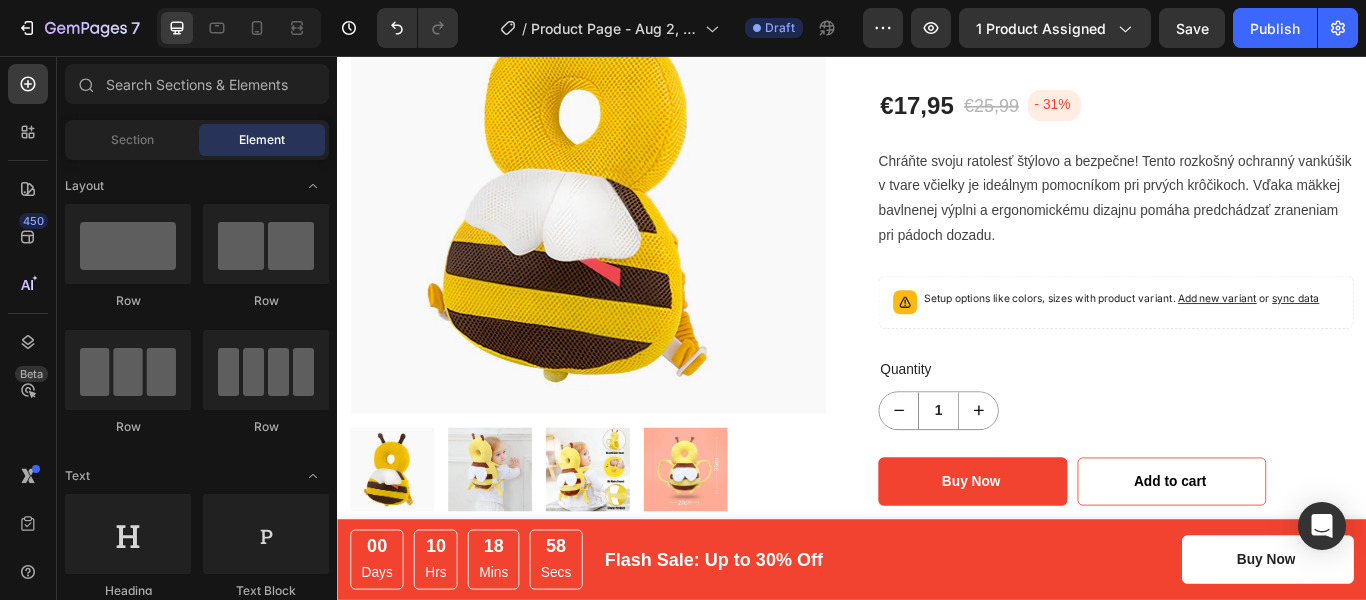 scroll, scrollTop: 167, scrollLeft: 0, axis: vertical 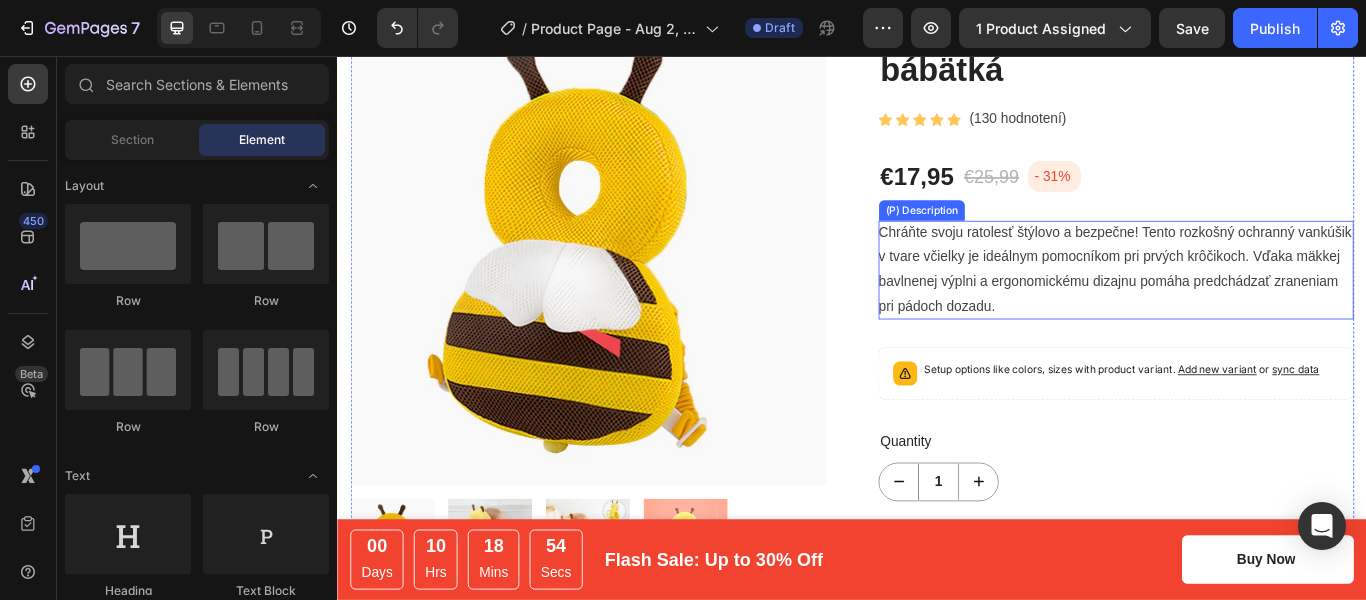 click on "Chráňte svoju ratolesť štýlovo a bezpečne! Tento rozkošný ochranný vankúšik v tvare včielky je ideálnym pomocníkom pri prvých krôčikoch. Vďaka mäkkej bavlnenej výplni a ergonomickému dizajnu pomáha predchádzať zraneniam pri pádoch dozadu." at bounding box center (1244, 304) 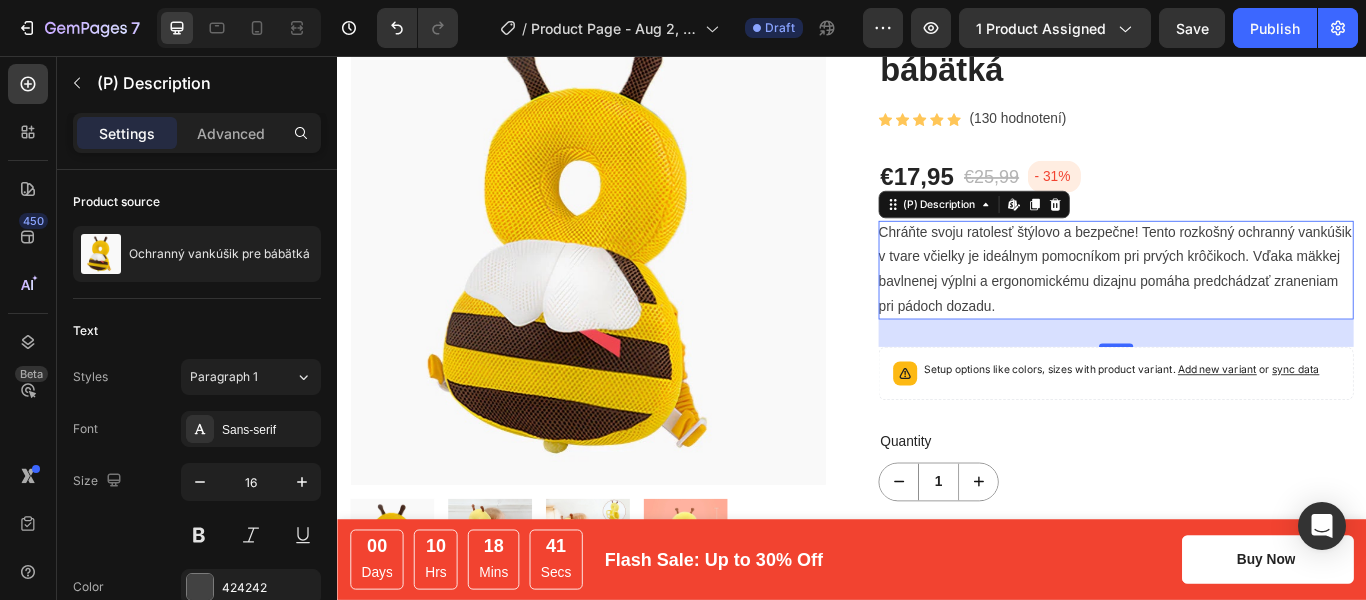 click on "Chráňte svoju ratolesť štýlovo a bezpečne! Tento rozkošný ochranný vankúšik v tvare včielky je ideálnym pomocníkom pri prvých krôčikoch. Vďaka mäkkej bavlnenej výplni a ergonomickému dizajnu pomáha predchádzať zraneniam pri pádoch dozadu." at bounding box center (1244, 304) 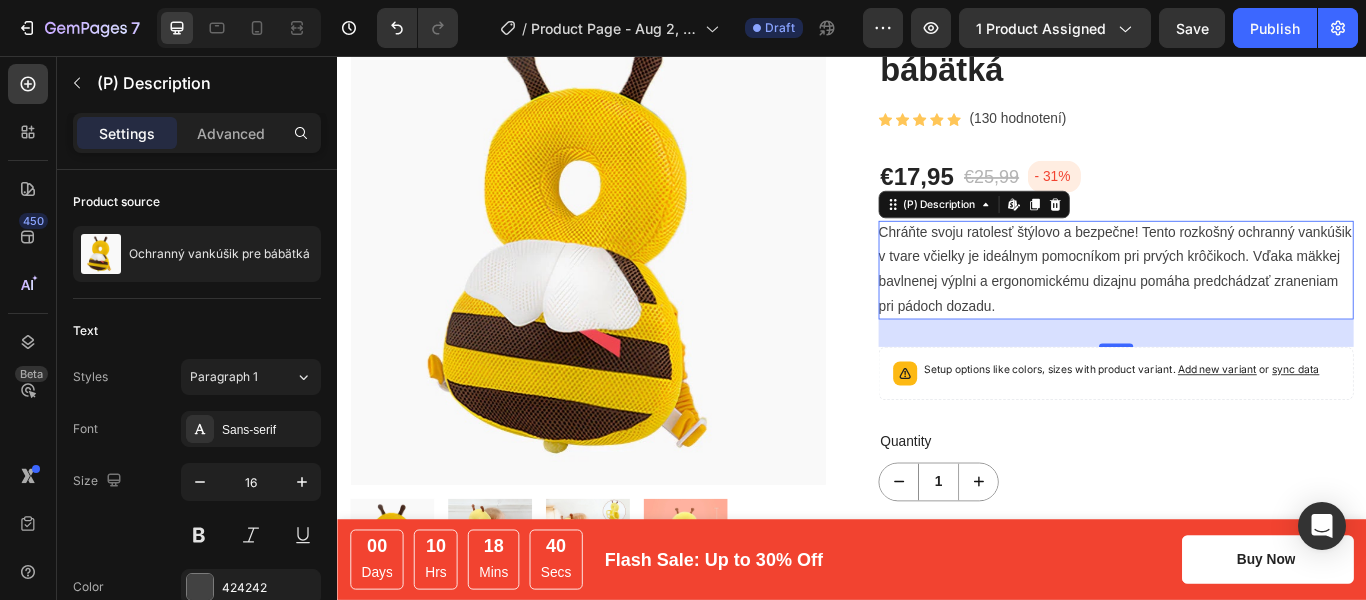 click on "Chráňte svoju ratolesť štýlovo a bezpečne! Tento rozkošný ochranný vankúšik v tvare včielky je ideálnym pomocníkom pri prvých krôčikoch. Vďaka mäkkej bavlnenej výplni a ergonomickému dizajnu pomáha predchádzať zraneniam pri pádoch dozadu." at bounding box center [1244, 304] 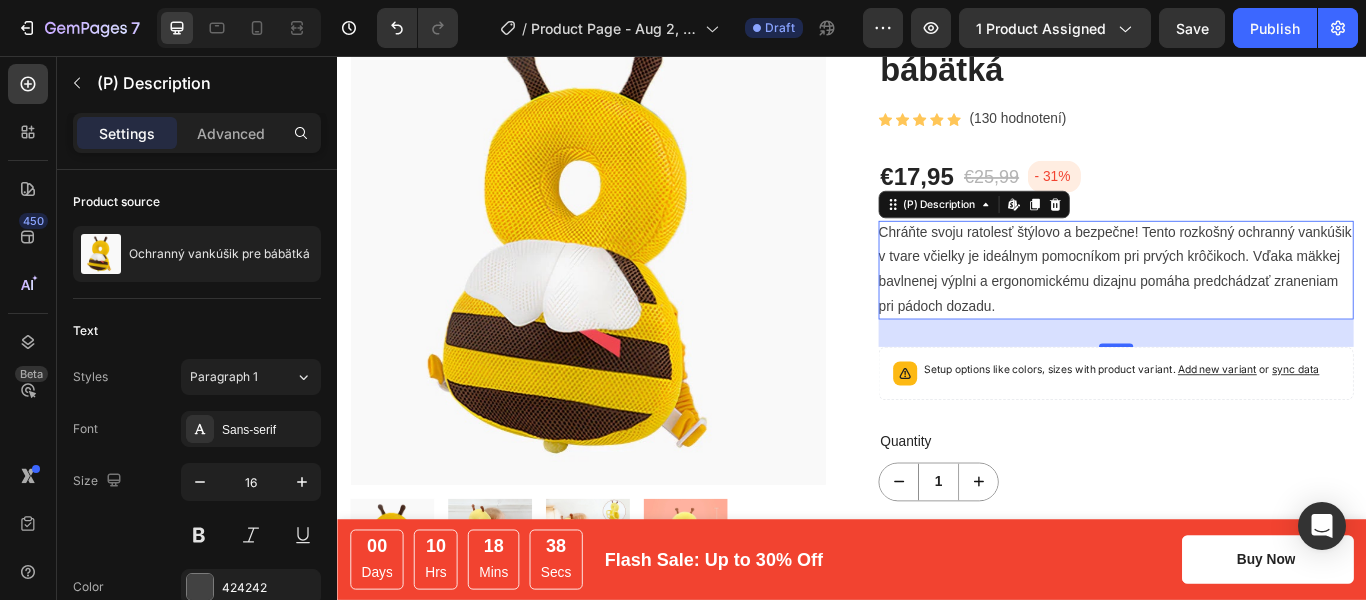 click on "Chráňte svoju ratolesť štýlovo a bezpečne! Tento rozkošný ochranný vankúšik v tvare včielky je ideálnym pomocníkom pri prvých krôčikoch. Vďaka mäkkej bavlnenej výplni a ergonomickému dizajnu pomáha predchádzať zraneniam pri pádoch dozadu." at bounding box center [1244, 304] 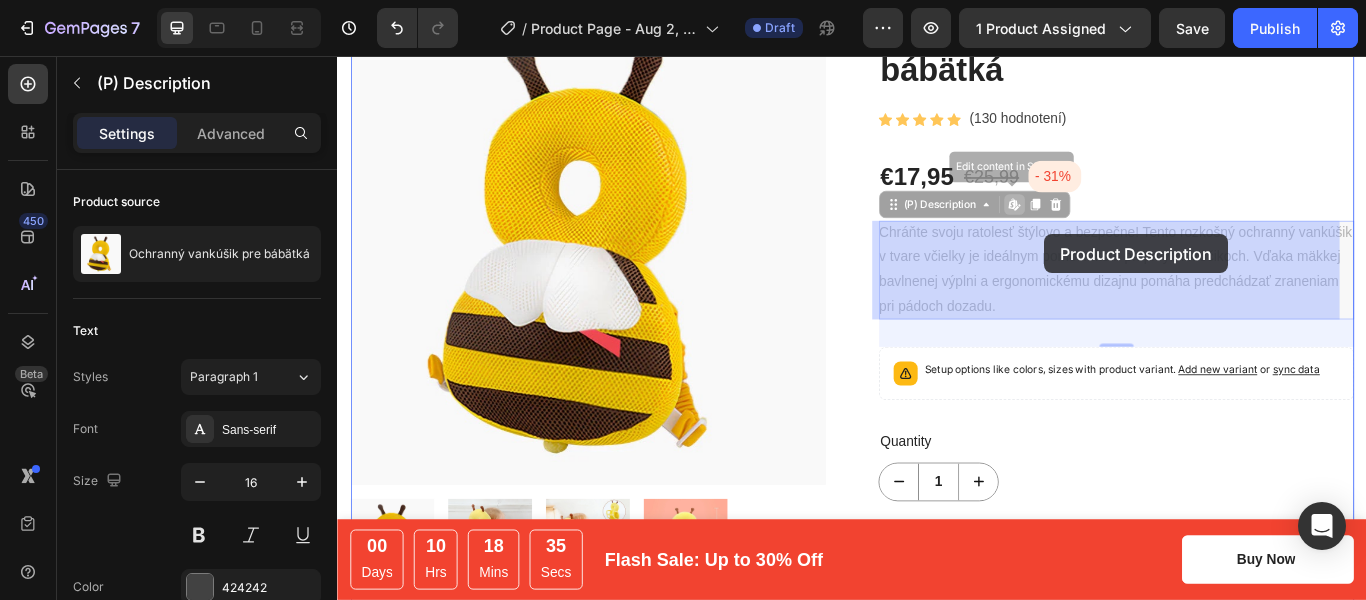 drag, startPoint x: 1124, startPoint y: 263, endPoint x: 1162, endPoint y: 264, distance: 38.013157 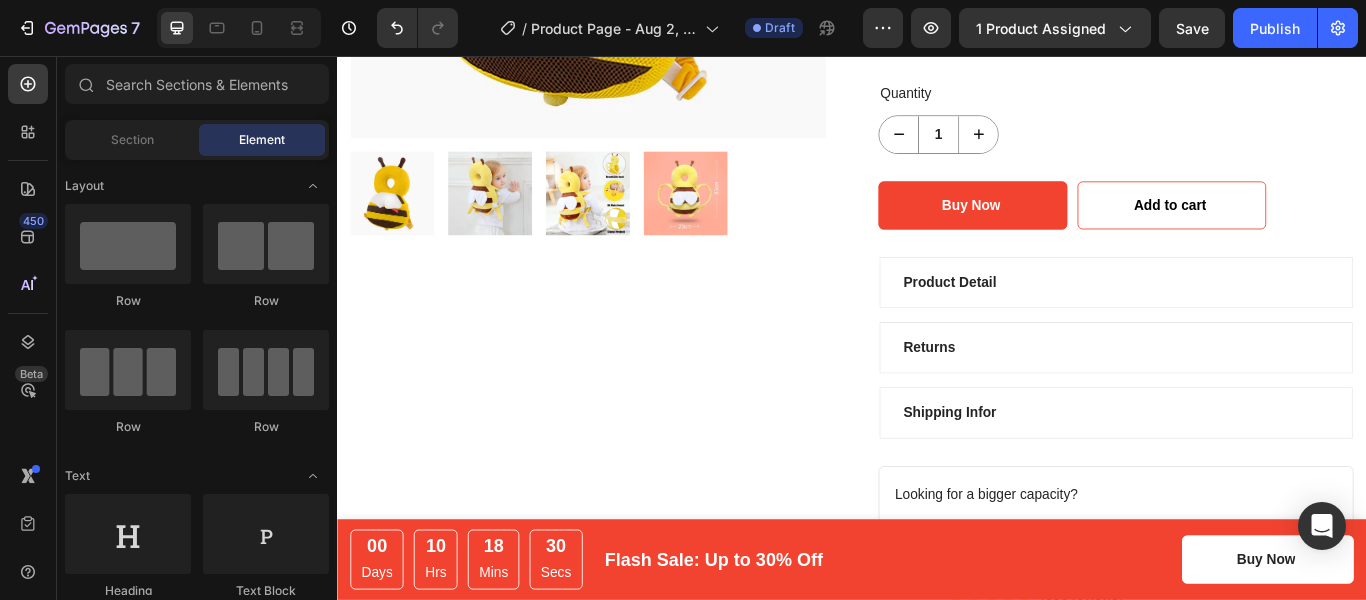 scroll, scrollTop: 548, scrollLeft: 0, axis: vertical 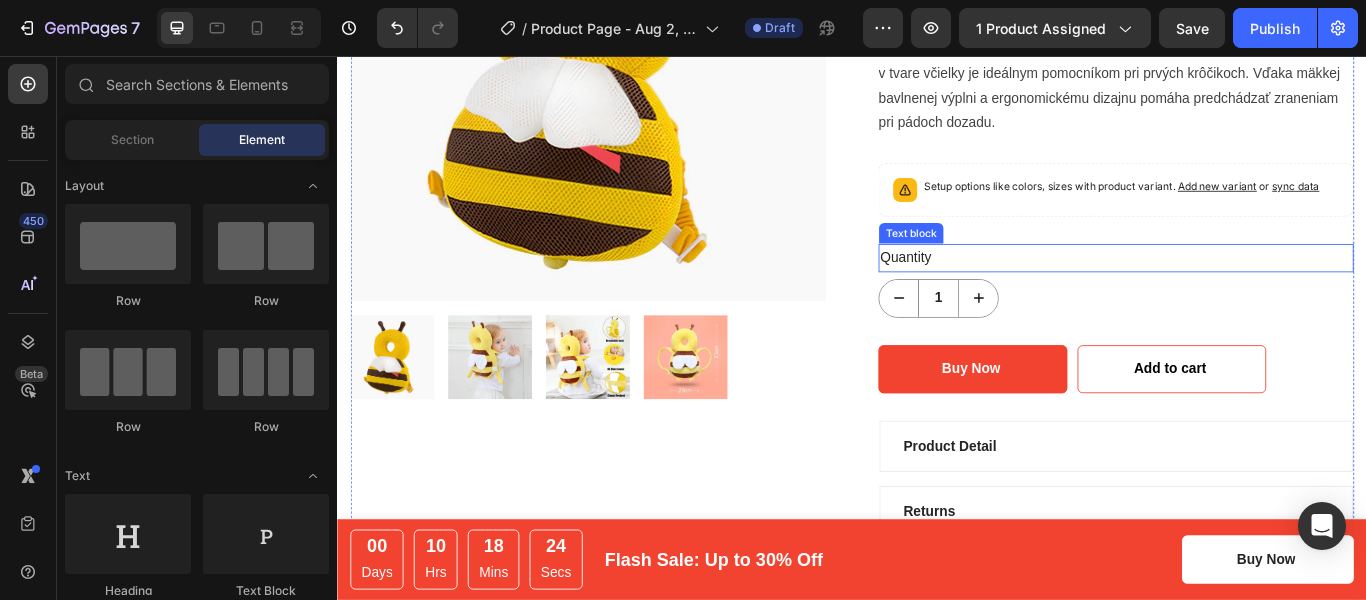 click on "Quantity" at bounding box center (1245, 291) 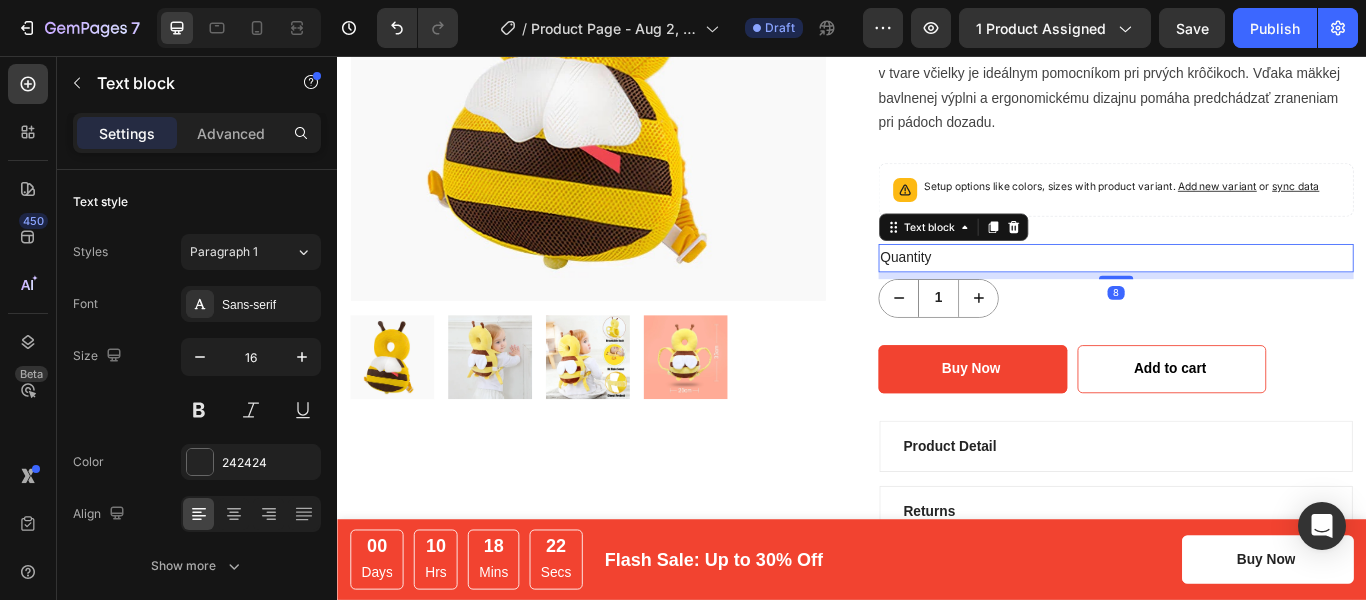 click on "Quantity" at bounding box center (1245, 291) 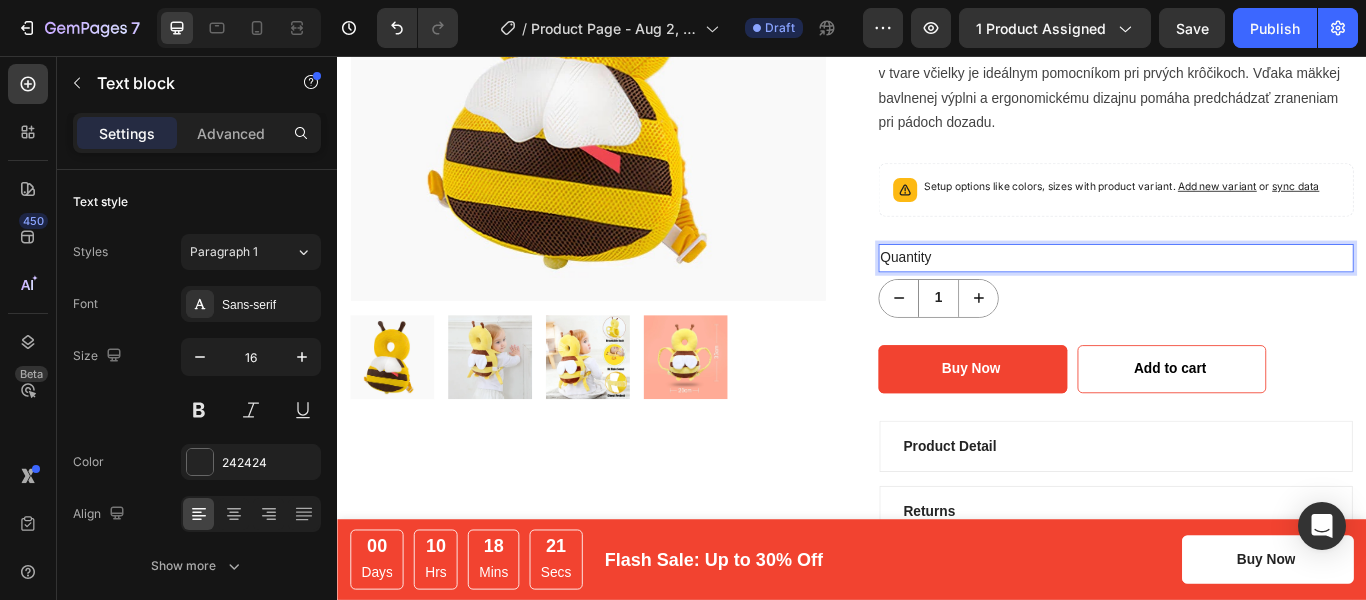 click on "Quantity" at bounding box center (1245, 291) 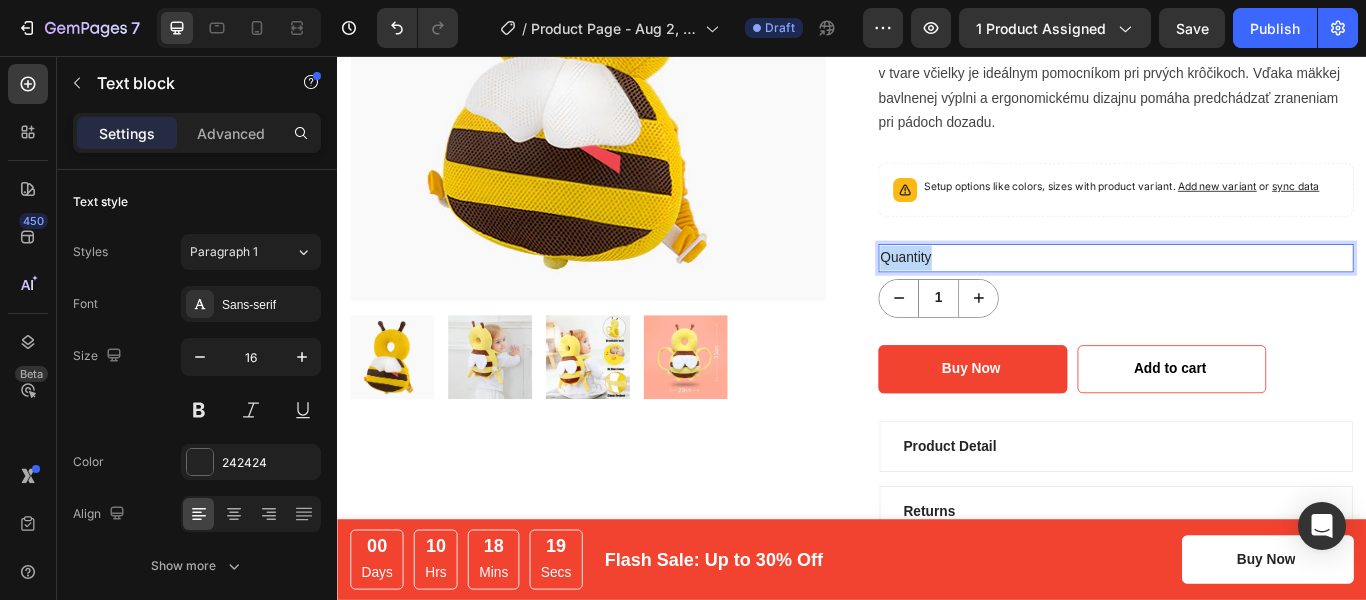 drag, startPoint x: 1019, startPoint y: 289, endPoint x: 965, endPoint y: 286, distance: 54.08327 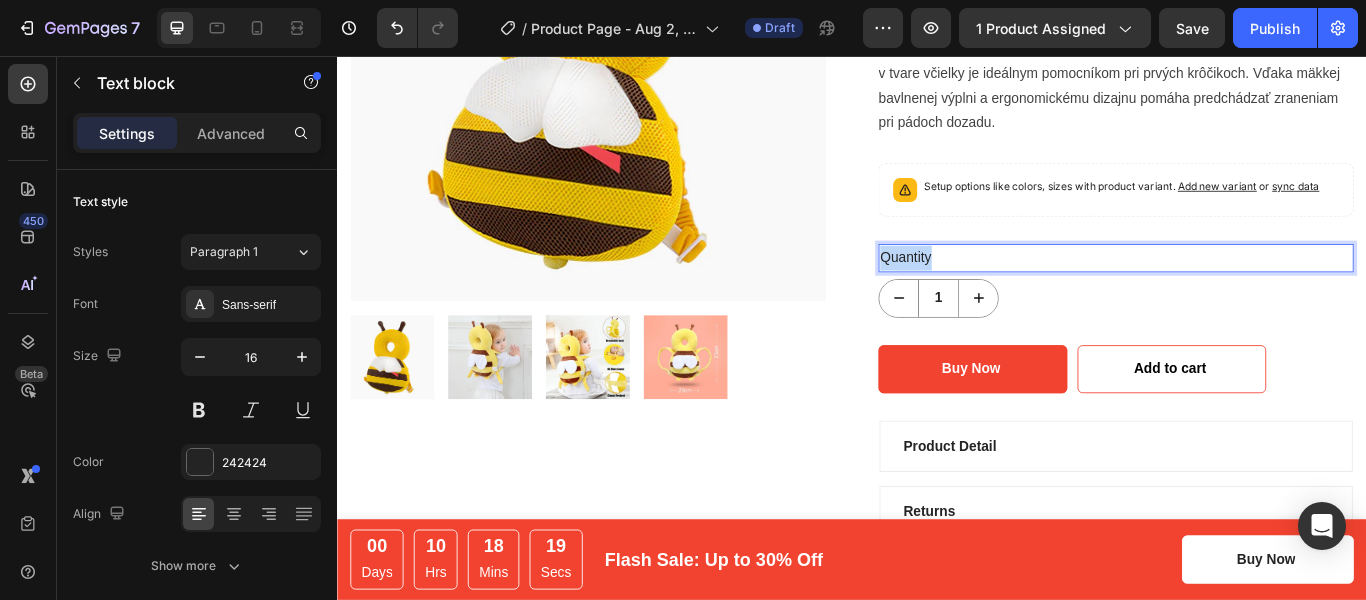 click on "Quantity" at bounding box center (1245, 291) 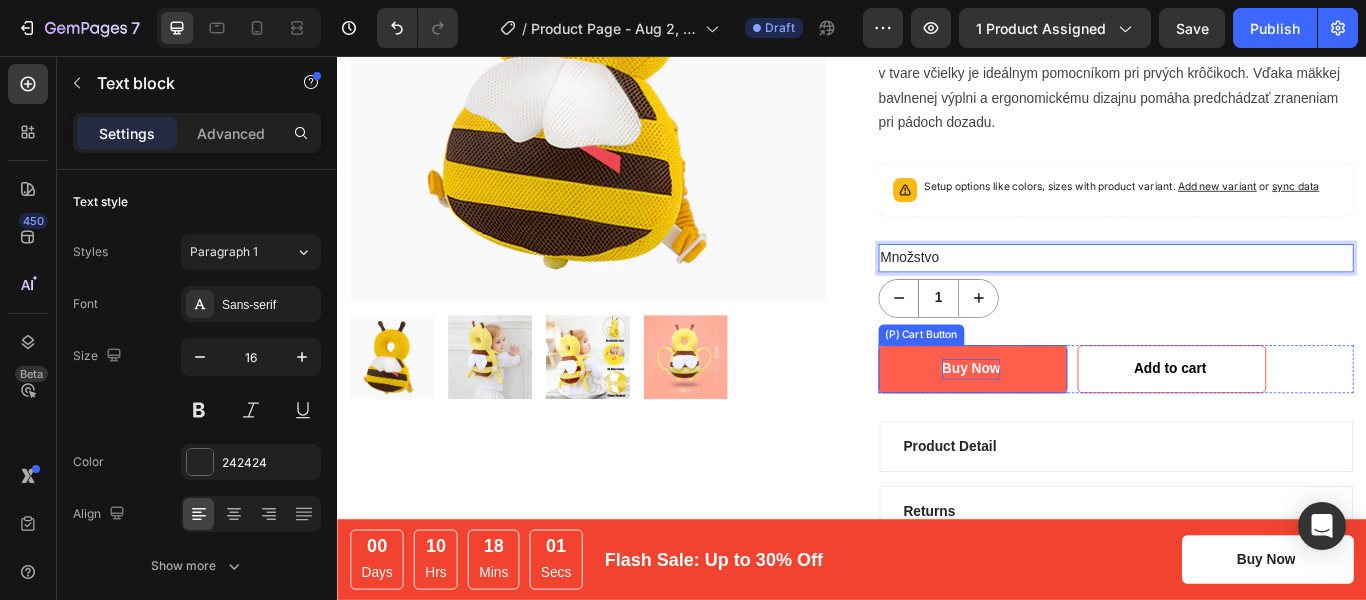 click on "Buy Now" at bounding box center [1076, 421] 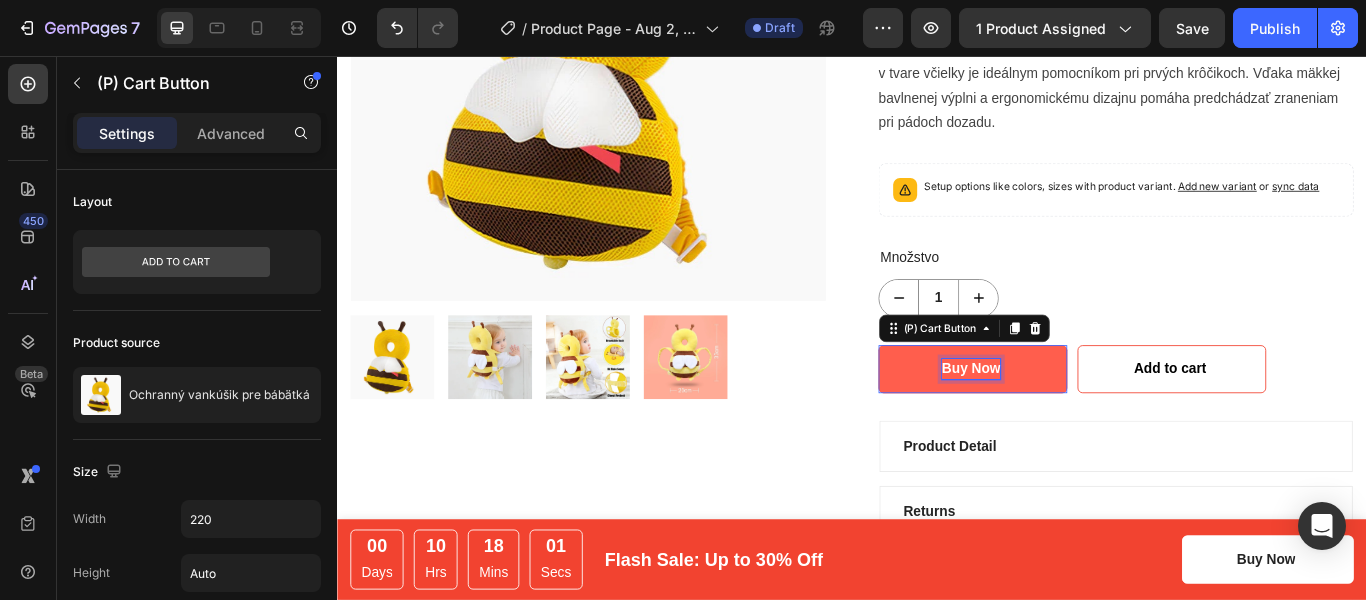 click on "Buy Now" at bounding box center (1076, 421) 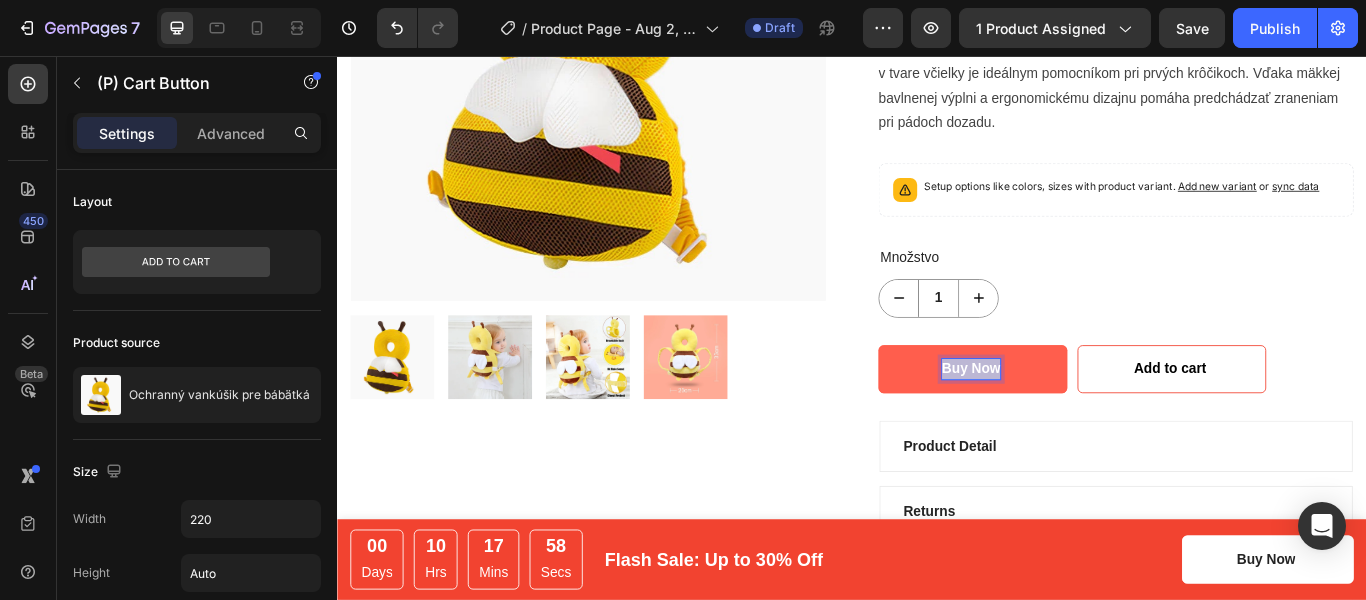 drag, startPoint x: 1098, startPoint y: 417, endPoint x: 1034, endPoint y: 417, distance: 64 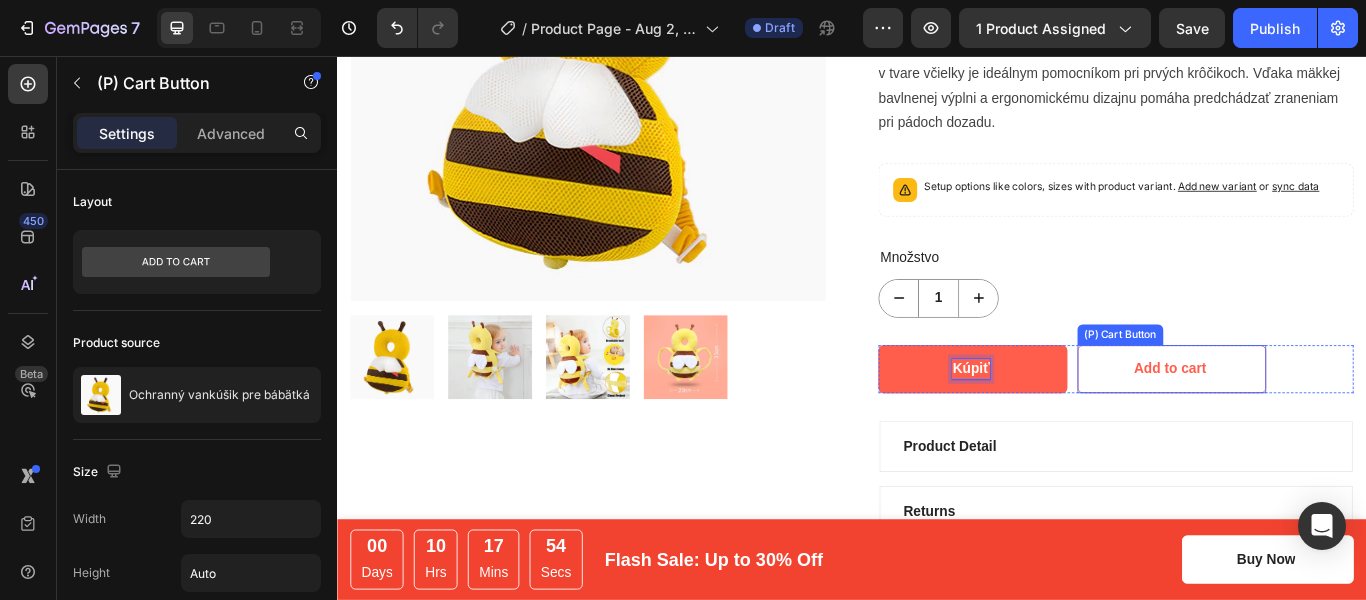 click on "Add to cart" at bounding box center (1310, 421) 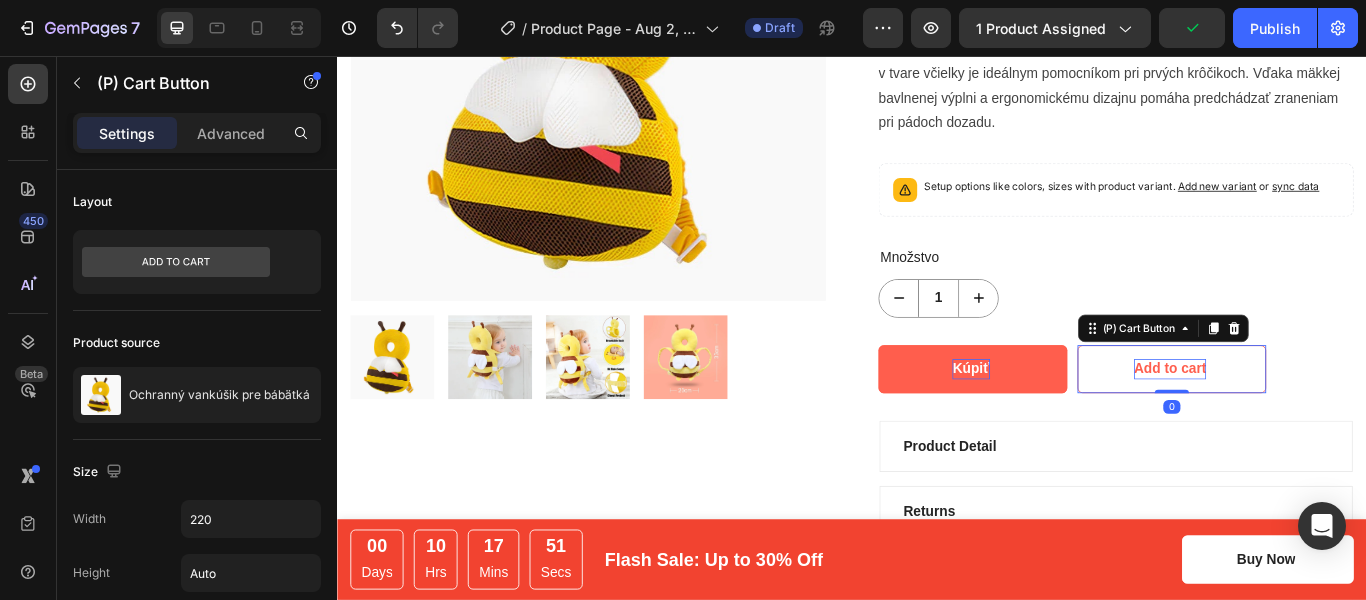 click on "Add to cart" at bounding box center (1308, 421) 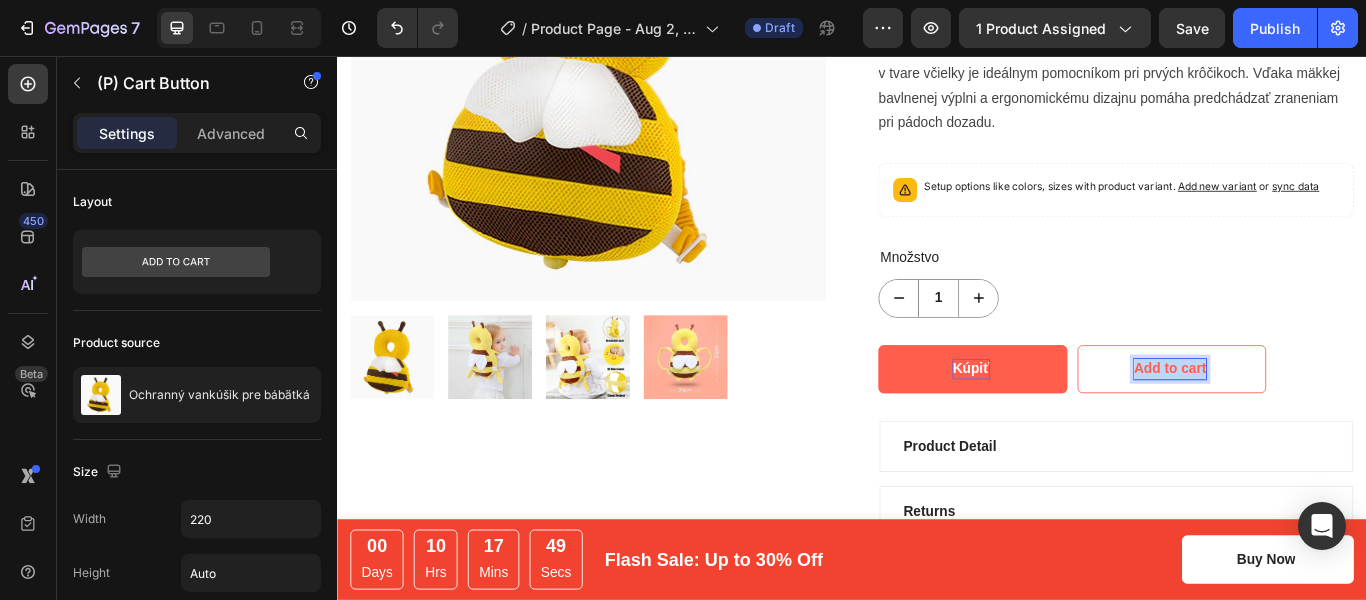 drag, startPoint x: 1339, startPoint y: 416, endPoint x: 1260, endPoint y: 415, distance: 79.00633 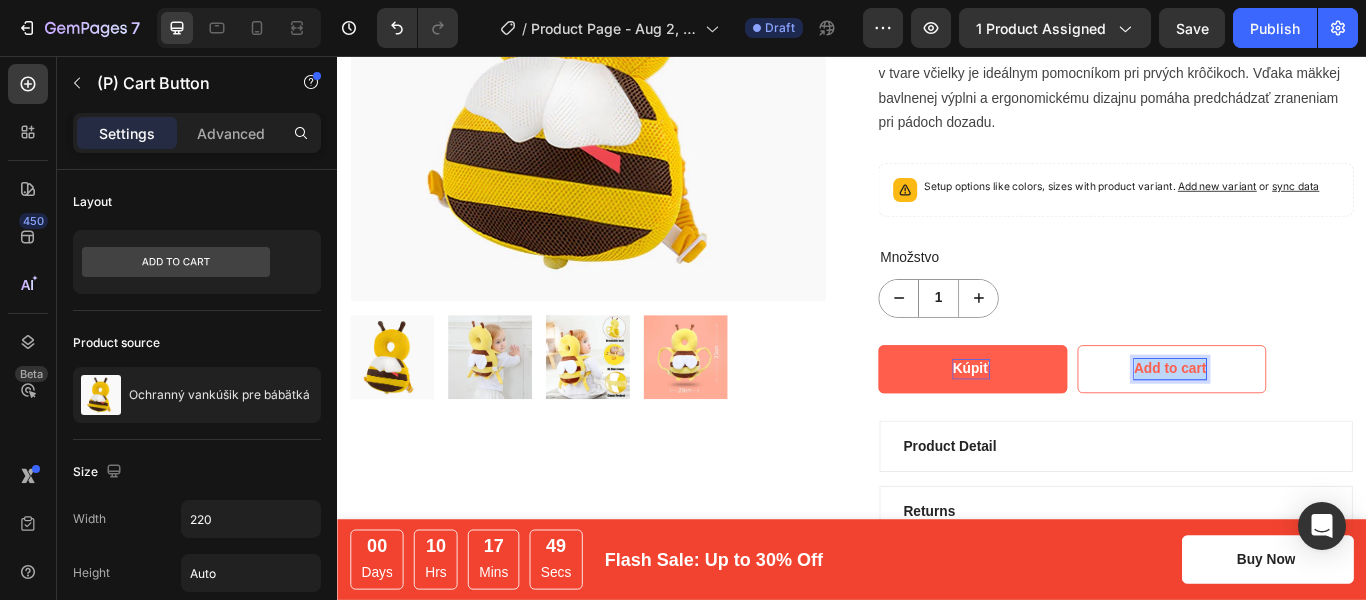 click on "Add to cart" at bounding box center (1308, 421) 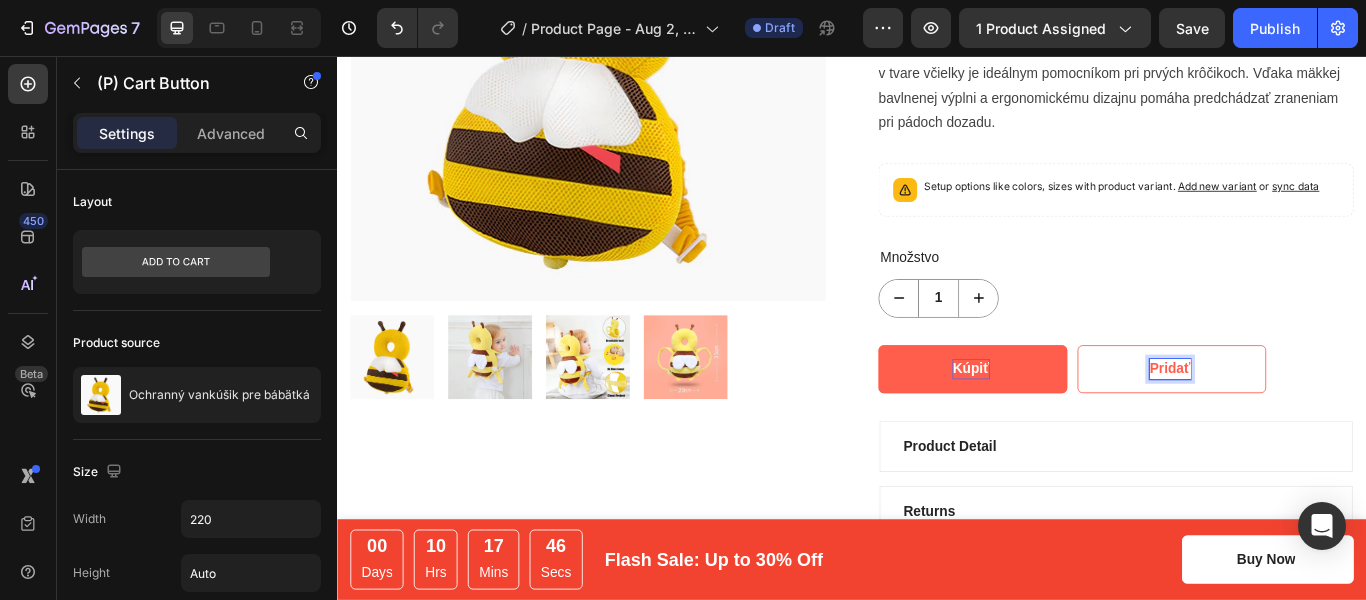 click on "Pridať" at bounding box center [1310, 421] 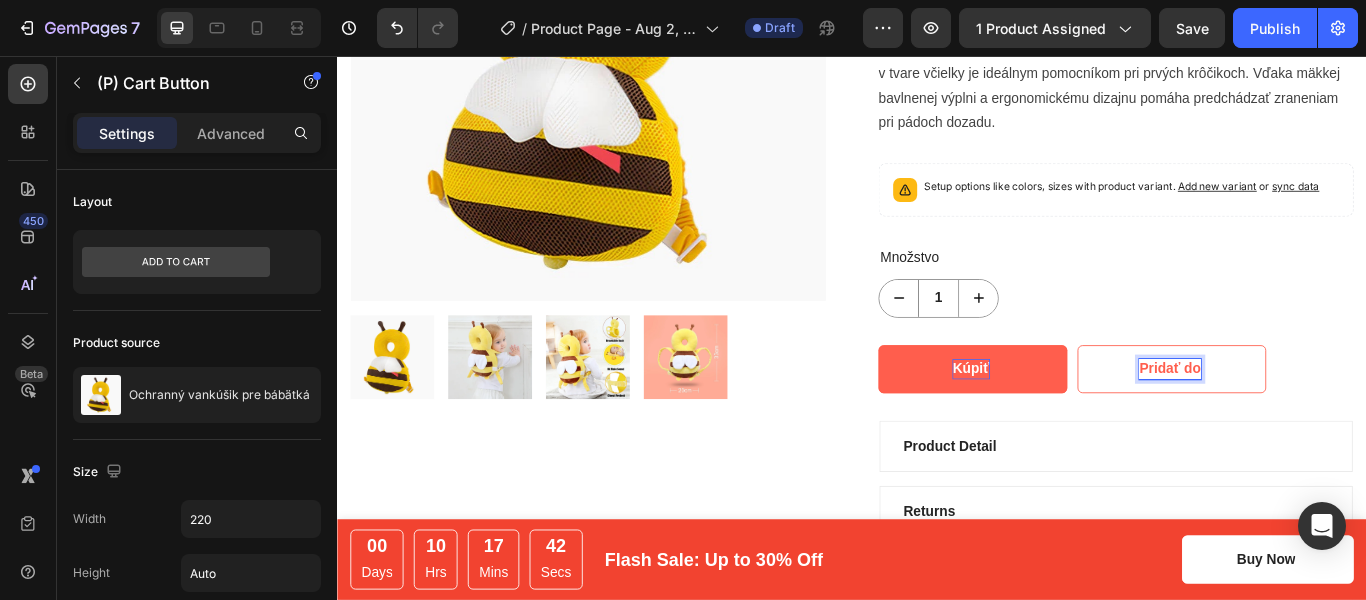 click on "Pridať do" at bounding box center (1310, 421) 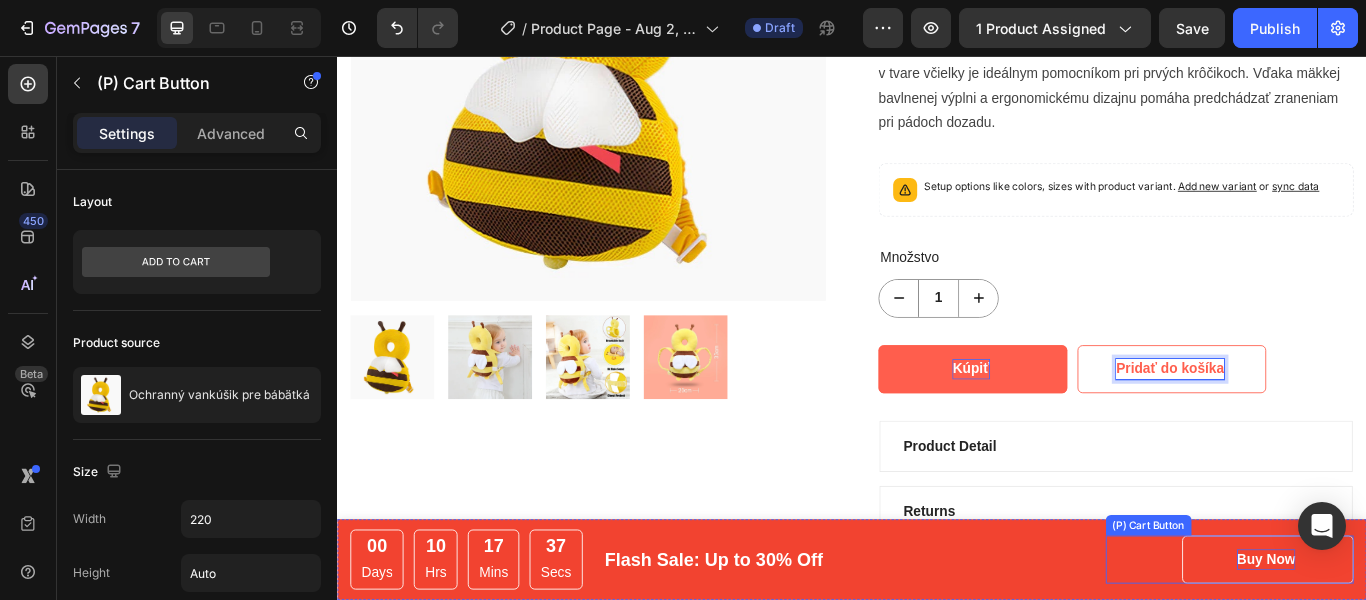 click on "Buy Now" at bounding box center (1420, 643) 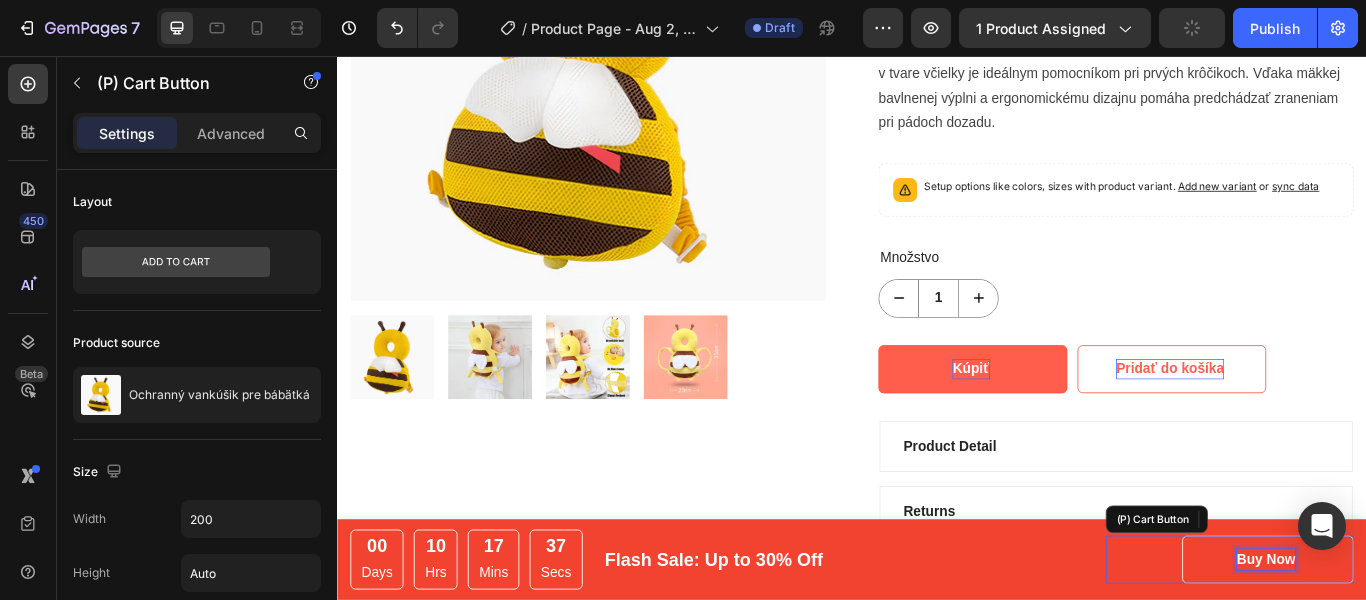click on "Buy Now" at bounding box center [1420, 643] 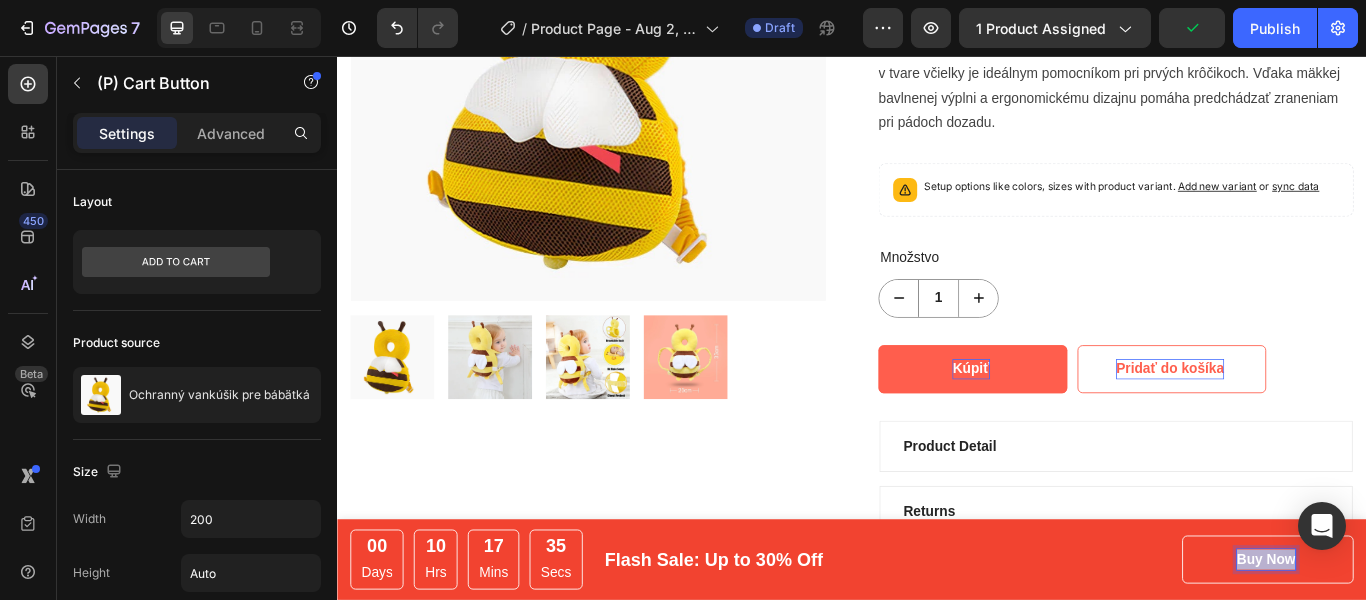 drag, startPoint x: 1434, startPoint y: 643, endPoint x: 1371, endPoint y: 640, distance: 63.07139 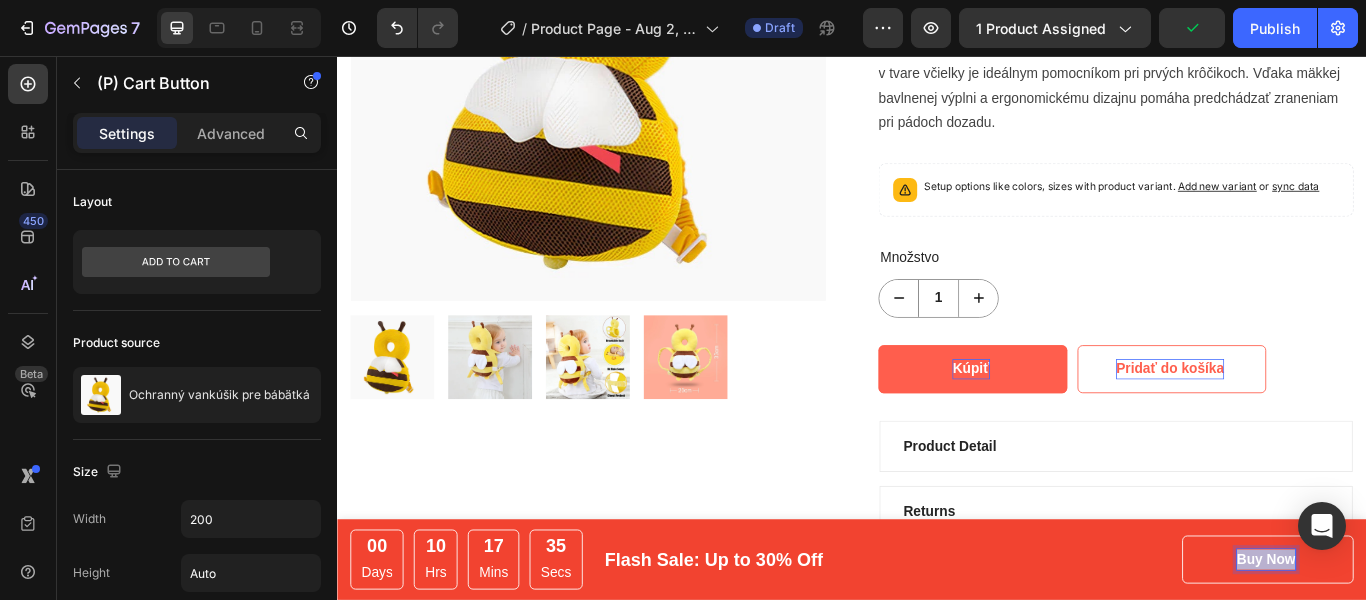 click on "Buy Now" at bounding box center (1420, 643) 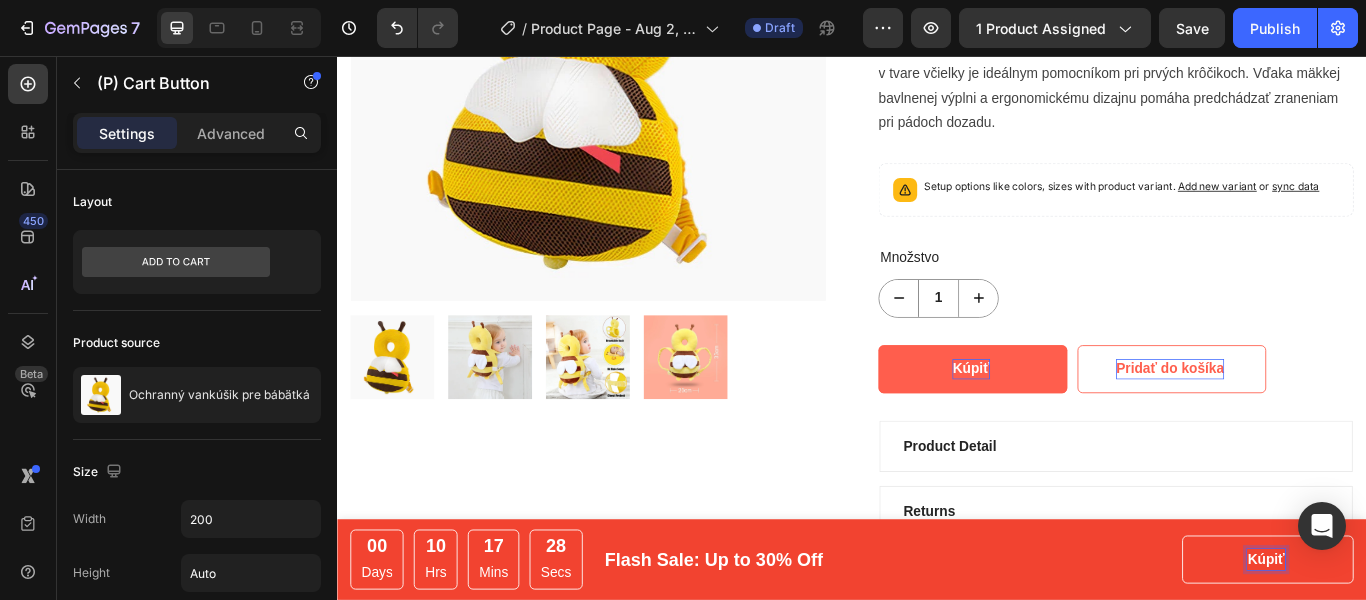 click on "Kúpiť" at bounding box center [1422, 643] 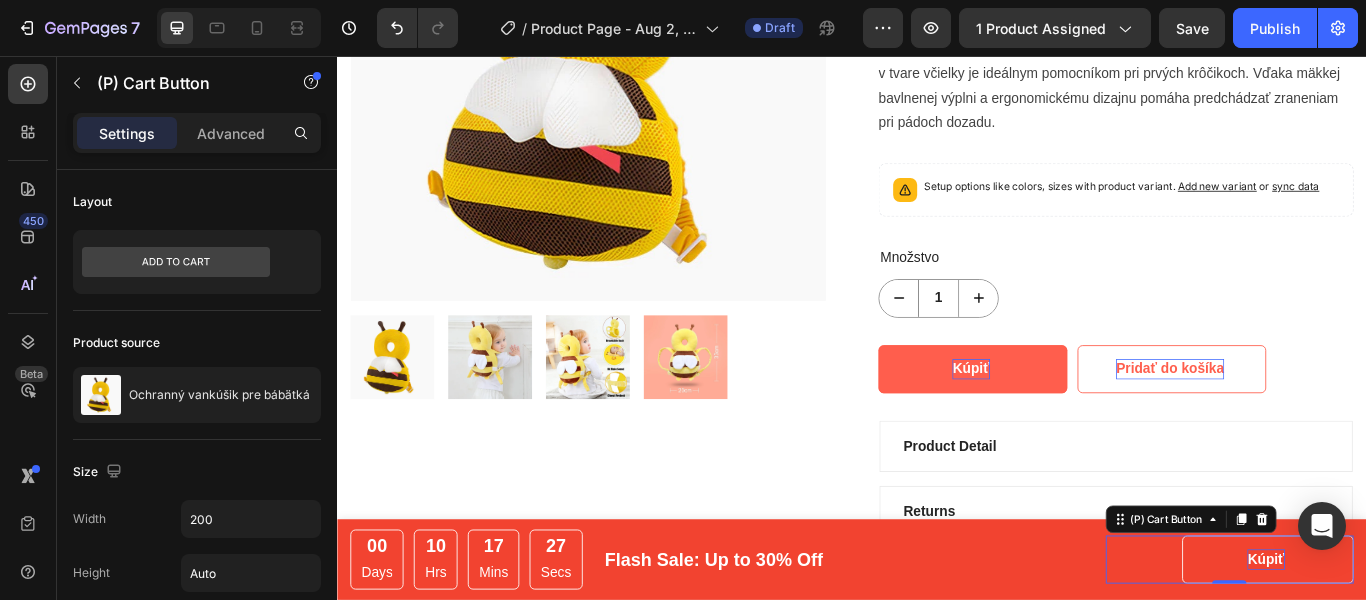 click on "Kúpiť" at bounding box center (1422, 643) 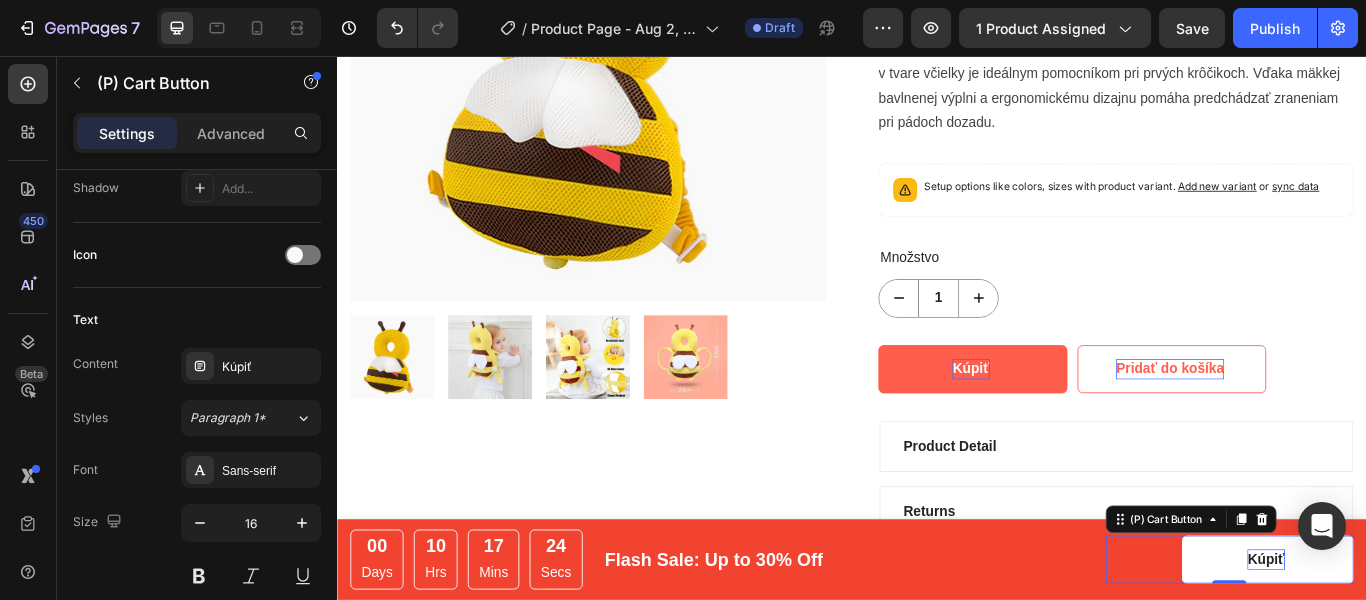drag, startPoint x: 329, startPoint y: 239, endPoint x: 337, endPoint y: 468, distance: 229.1397 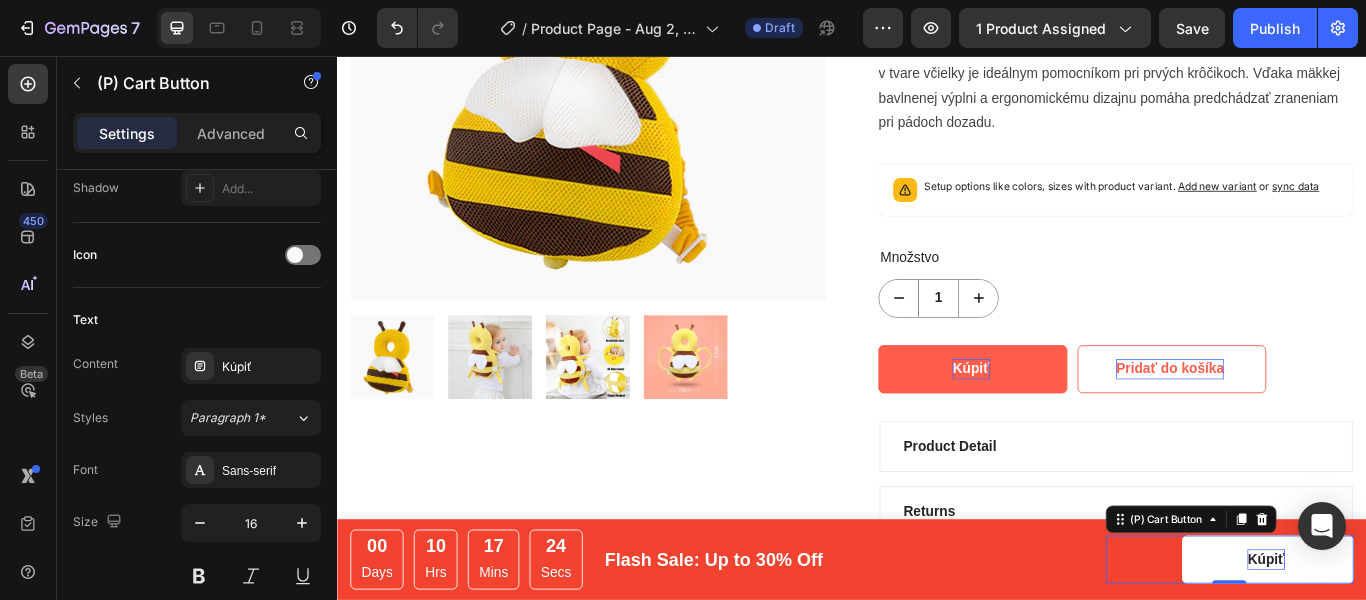 click on "7  Version history  /  Product Page - Aug 2, 12:09:03 Draft Preview 1 product assigned  Save   Publish  450 Beta Sections(18) Elements(84) Section Element Hero Section Product Detail Brands Trusted Badges Guarantee Product Breakdown How to use Testimonials Compare Bundle FAQs Social Proof Brand Story Product List Collection Blog List Contact Sticky Add to Cart Custom Footer Browse Library 450 Layout
Row
Row
Row
Row Text
Heading
Text Block Button
Button
Button Media
Image
Image
Video" 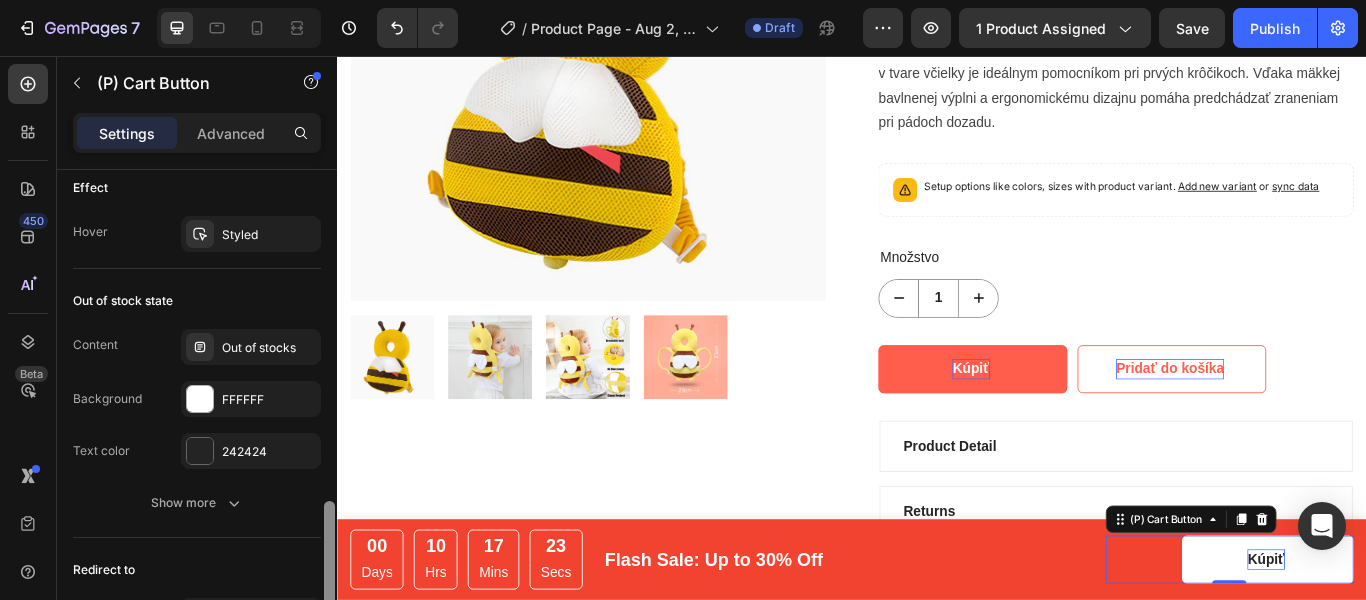 drag, startPoint x: 331, startPoint y: 465, endPoint x: 319, endPoint y: 580, distance: 115.62439 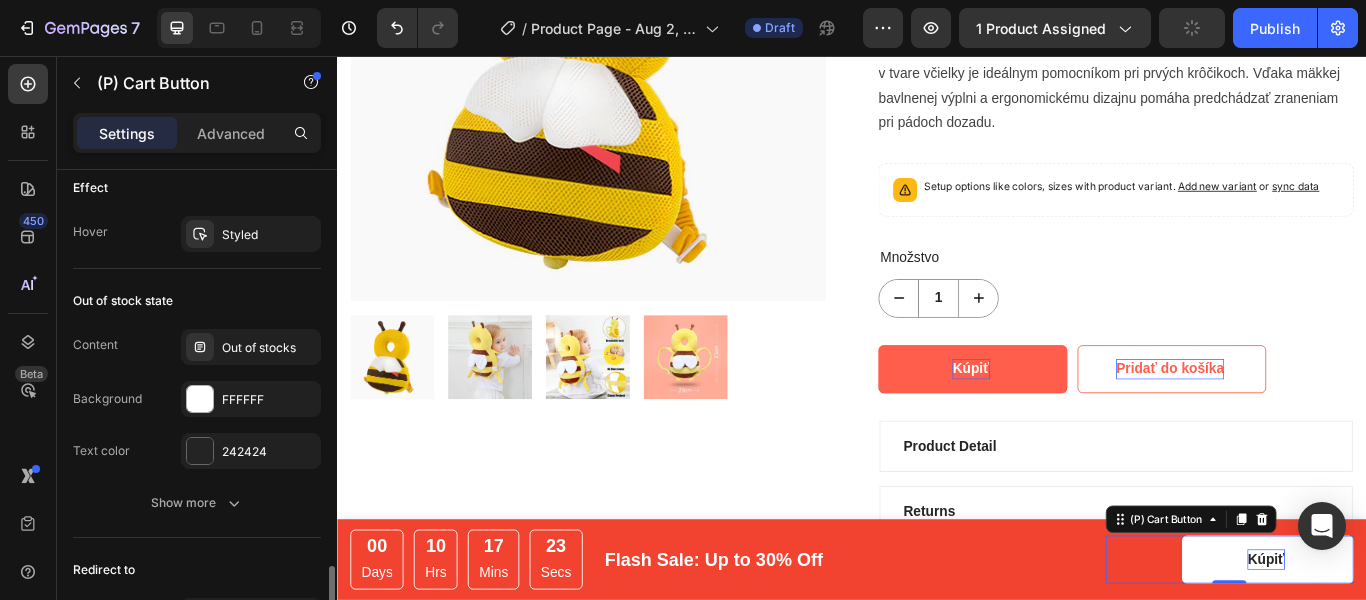scroll, scrollTop: 1510, scrollLeft: 0, axis: vertical 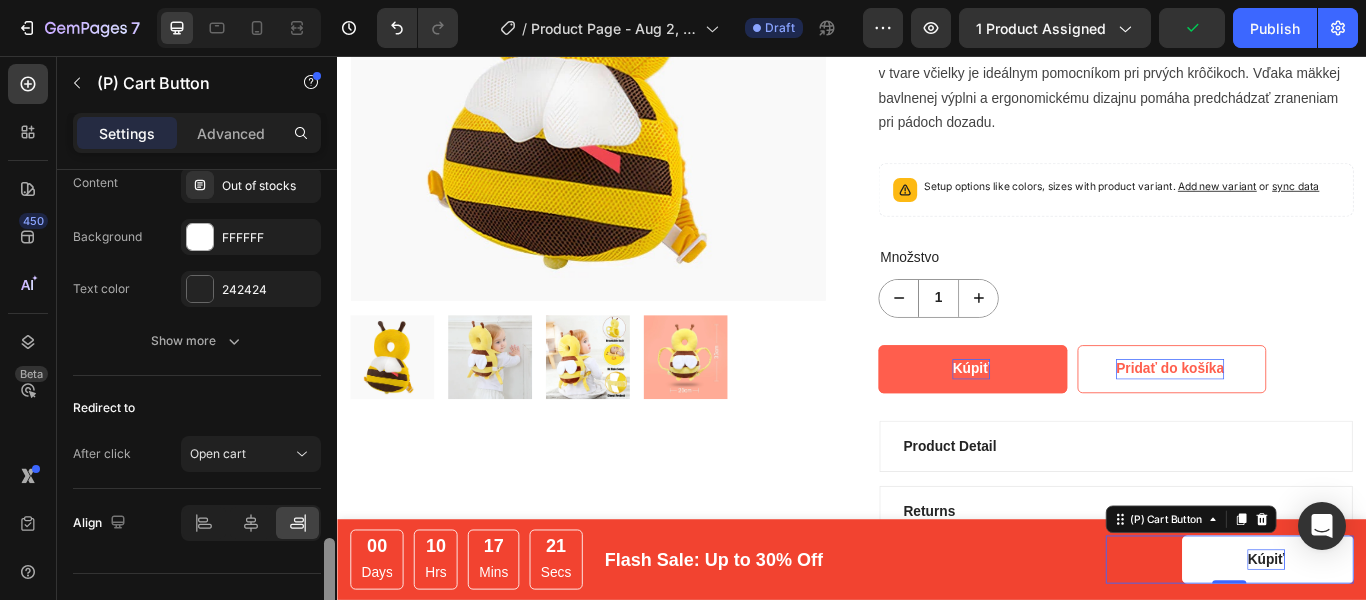 drag, startPoint x: 330, startPoint y: 569, endPoint x: 329, endPoint y: 594, distance: 25.019993 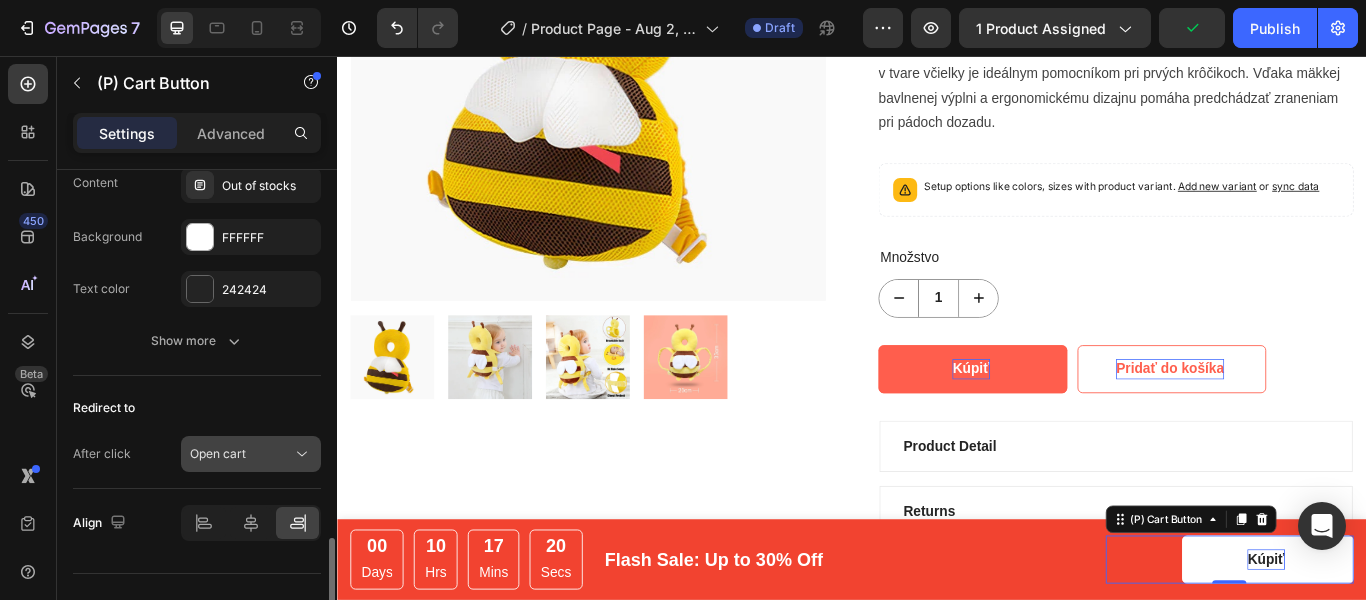 click 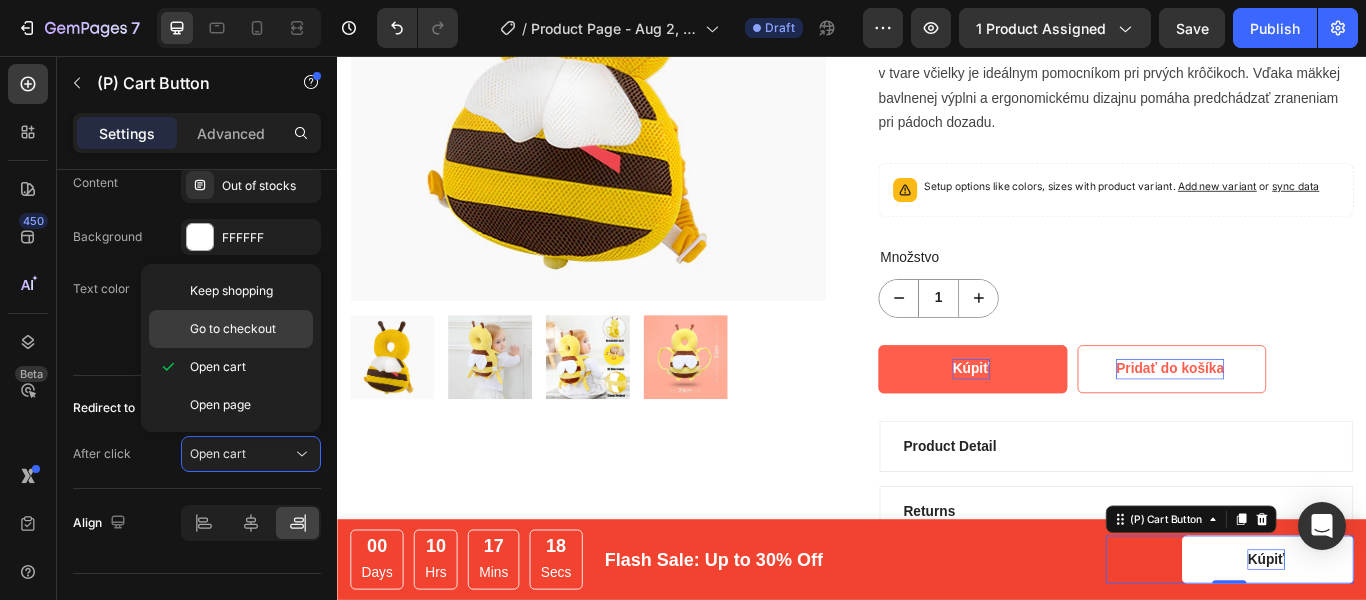 click on "Go to checkout" at bounding box center [233, 329] 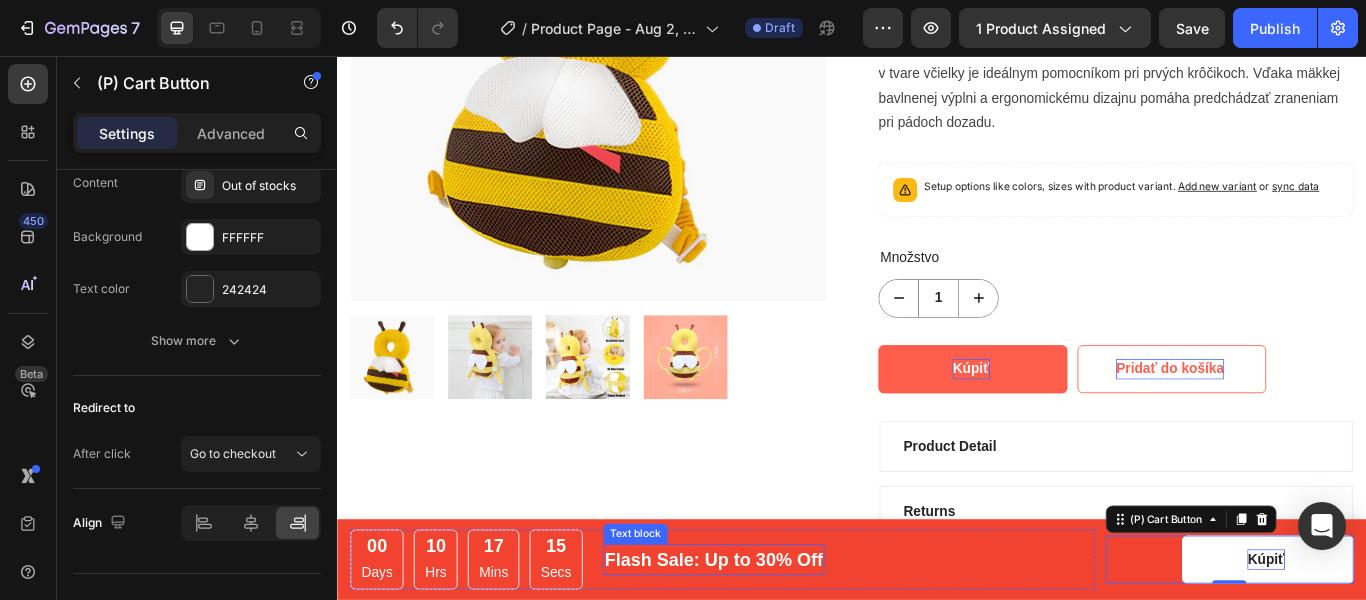 click on "Flash Sale: Up to 30% Off" at bounding box center [776, 643] 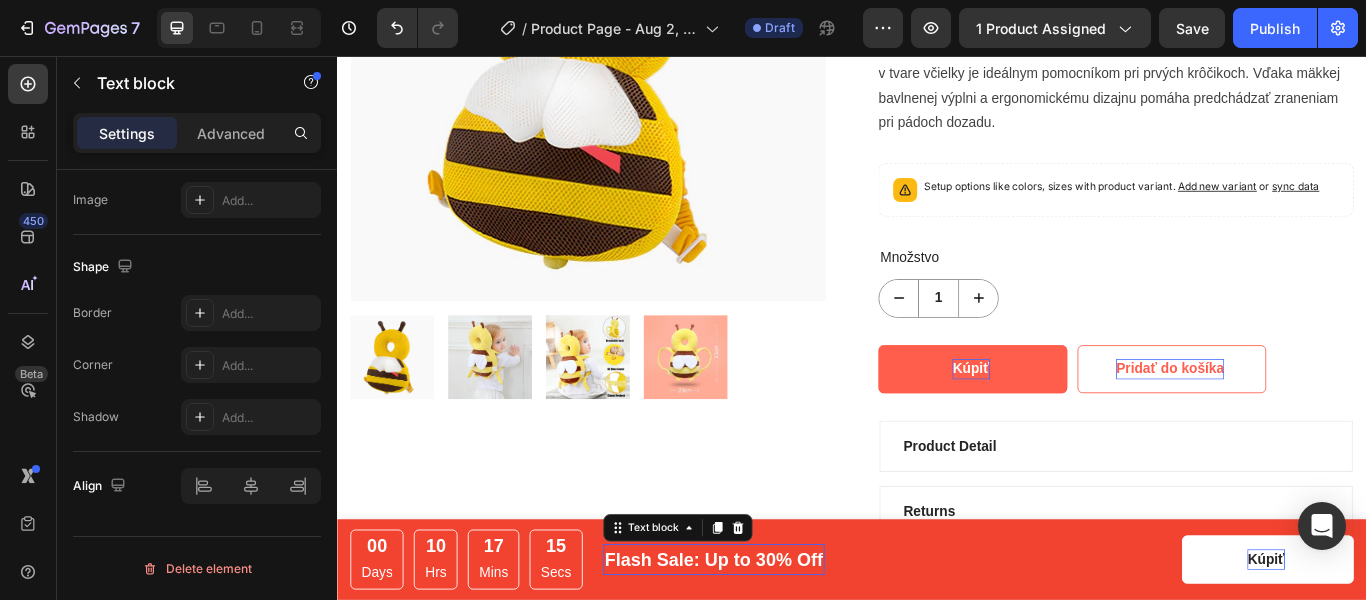 scroll, scrollTop: 0, scrollLeft: 0, axis: both 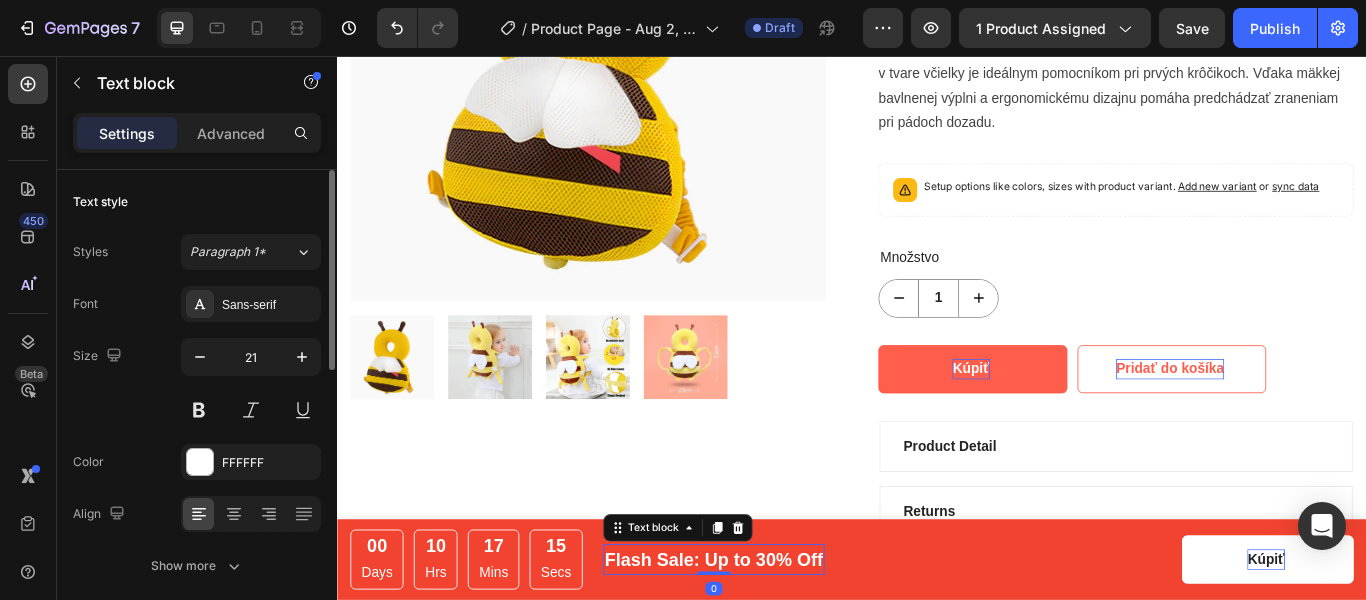 click on "Flash Sale: Up to 30% Off" at bounding box center [776, 643] 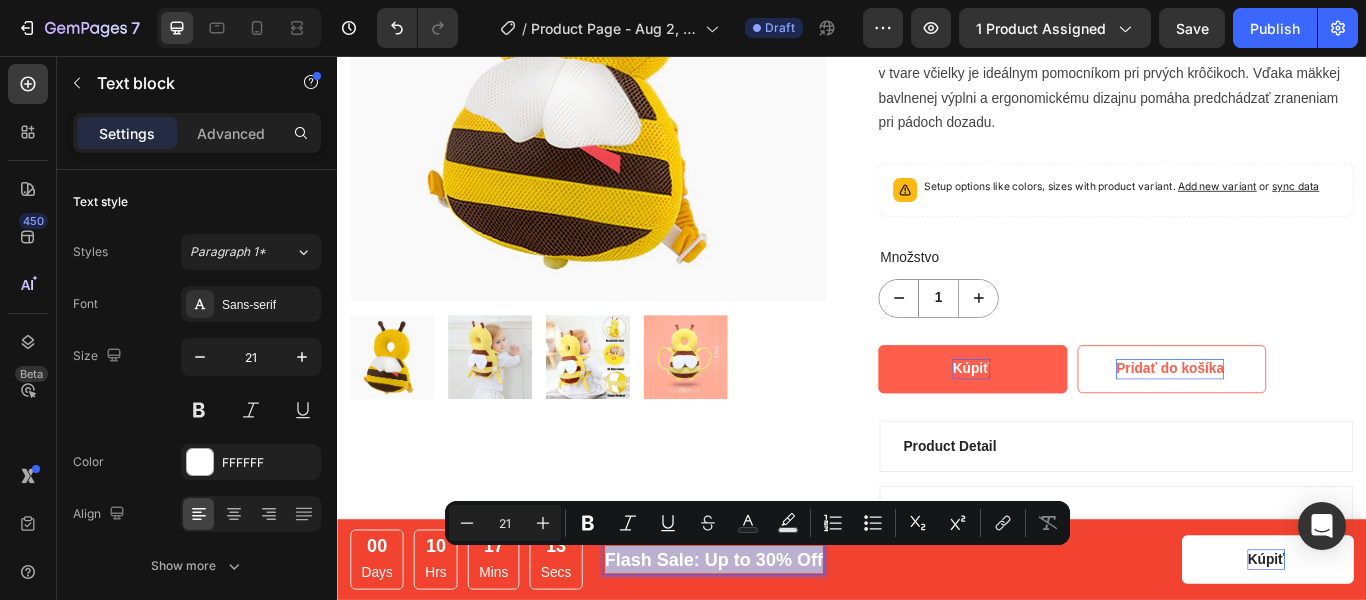 drag, startPoint x: 903, startPoint y: 642, endPoint x: 651, endPoint y: 640, distance: 252.00793 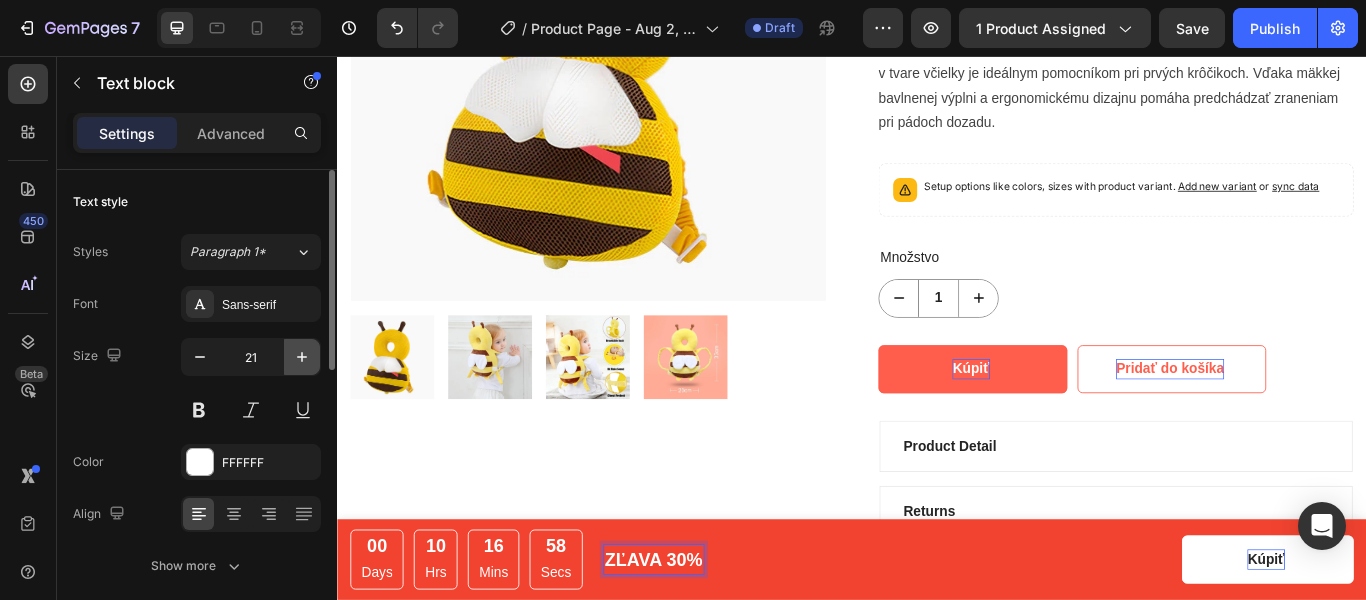 click at bounding box center (302, 357) 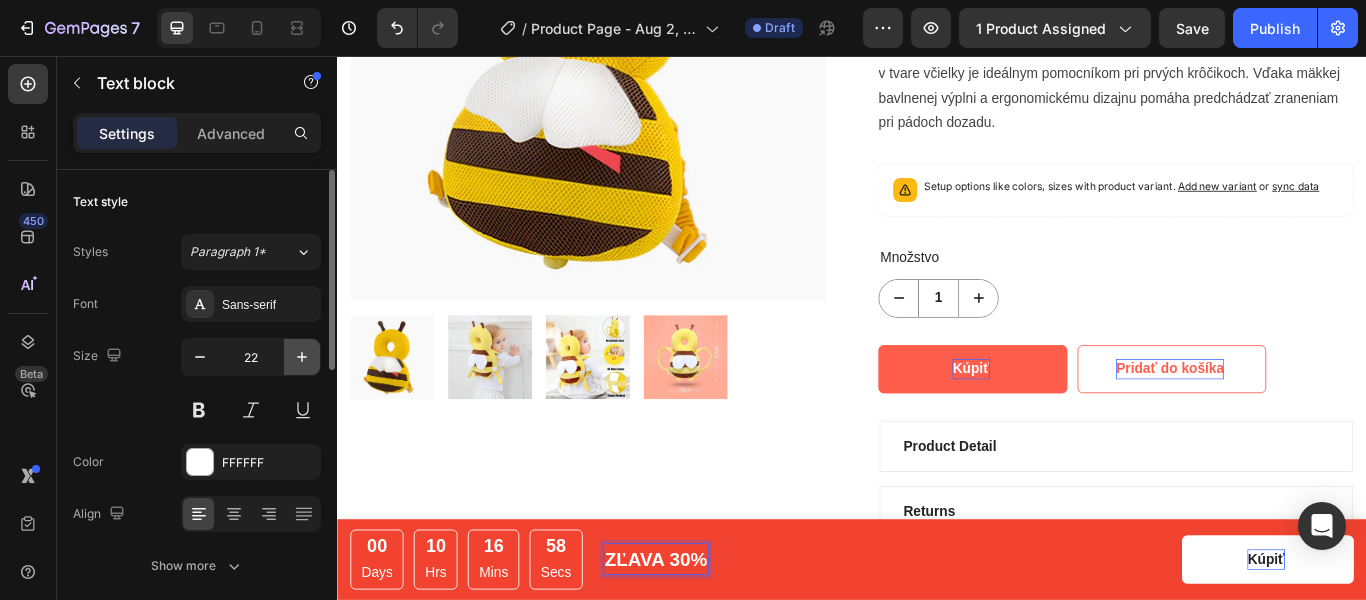 click at bounding box center (302, 357) 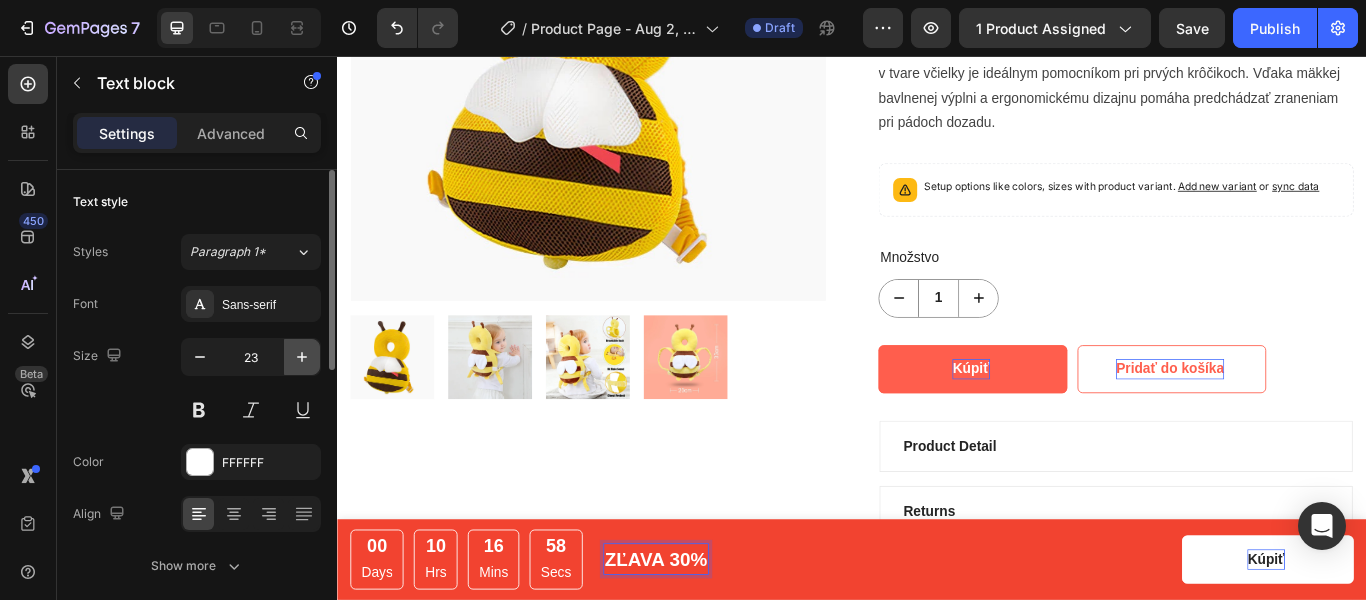 click at bounding box center [302, 357] 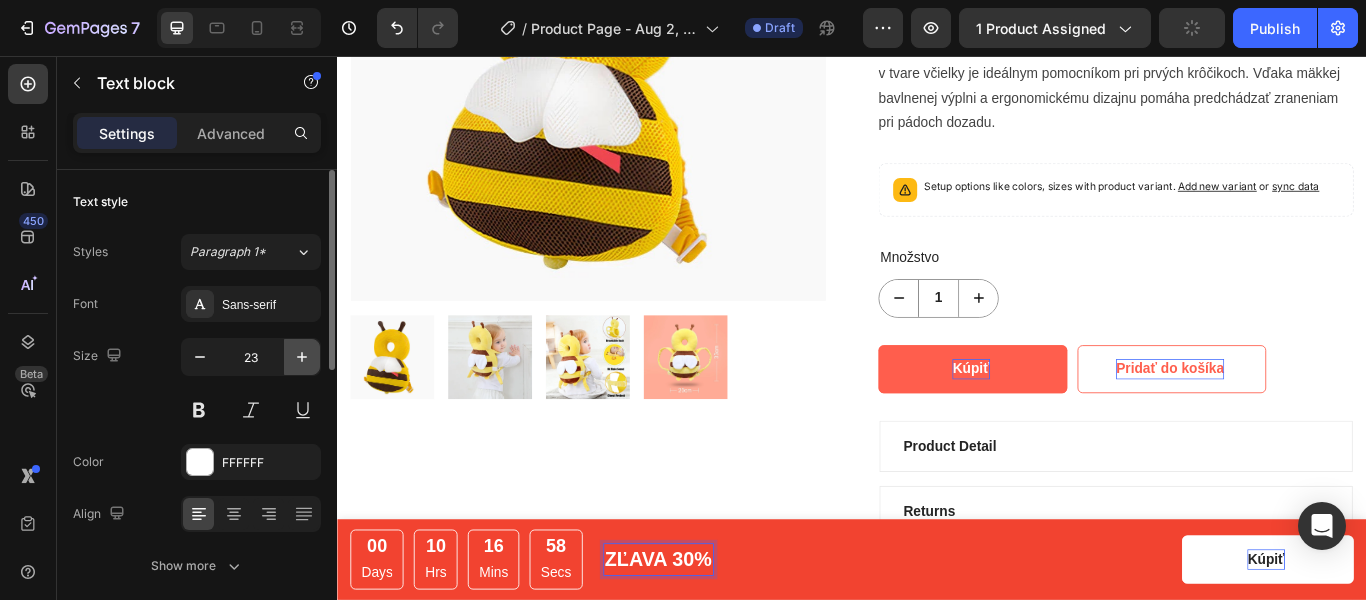click at bounding box center (302, 357) 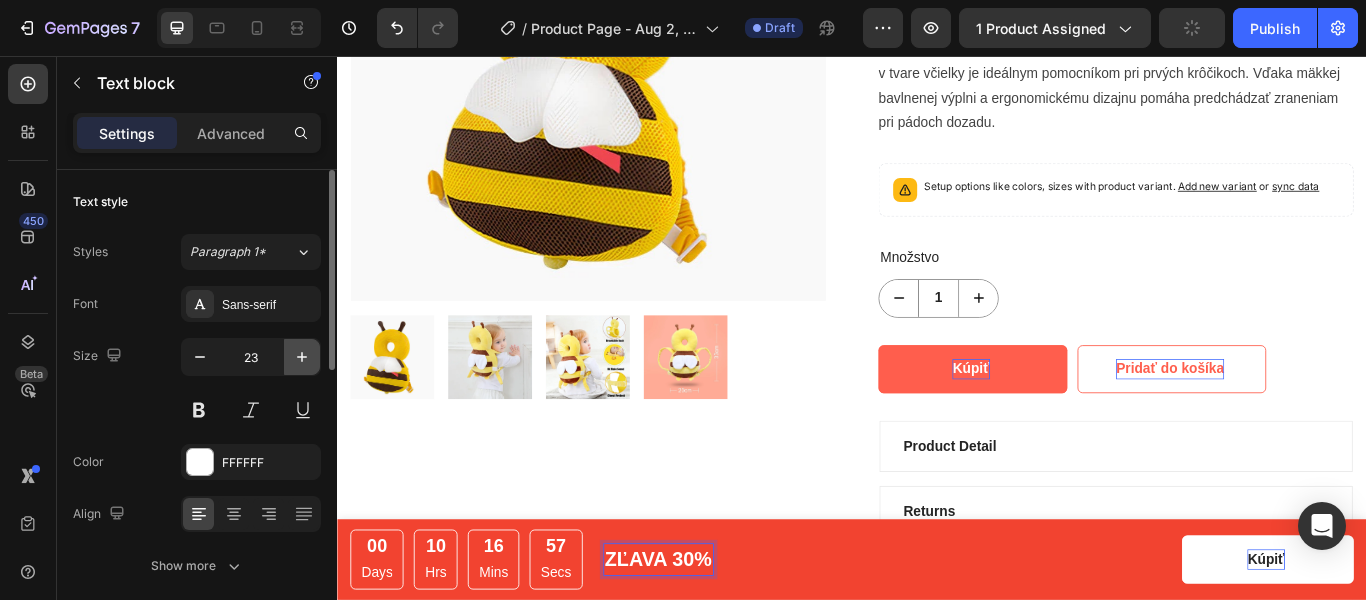 click at bounding box center (302, 357) 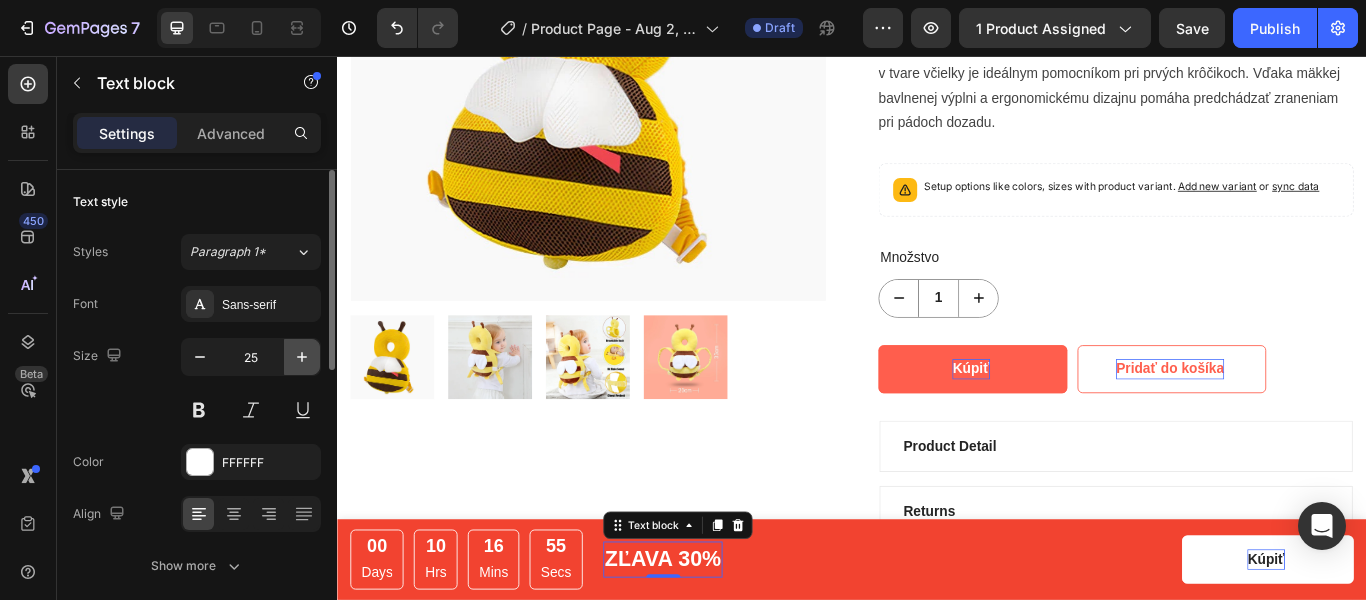 click 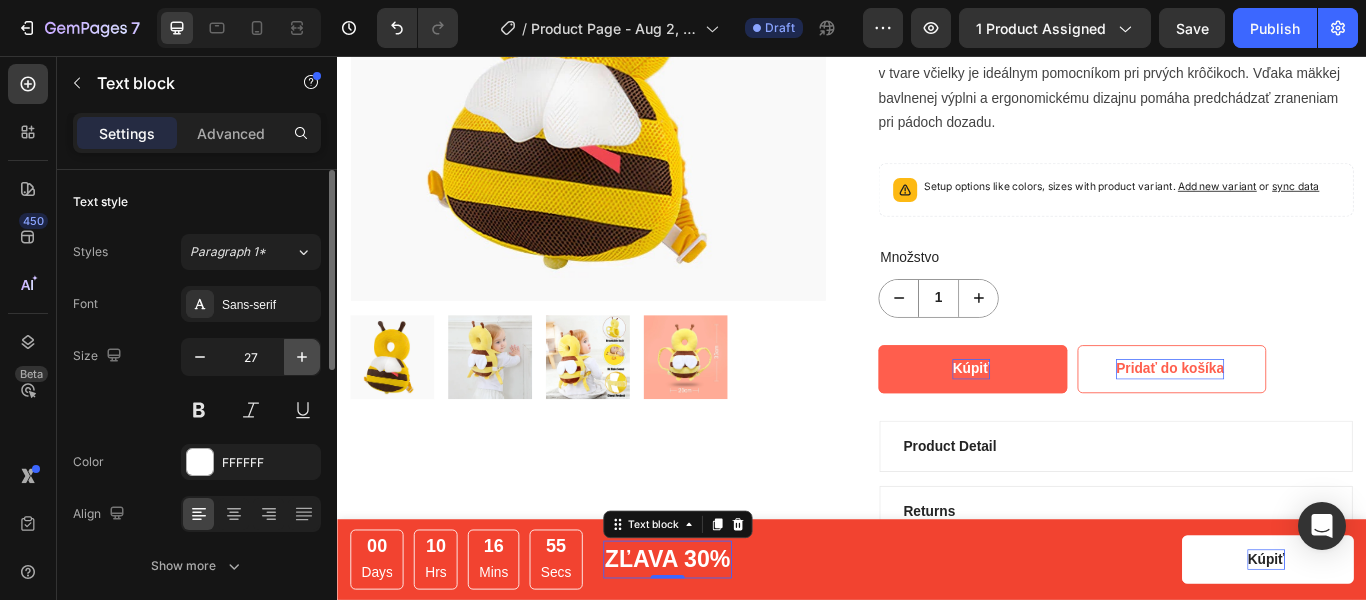 click 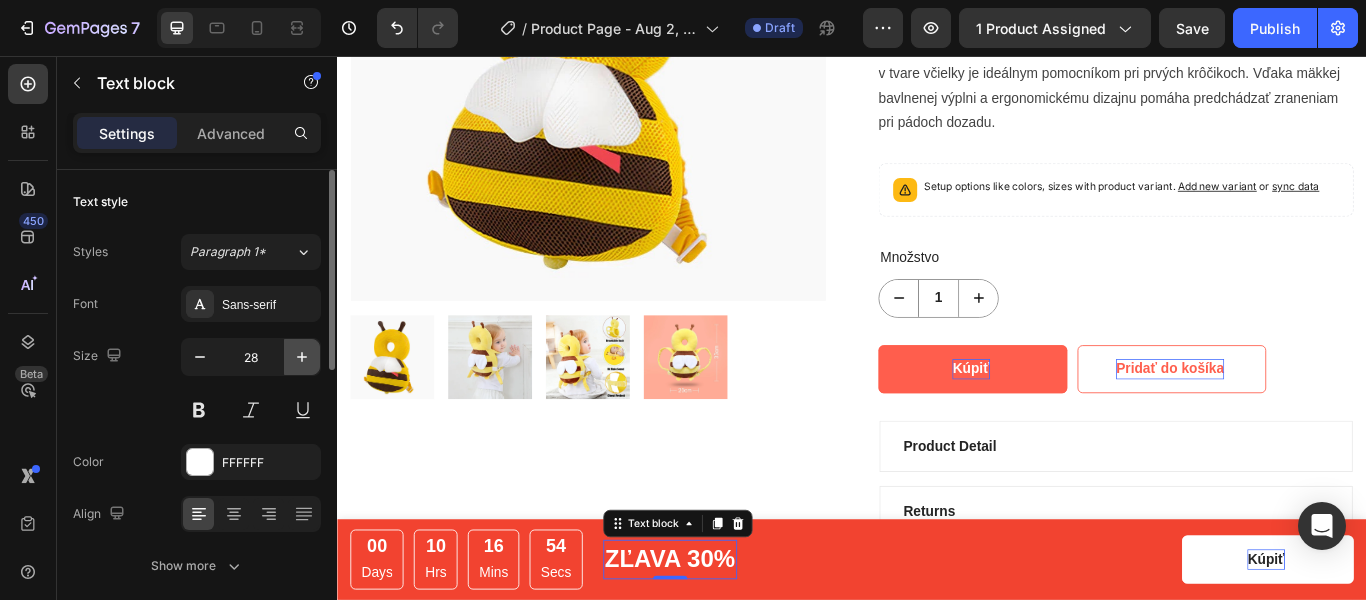 click 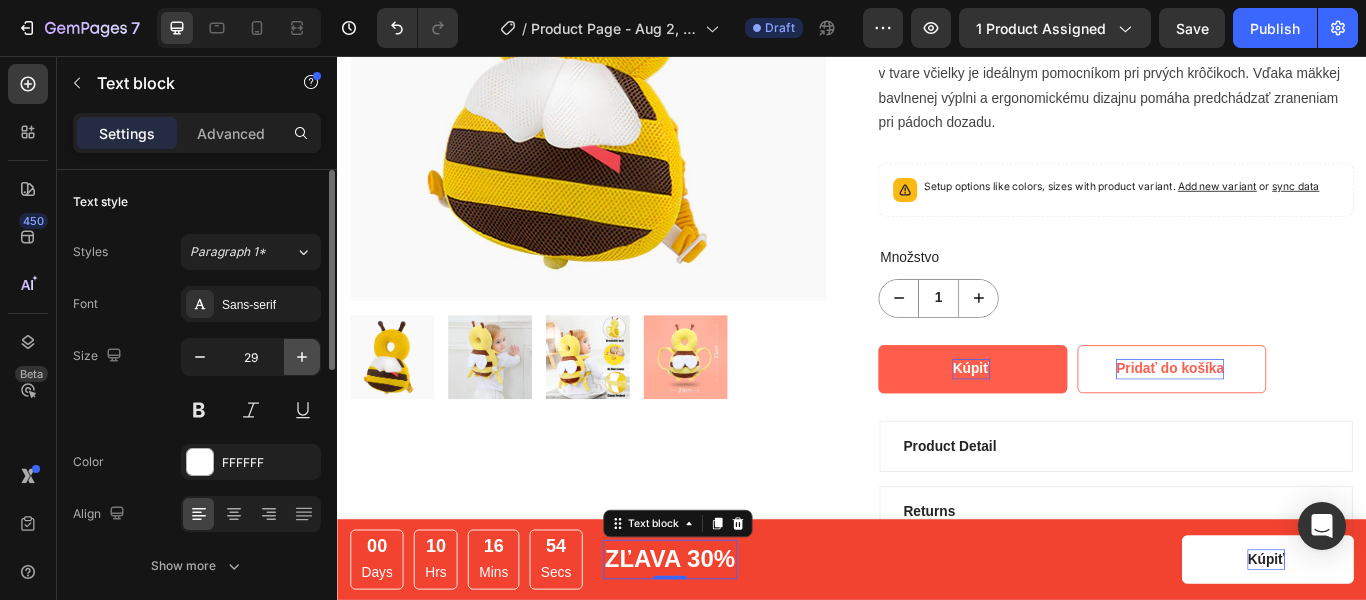 click 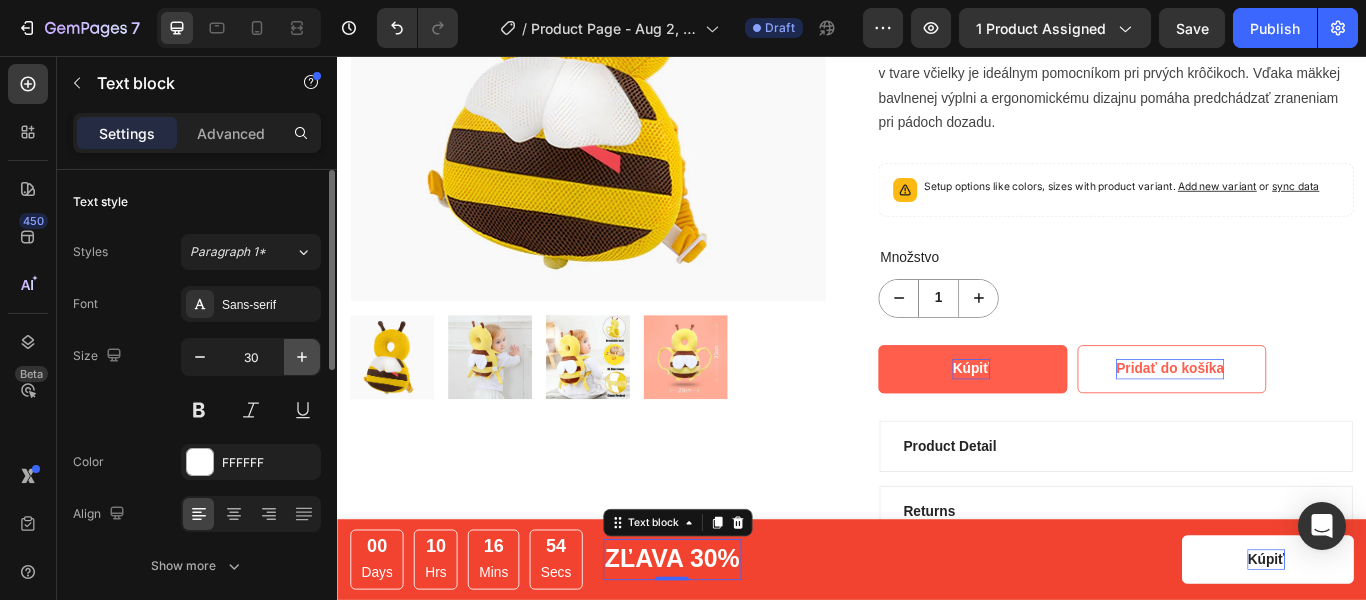 click 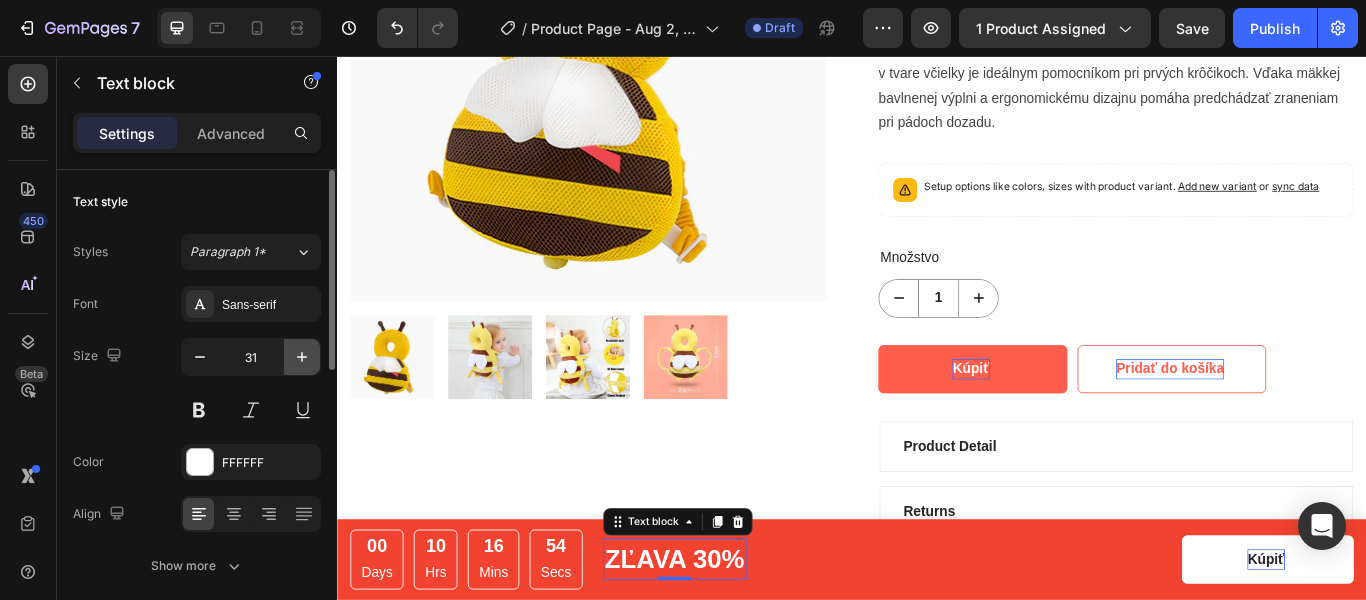 click 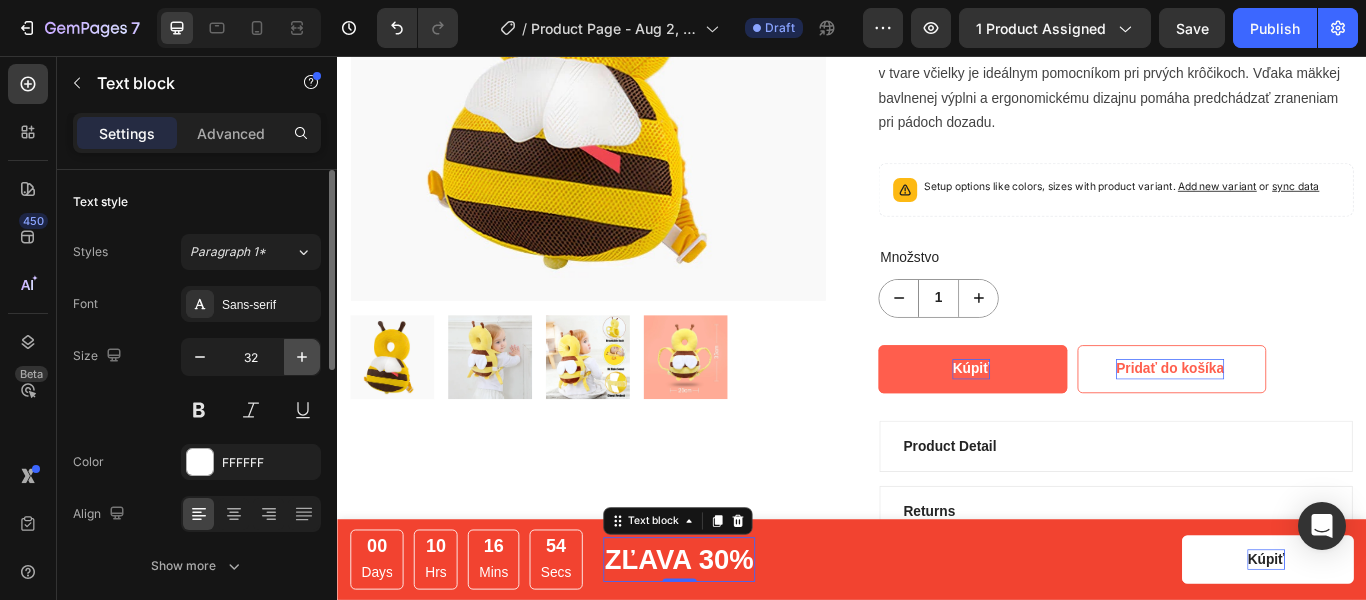 click 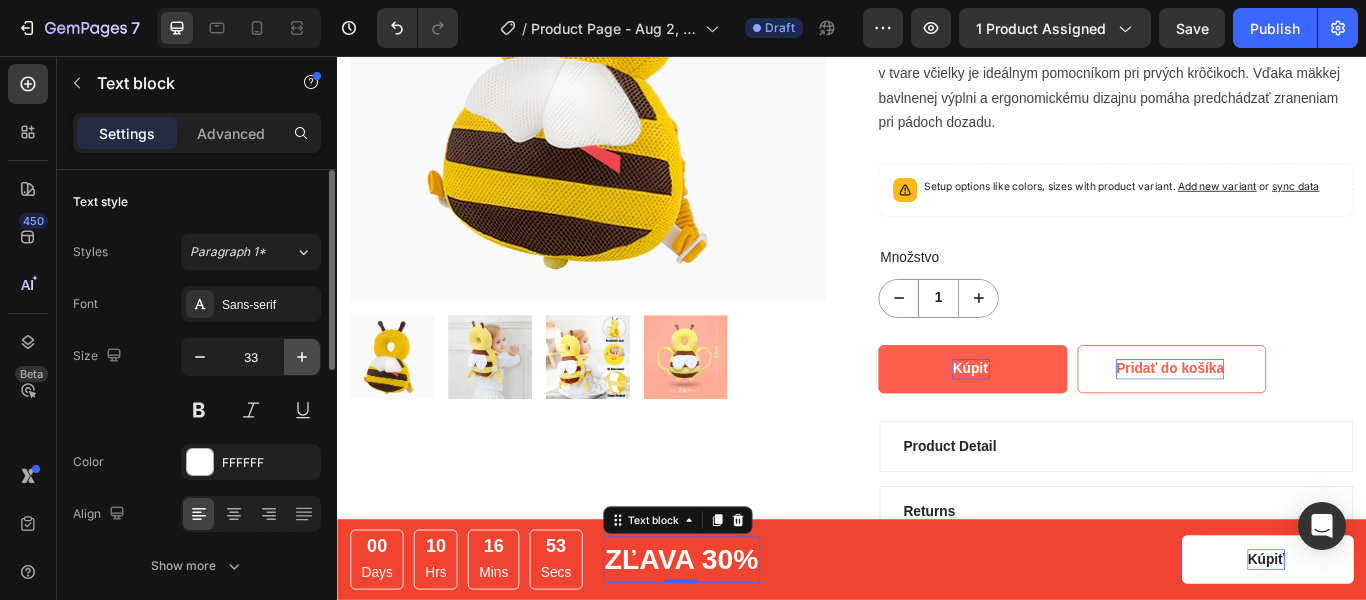 click 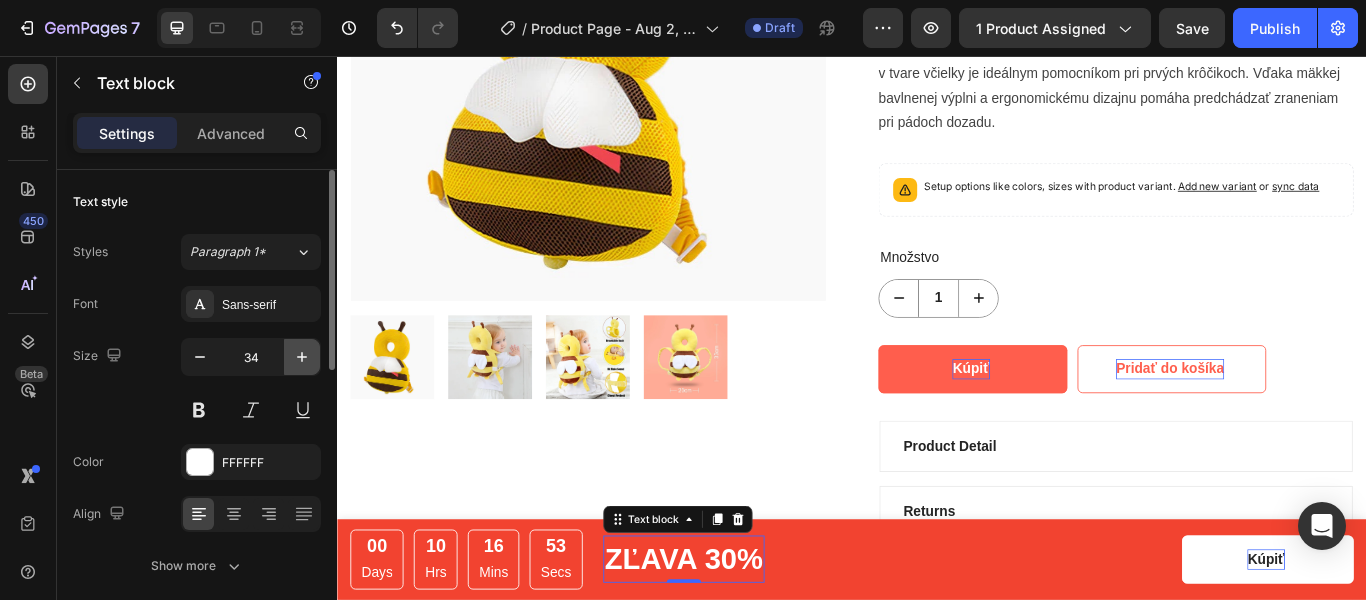 click 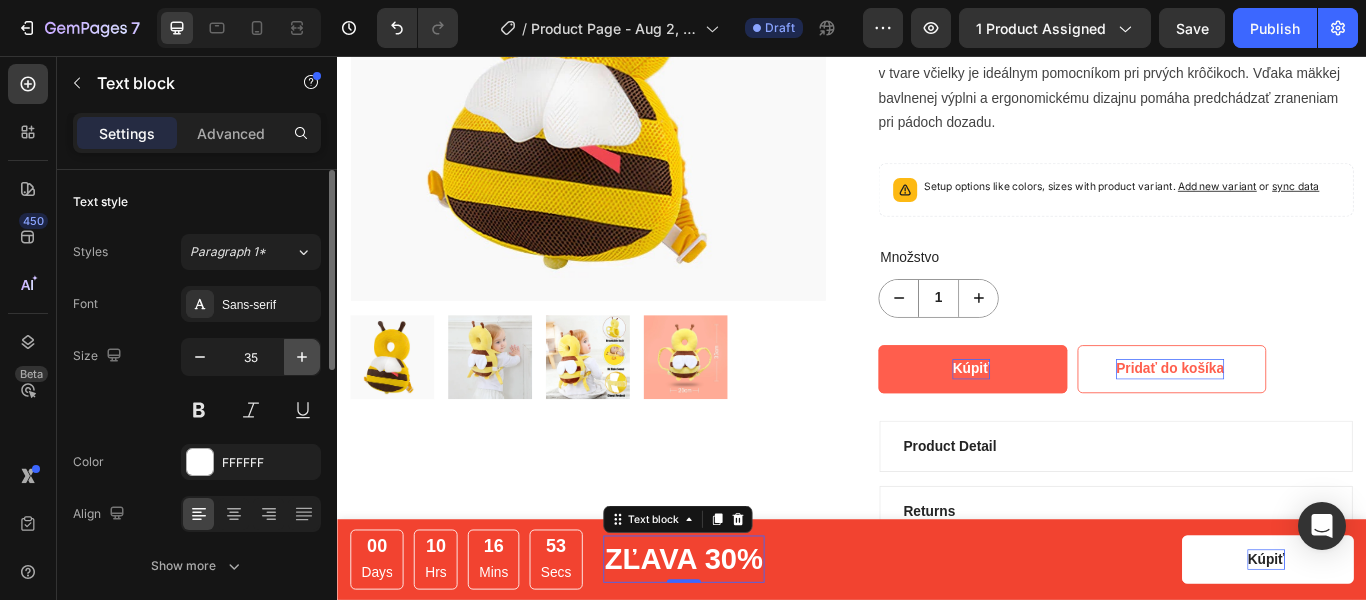 click 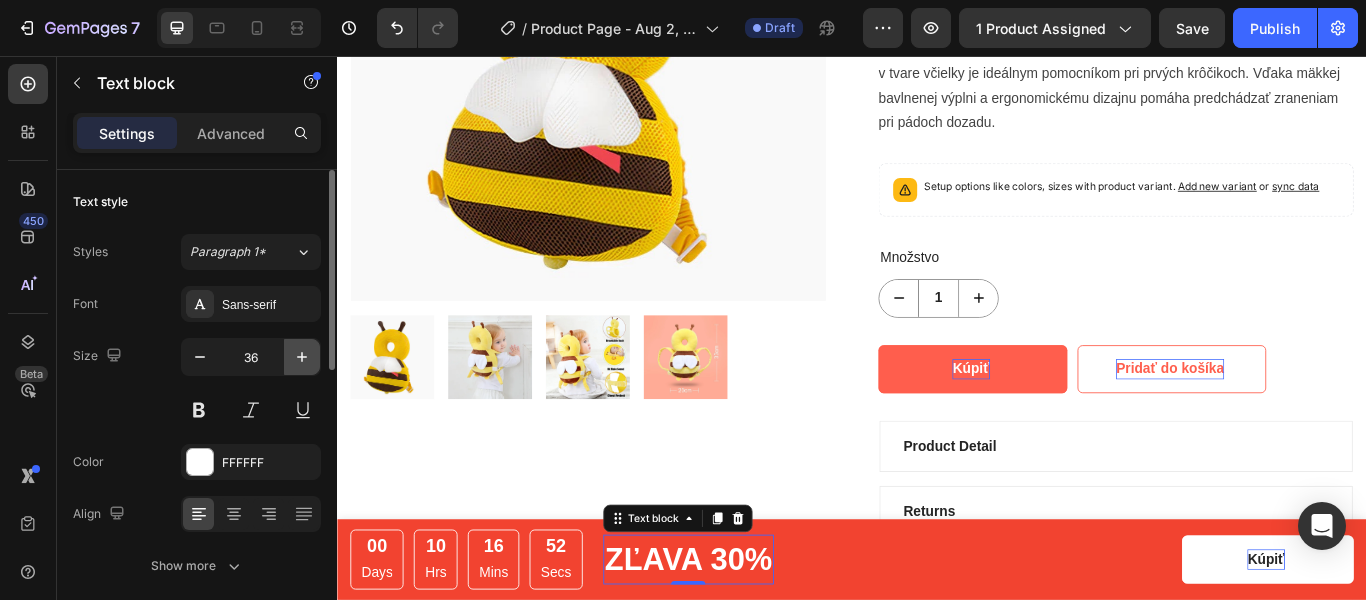 click 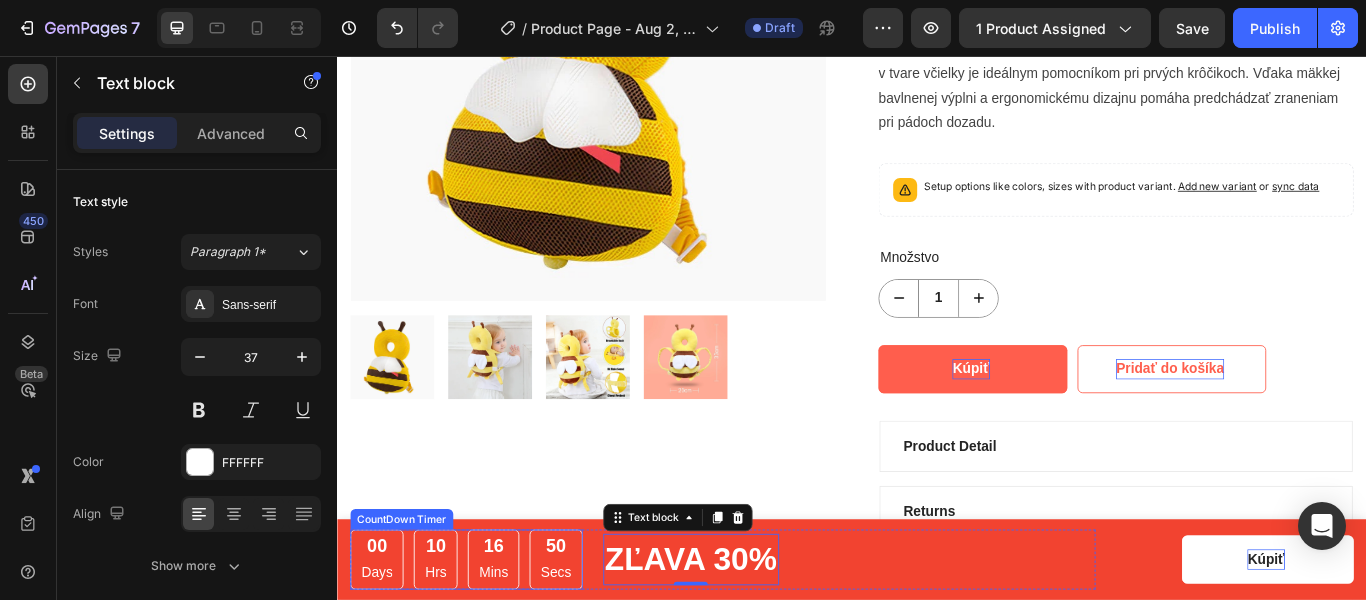 click on "00 Days 10 Hrs 16 Mins 50 Secs" at bounding box center [487, 643] 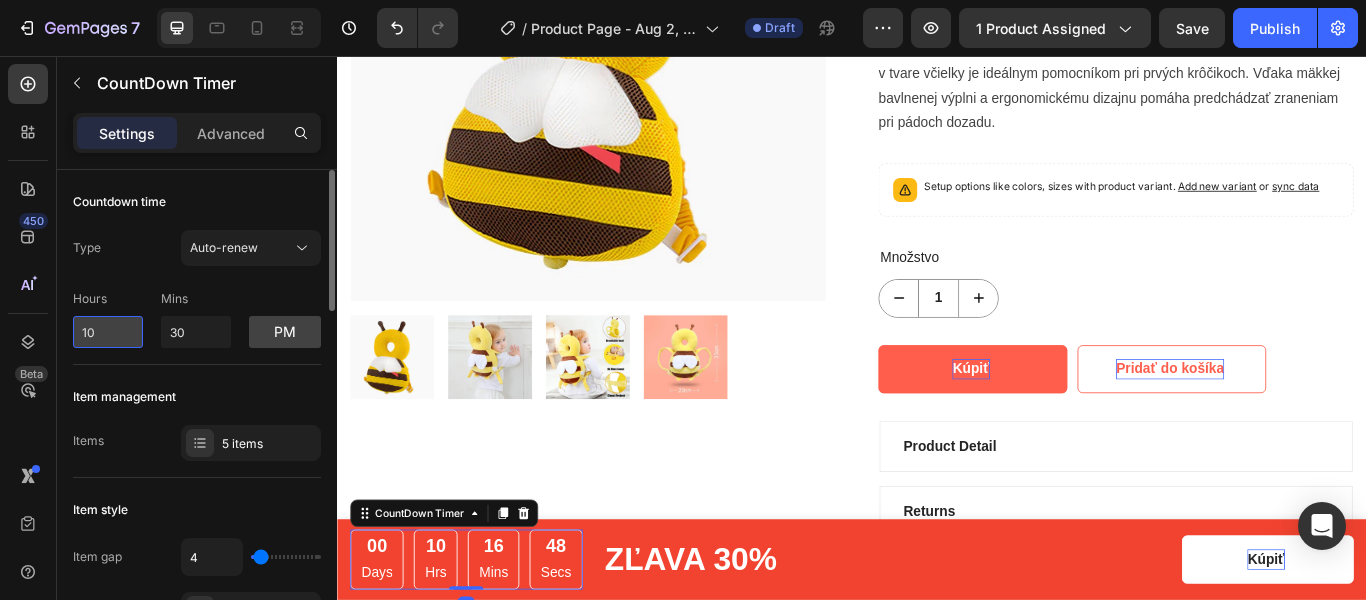 click on "10" at bounding box center [108, 332] 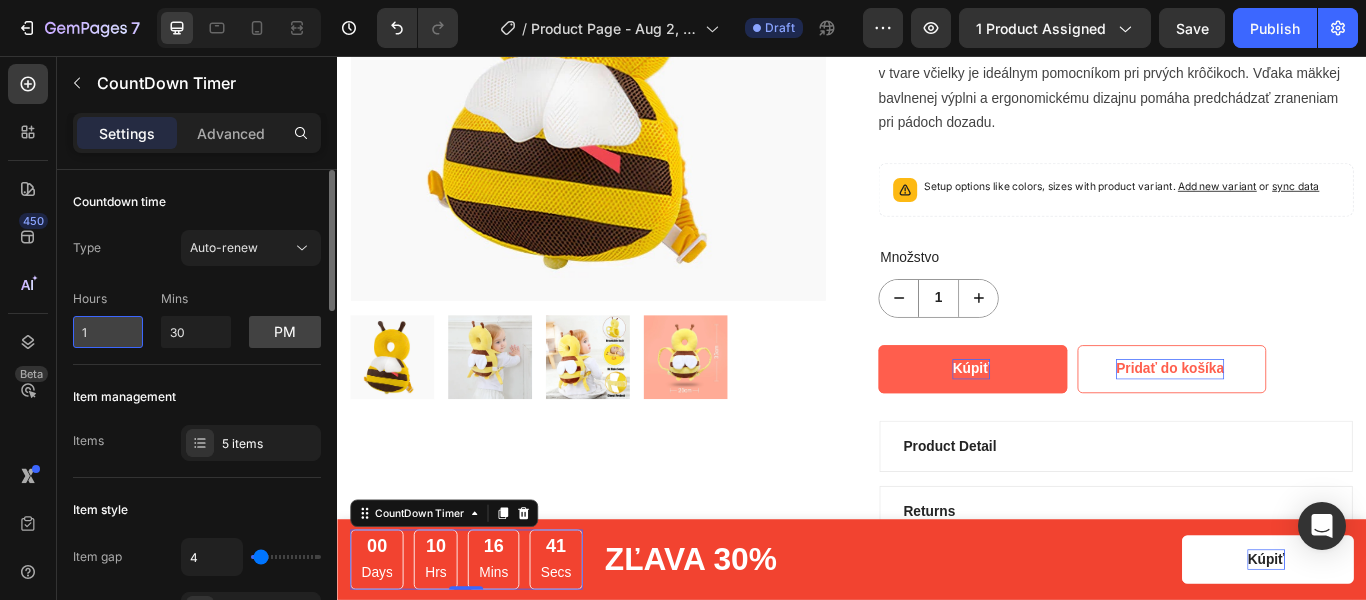type on "11" 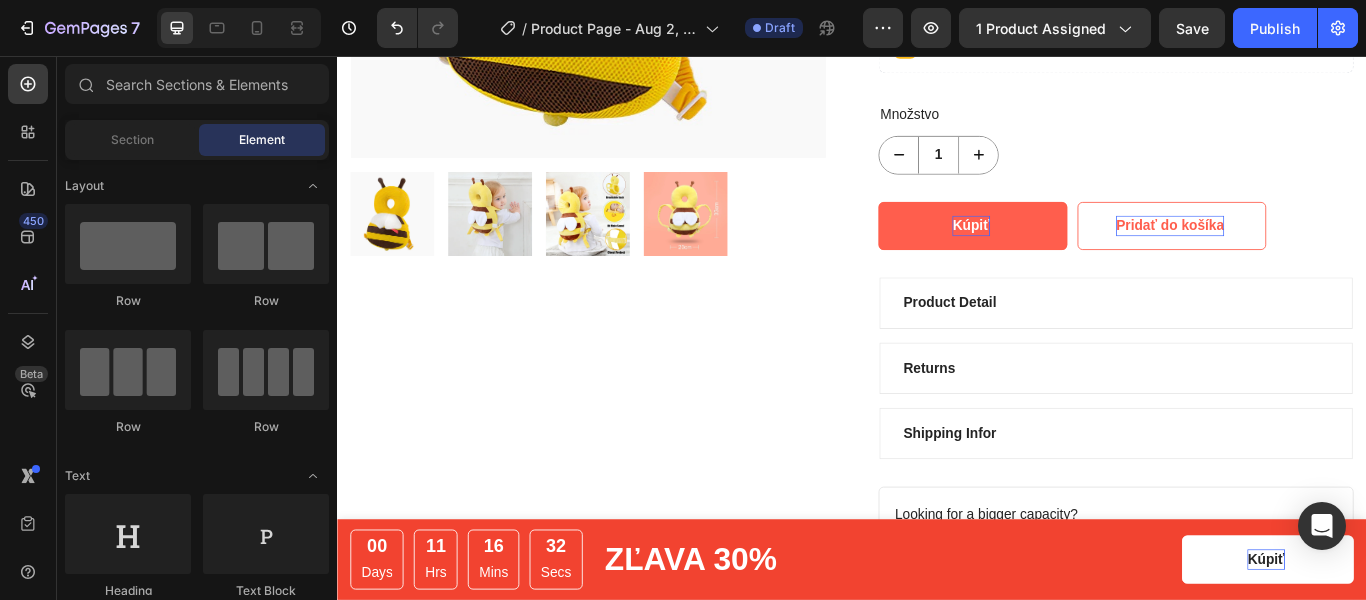 scroll, scrollTop: 584, scrollLeft: 0, axis: vertical 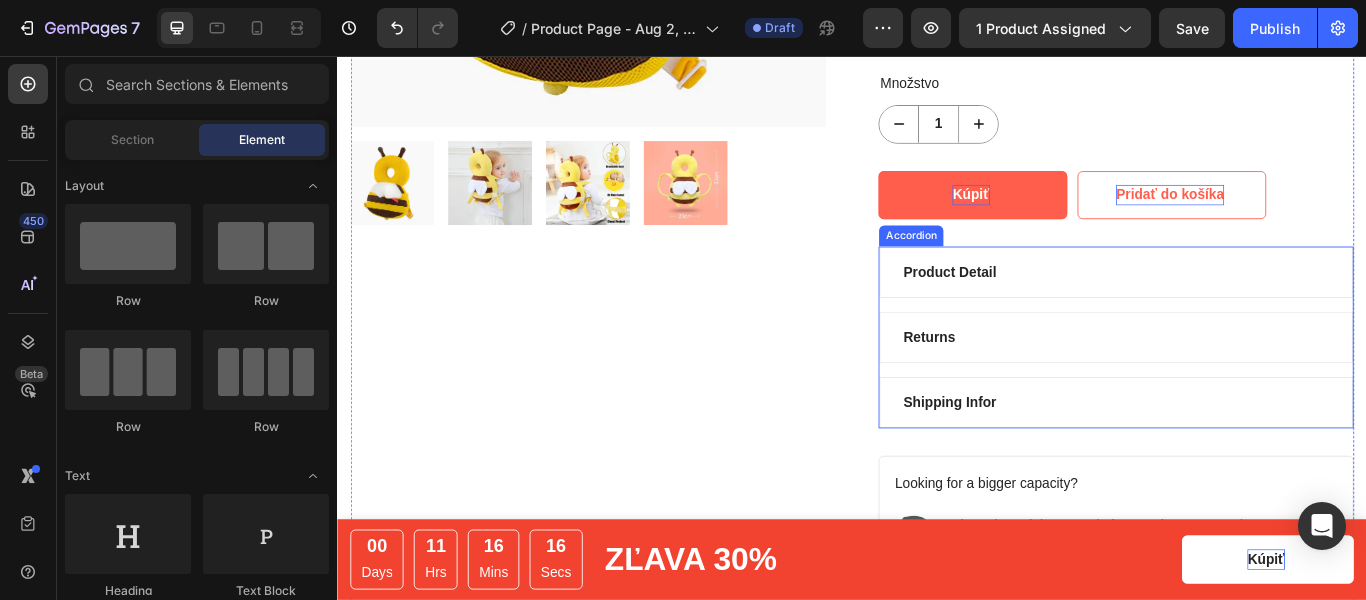 click on "Product Detail" at bounding box center [1051, 308] 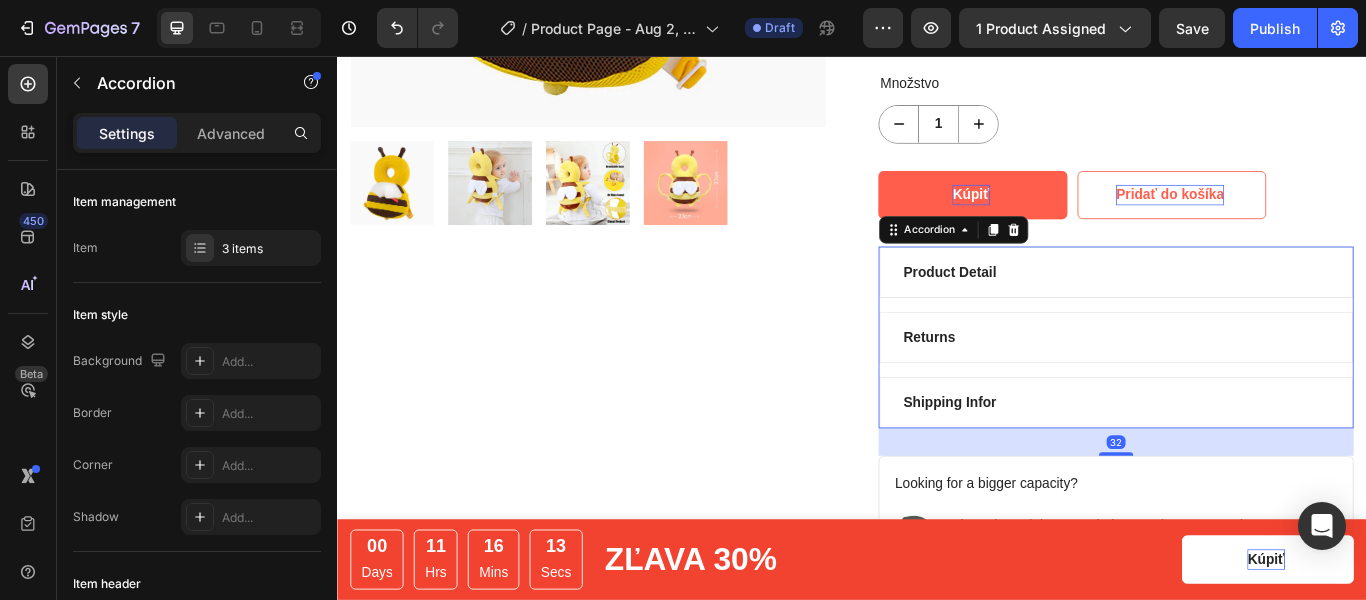 click on "Product Detail" at bounding box center (1051, 308) 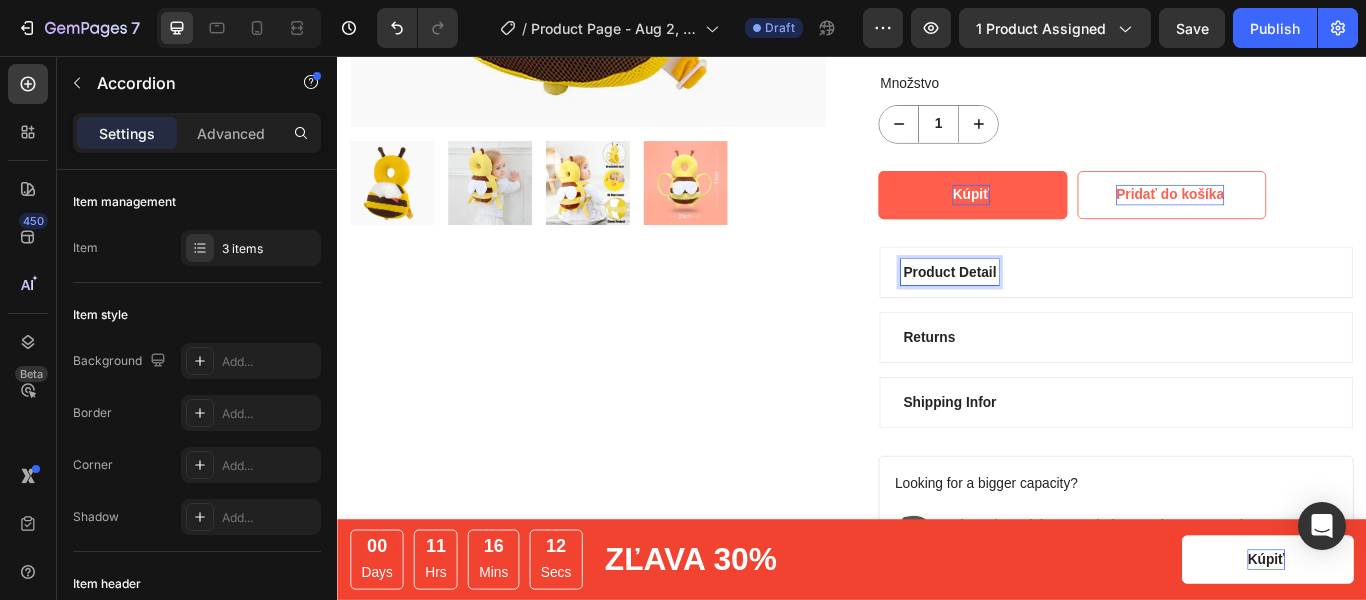 click on "Product Detail" at bounding box center (1051, 308) 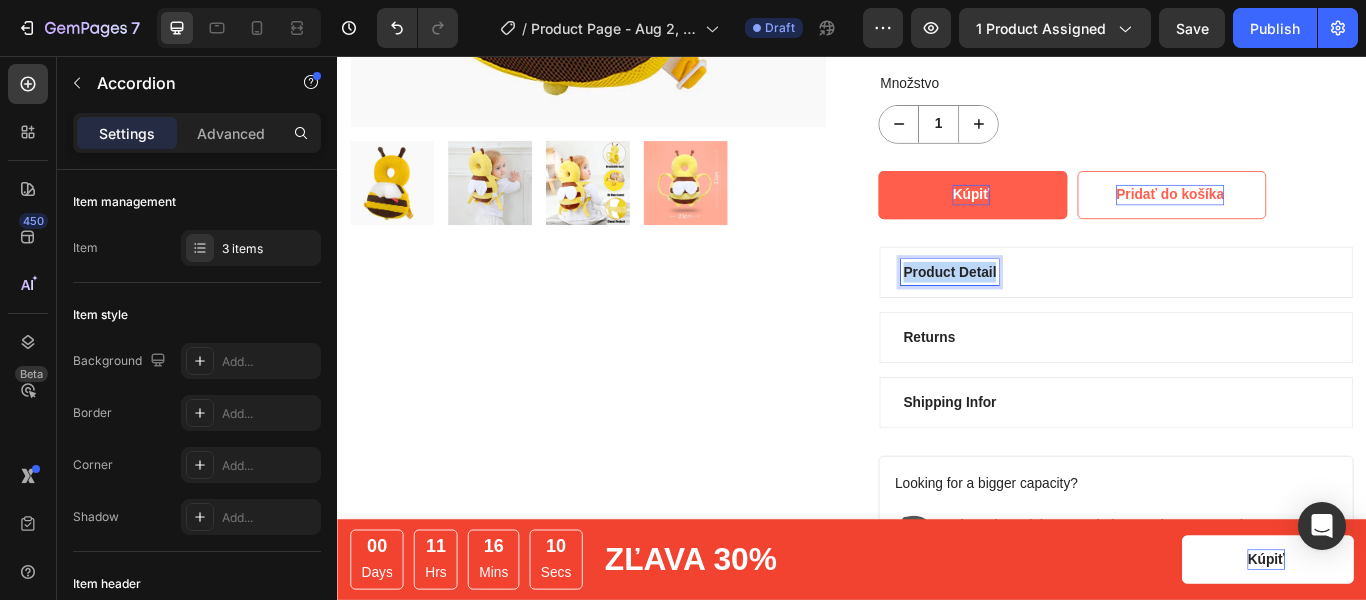 drag, startPoint x: 1096, startPoint y: 309, endPoint x: 991, endPoint y: 309, distance: 105 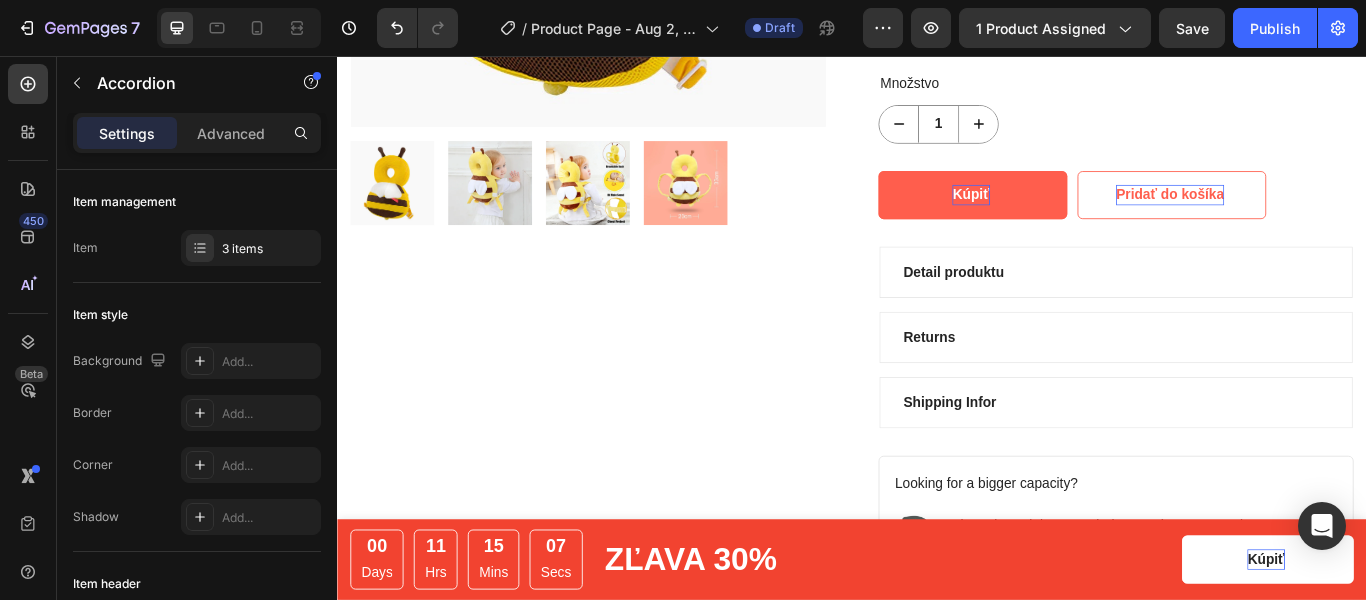 click on "Detail produktu" at bounding box center (1245, 308) 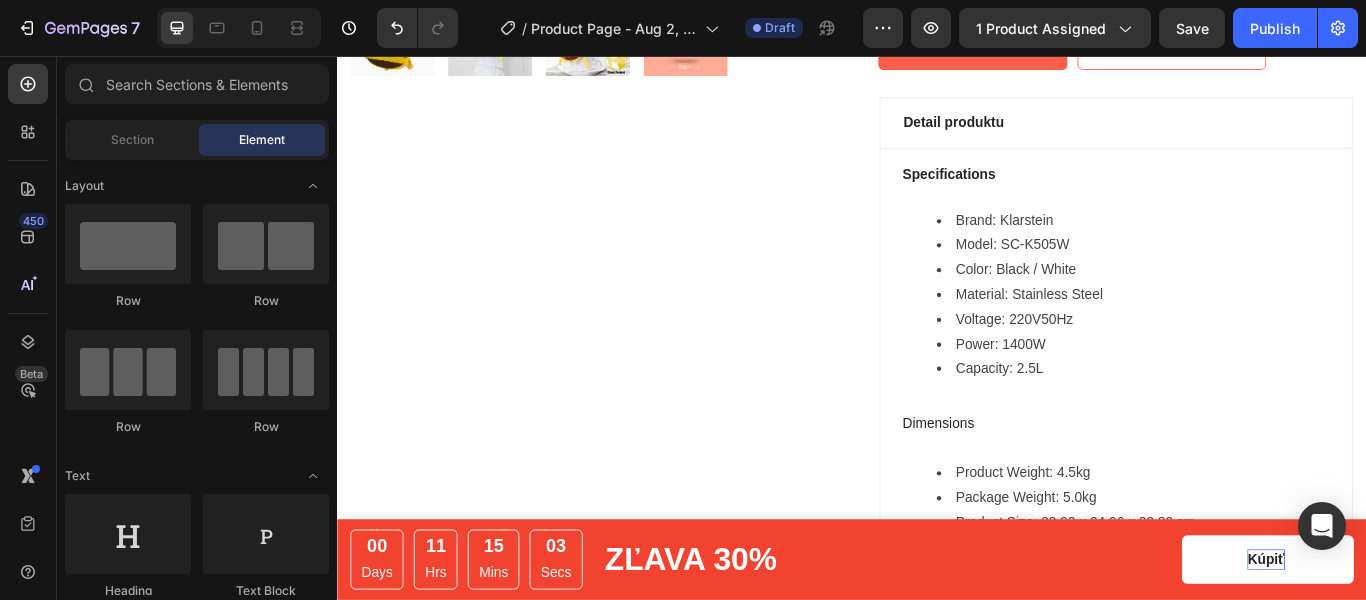 scroll, scrollTop: 693, scrollLeft: 0, axis: vertical 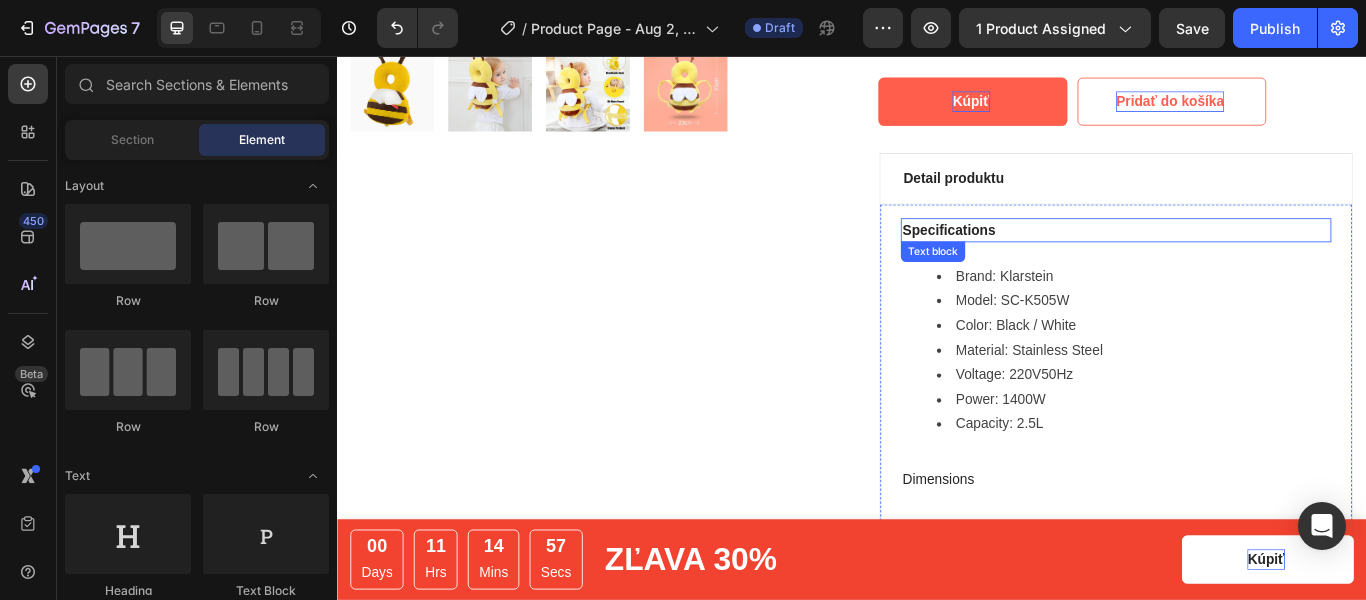 click on "Specifications" at bounding box center (1245, 259) 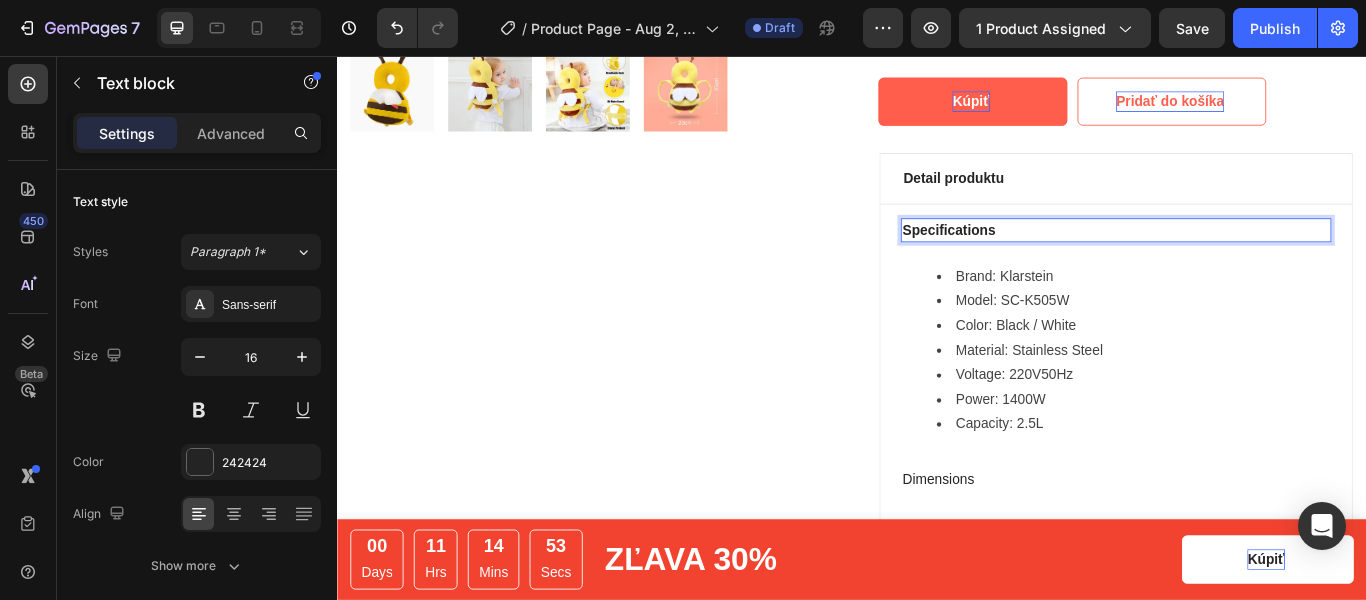 drag, startPoint x: 1099, startPoint y: 260, endPoint x: 991, endPoint y: 260, distance: 108 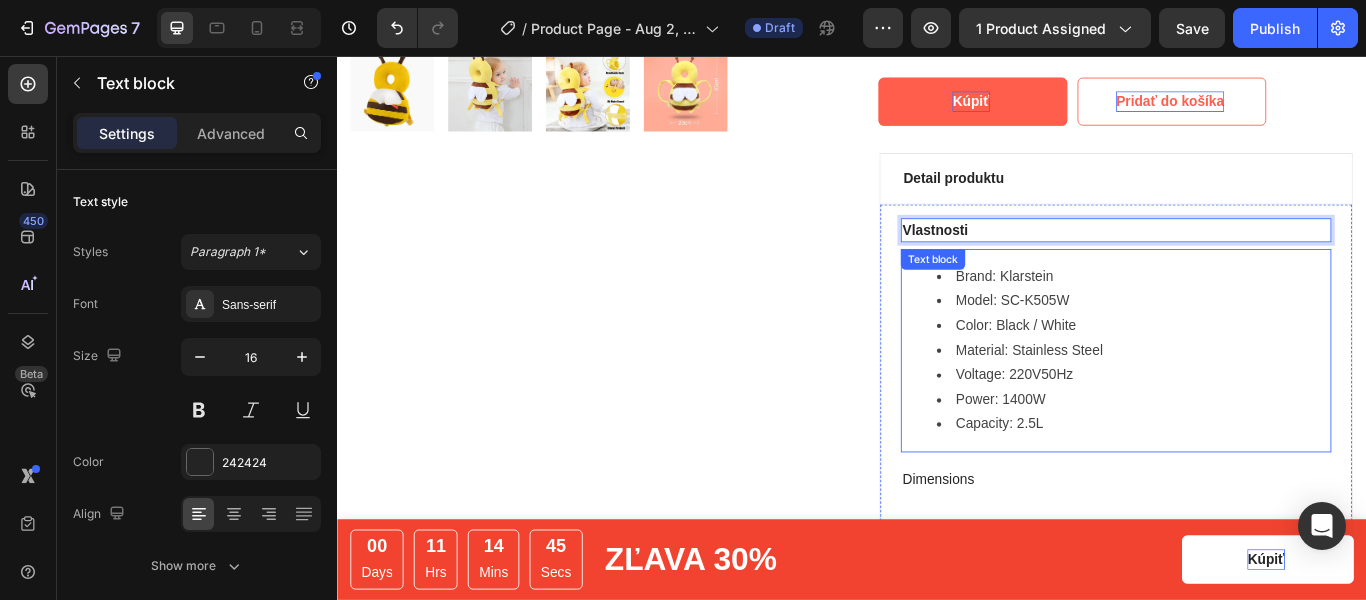 click on "Brand: Klarstein Model: SC-K505W Color: Black / White Material: Stainless Steel  Voltage: 220V50Hz Power: 1400W Capacity: 2.5L Text block" at bounding box center [1245, 400] 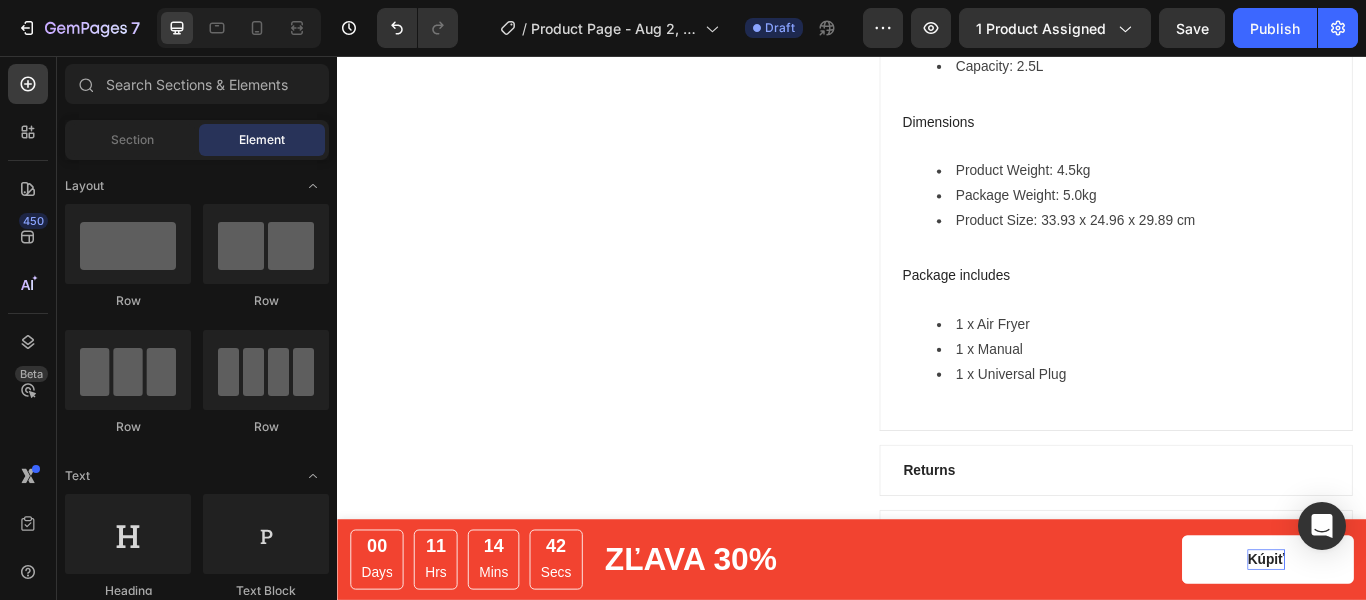 scroll, scrollTop: 1149, scrollLeft: 0, axis: vertical 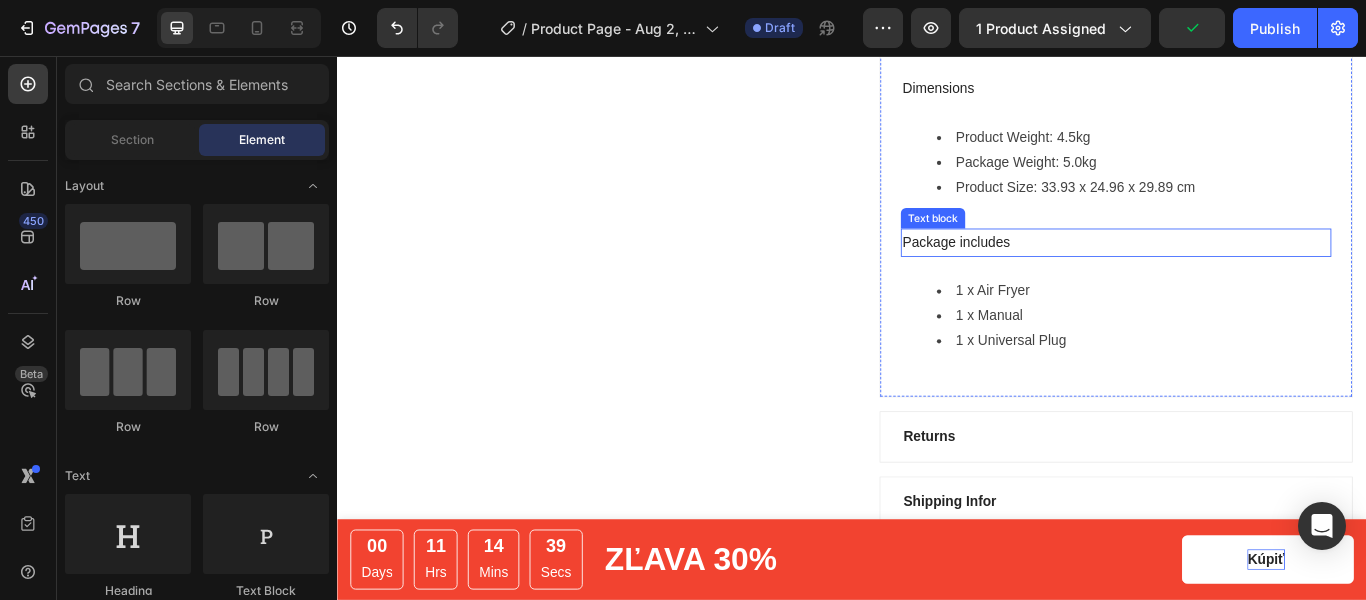 click on "Package includes" at bounding box center [1245, 273] 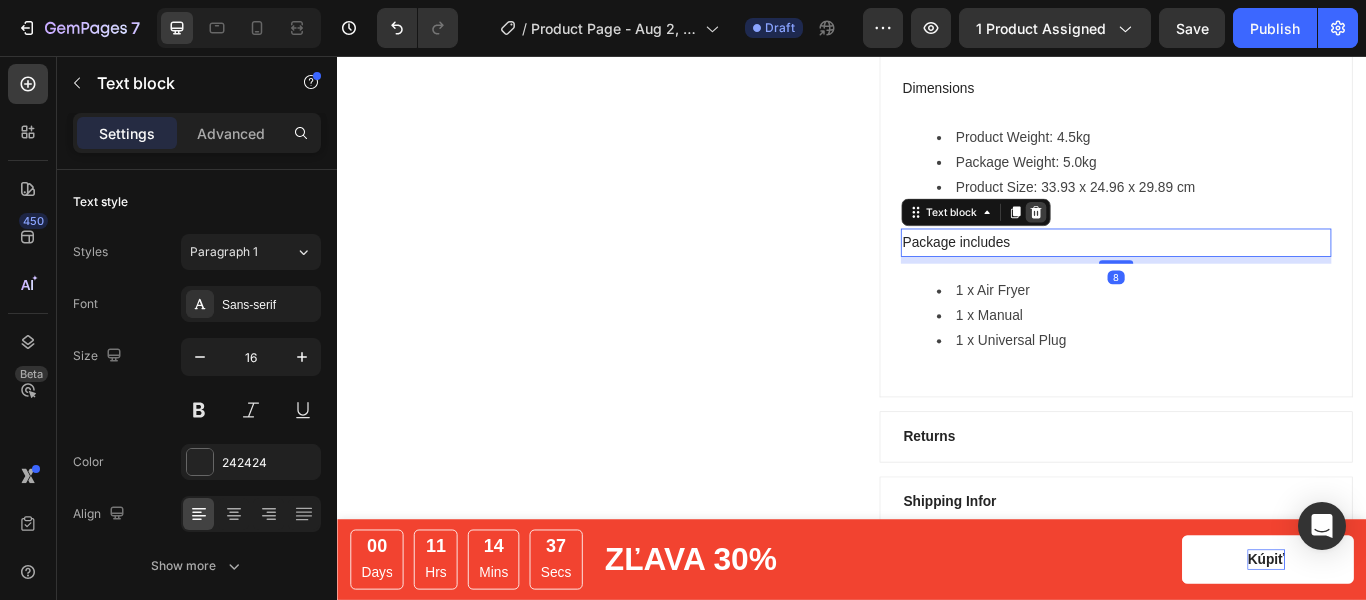 click 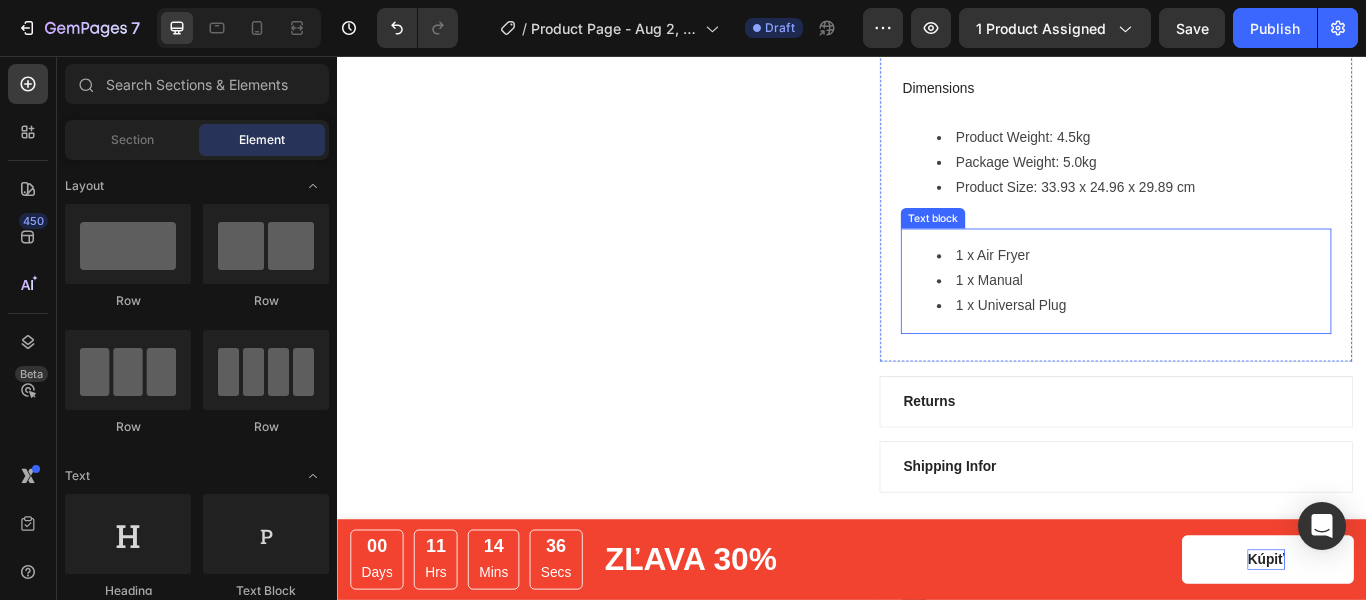 click on "1 x Air Fryer" at bounding box center [1265, 289] 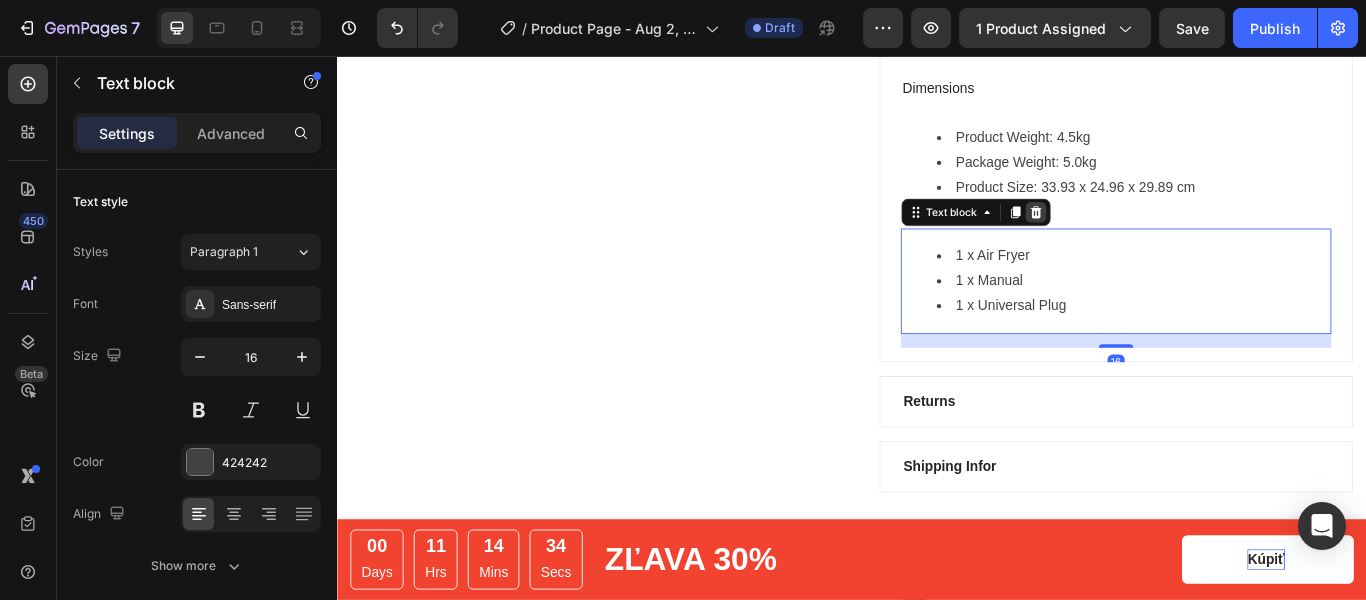 click 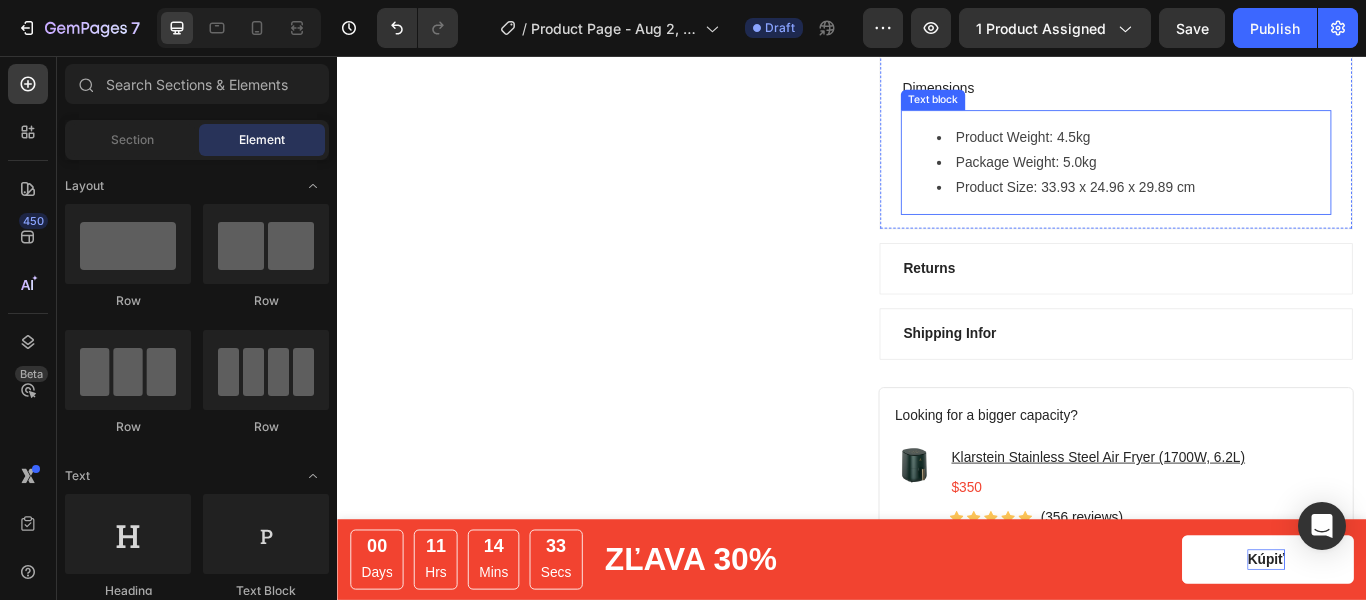click on "Product Weight: 4.5kg" at bounding box center (1265, 151) 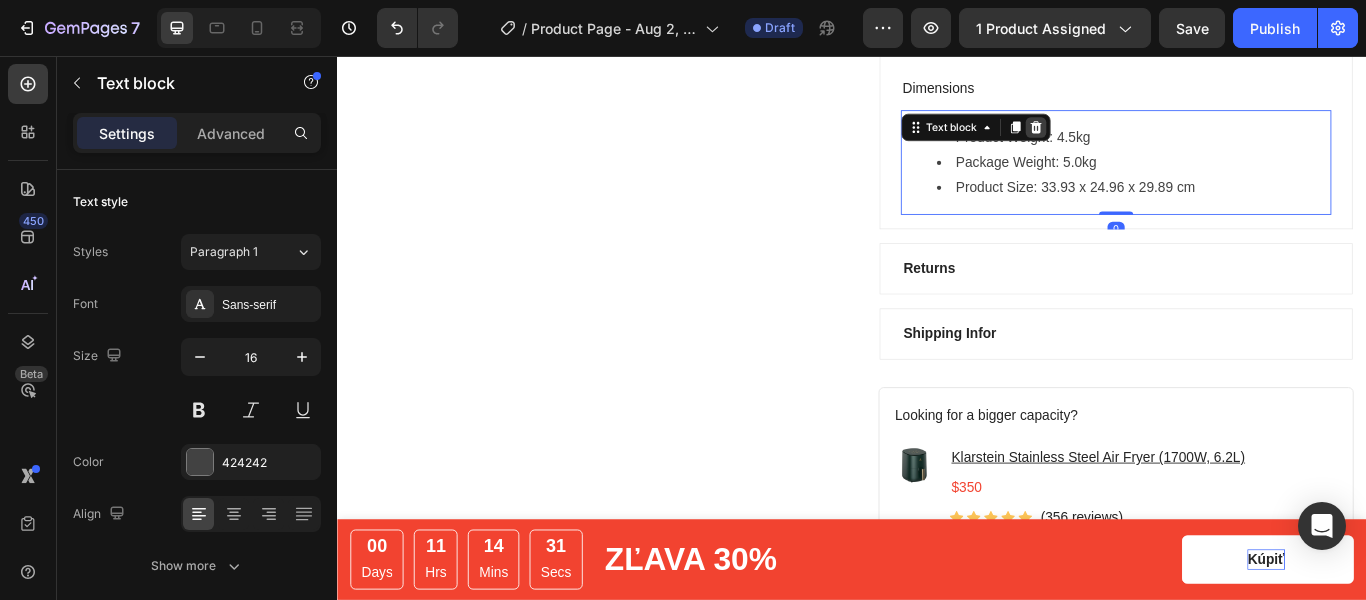 click 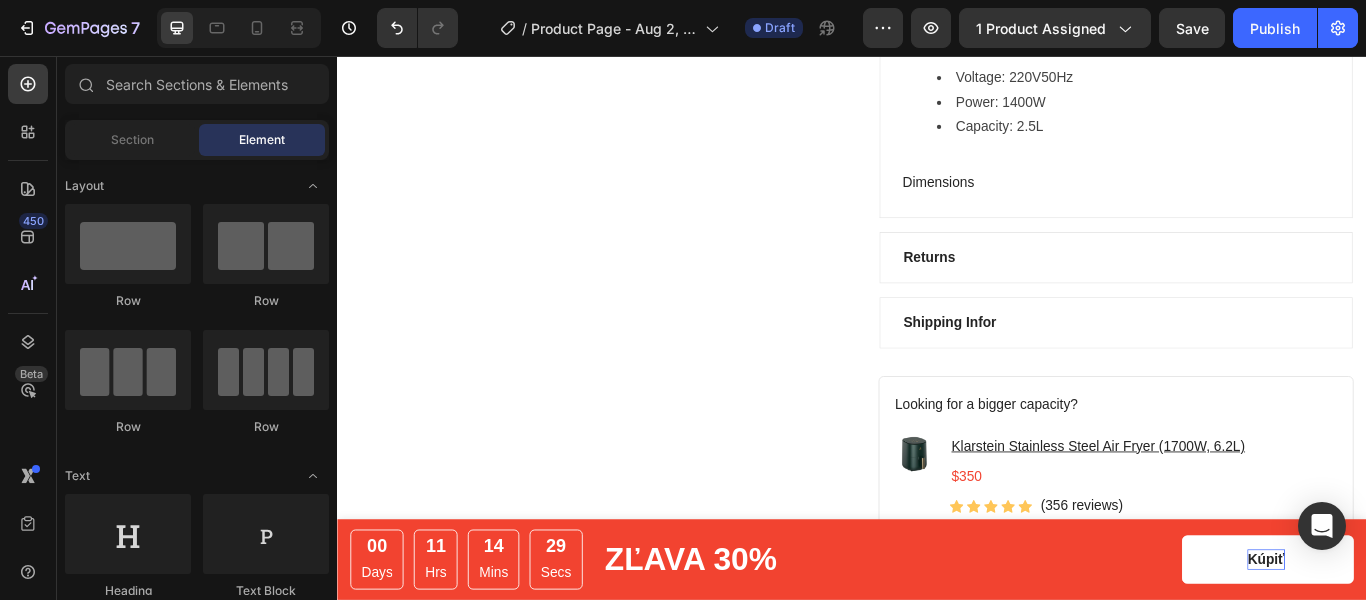scroll, scrollTop: 978, scrollLeft: 0, axis: vertical 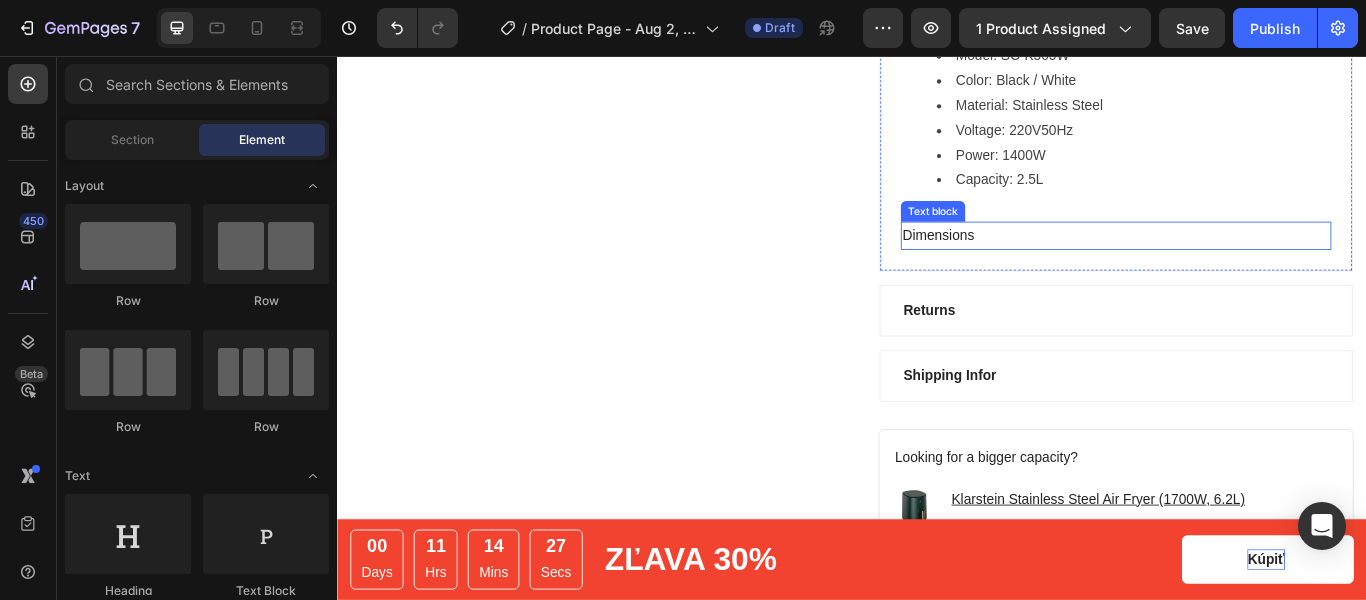 click on "Dimensions" at bounding box center (1245, 265) 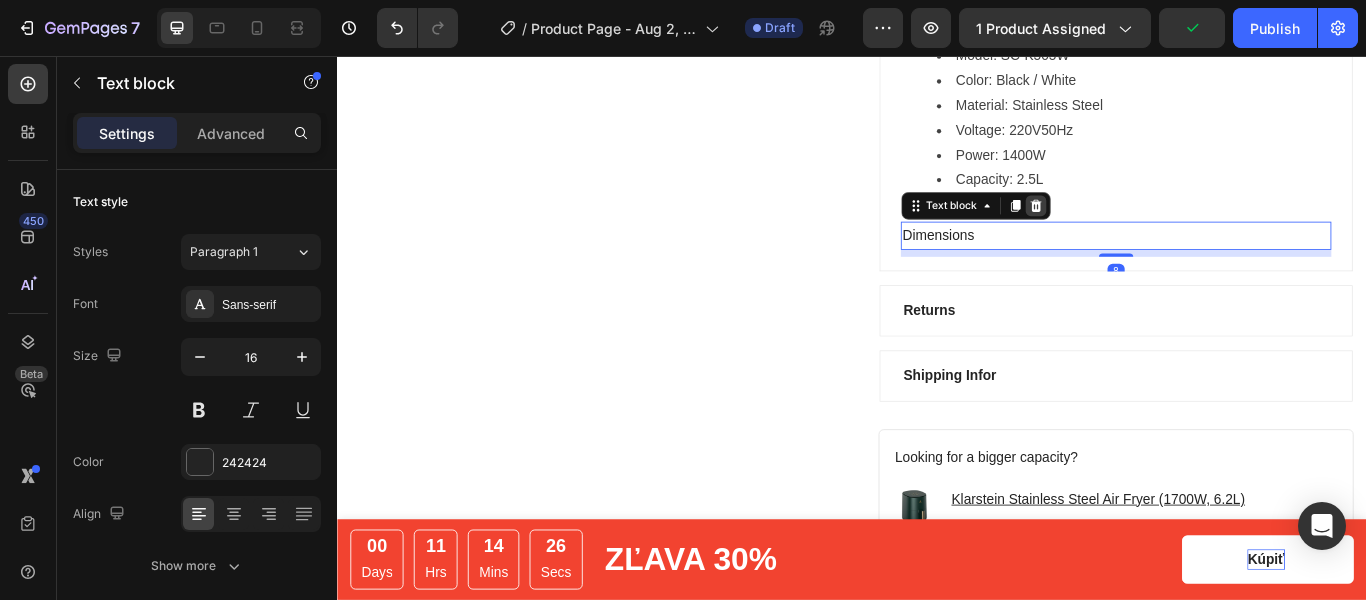click 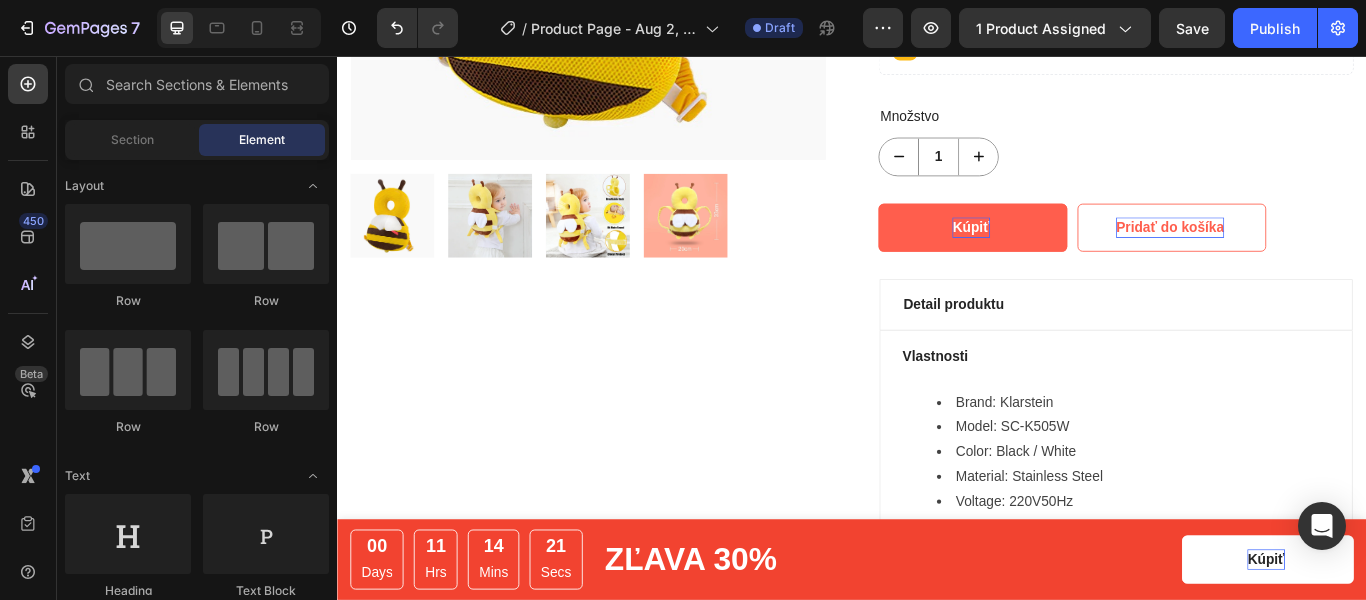 scroll, scrollTop: 547, scrollLeft: 0, axis: vertical 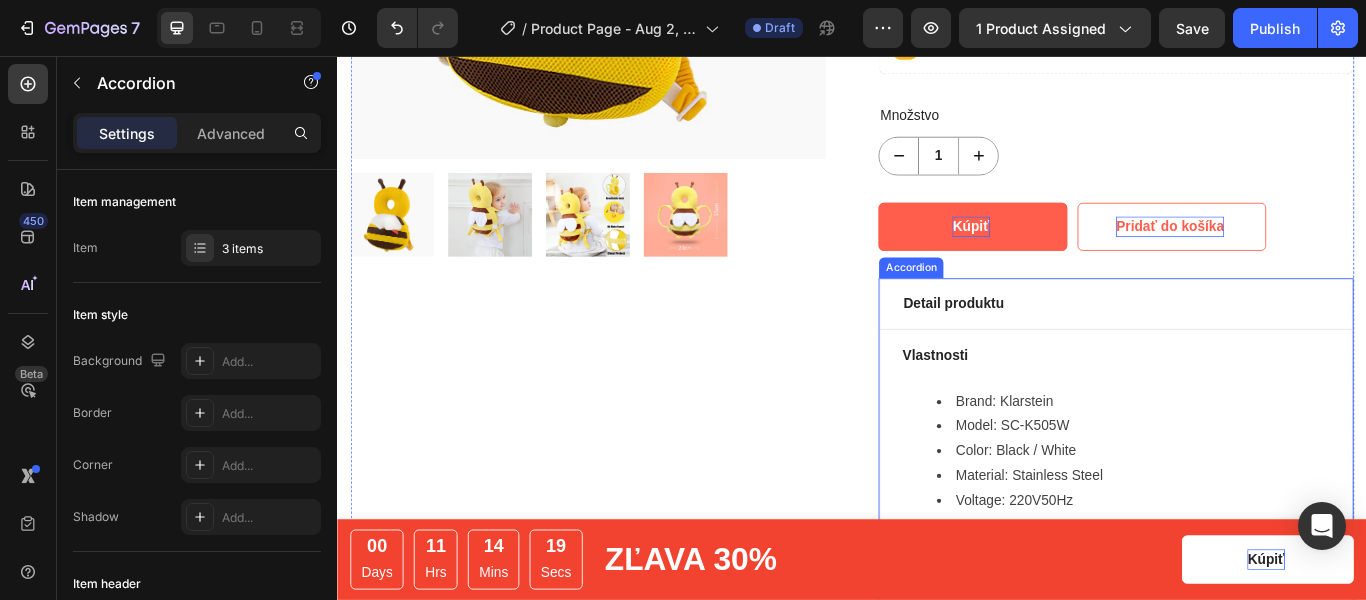 click on "Detail produktu" at bounding box center [1245, 345] 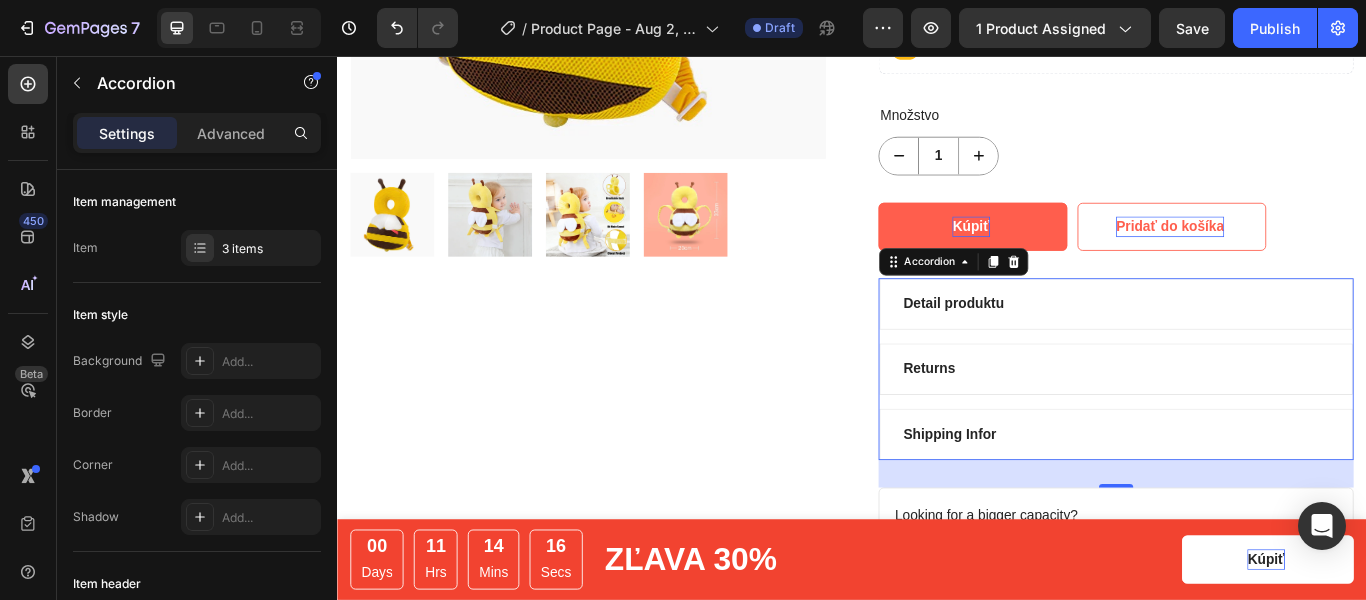 click on "Detail produktu" at bounding box center [1245, 345] 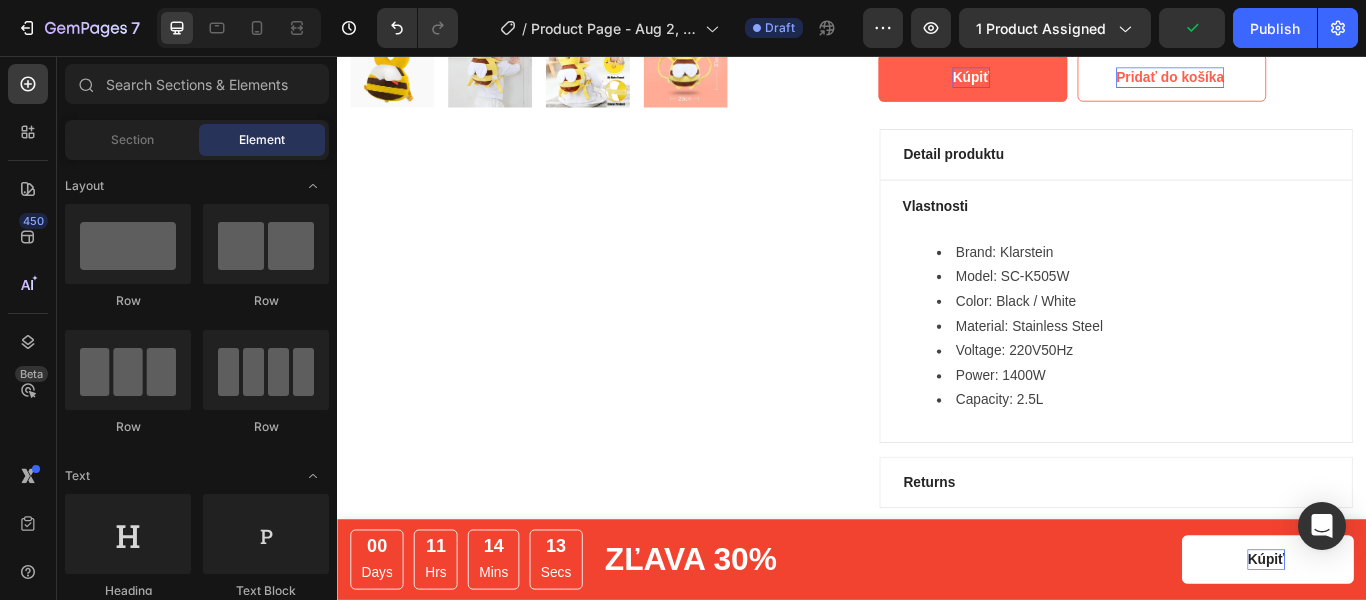 scroll, scrollTop: 734, scrollLeft: 0, axis: vertical 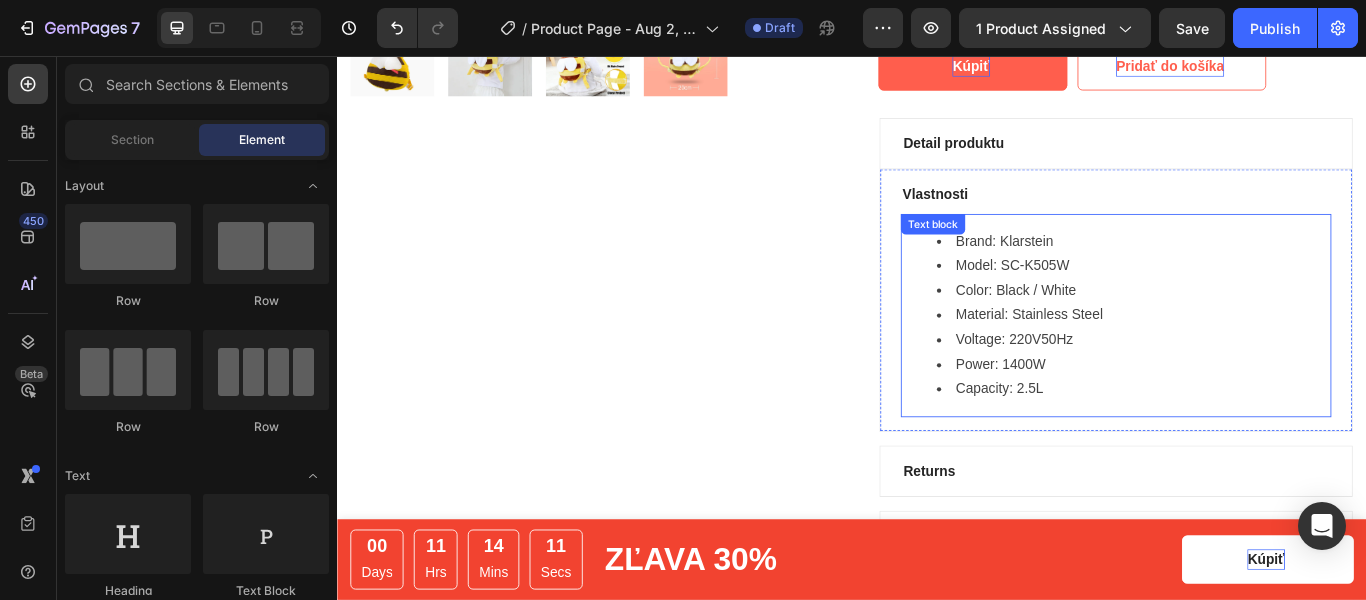 click on "Brand: Klarstein Model: SC-K505W Color: Black / White Material: Stainless Steel  Voltage: 220V50Hz Power: 1400W Capacity: 2.5L Text block" at bounding box center [1245, 359] 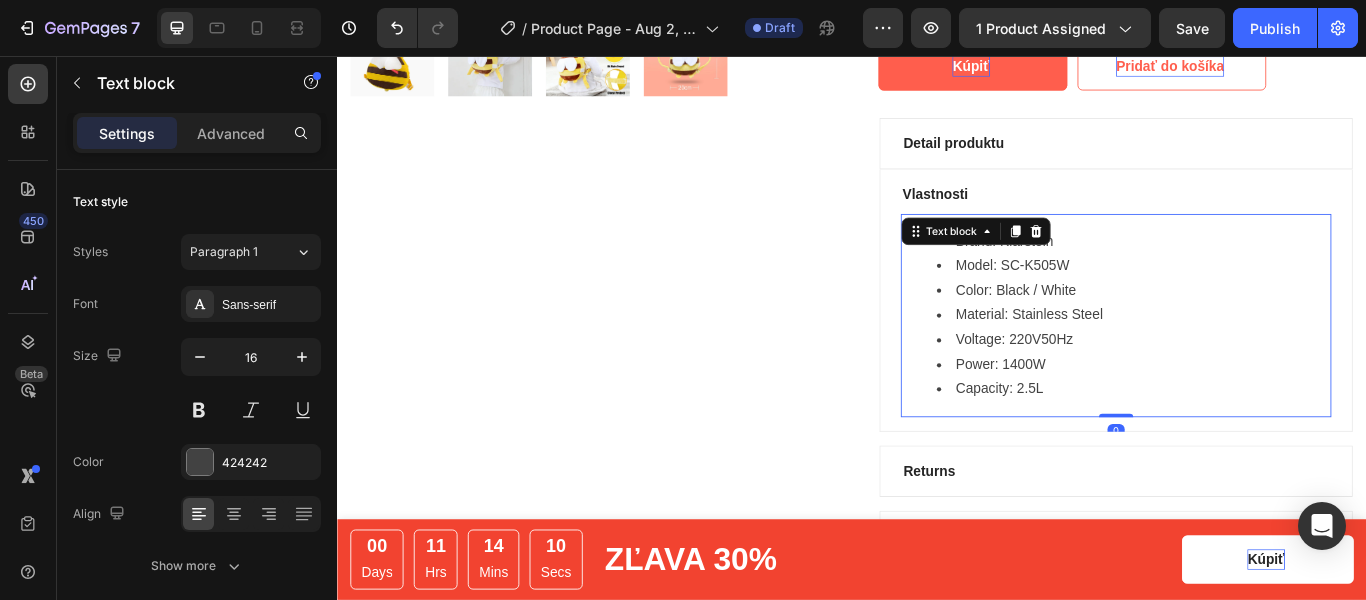 click on "Text block" at bounding box center (1081, 260) 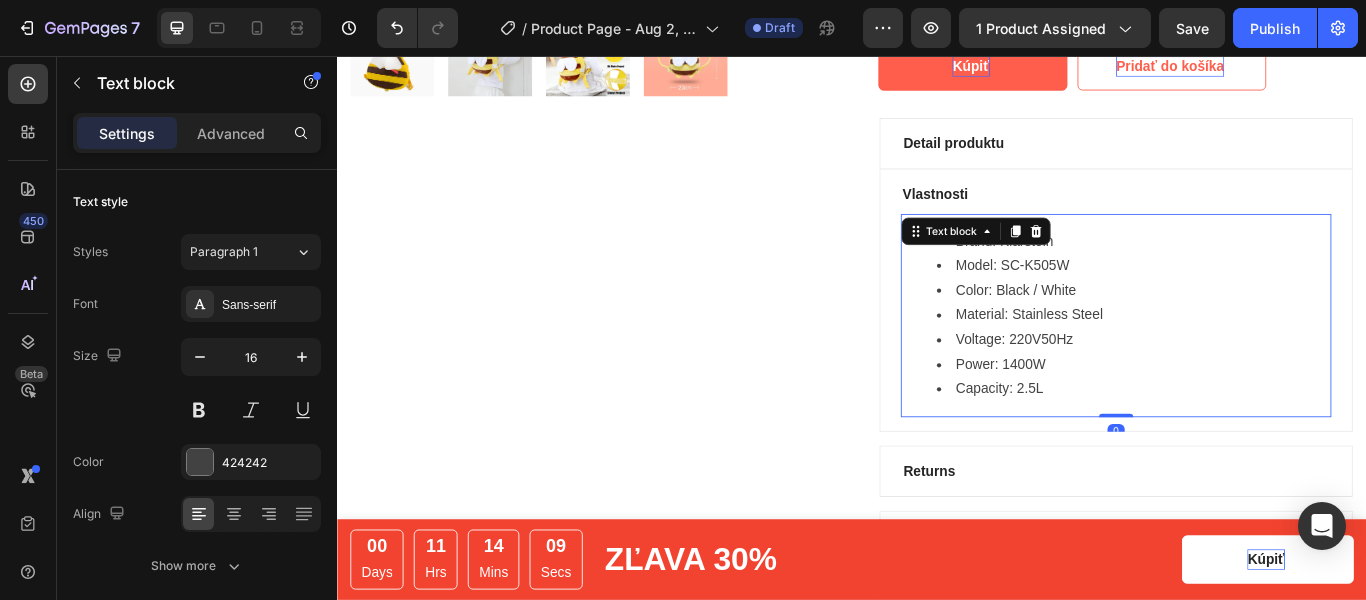 click on "Capacity: 2.5L" at bounding box center [1265, 444] 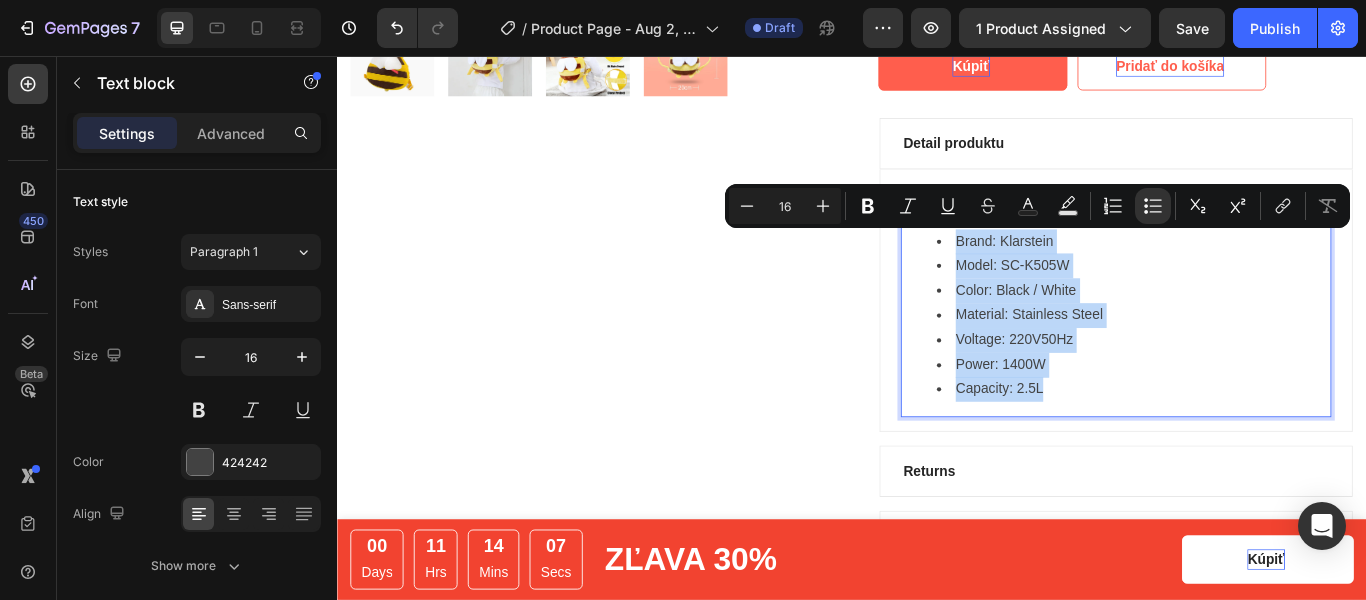 drag, startPoint x: 1156, startPoint y: 450, endPoint x: 1285, endPoint y: 277, distance: 215.80083 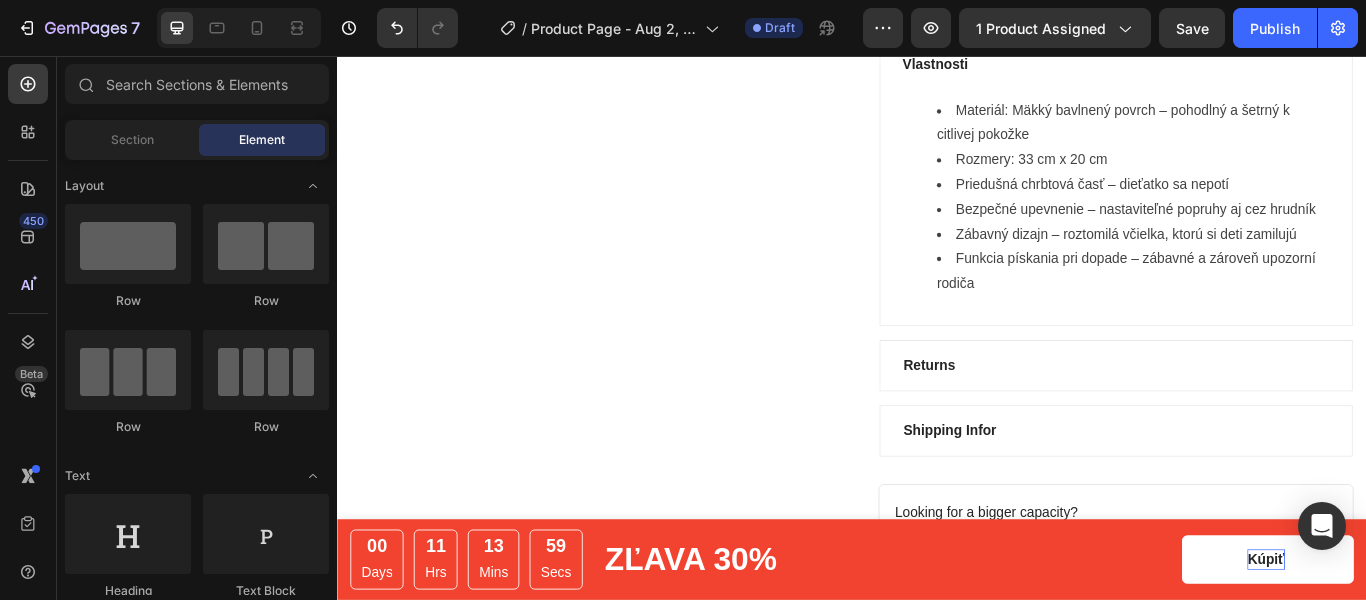 scroll, scrollTop: 1111, scrollLeft: 0, axis: vertical 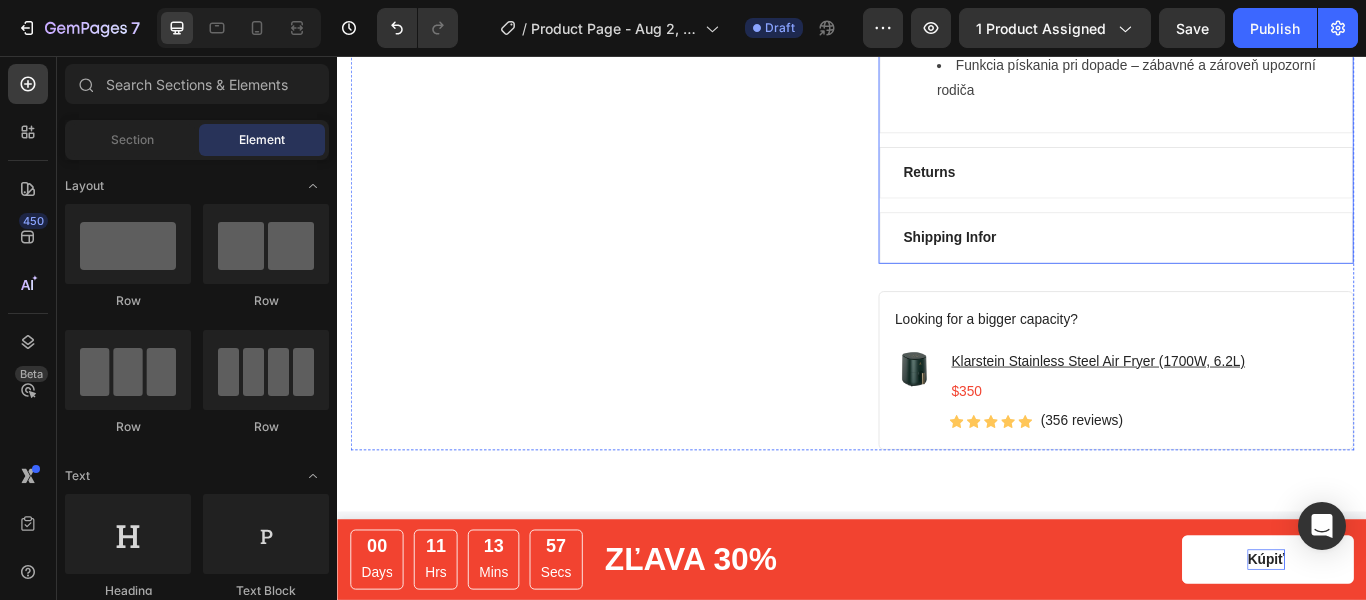 click on "Returns" at bounding box center [1027, 192] 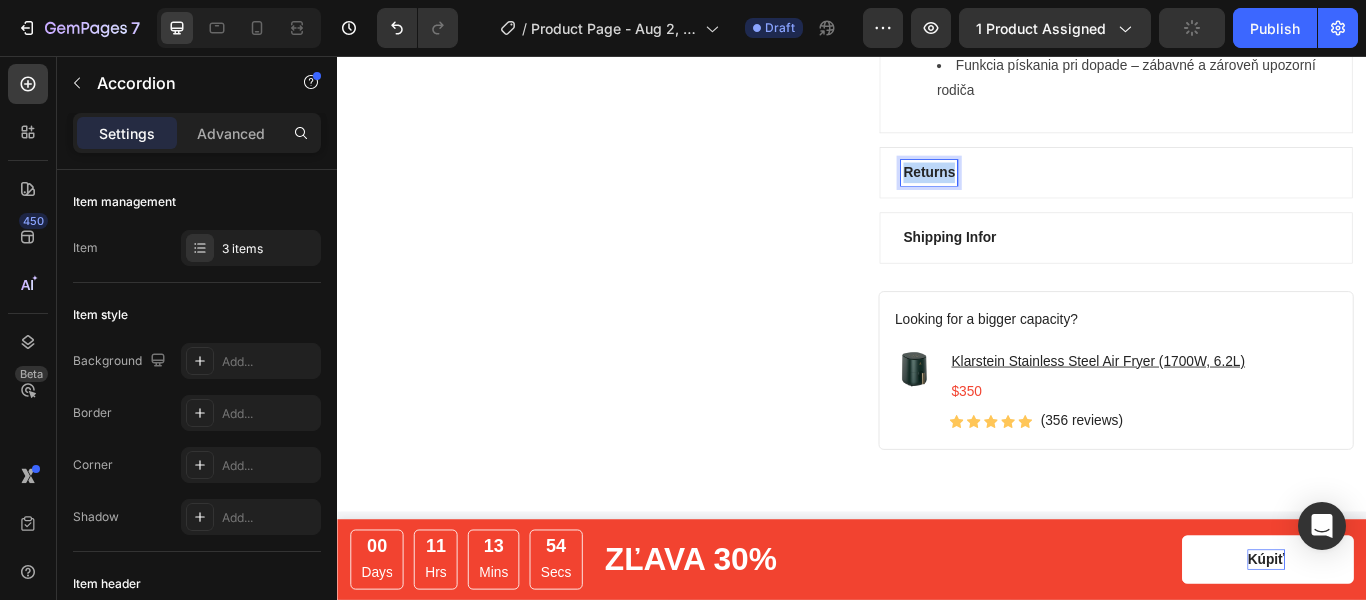 drag, startPoint x: 1046, startPoint y: 192, endPoint x: 987, endPoint y: 192, distance: 59 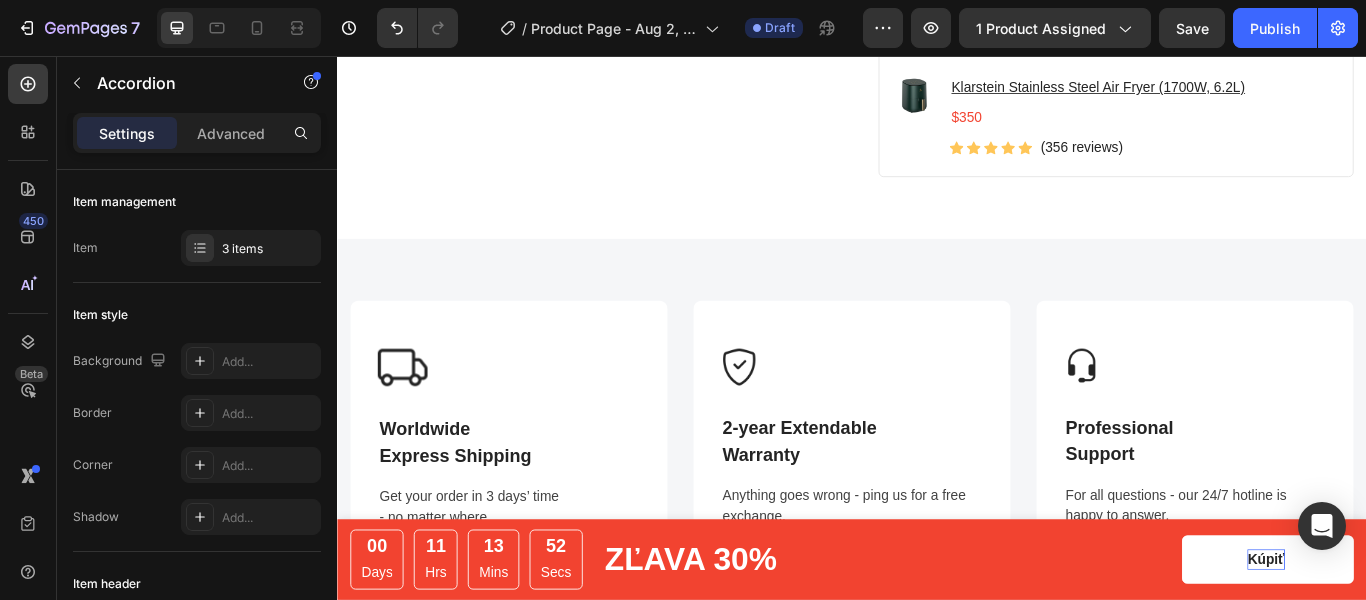 scroll, scrollTop: 838, scrollLeft: 0, axis: vertical 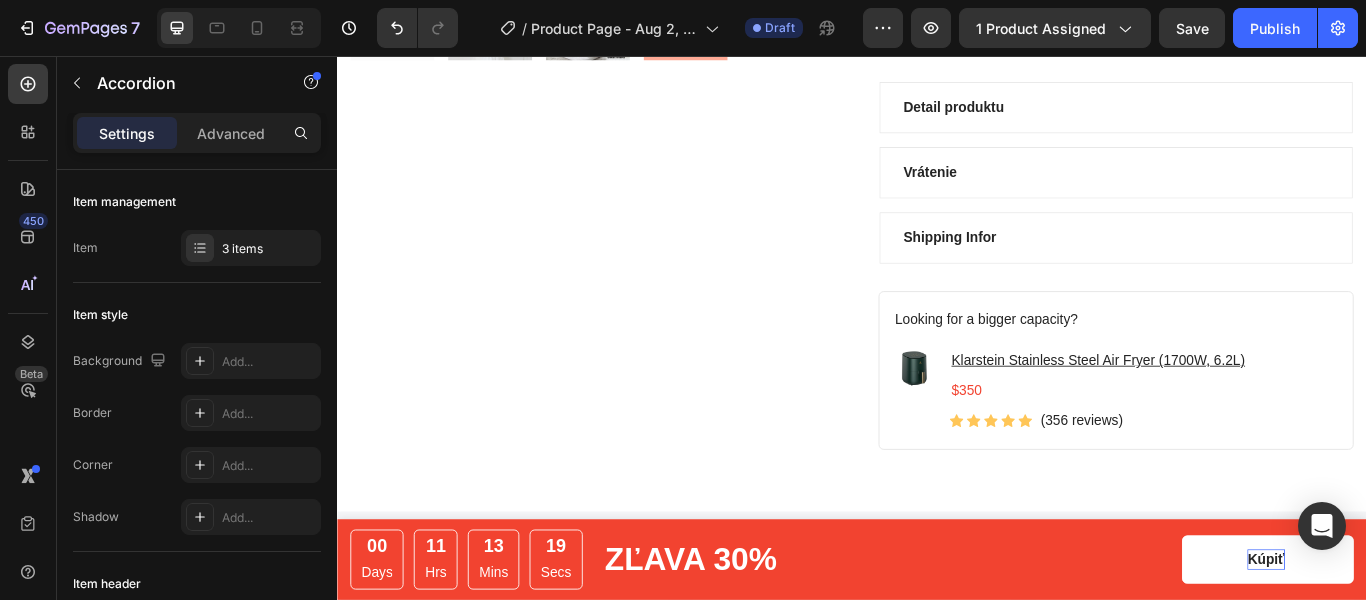 click on "Vrátenie" at bounding box center [1245, 192] 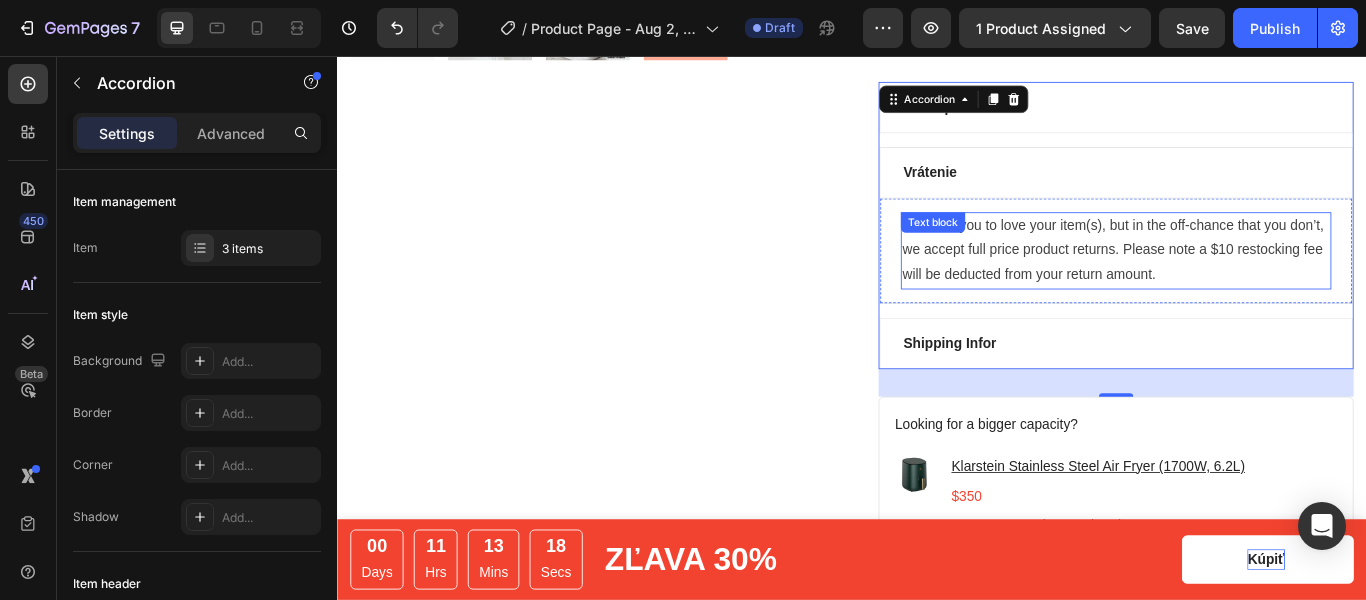 click on "We want you to love your item(s), but in the off-chance that you don’t, we accept full price product returns. Please note a $10 restocking fee will be deducted from your return amount." at bounding box center [1245, 283] 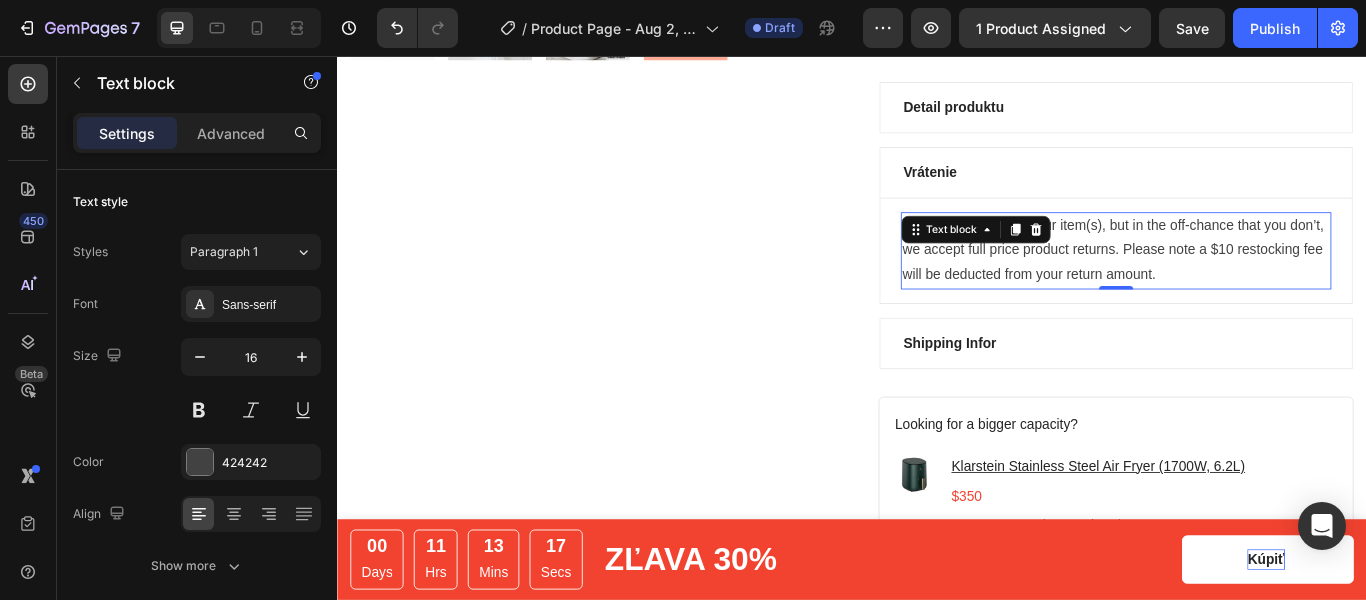 click on "We want you to love your item(s), but in the off-chance that you don’t, we accept full price product returns. Please note a $10 restocking fee will be deducted from your return amount." at bounding box center [1245, 283] 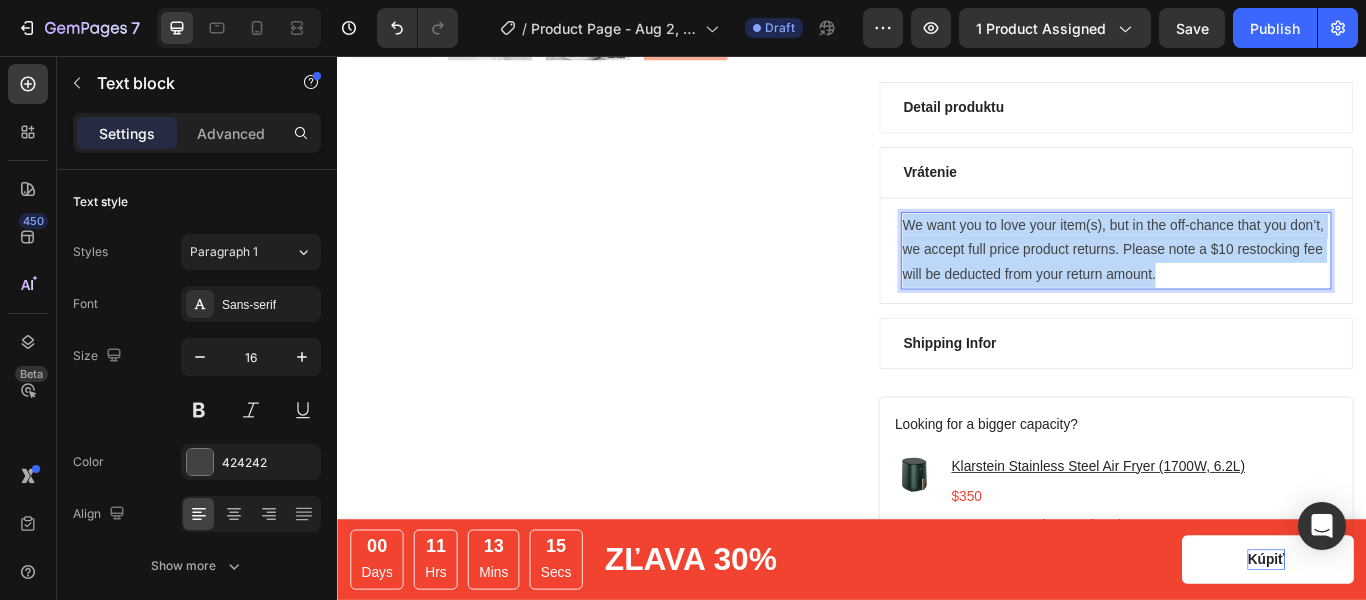 drag, startPoint x: 1388, startPoint y: 307, endPoint x: 992, endPoint y: 246, distance: 400.6707 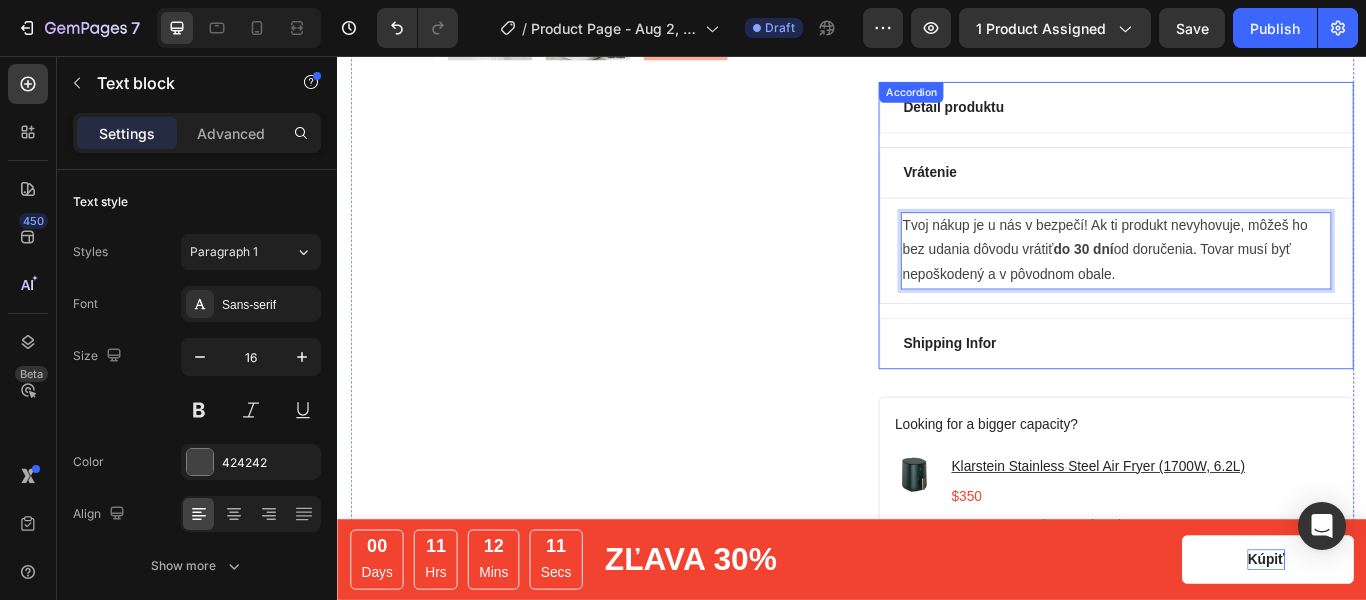 click on "Shipping Infor" at bounding box center [1051, 391] 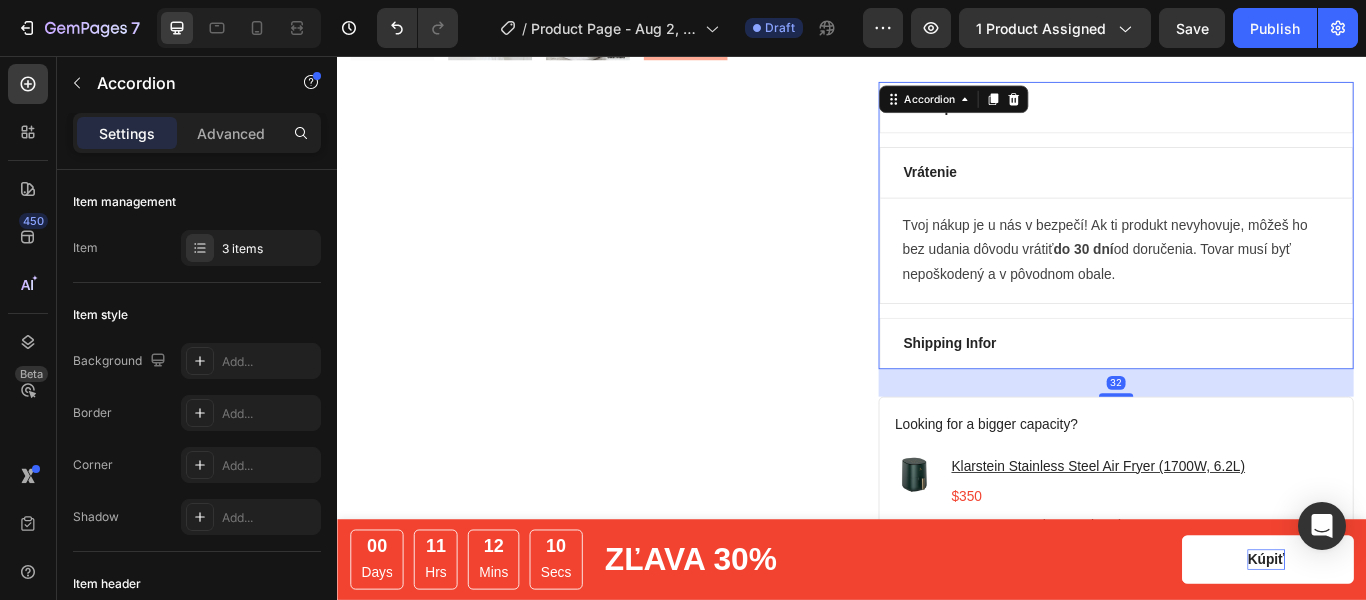 click on "Shipping Infor" at bounding box center (1051, 391) 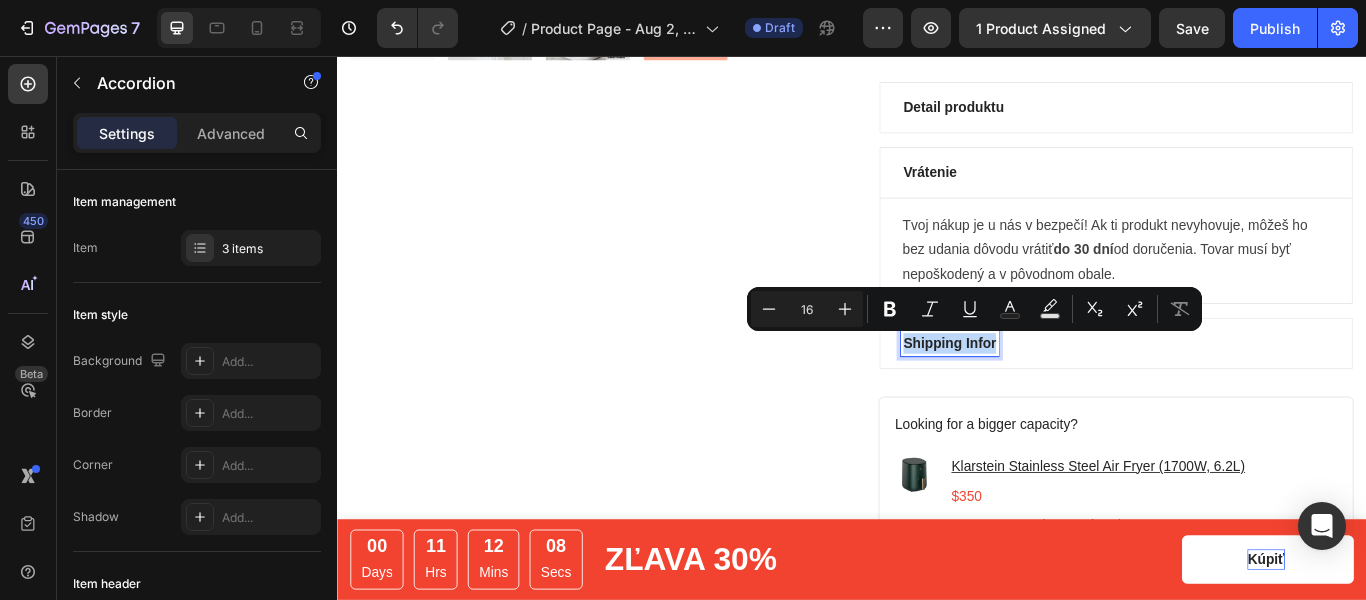 drag, startPoint x: 1097, startPoint y: 391, endPoint x: 990, endPoint y: 388, distance: 107.042046 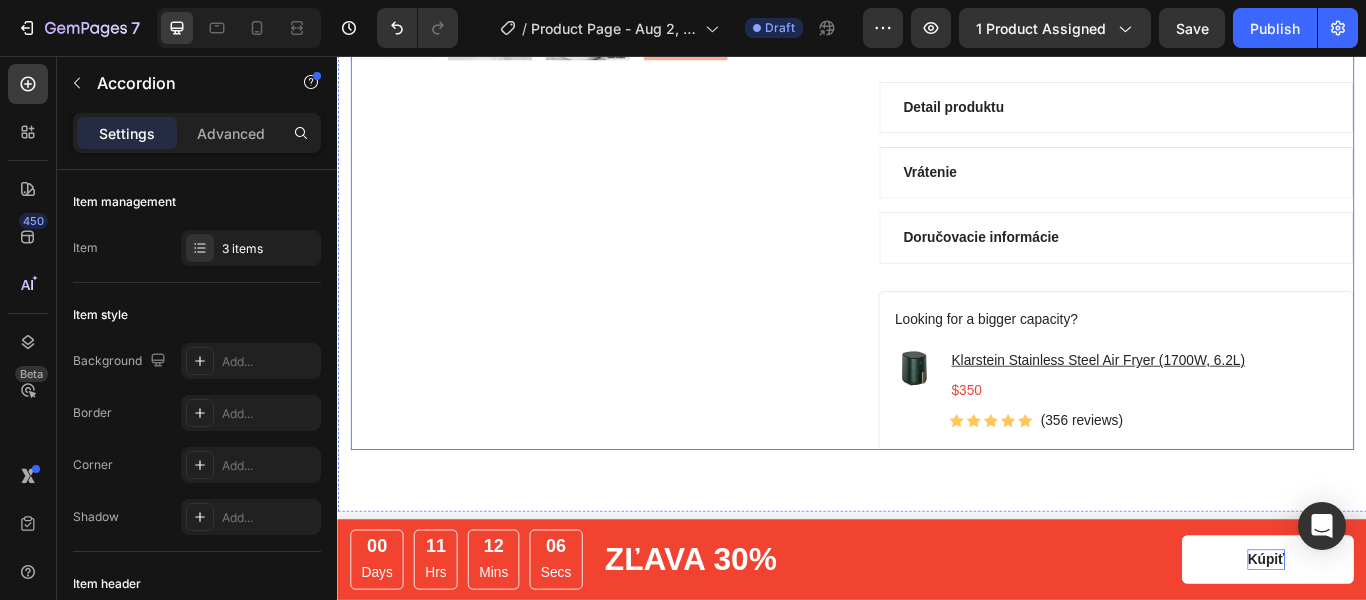 scroll, scrollTop: 759, scrollLeft: 0, axis: vertical 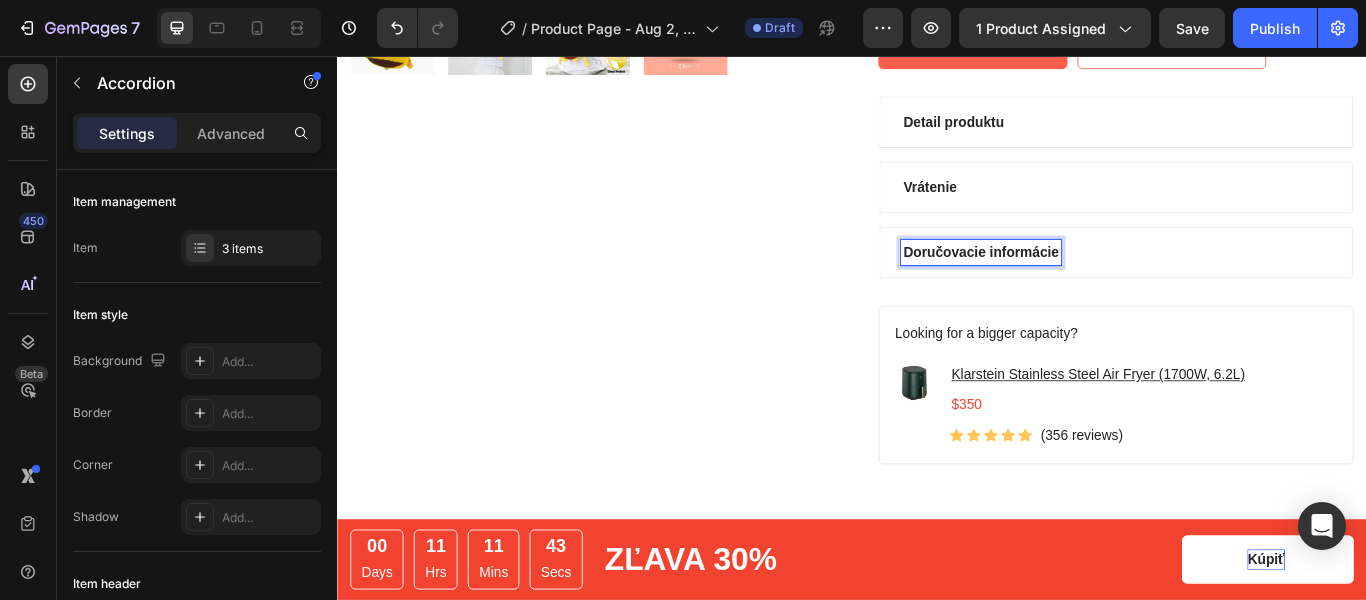 click on "Doručovacie informácie" at bounding box center (1245, 285) 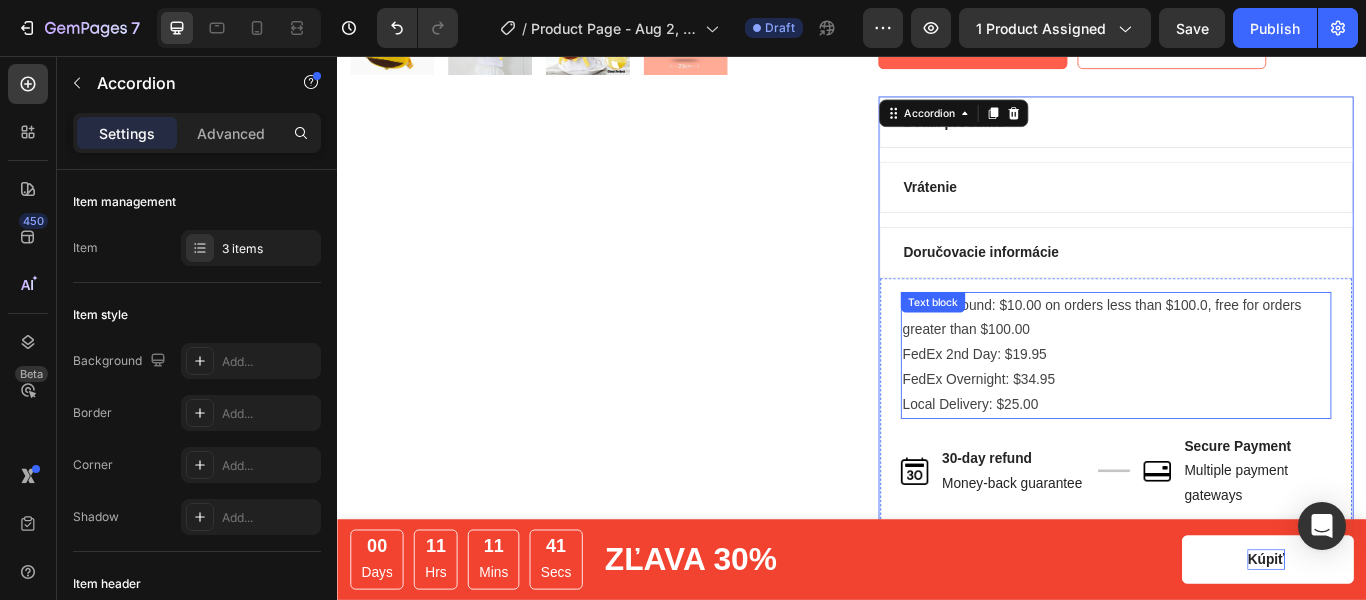 click on "FedEx Ground: $10.00 on orders less than $100.0, free for orders greater than $100.00 FedEx 2nd Day: $19.95  FedEx Overnight: $34.95 Local Delivery: $25.00" at bounding box center (1245, 405) 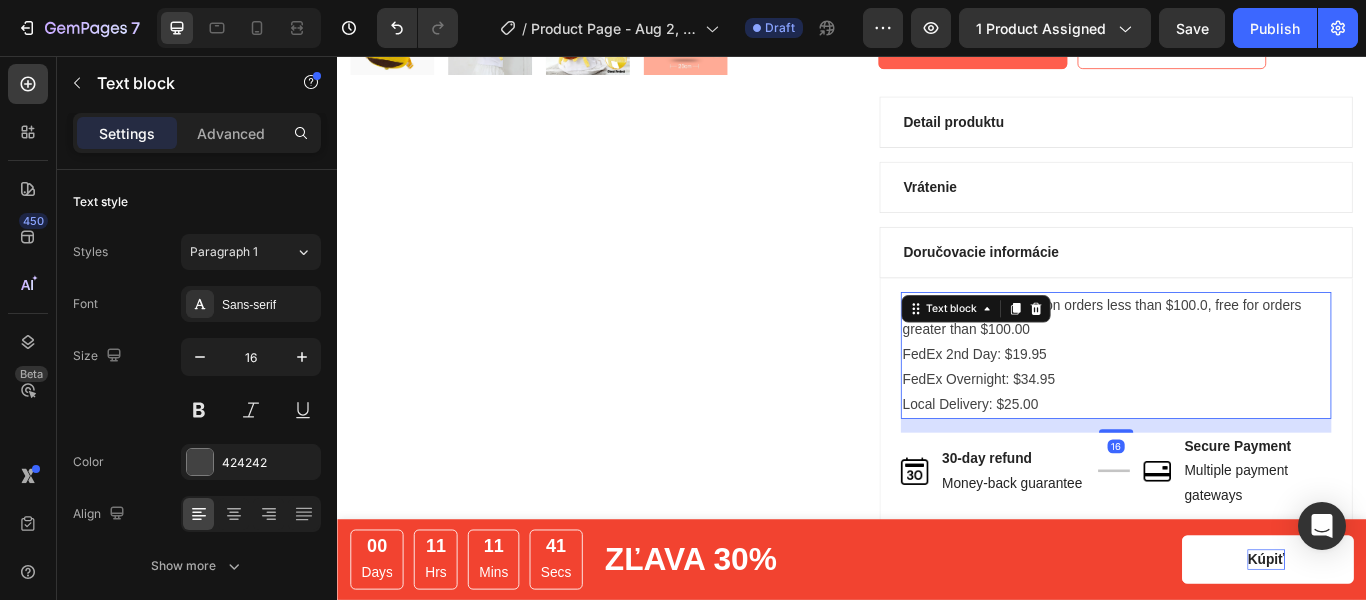 click on "FedEx Ground: $10.00 on orders less than $100.0, free for orders greater than $100.00 FedEx 2nd Day: $19.95  FedEx Overnight: $34.95 Local Delivery: $25.00" at bounding box center (1245, 405) 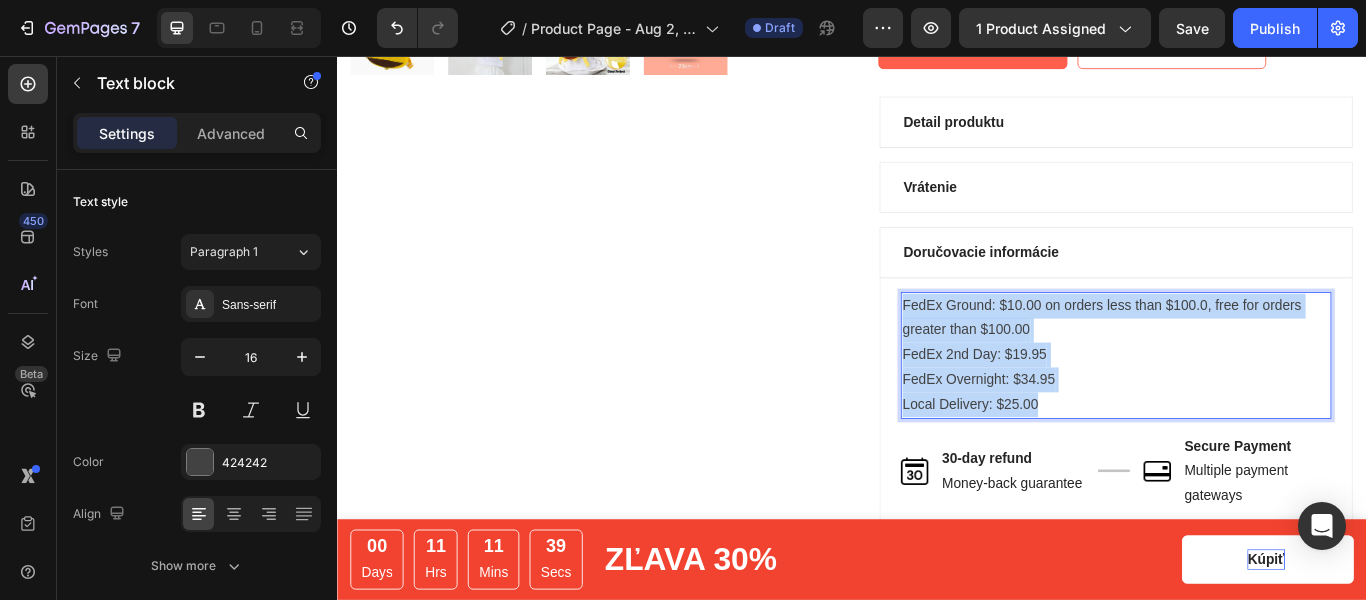 drag, startPoint x: 1153, startPoint y: 457, endPoint x: 990, endPoint y: 351, distance: 194.43507 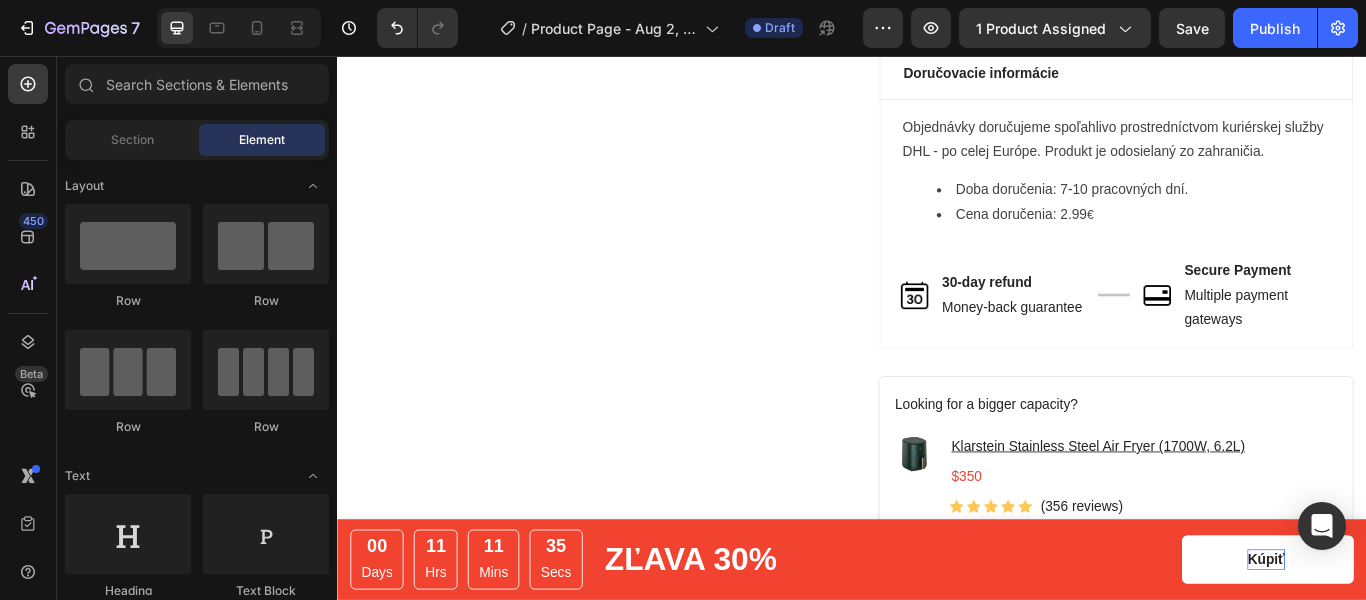 scroll, scrollTop: 1005, scrollLeft: 0, axis: vertical 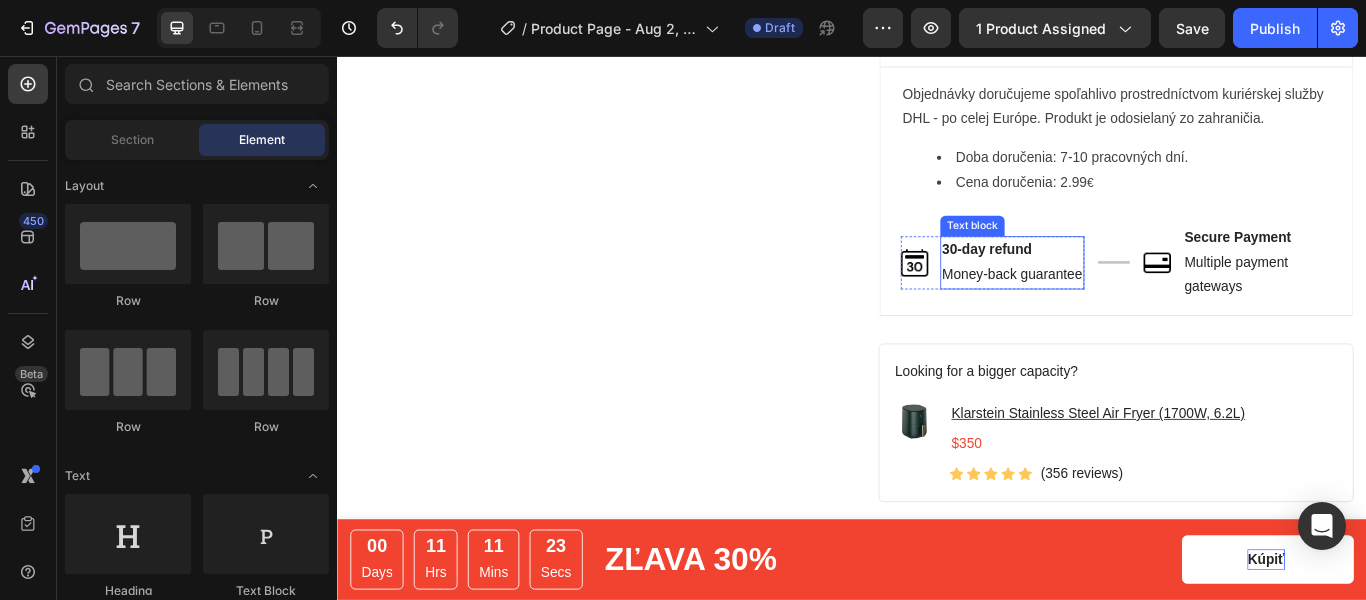 click on "30-day refund" at bounding box center (1094, 281) 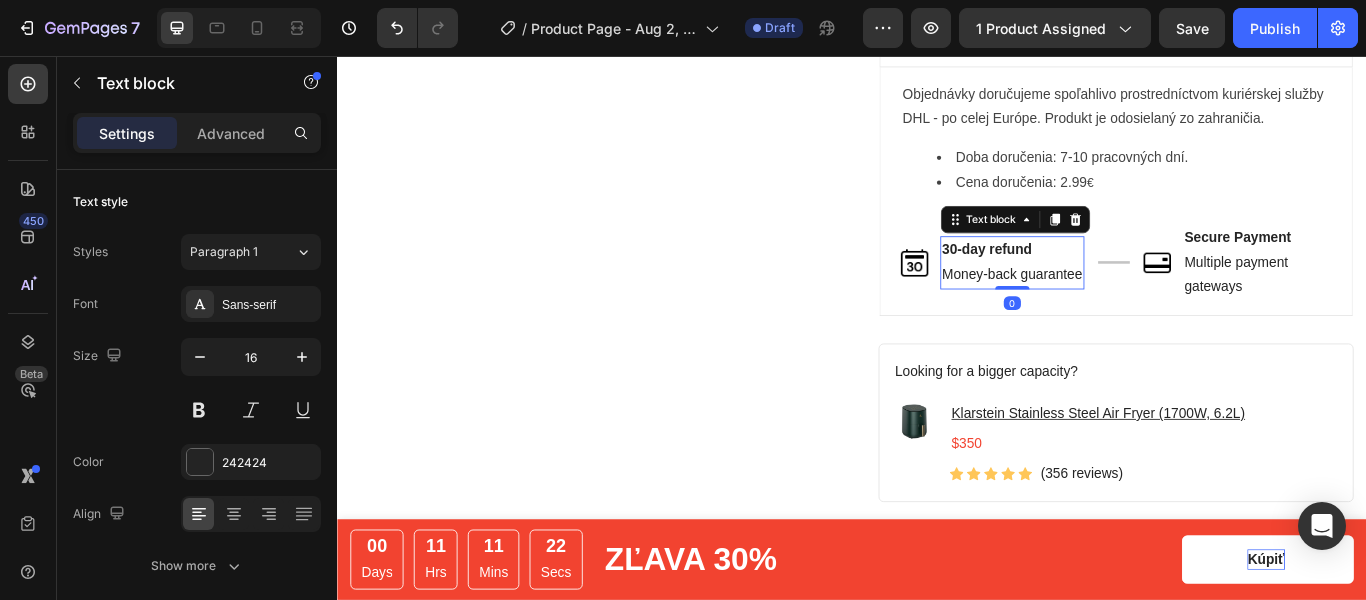 click on "30-day refund" at bounding box center [1094, 281] 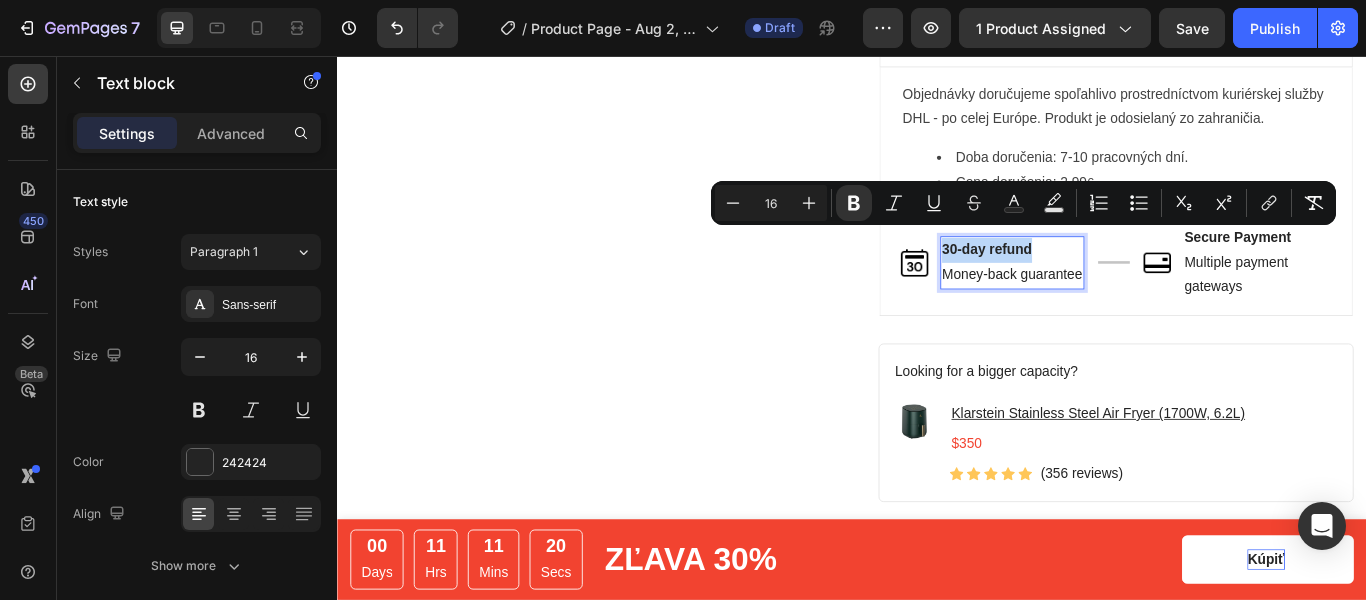 drag, startPoint x: 1137, startPoint y: 263, endPoint x: 1032, endPoint y: 263, distance: 105 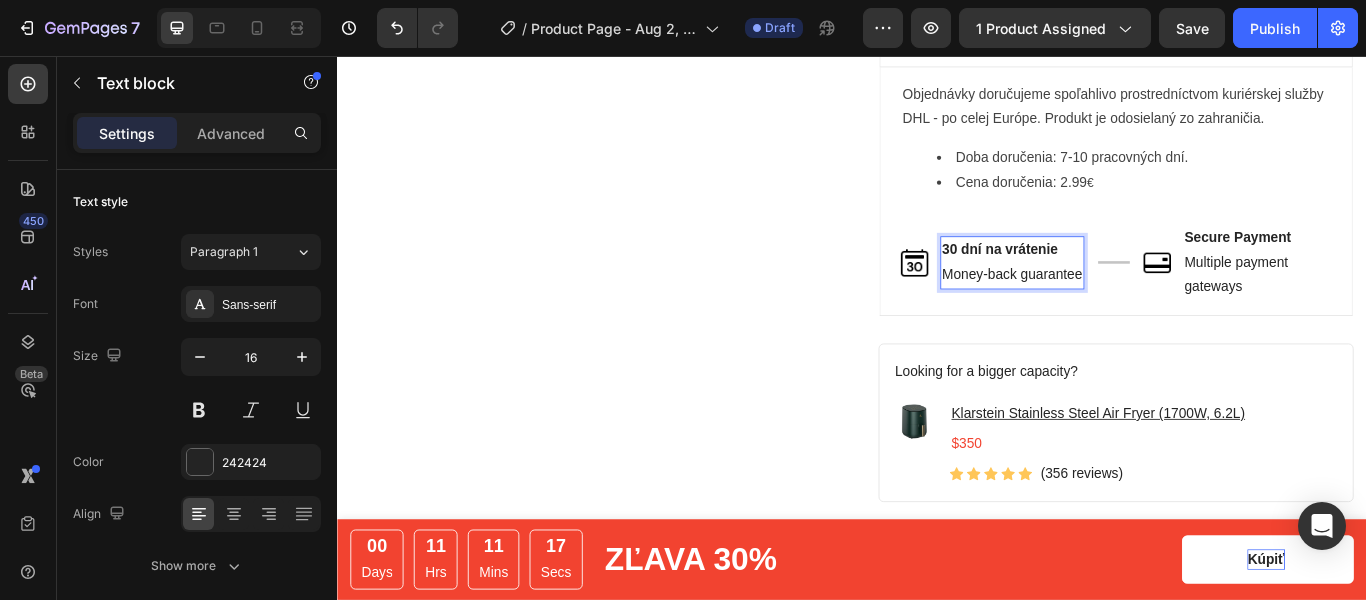 click on "30 dní na vrátenie Money-back guarantee" at bounding box center [1124, 297] 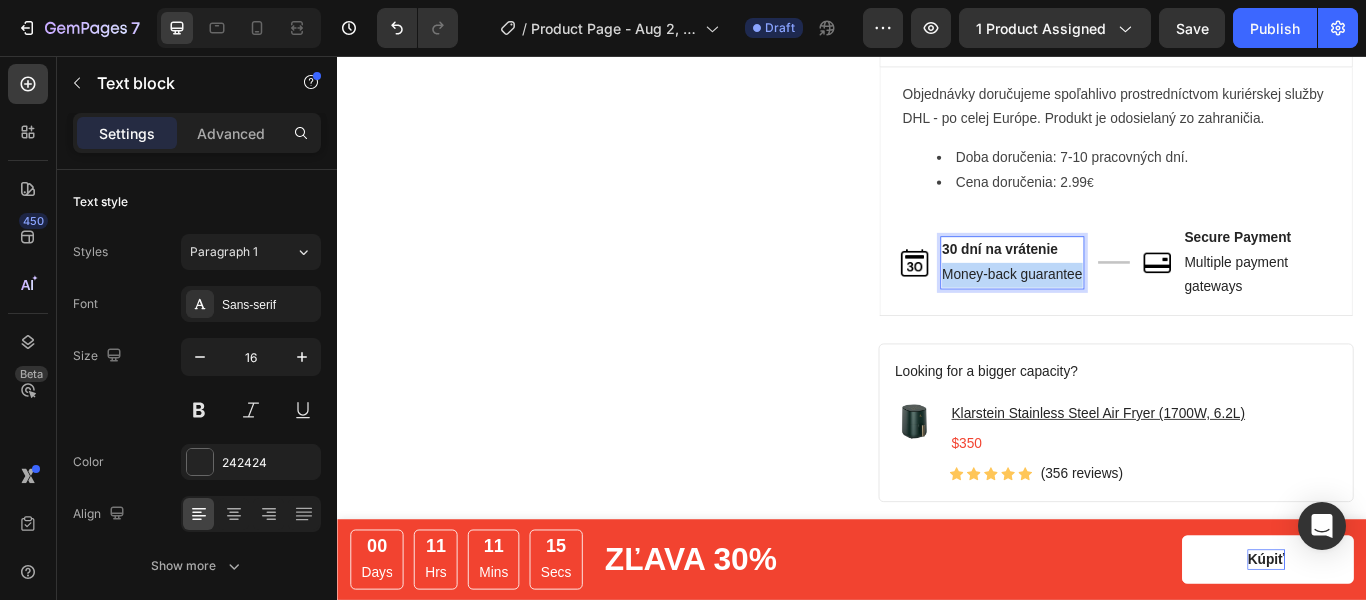 drag, startPoint x: 1107, startPoint y: 323, endPoint x: 1039, endPoint y: 297, distance: 72.8011 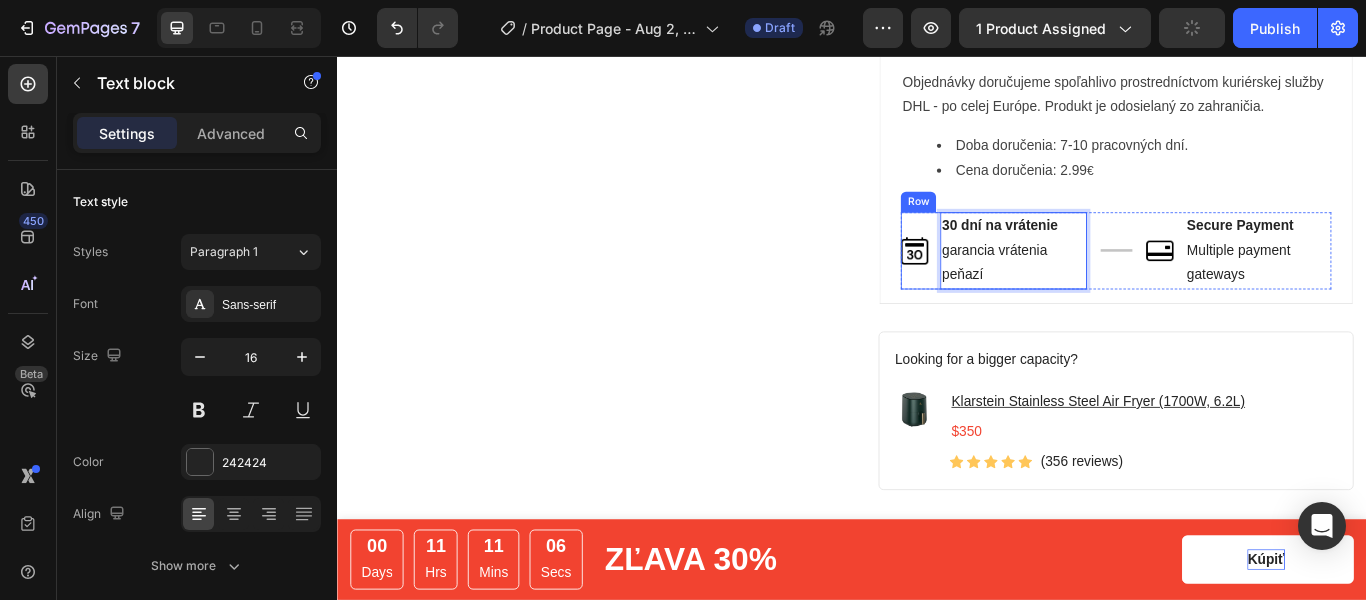 scroll, scrollTop: 1005, scrollLeft: 0, axis: vertical 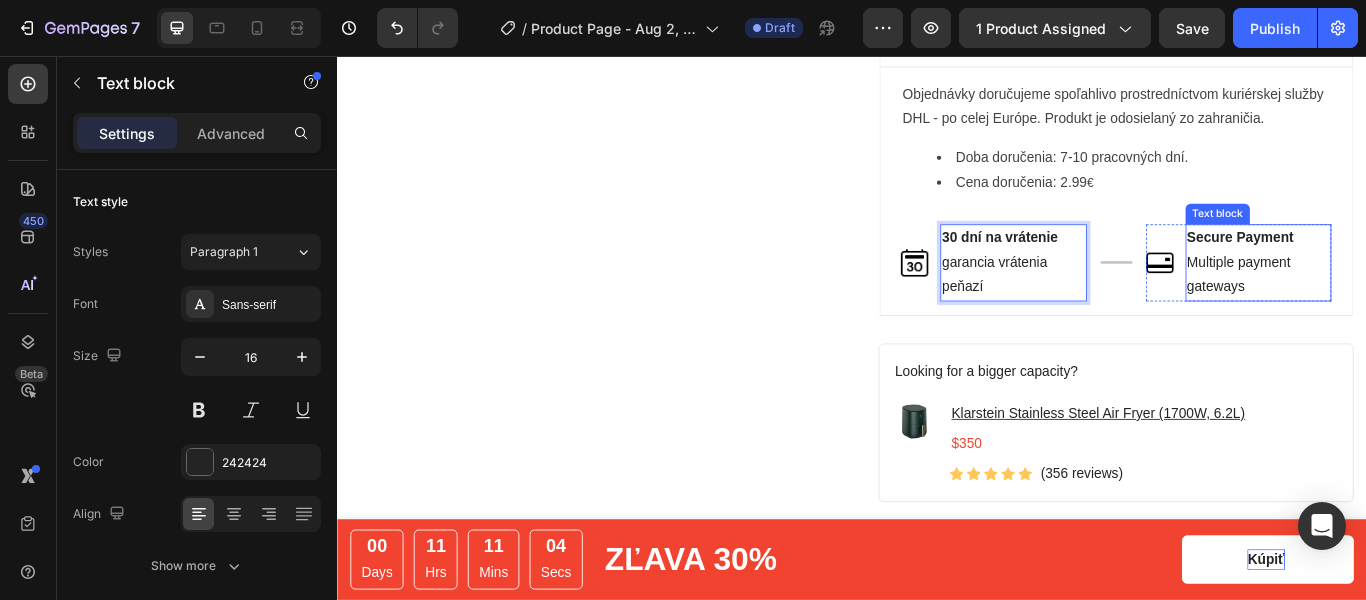 click on "Secure Payment Multiple payment gateways" at bounding box center (1411, 297) 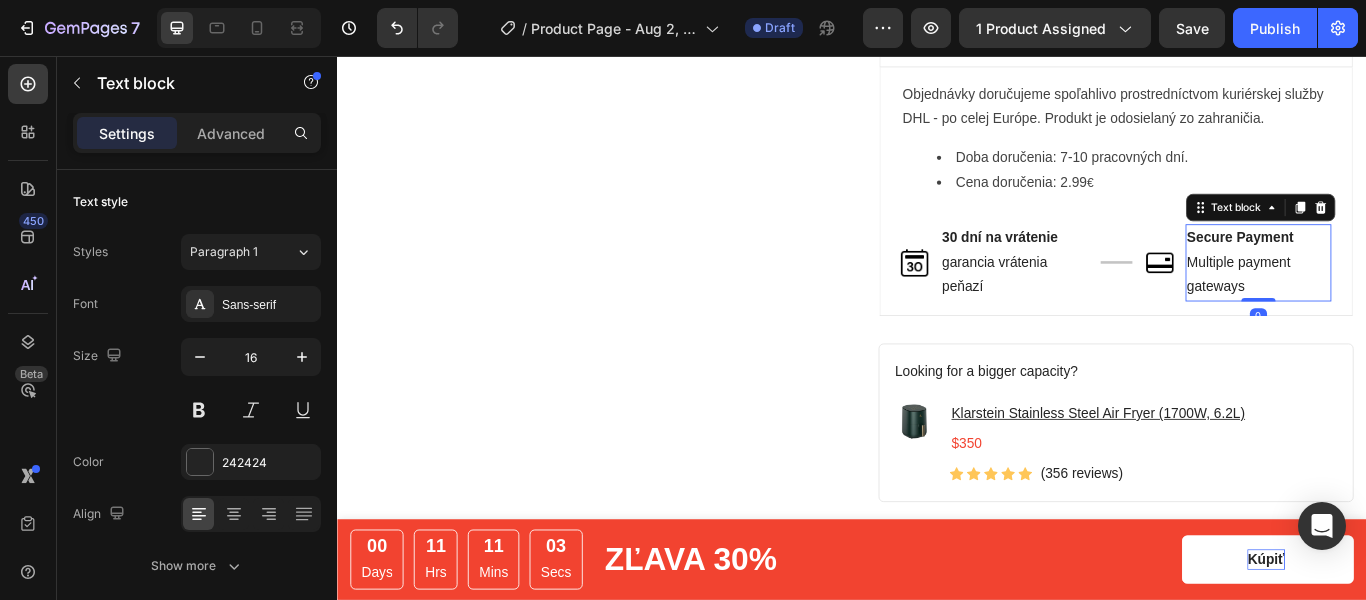 click on "Secure Payment Multiple payment gateways" at bounding box center (1411, 297) 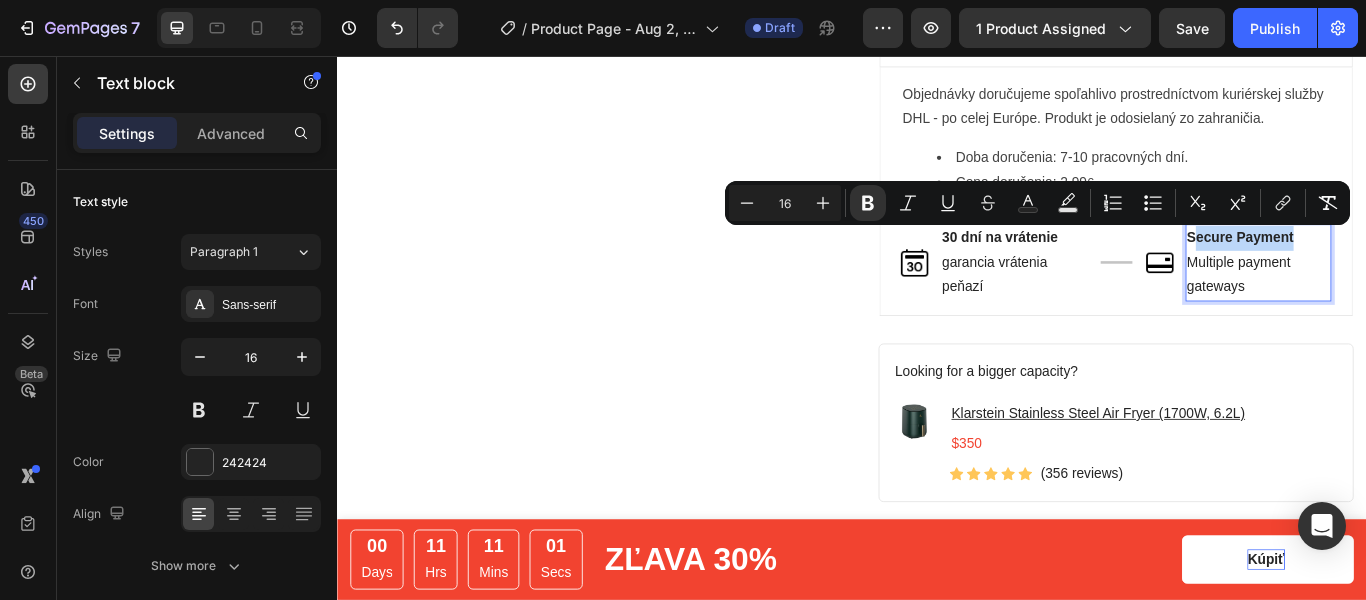 drag, startPoint x: 1440, startPoint y: 268, endPoint x: 1322, endPoint y: 265, distance: 118.03813 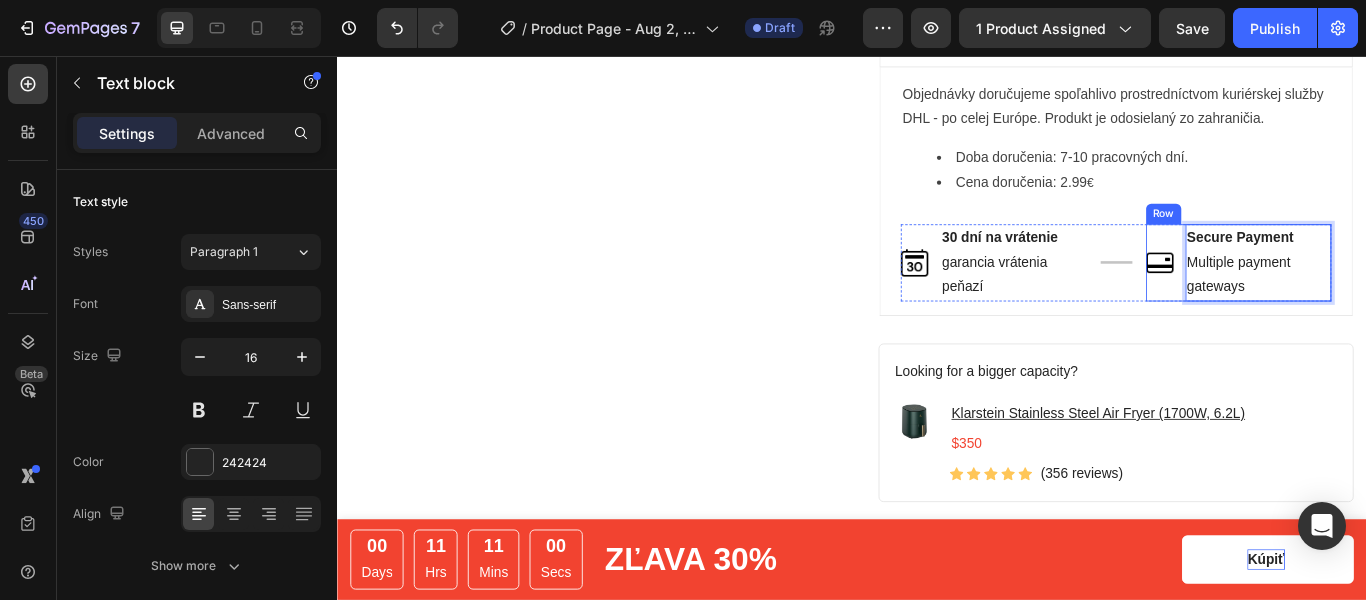 click on "Secure Payment Multiple payment gateways" at bounding box center [1411, 297] 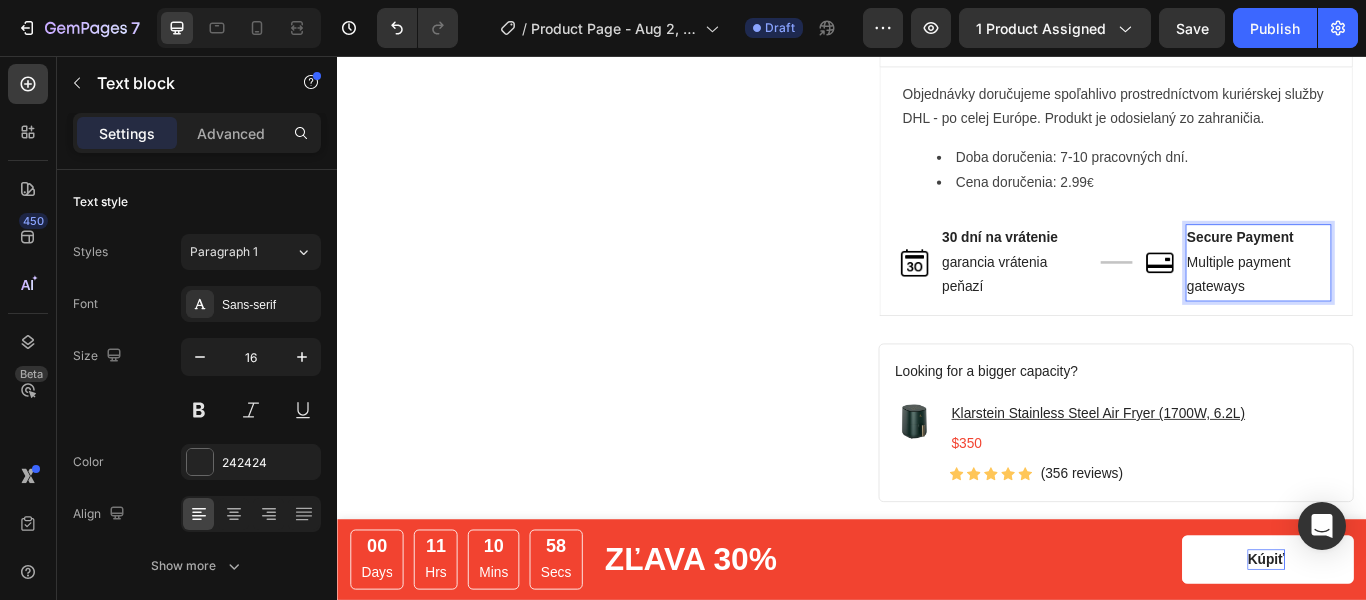 click on "Secure Payment Multiple payment gateways" at bounding box center (1411, 297) 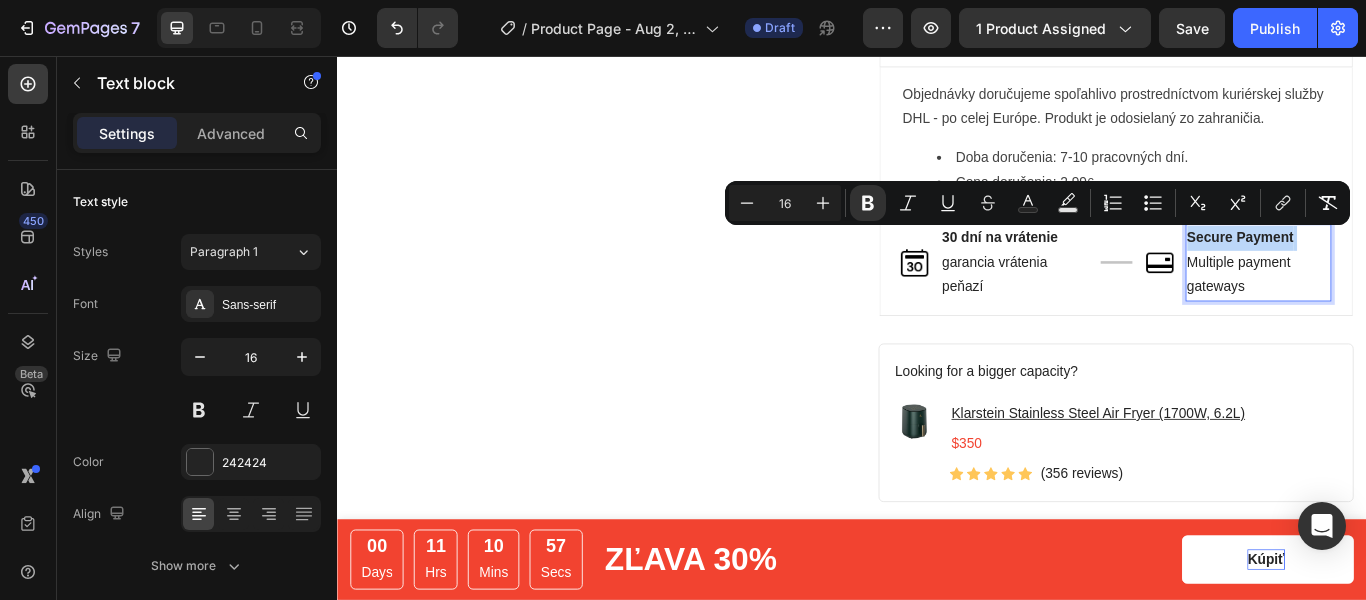 drag, startPoint x: 1442, startPoint y: 264, endPoint x: 1336, endPoint y: 264, distance: 106 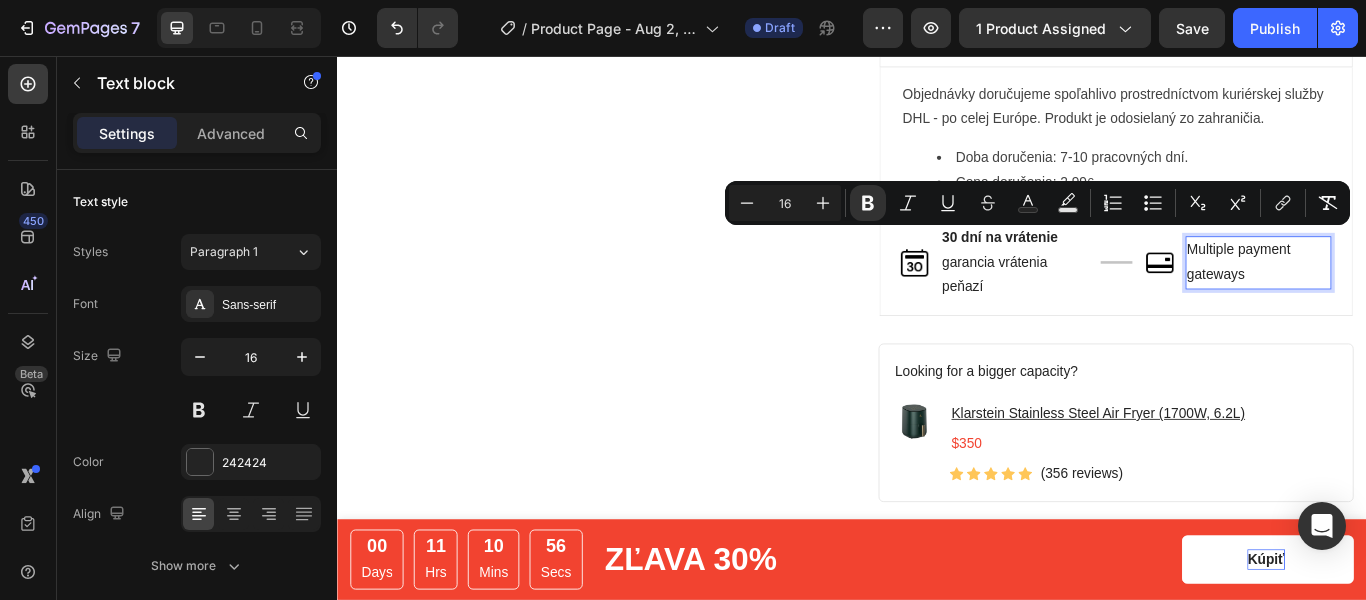 scroll, scrollTop: 1019, scrollLeft: 0, axis: vertical 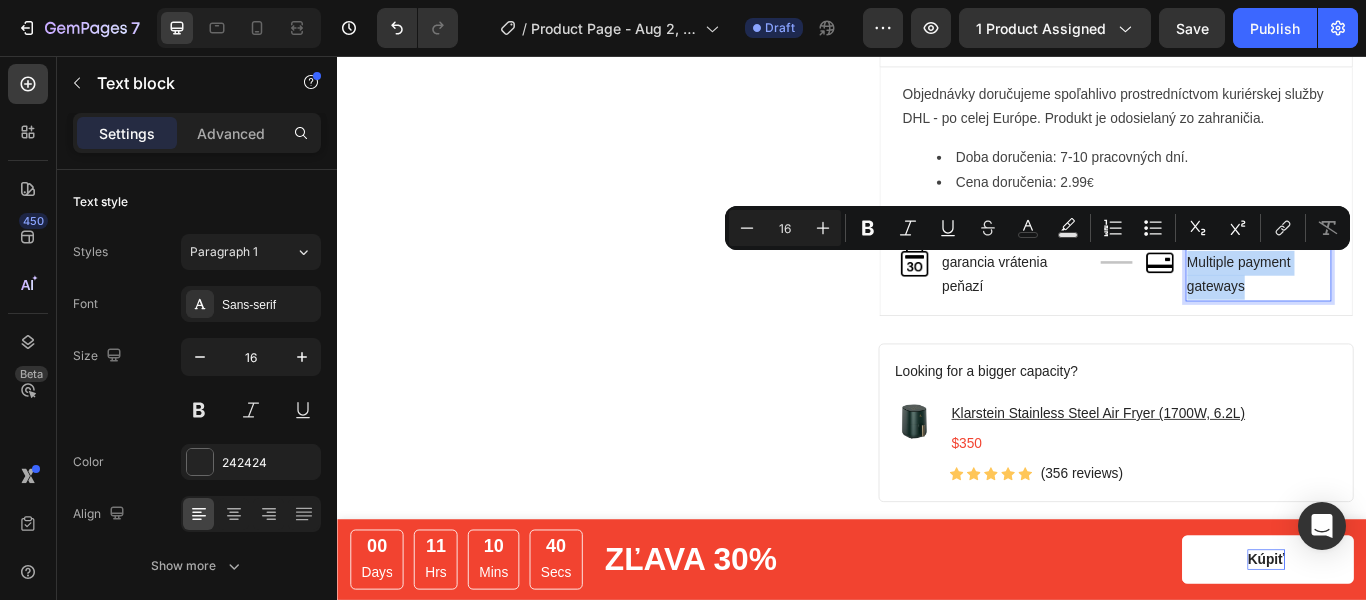 drag, startPoint x: 1316, startPoint y: 290, endPoint x: 1387, endPoint y: 321, distance: 77.47257 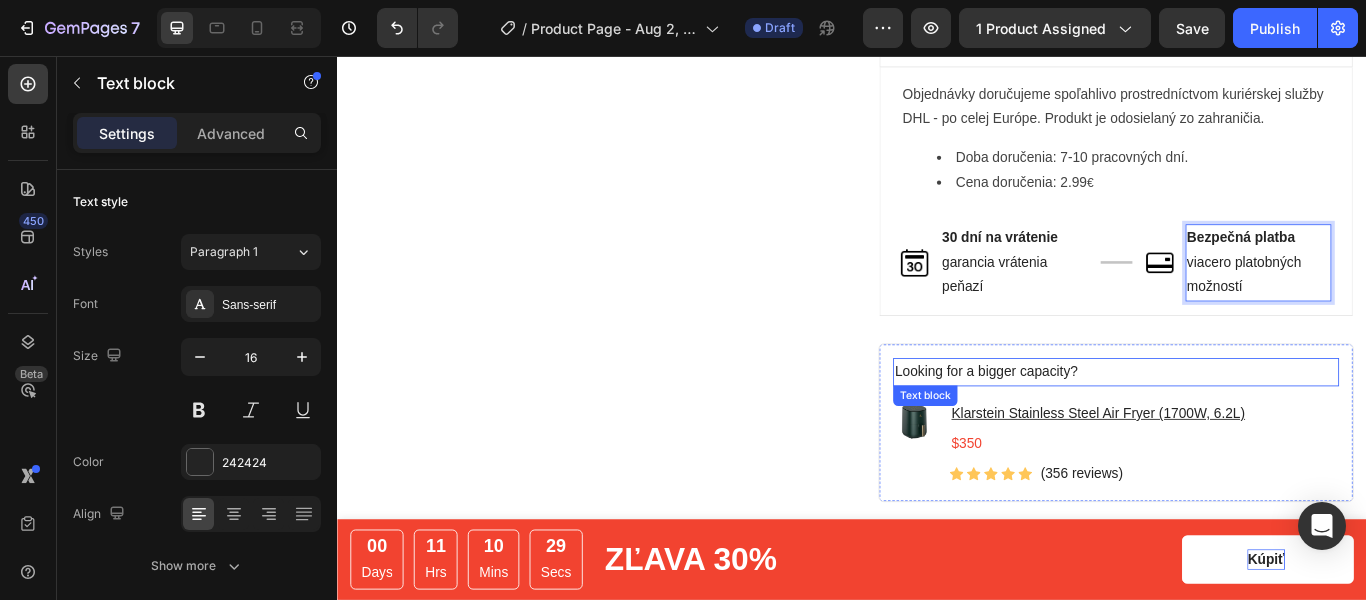click on "Looking for a bigger capacity?" at bounding box center (1245, 424) 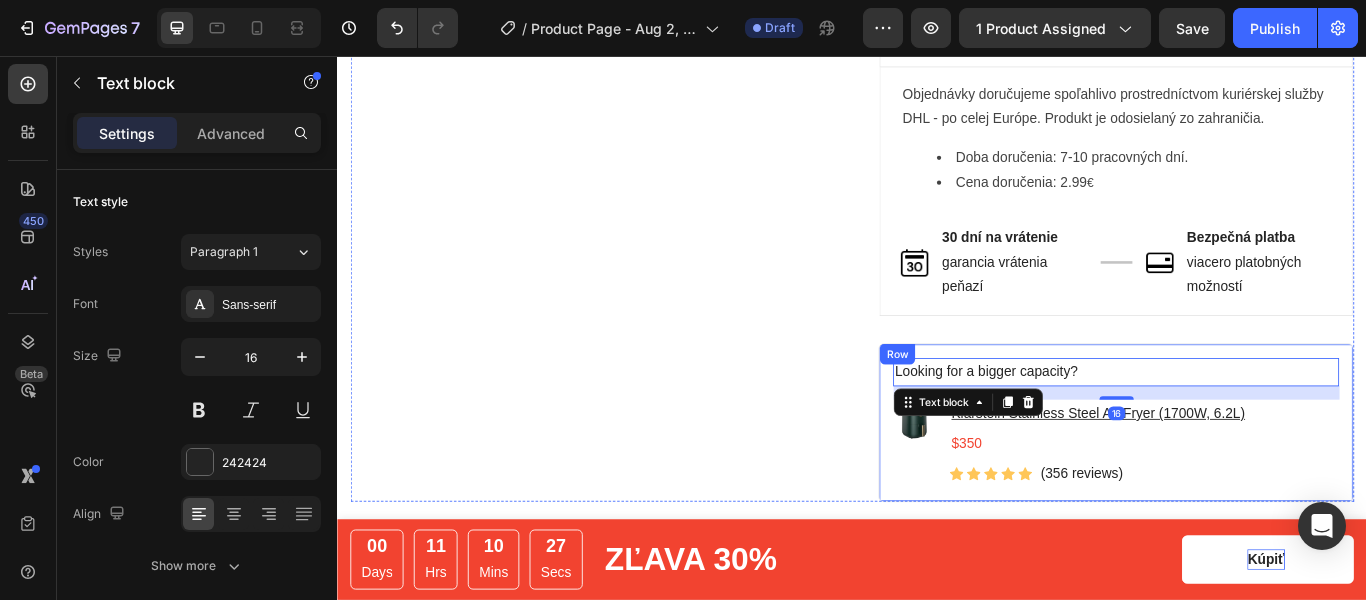 click on "Looking for a bigger capacity? Text block   16 Image Klarstein Stainless Steel Air Fryer (1700W, 6.2L) Text block $350 Text block                Icon                Icon                Icon                Icon                Icon Icon List Hoz (356 reviews) Text block Row Row Row" at bounding box center [1245, 483] 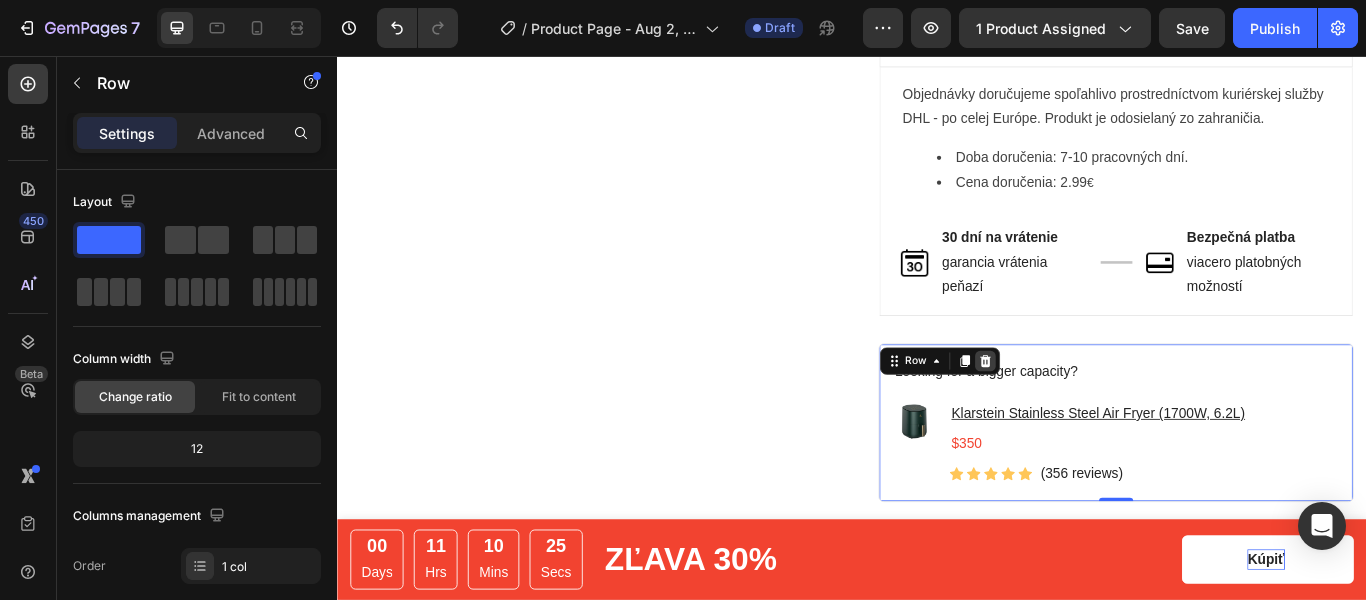 click 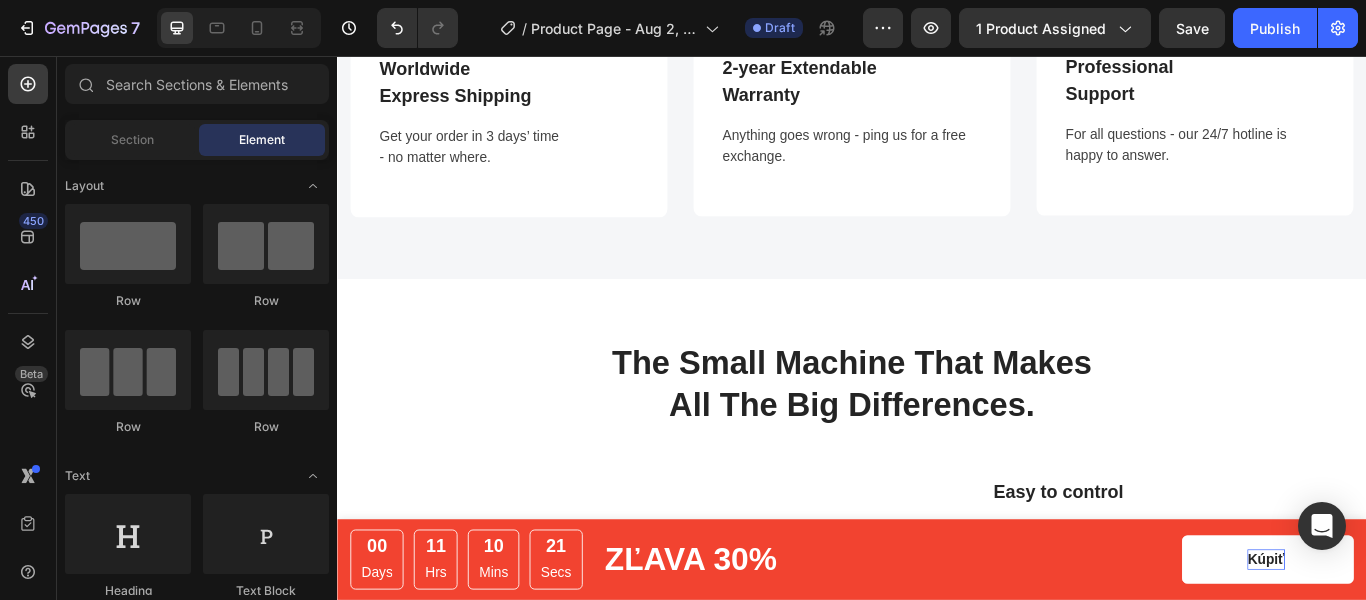 scroll, scrollTop: 1305, scrollLeft: 0, axis: vertical 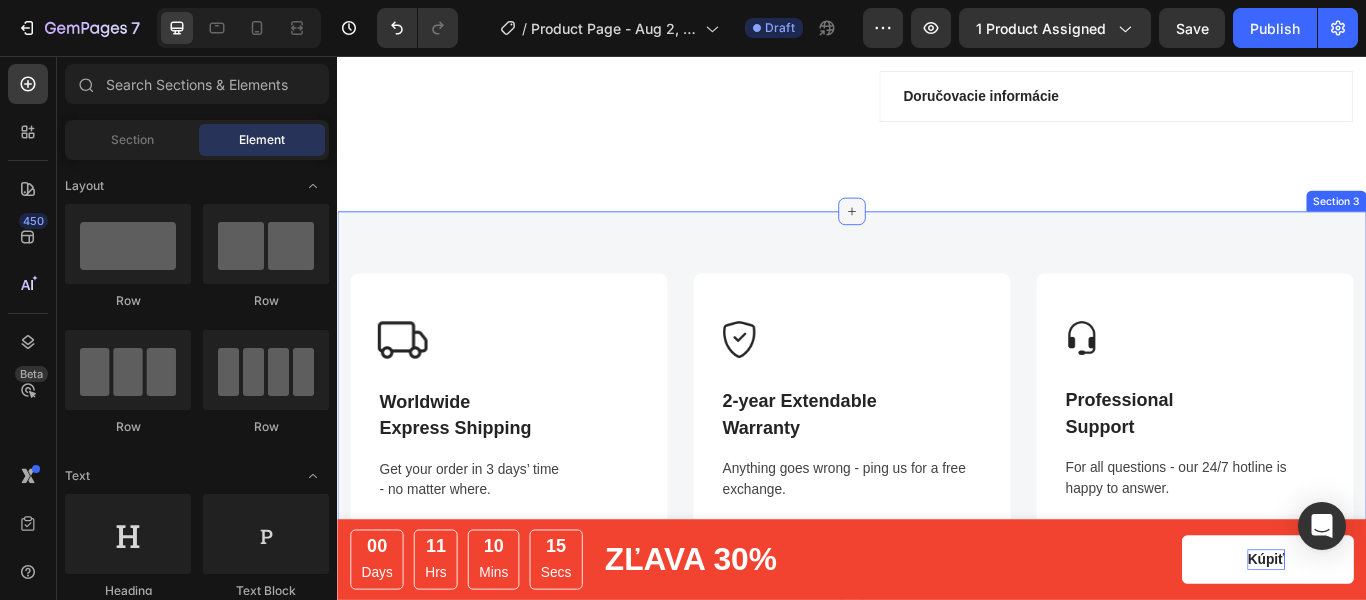 click at bounding box center [937, 237] 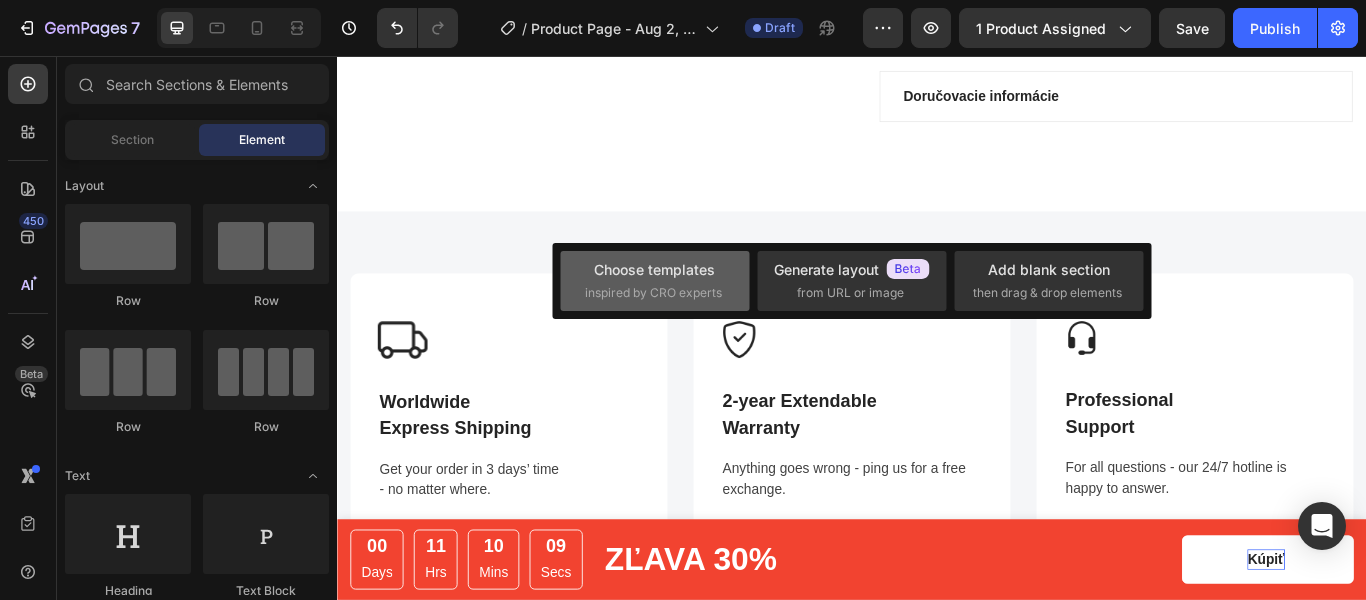 click on "inspired by CRO experts" at bounding box center (653, 293) 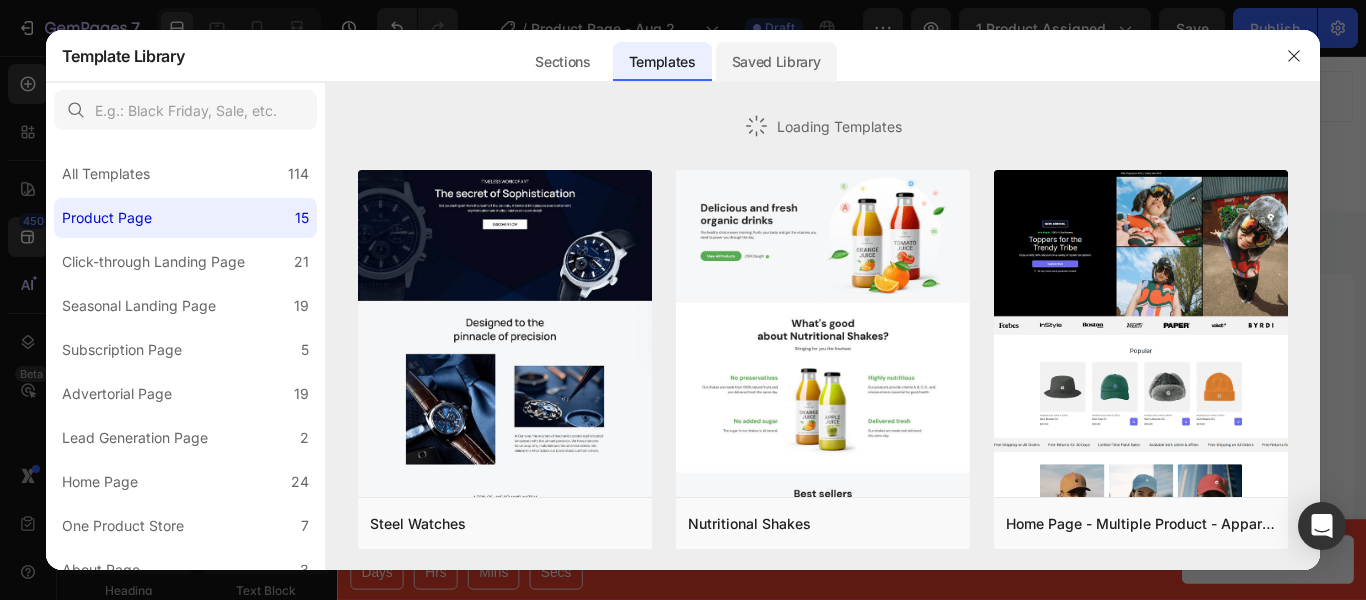 click on "Saved Library" 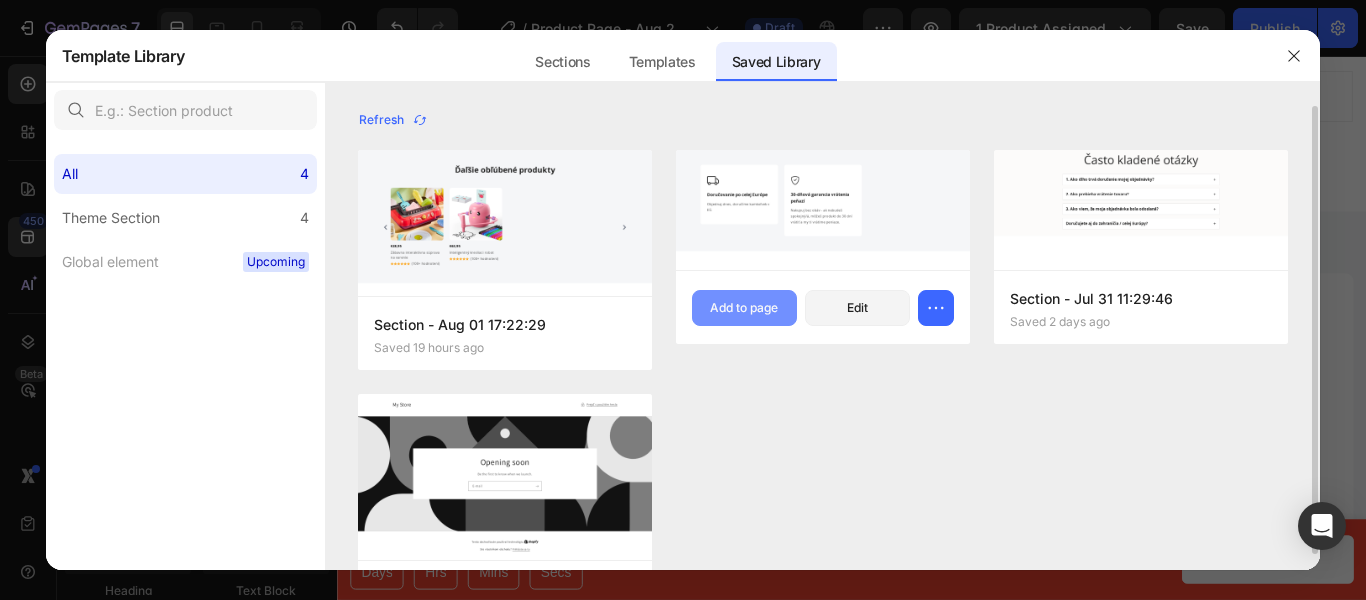 click on "Add to page" at bounding box center (744, 308) 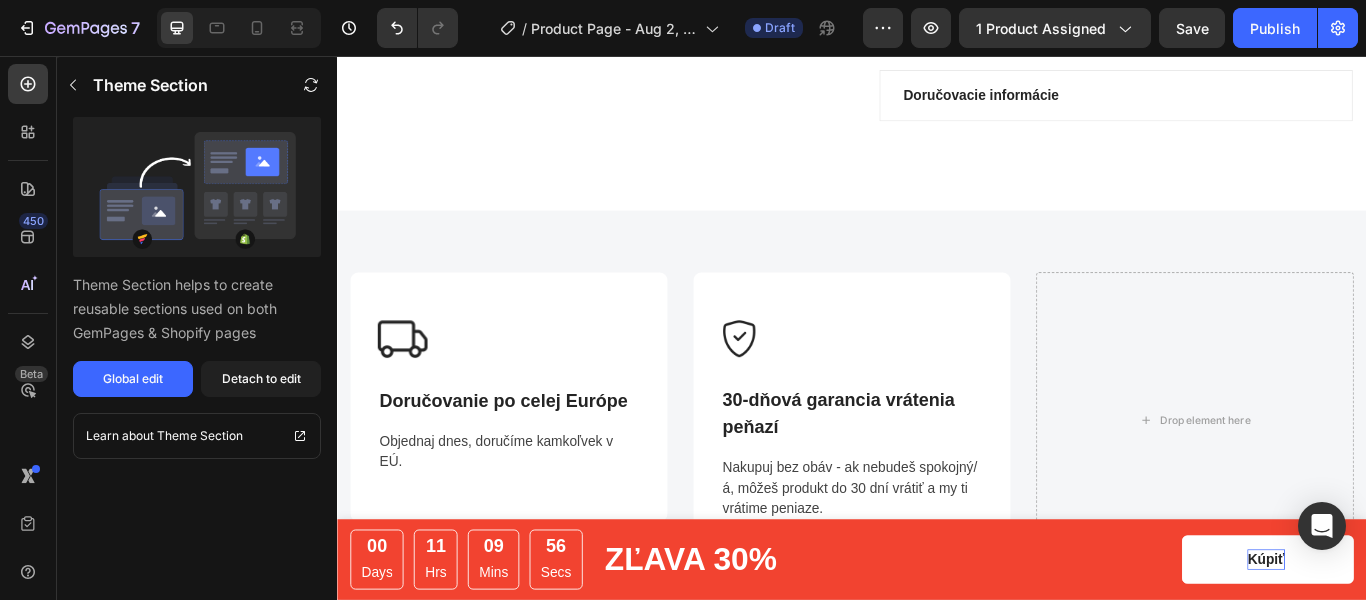 scroll, scrollTop: 1122, scrollLeft: 0, axis: vertical 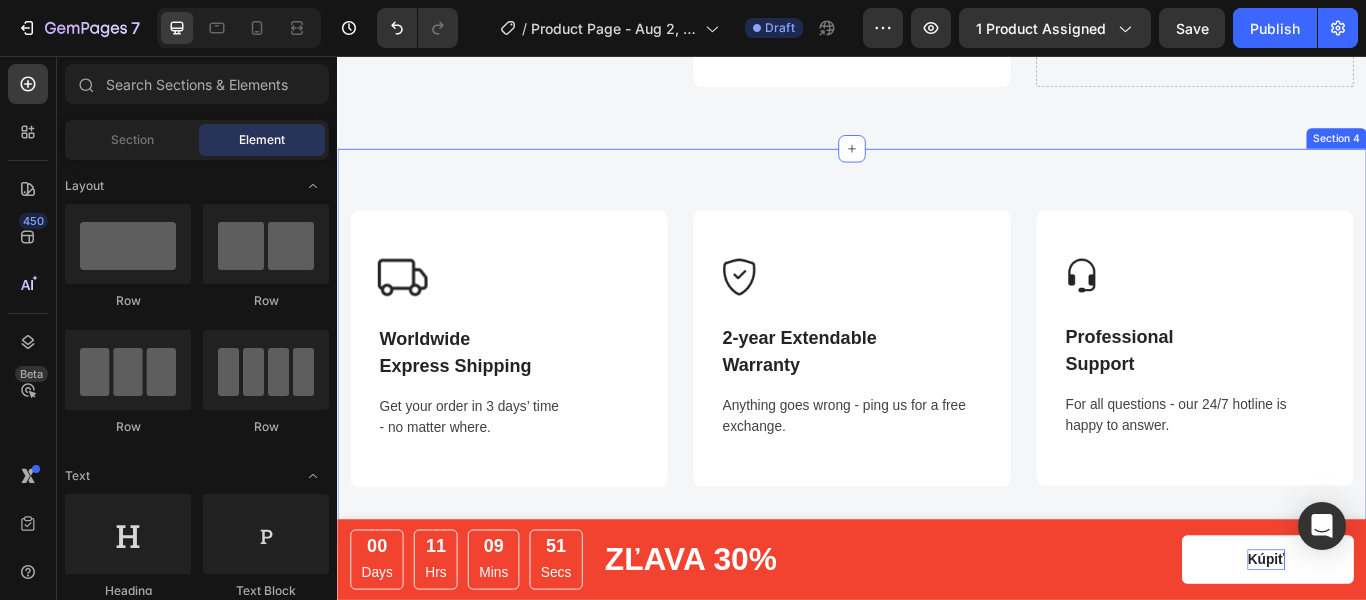 click on "Image Worldwide  Express Shipping Text block Get your order in 3 days’ time  - no matter where. Text block Row Image 2-year Extendable  Warranty Text block Anything goes wrong - ping us for a free exchange. Text block Row Image Professional  Support Text block For all questions - our 24/7 hotline is happy to answer. Text block Row Row Section 4" at bounding box center [937, 397] 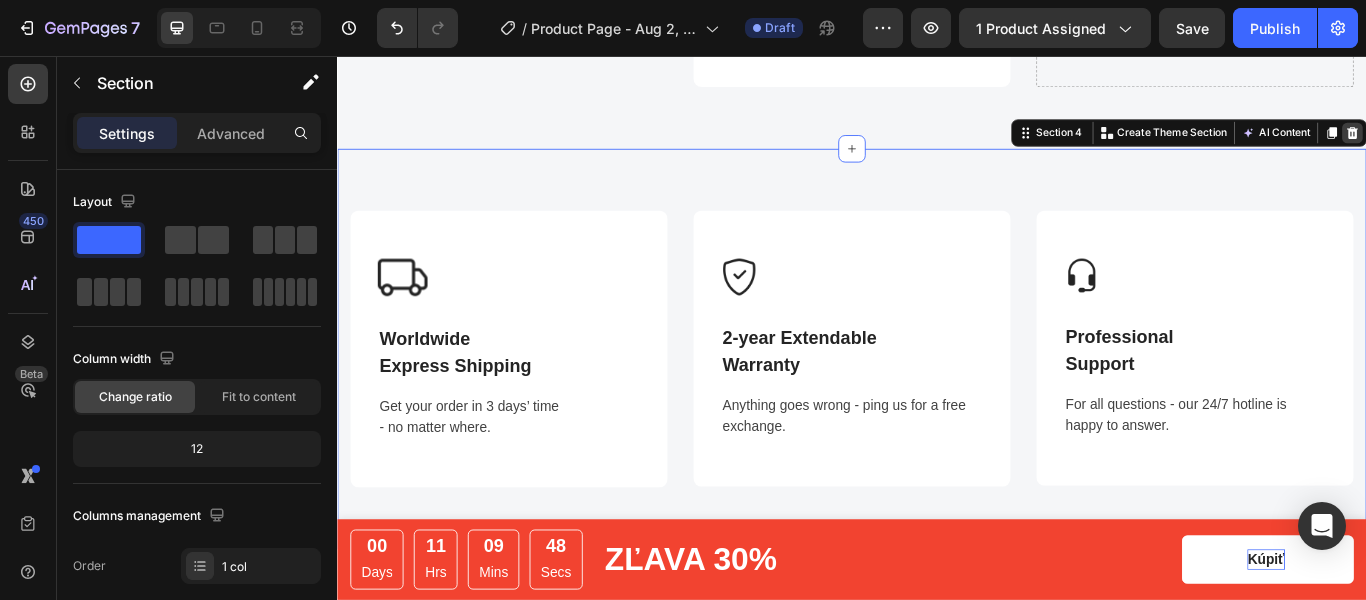click at bounding box center [1520, 145] 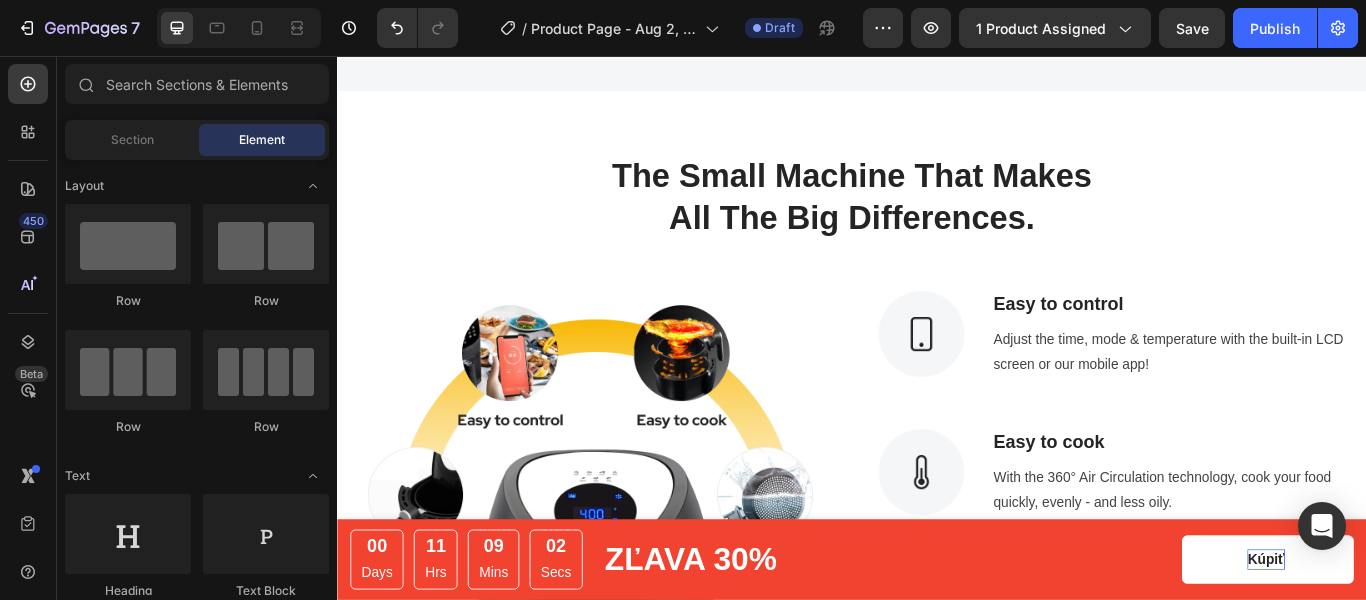 scroll, scrollTop: 1583, scrollLeft: 0, axis: vertical 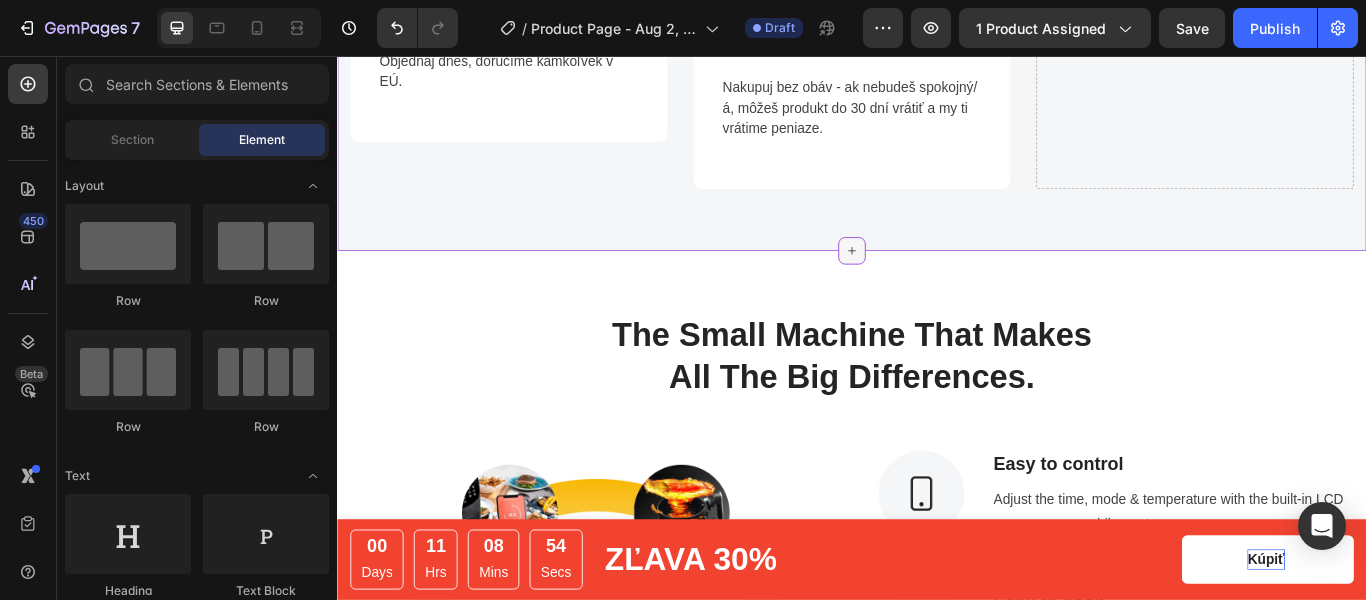click 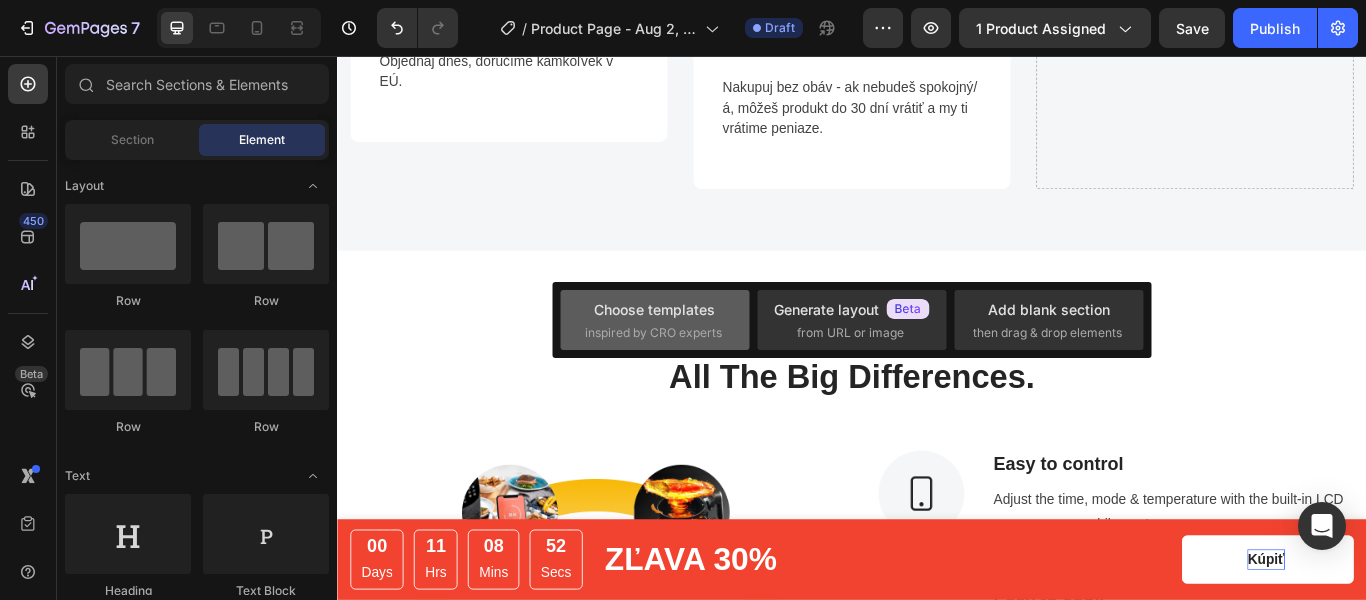 click on "Choose templates" at bounding box center (654, 309) 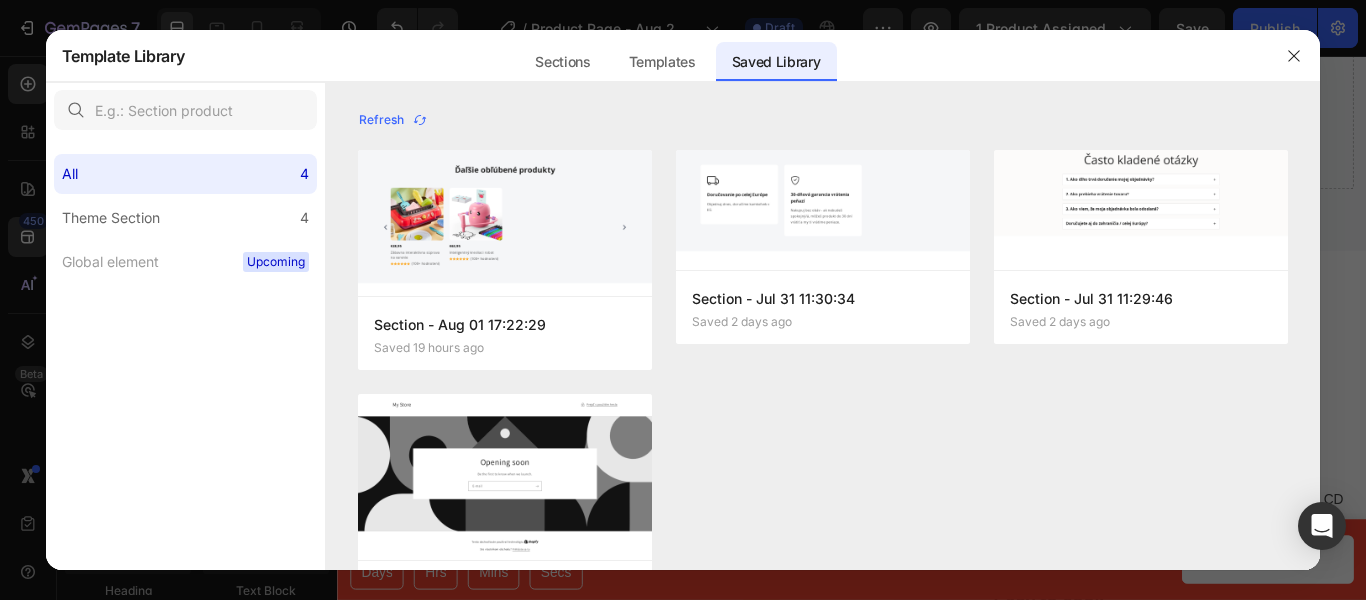 click on "Sections" 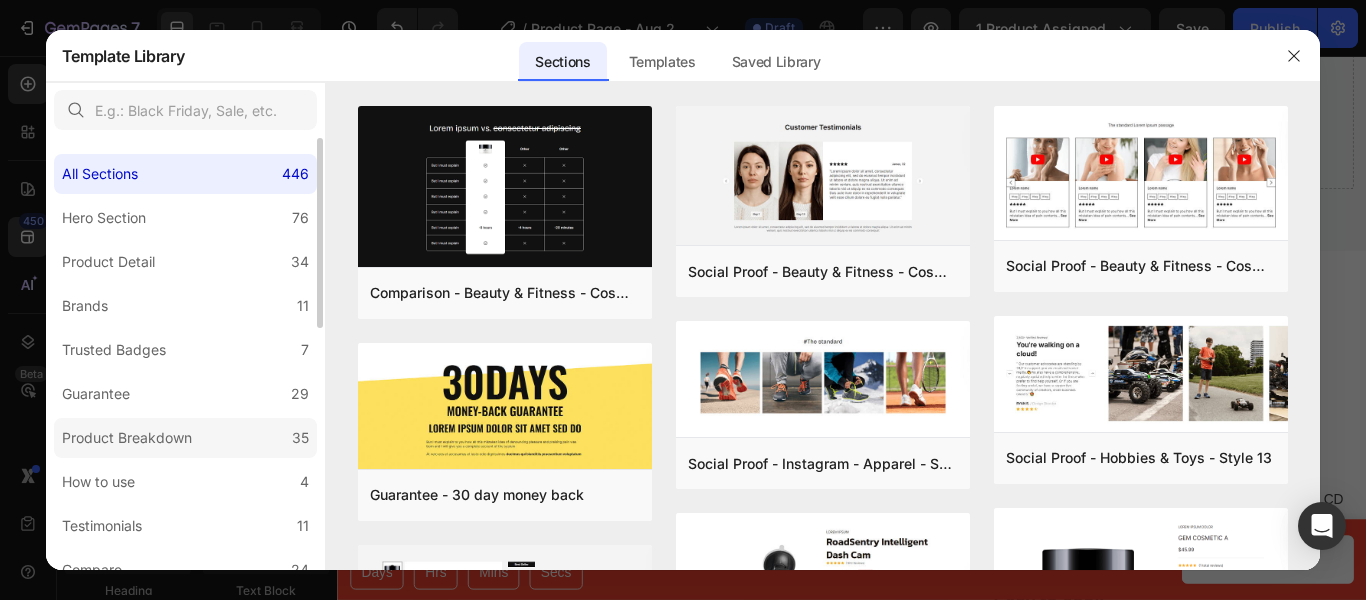 click on "Product Breakdown" at bounding box center [131, 438] 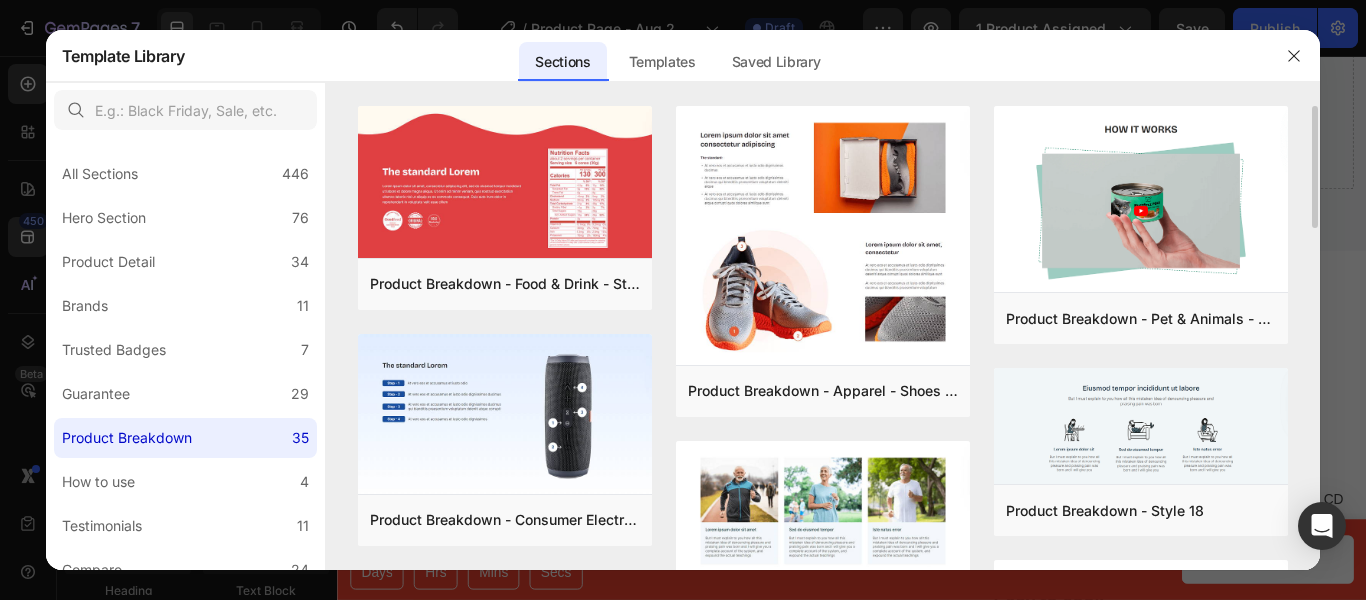 click on "Product Breakdown - Food & Drink - Style 9 Add to page  Preview  Product Breakdown - Consumer Electronics - Bluetooth Speaker - Style 8 Add to page  Preview  Product Breakdown - Sport - bicycle - Style 14 Add to page  Preview  Features - Style 3 Add to page  Preview  Product Information - Style 1 Add to page  Preview  Features - Style 6 Add to page  Preview  Product Breakdown - Apparel - Shoes - Style 7 Add to page  Preview   Product Breakdown - Style 17 Add to page  Preview  Features - Style 1 Add to page  Preview  Content - Style 8 Add to page  Preview  Features - Style 15 Add to page  Preview  Features - Style 4 Add to page  Preview  Product Breakdown - Pet & Animals - Cat Food - Style 24 Add to page  Preview   Product Breakdown - Style 18 Add to page  Preview  Features - Style 2 Add to page  Preview  Features - Style 11 Add to page  Preview  Features - Style 5 Add to page  Preview  Product Information - Style 3 Add to page  Preview   Product Breakdown - Food & Drink - Style 9 Add to page  Preview" at bounding box center [823, 338] 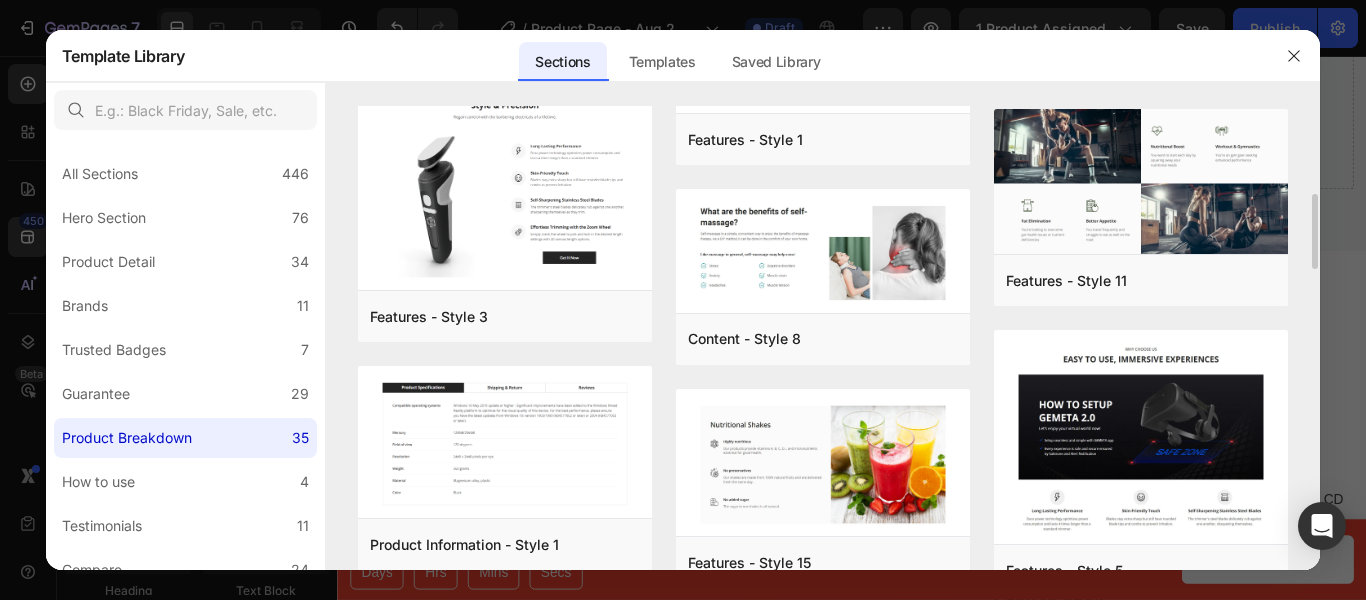 scroll, scrollTop: 721, scrollLeft: 0, axis: vertical 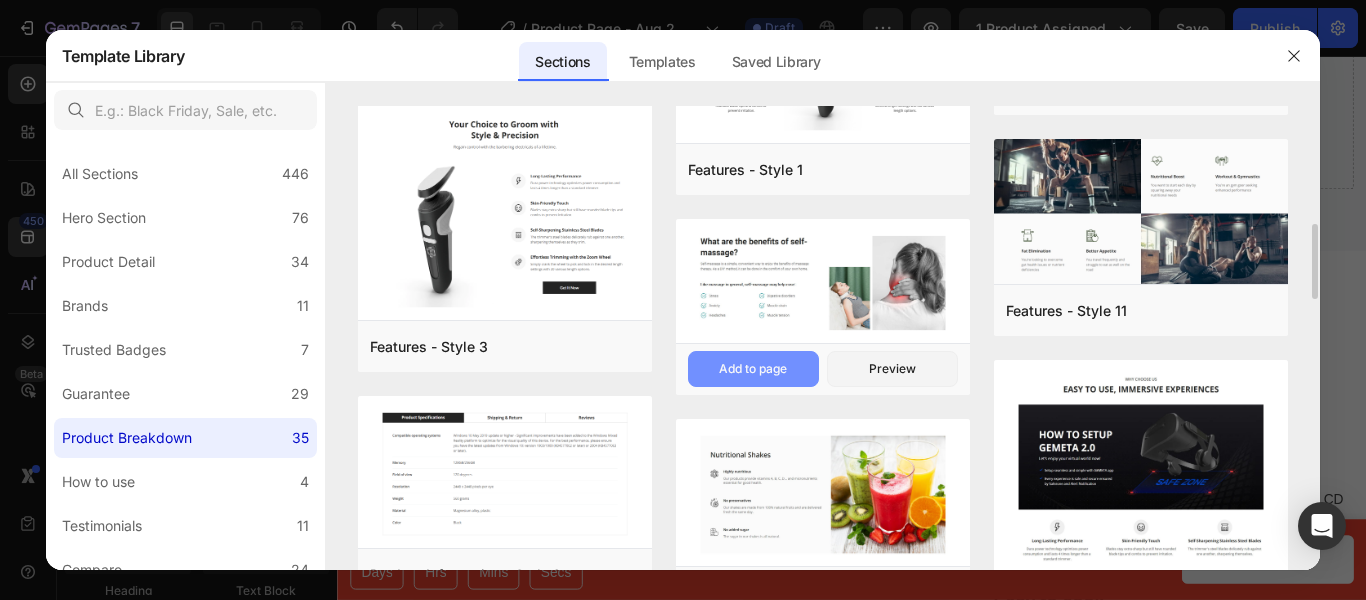 click on "Add to page" at bounding box center (753, 369) 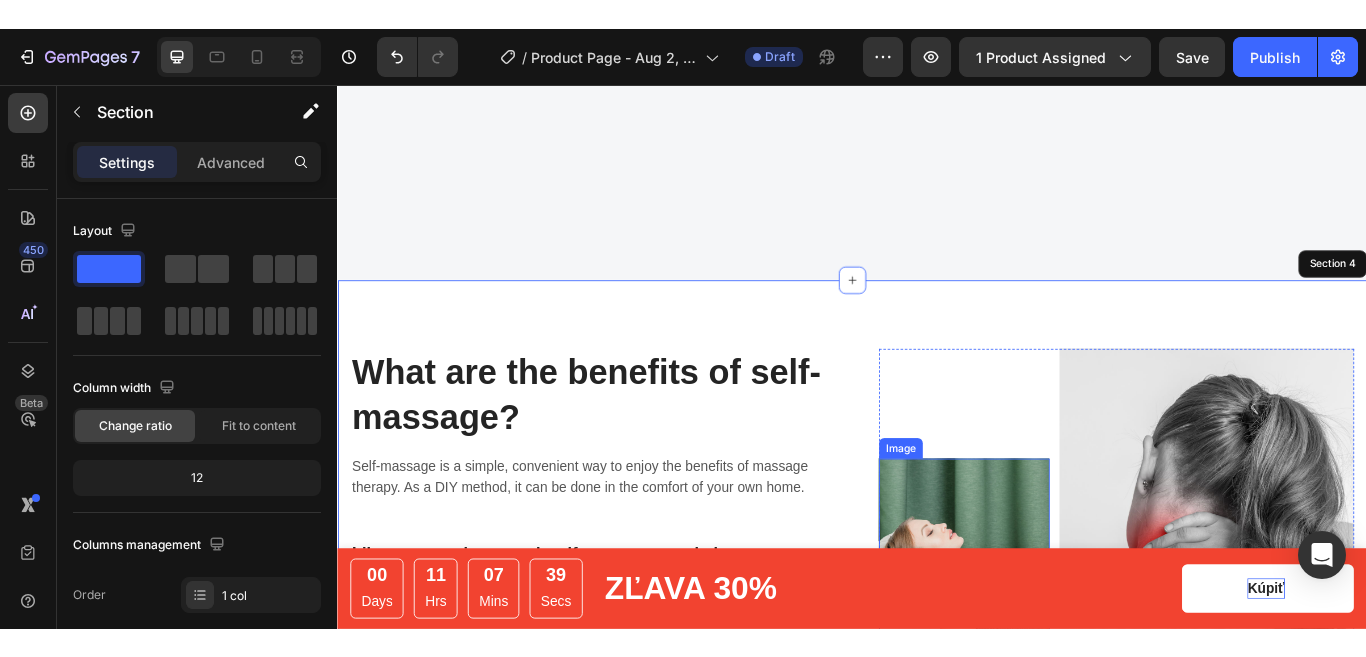scroll, scrollTop: 1612, scrollLeft: 0, axis: vertical 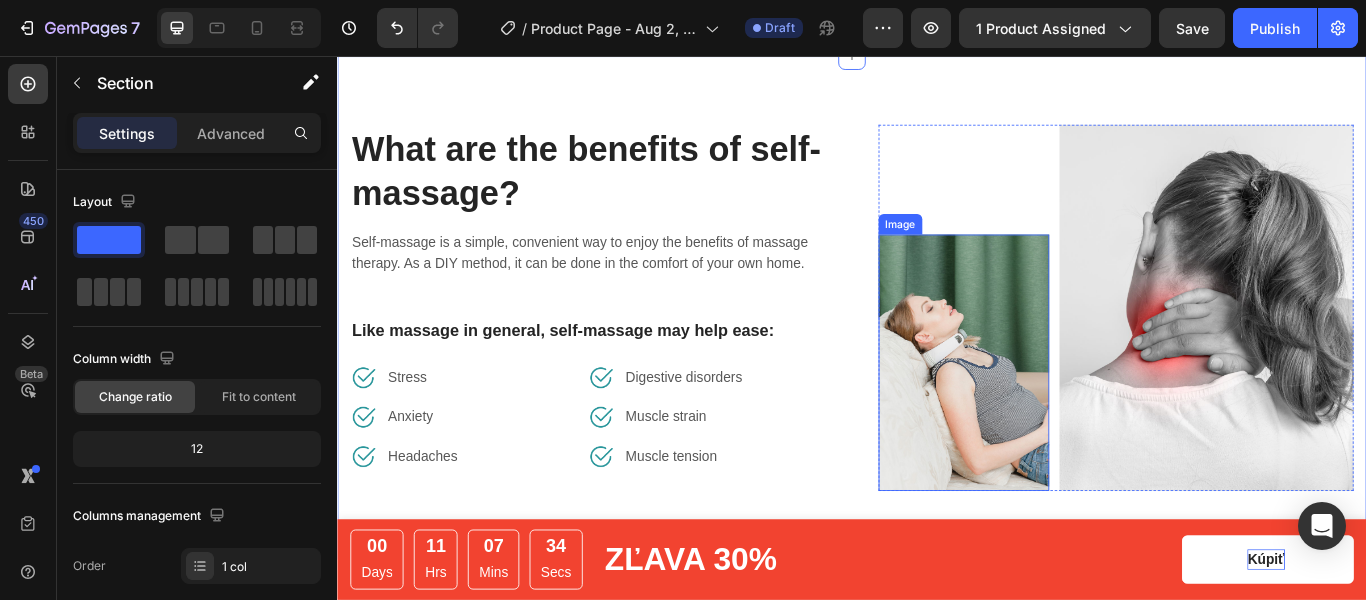 click at bounding box center (1067, 413) 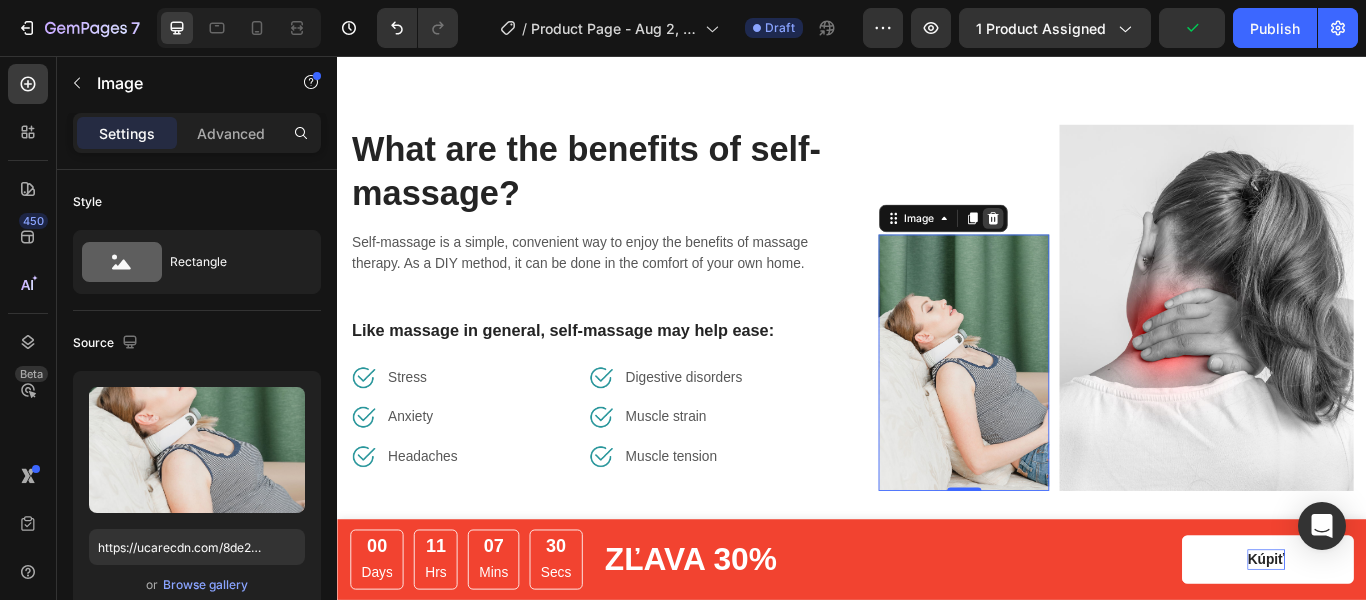 click at bounding box center [1101, 245] 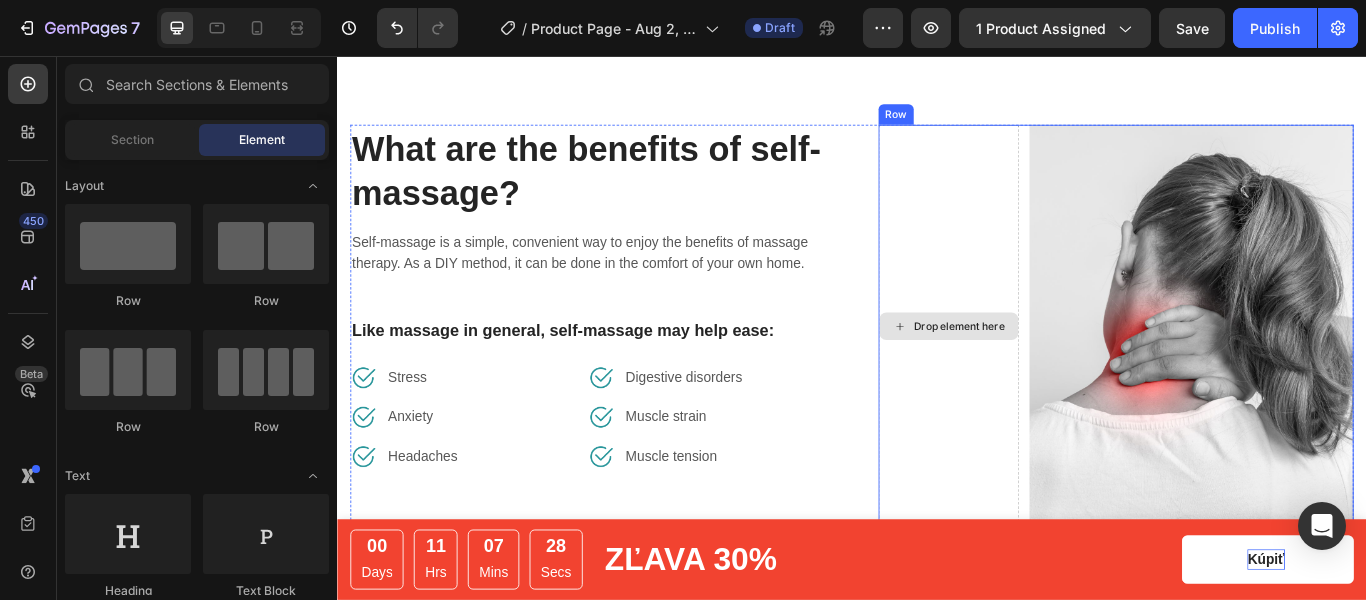 click on "Drop element here" at bounding box center [1050, 371] 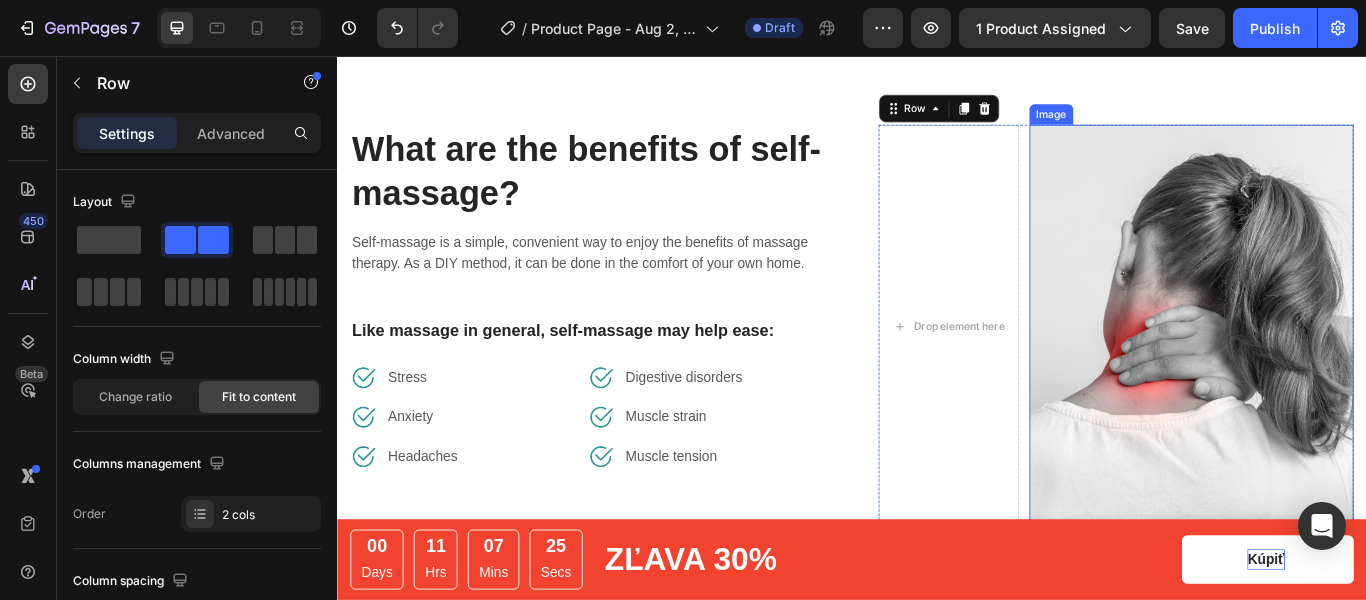 click at bounding box center (1333, 371) 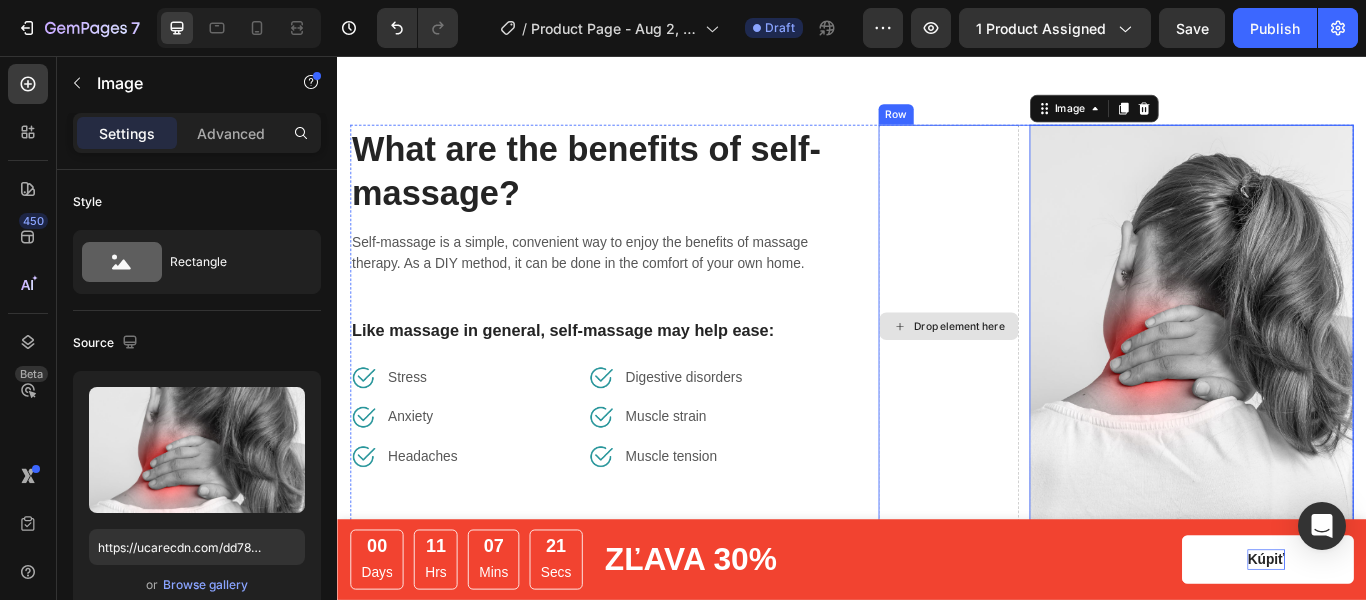 click on "Drop element here" at bounding box center [1050, 371] 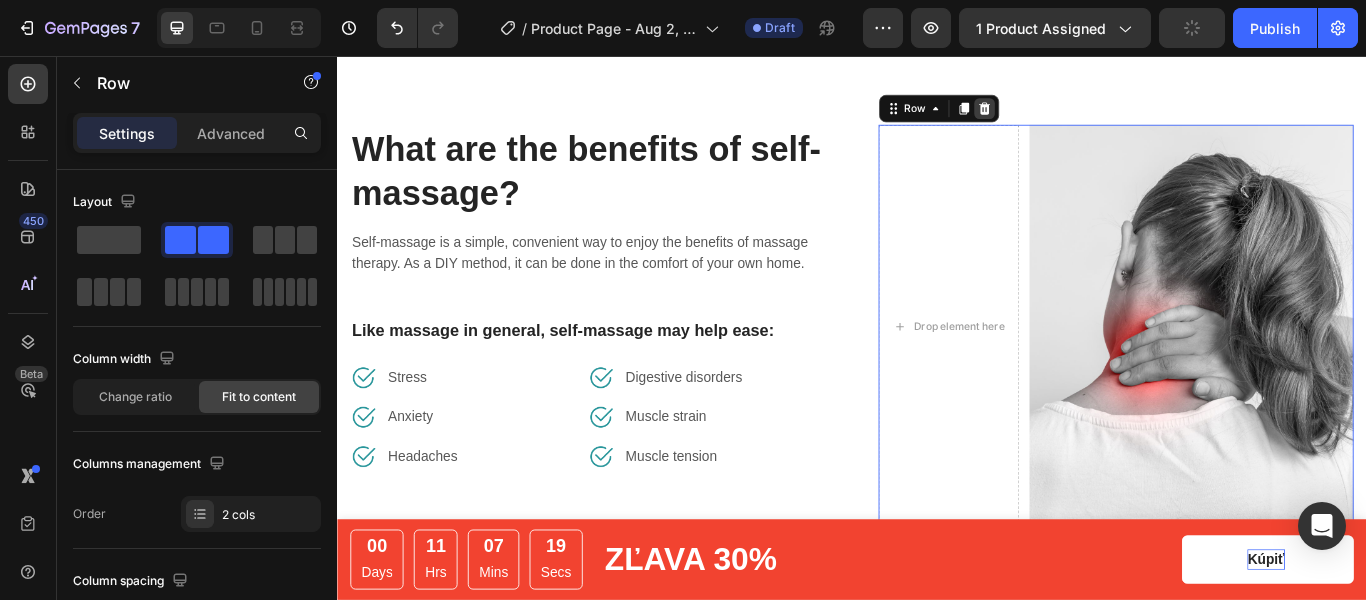 click 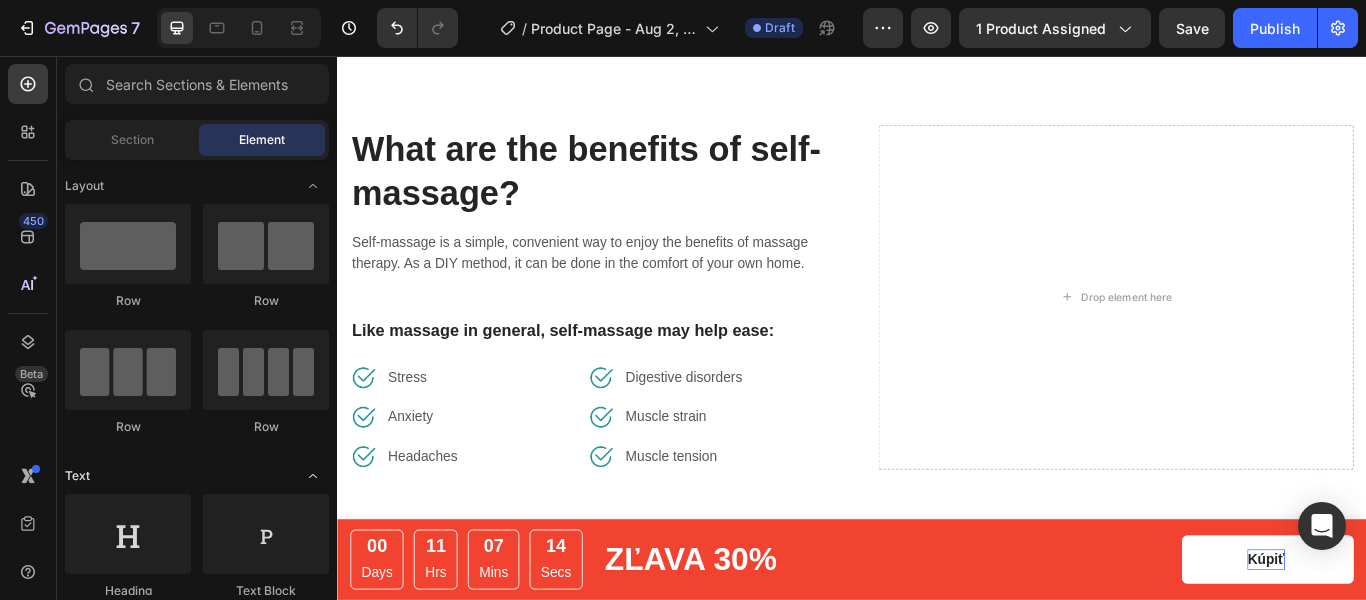 click 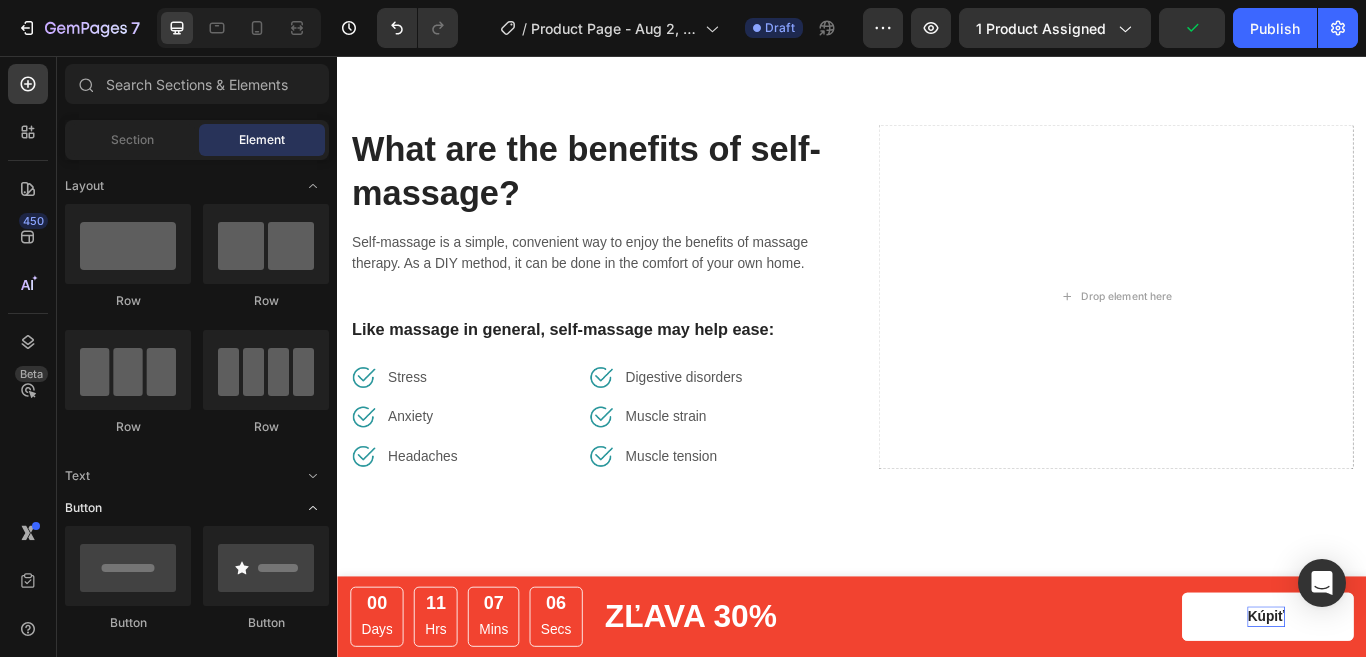 click 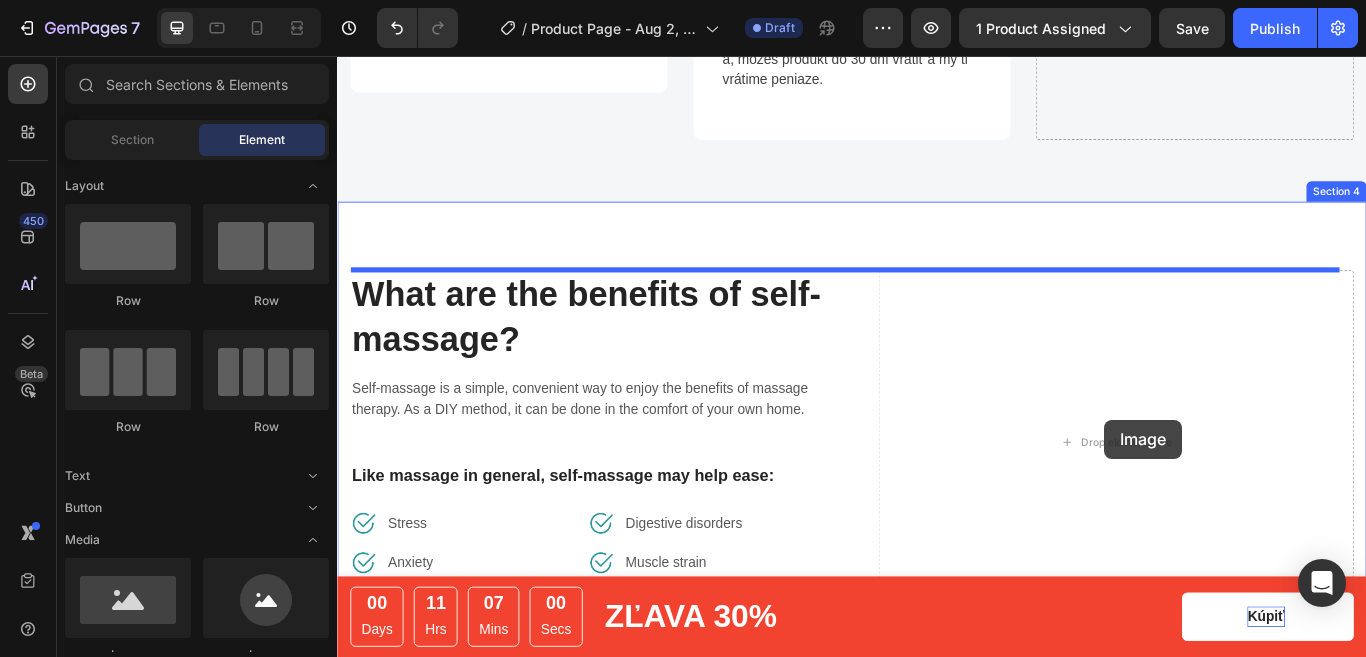 scroll, scrollTop: 1337, scrollLeft: 0, axis: vertical 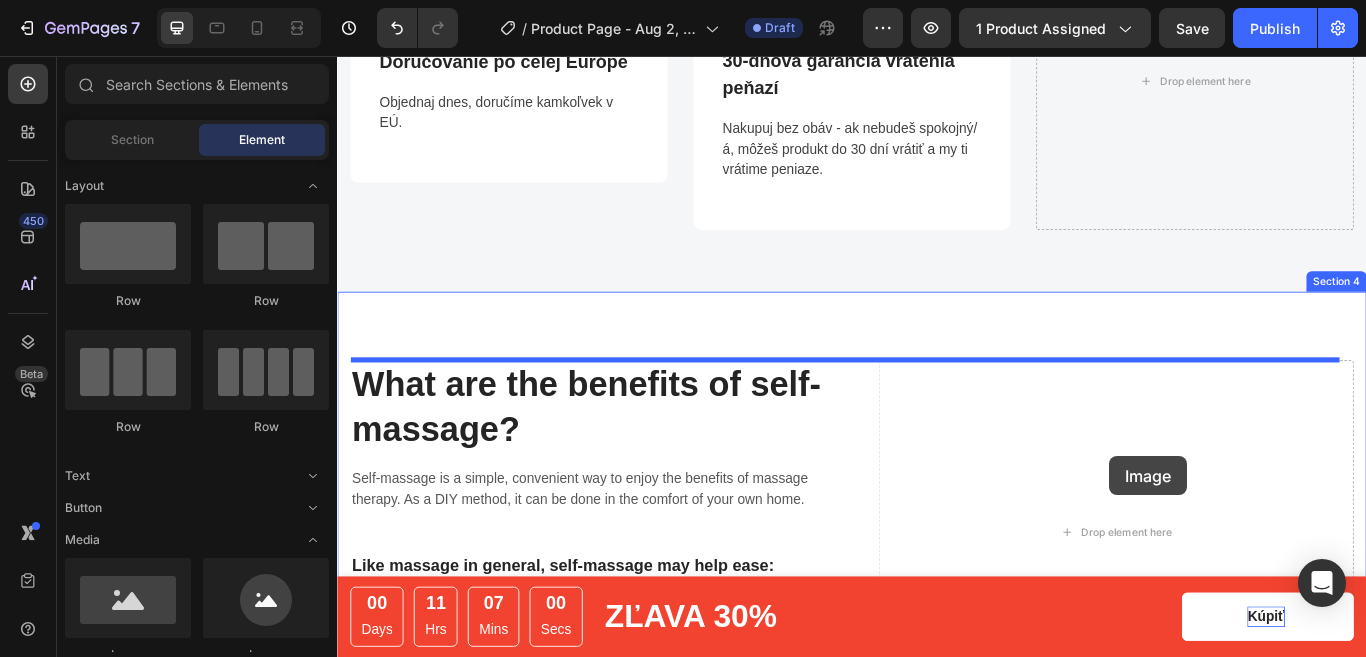 drag, startPoint x: 485, startPoint y: 661, endPoint x: 1237, endPoint y: 523, distance: 764.5574 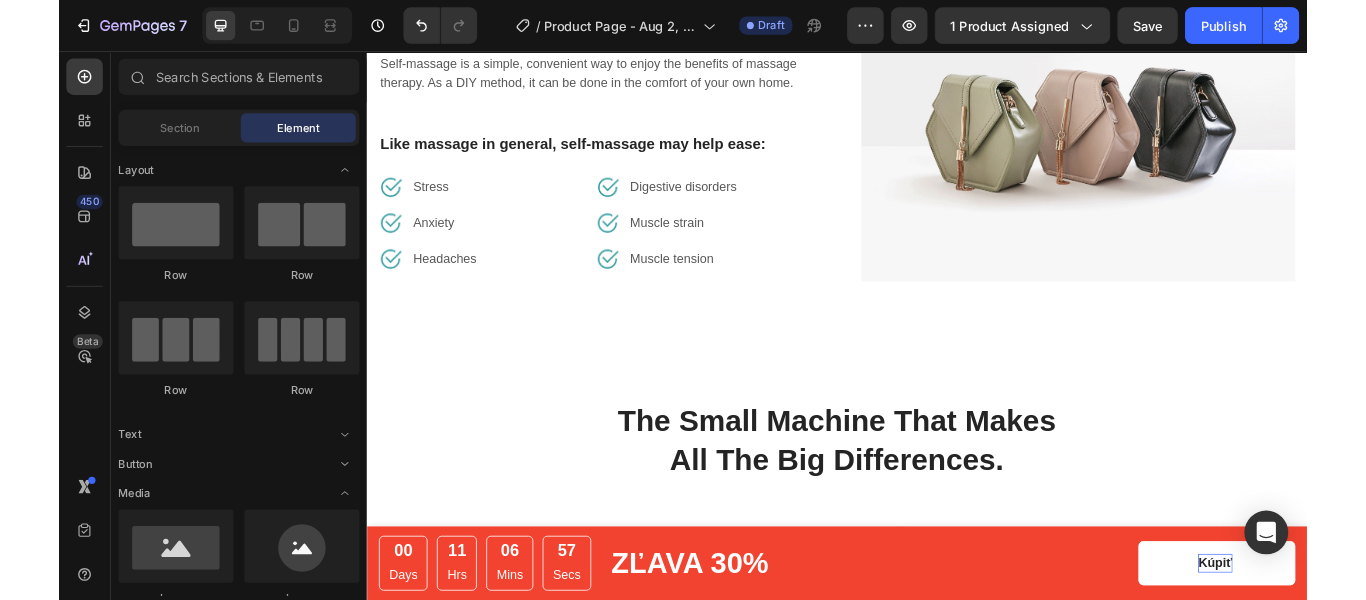scroll, scrollTop: 1711, scrollLeft: 0, axis: vertical 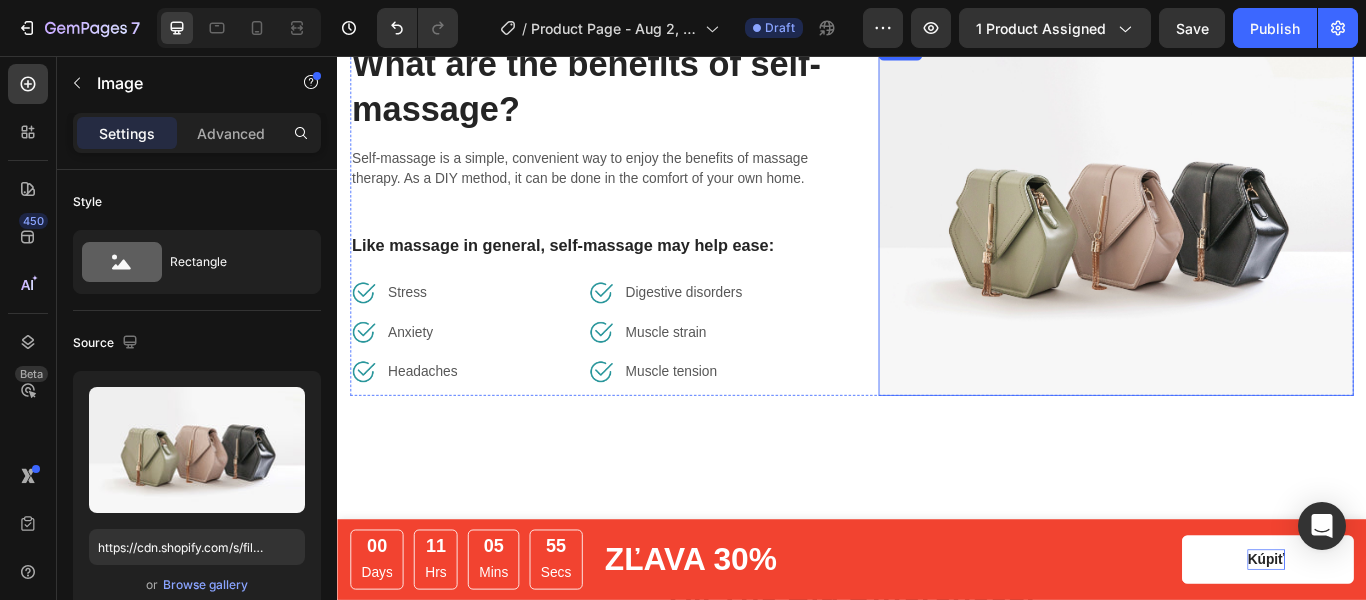 click at bounding box center (1245, 245) 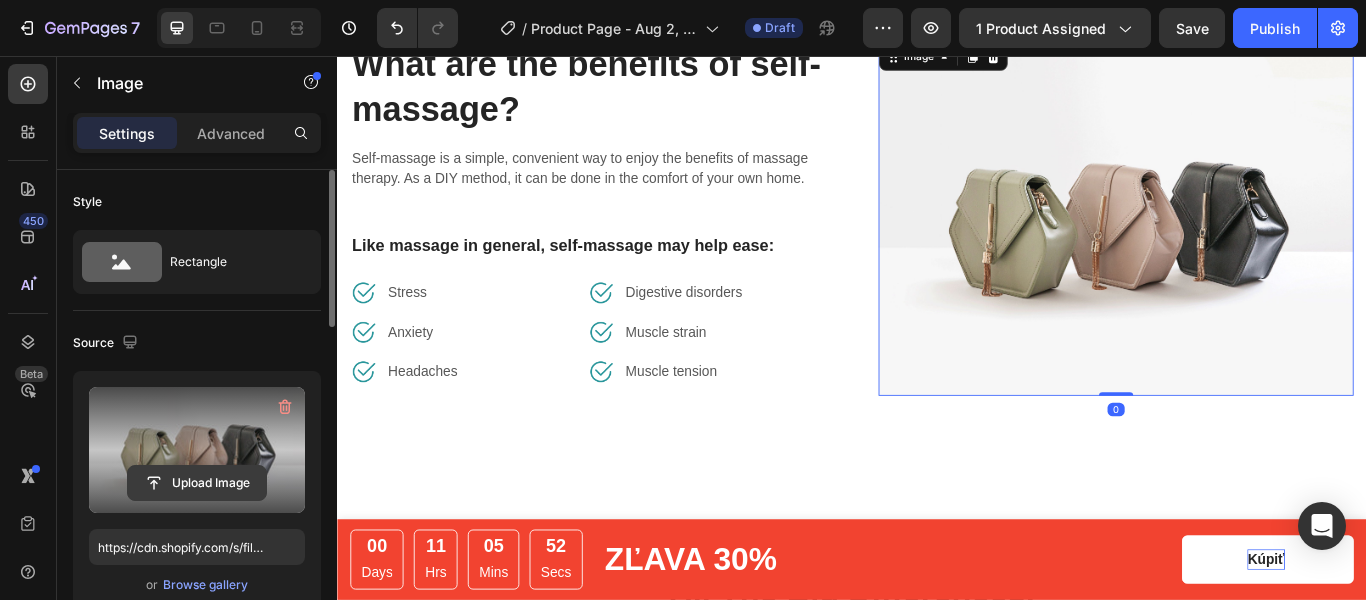 click 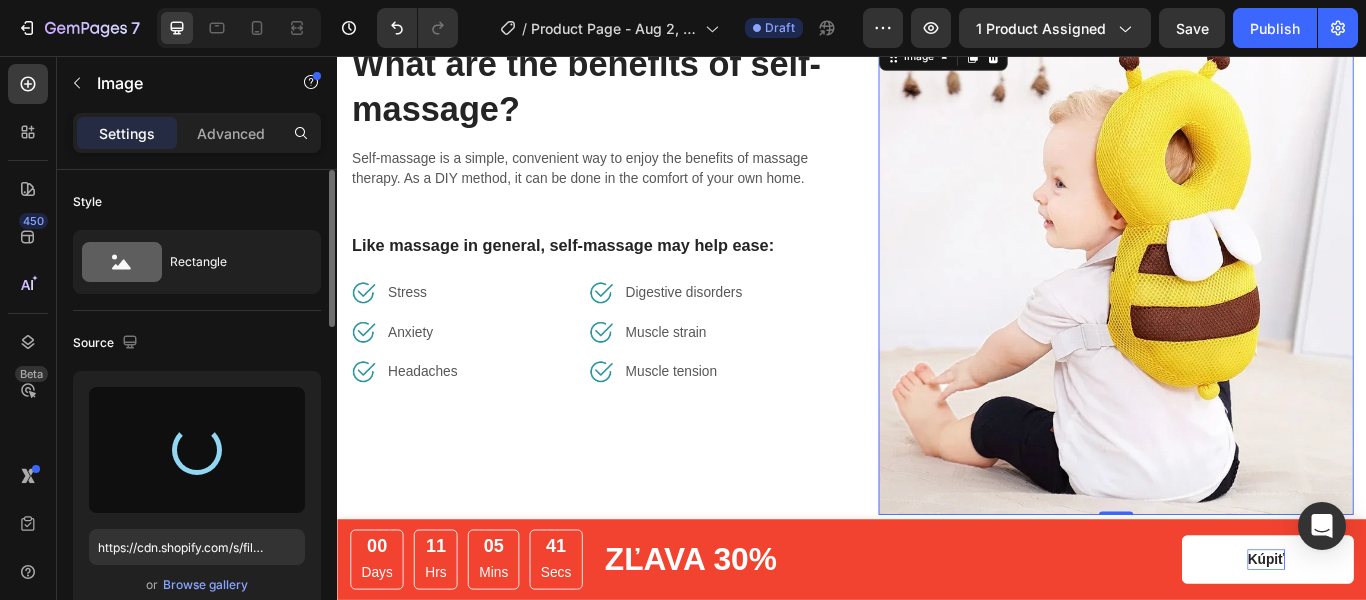 type on "https://cdn.shopify.com/s/files/1/0951/8088/2246/files/gempages_577471267125330470-d5156cda-59bf-479a-867f-0e38b3cd97b1.jpg" 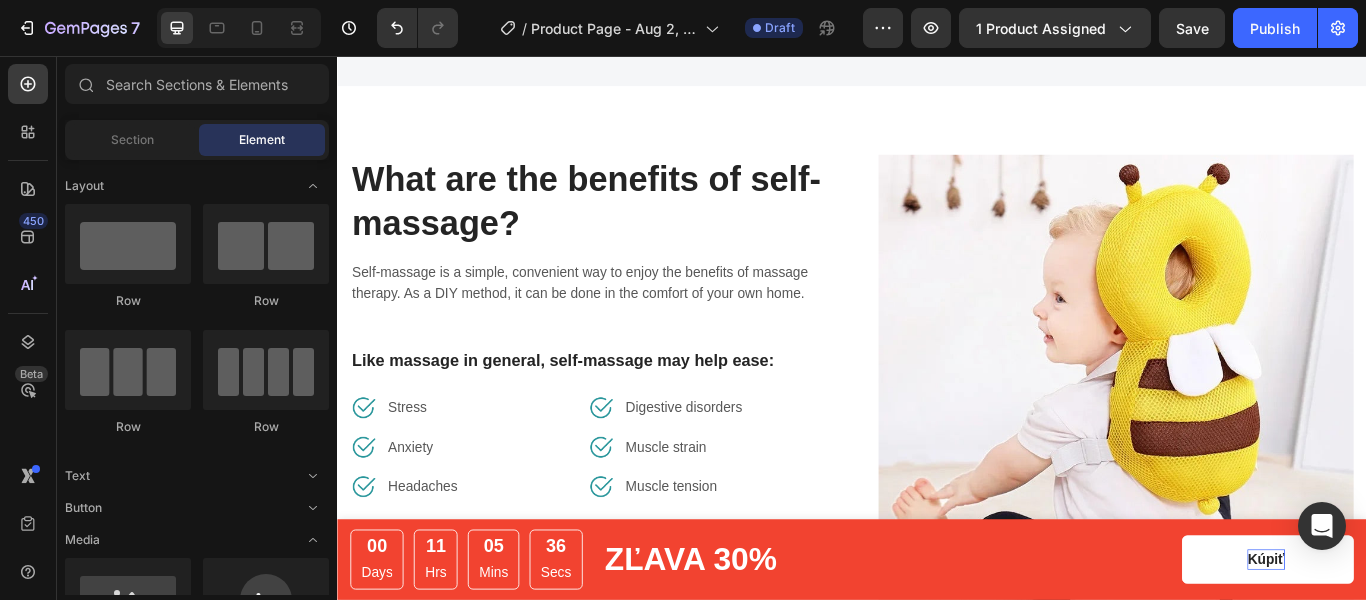 scroll, scrollTop: 1588, scrollLeft: 0, axis: vertical 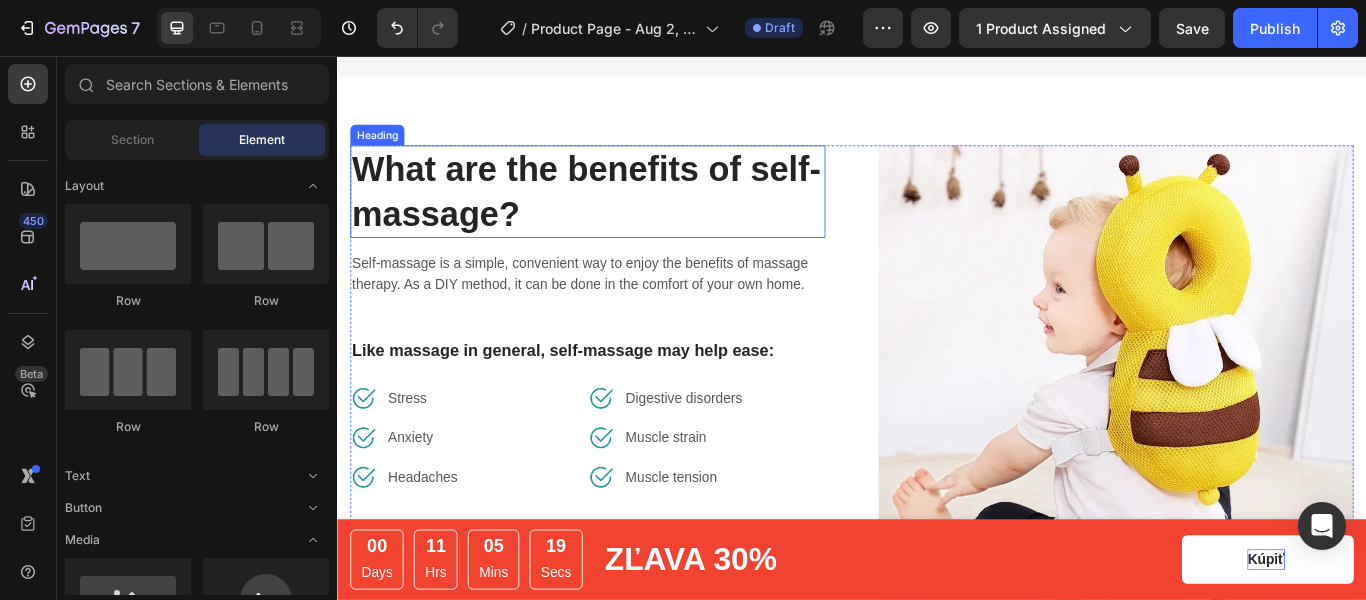 click on "What are the benefits of self-massage?" at bounding box center (629, 214) 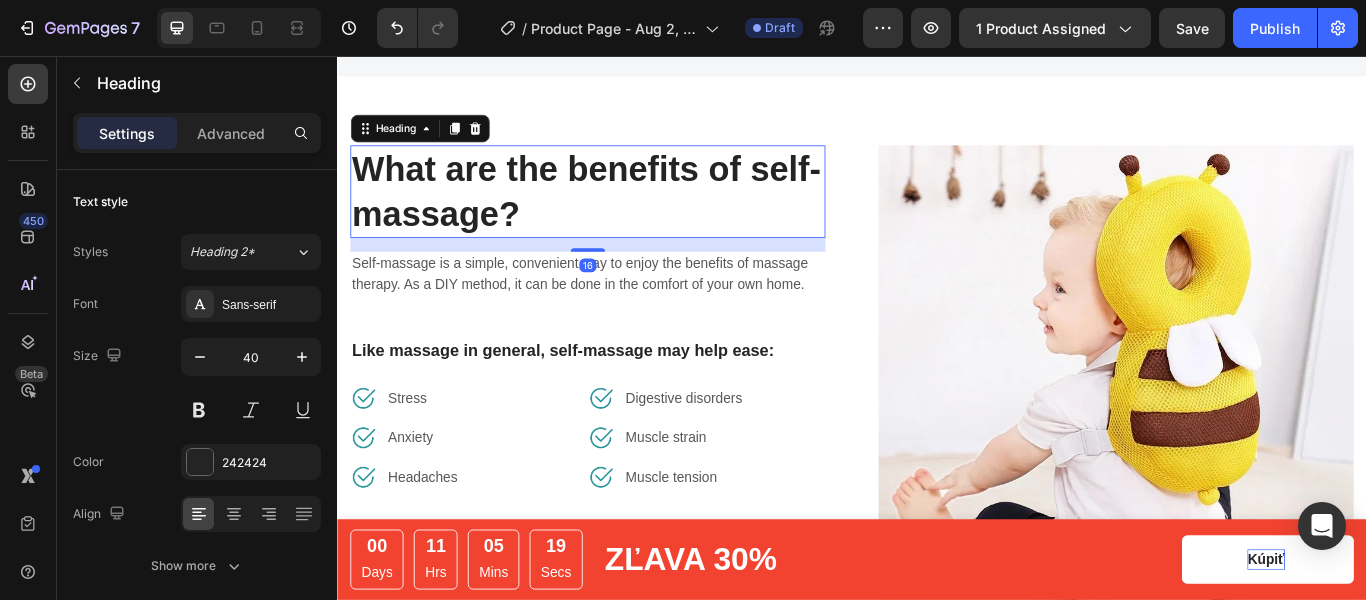 click on "What are the benefits of self-massage?" at bounding box center [629, 214] 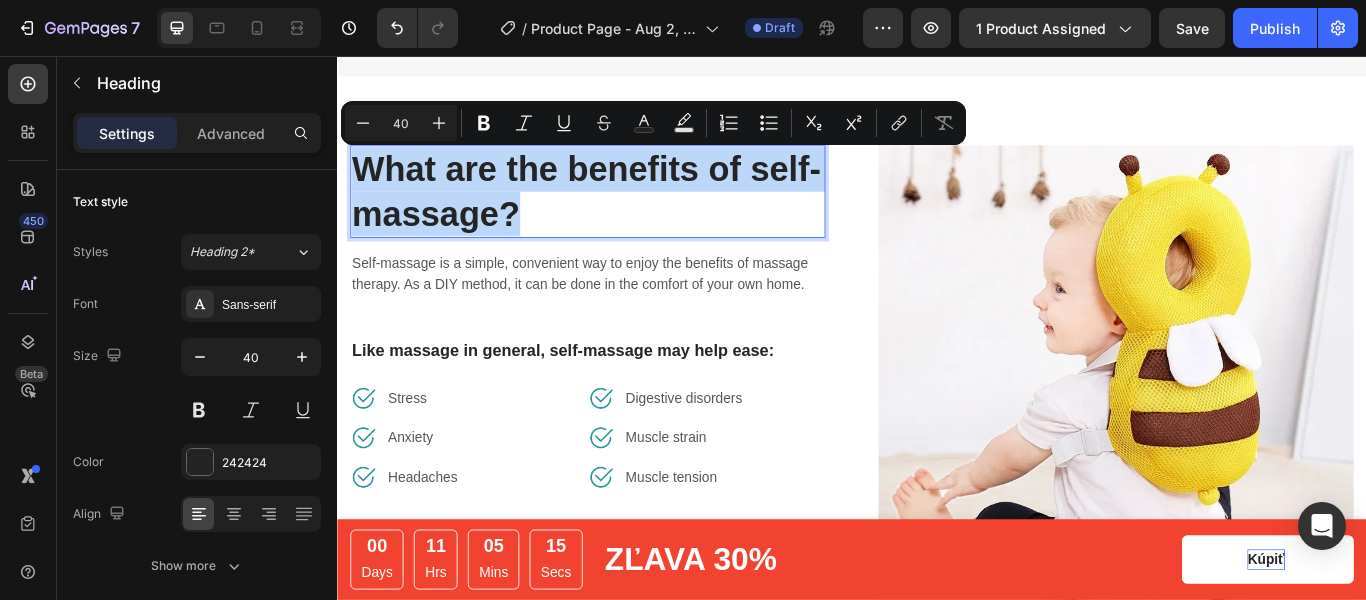 drag, startPoint x: 629, startPoint y: 230, endPoint x: 369, endPoint y: 186, distance: 263.6968 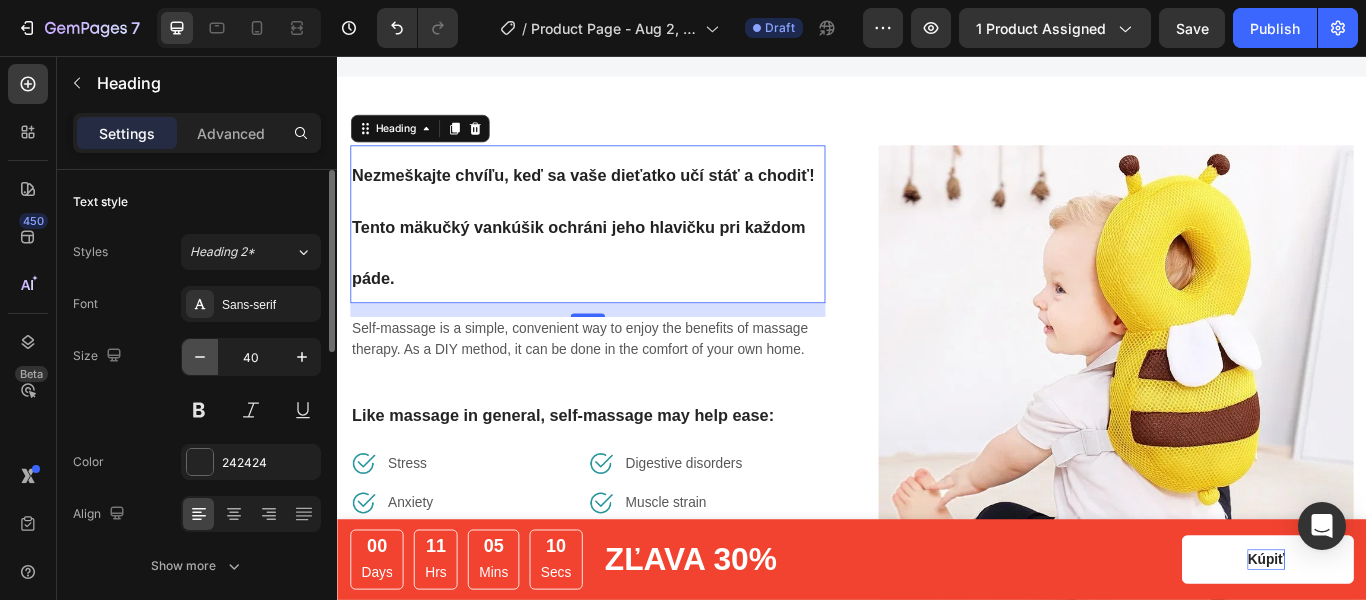 click 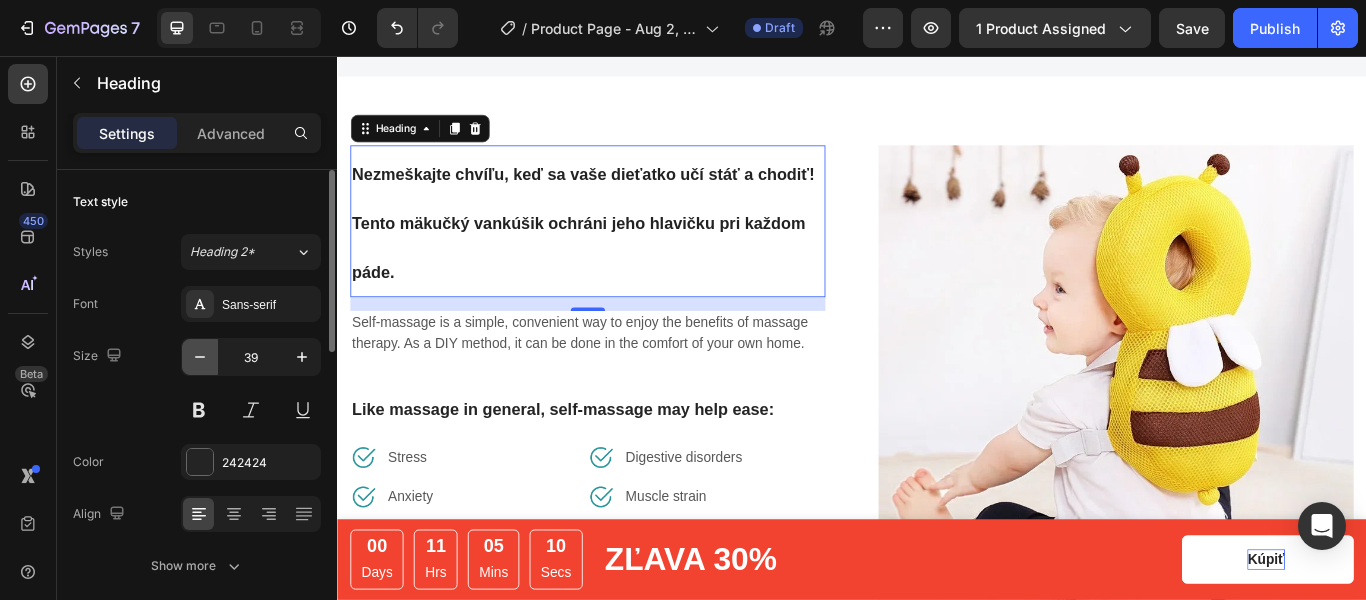 click 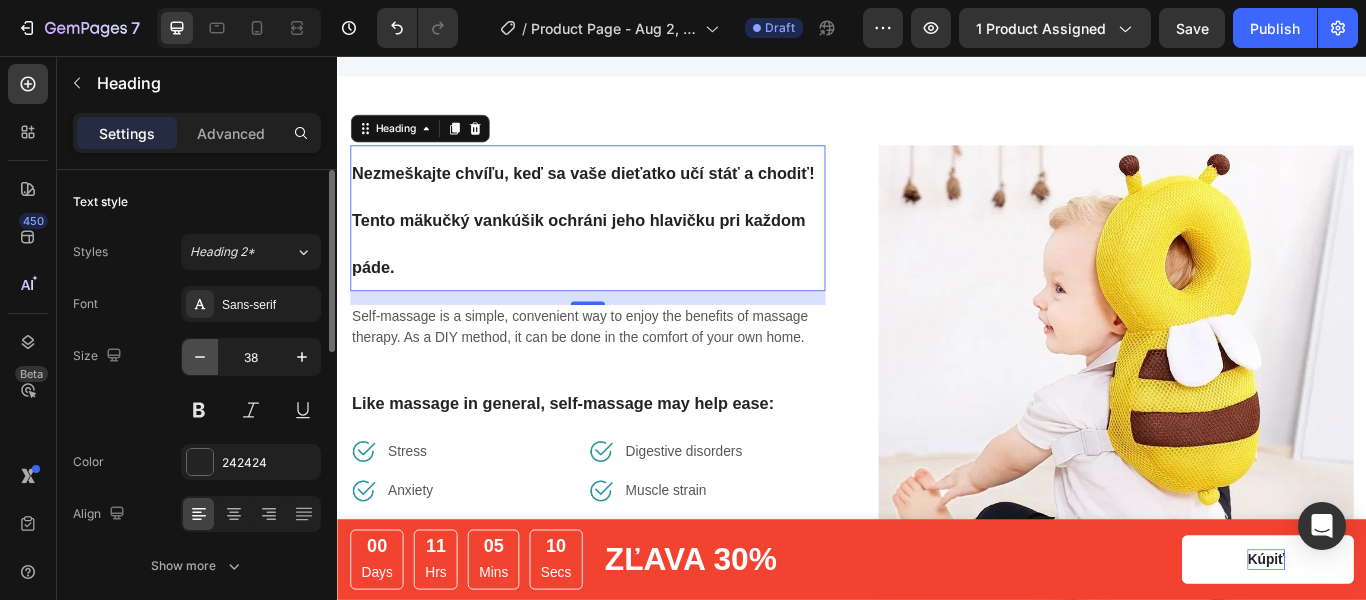 click 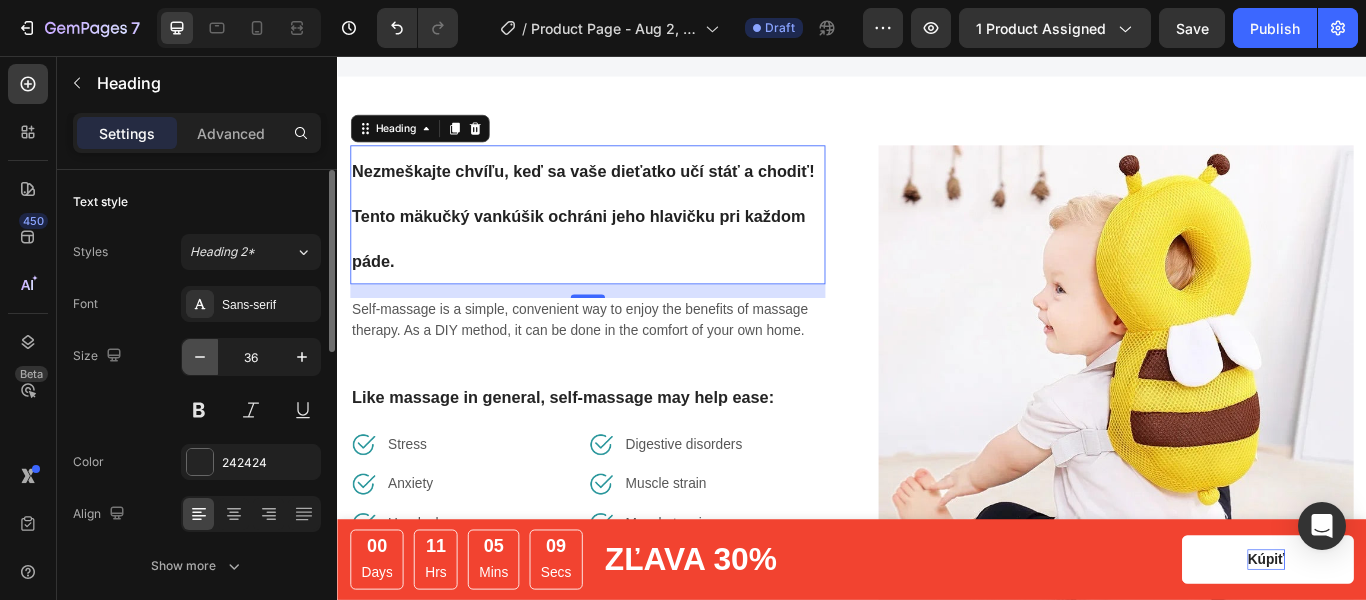 click 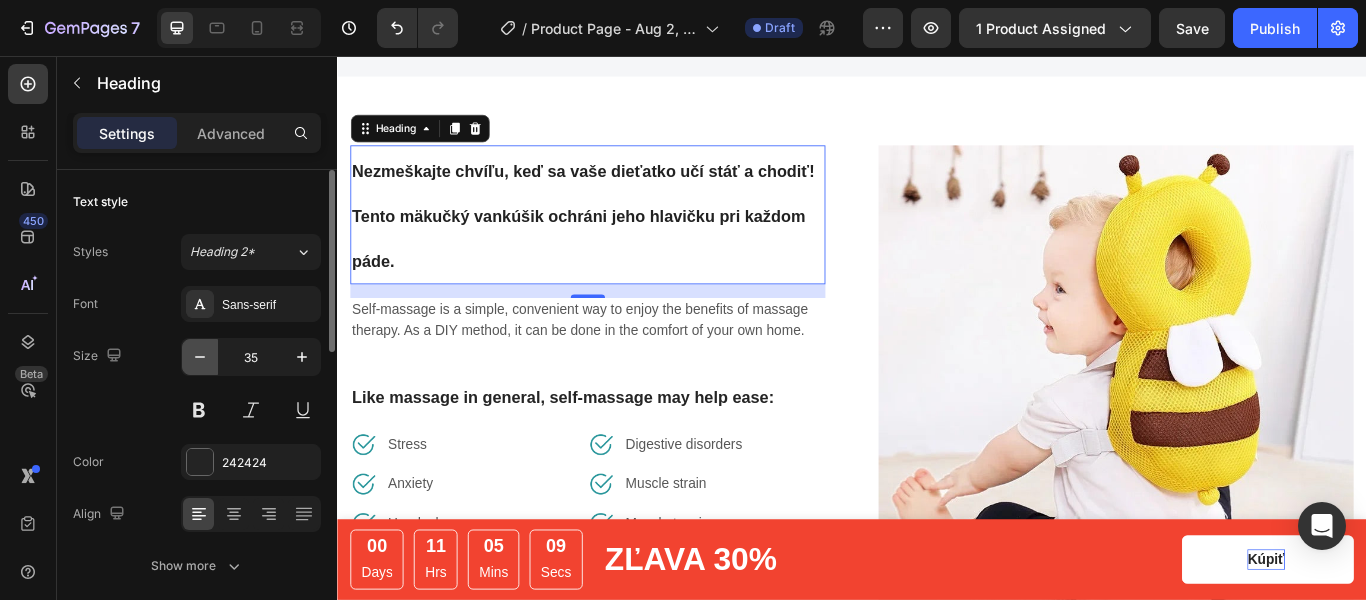 click 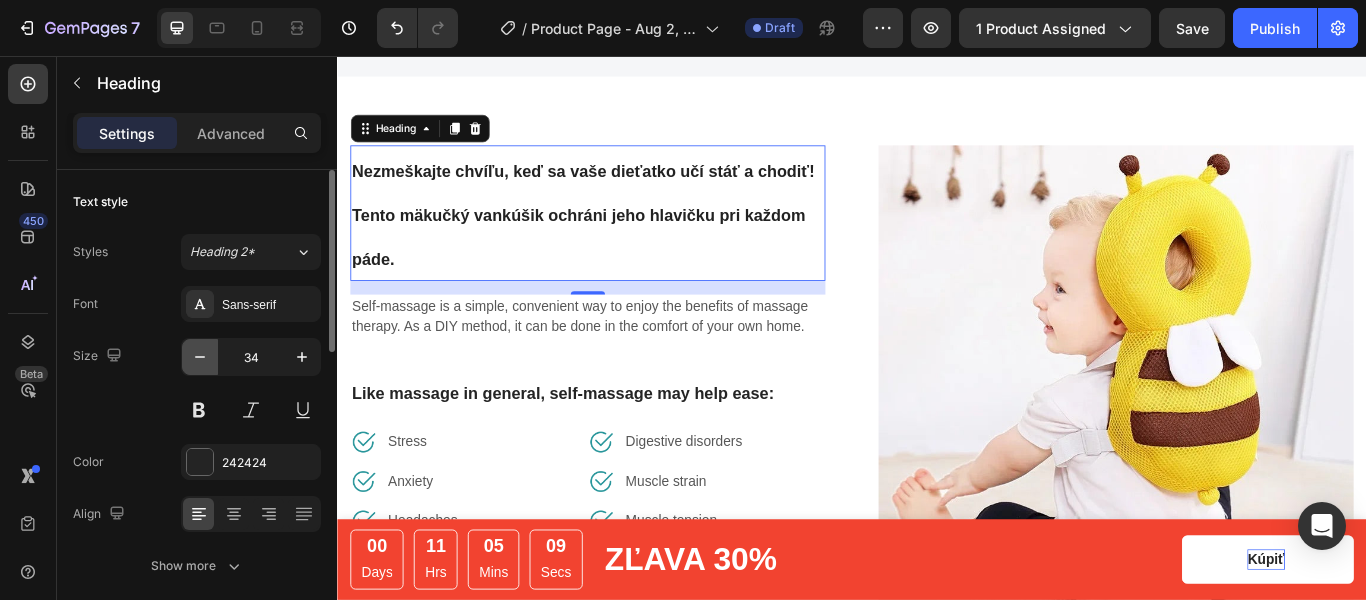 click 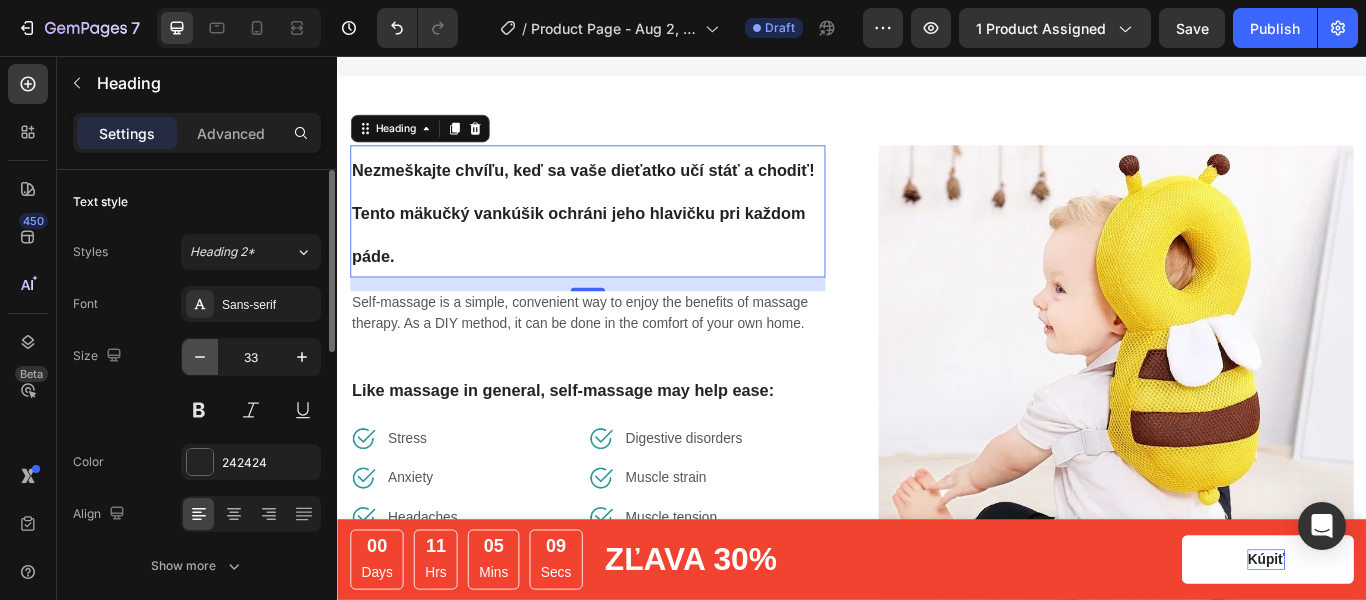 click 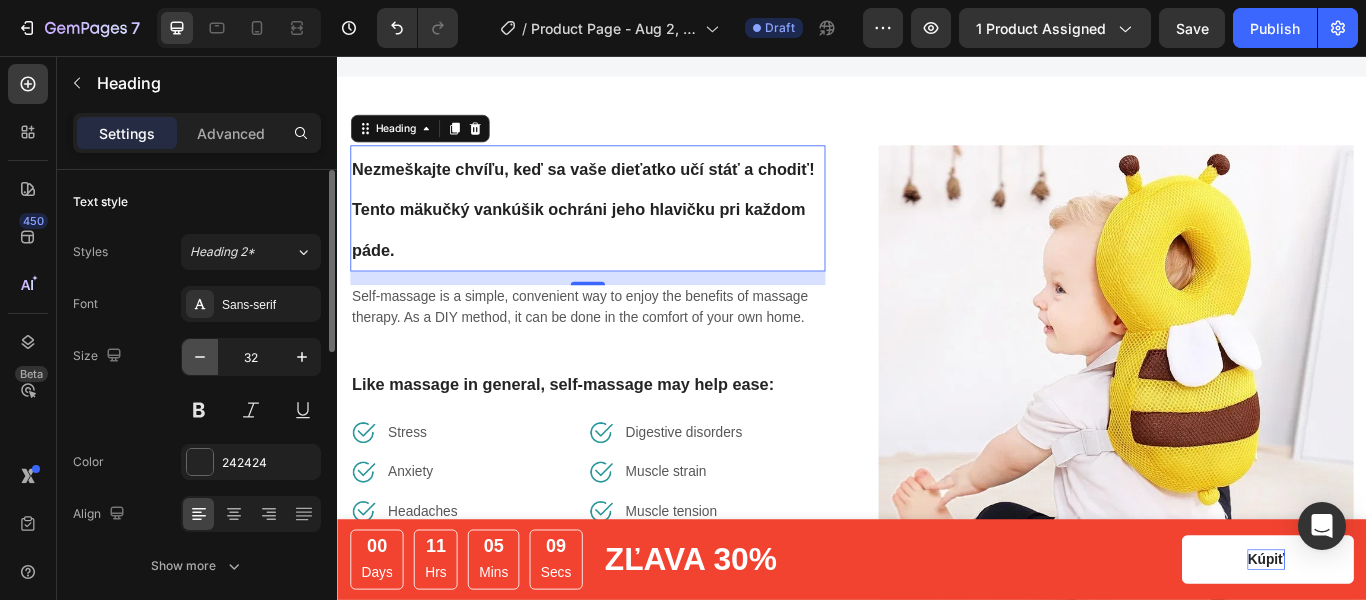 click 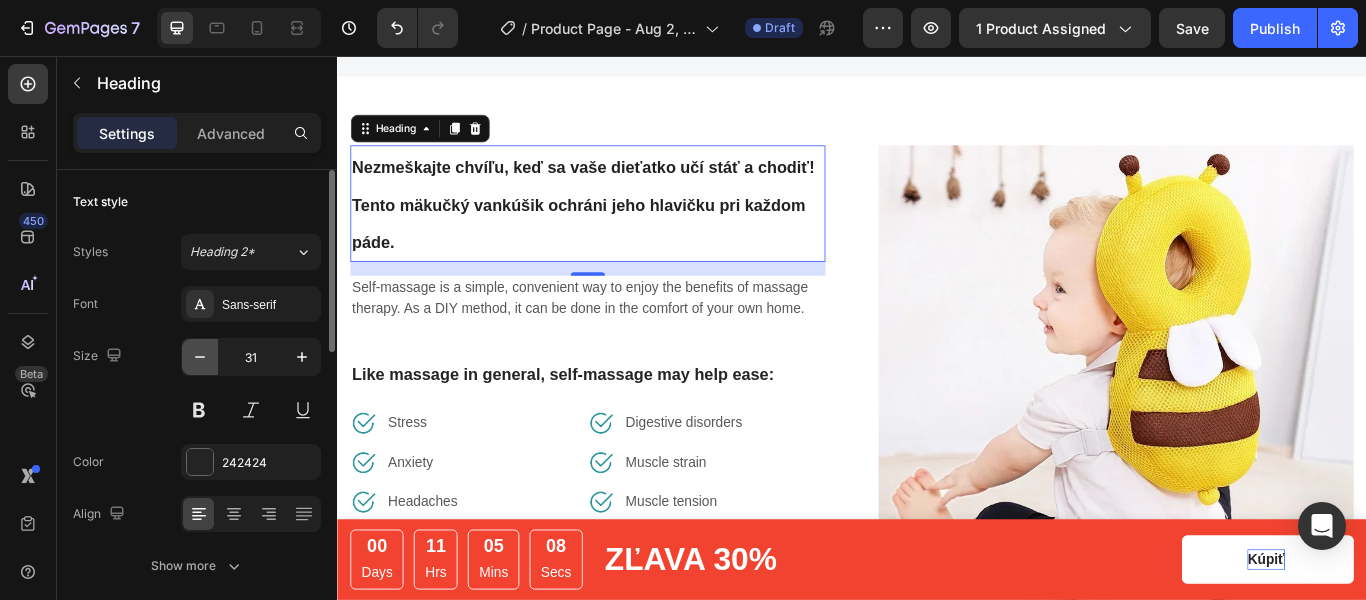 click 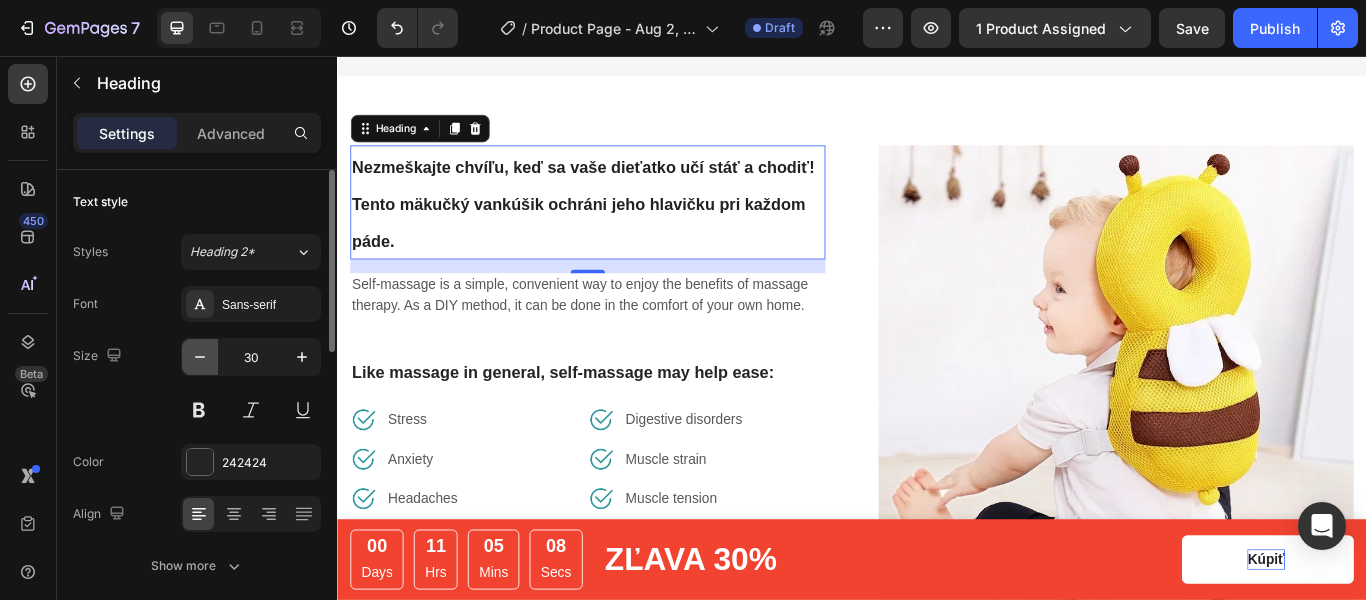 click 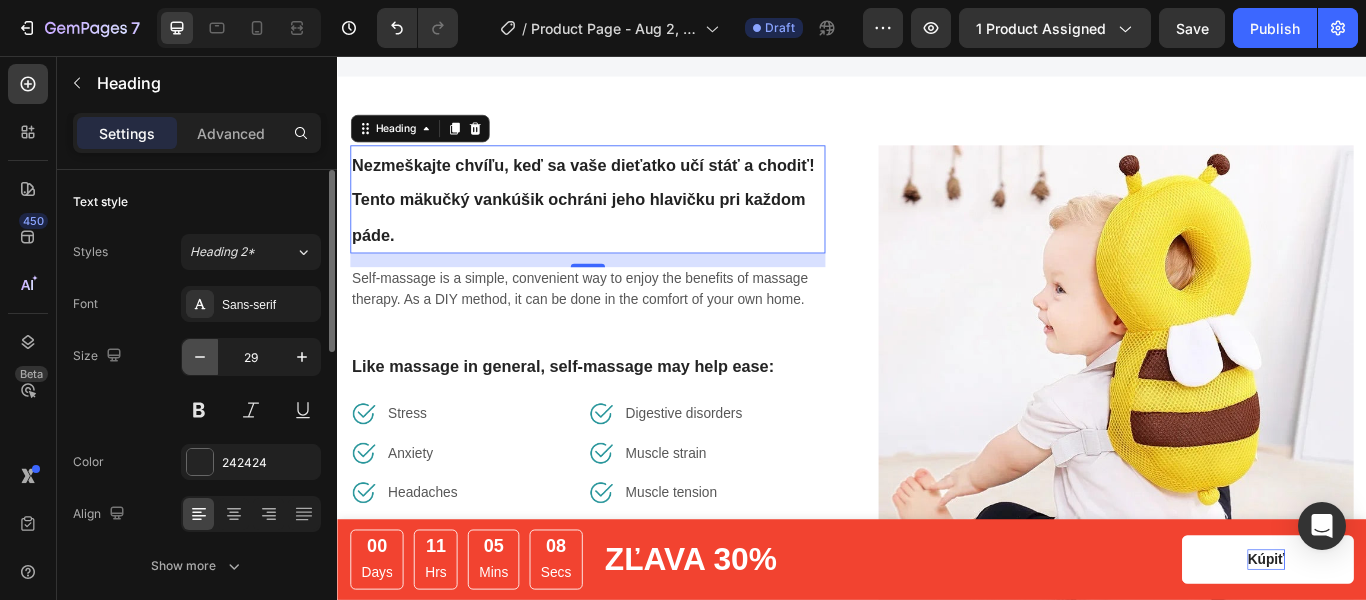 click 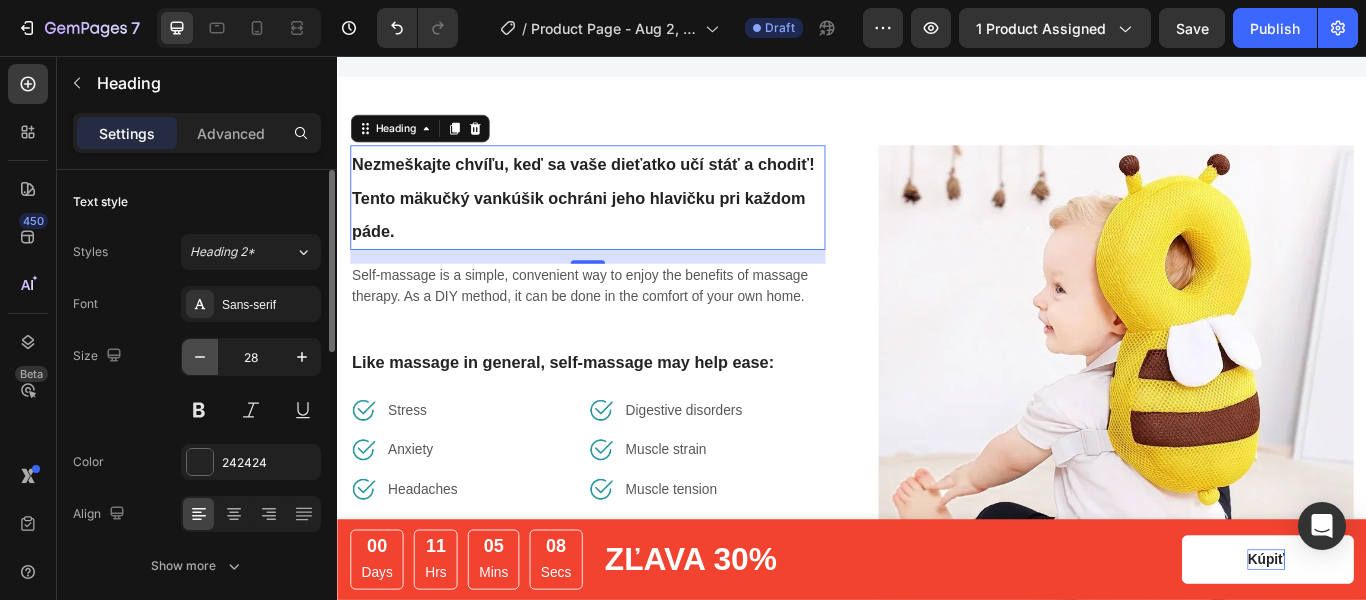 click 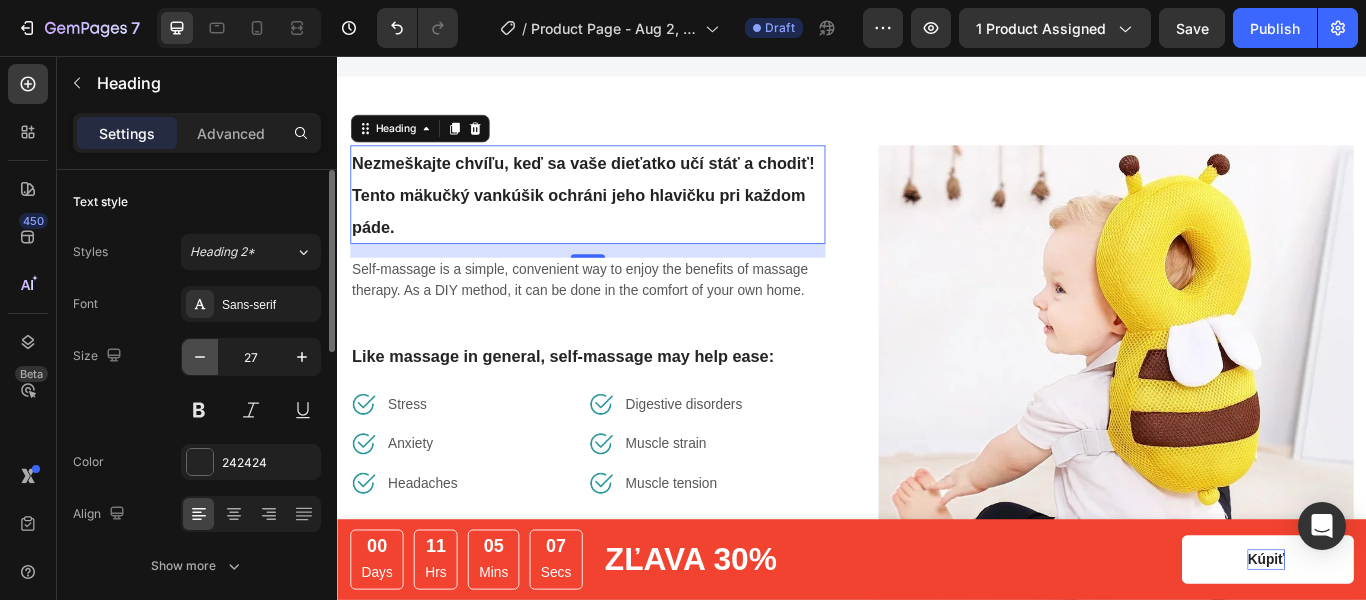 click 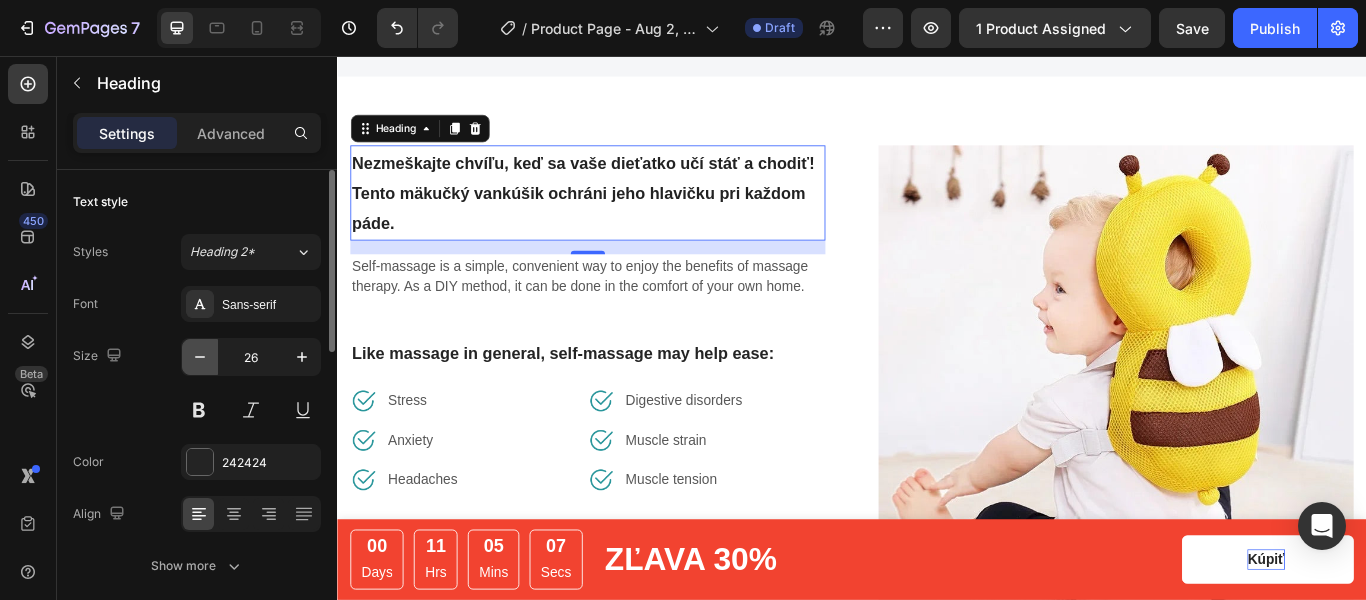 click 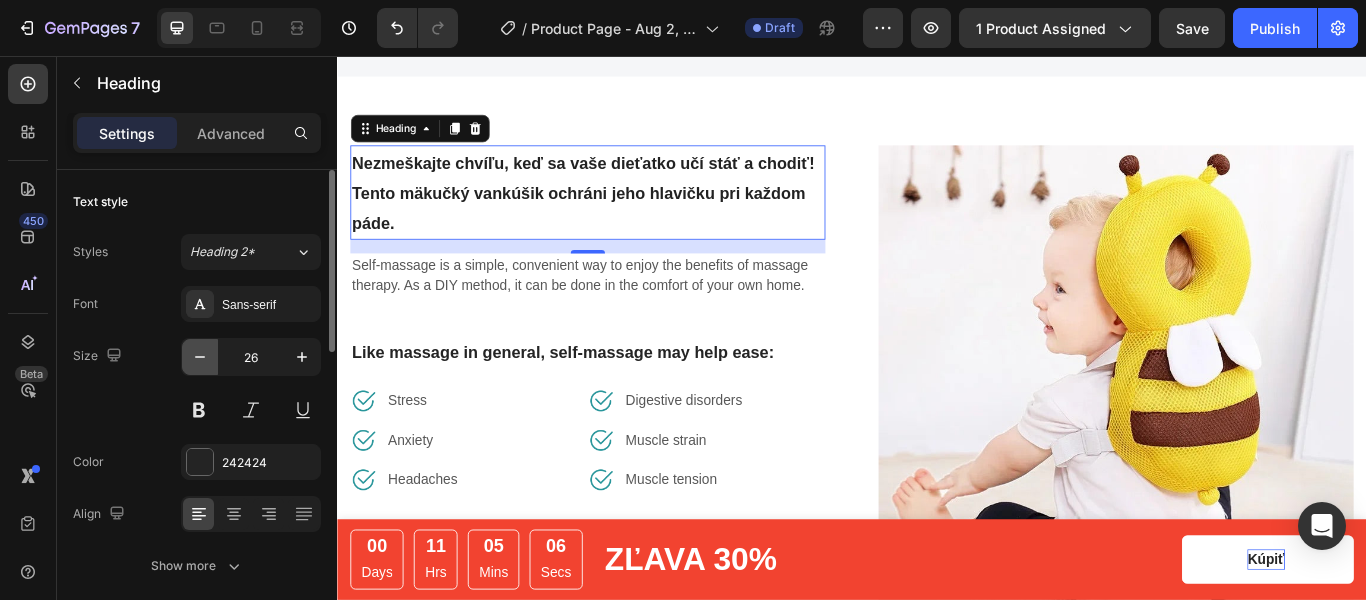 type on "25" 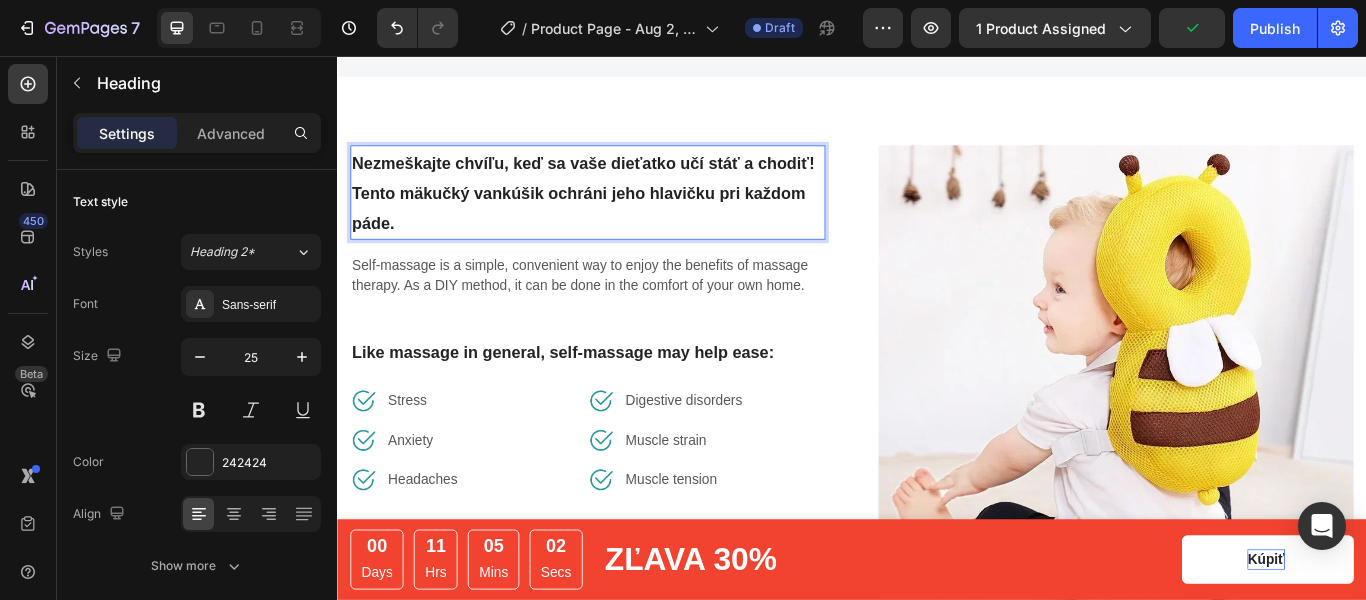 drag, startPoint x: 398, startPoint y: 244, endPoint x: 361, endPoint y: 180, distance: 73.92564 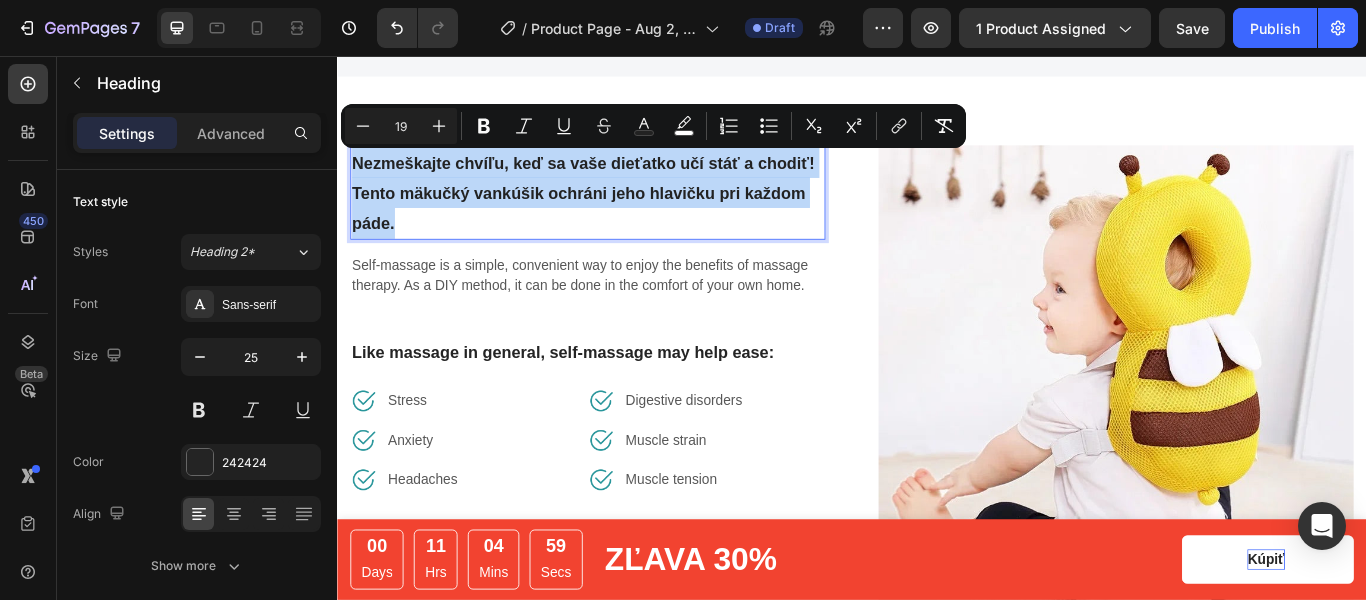 drag, startPoint x: 356, startPoint y: 174, endPoint x: 405, endPoint y: 257, distance: 96.38464 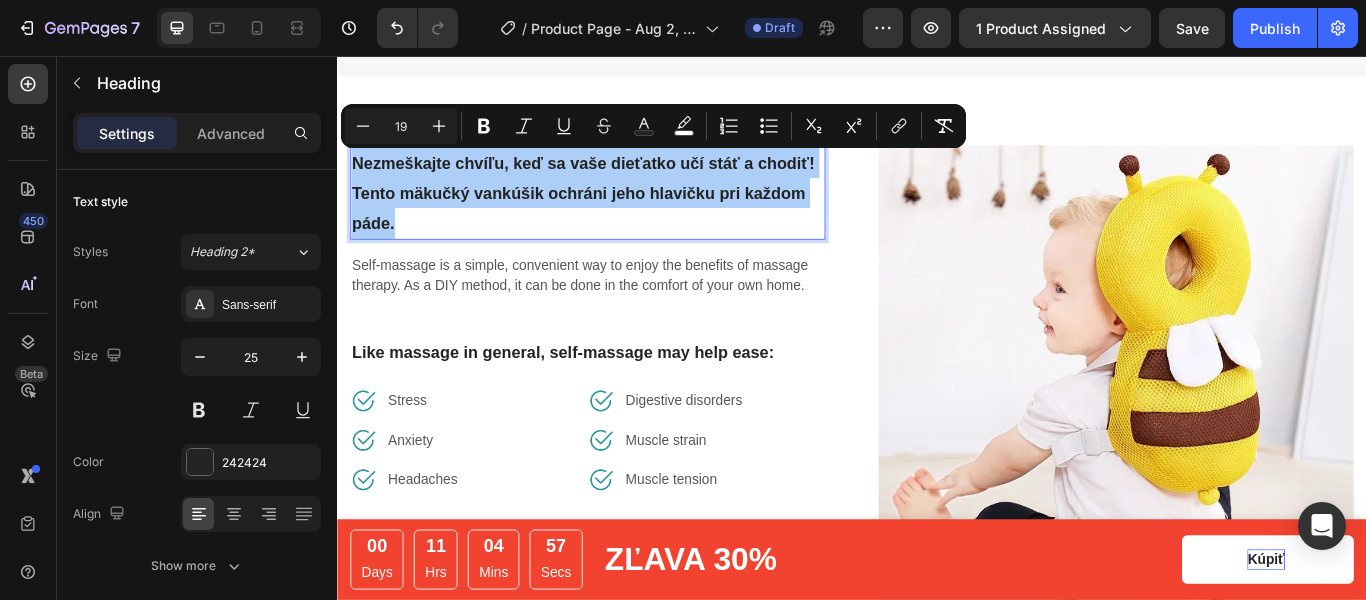 click on "19" at bounding box center [401, 126] 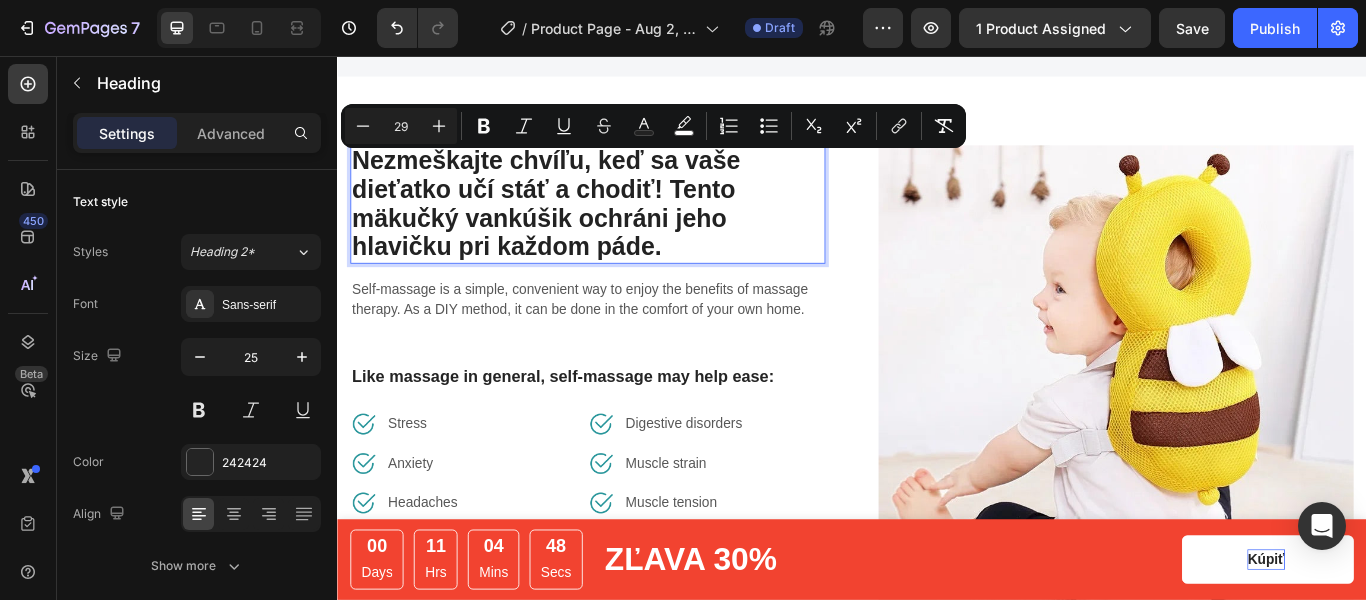 type on "2" 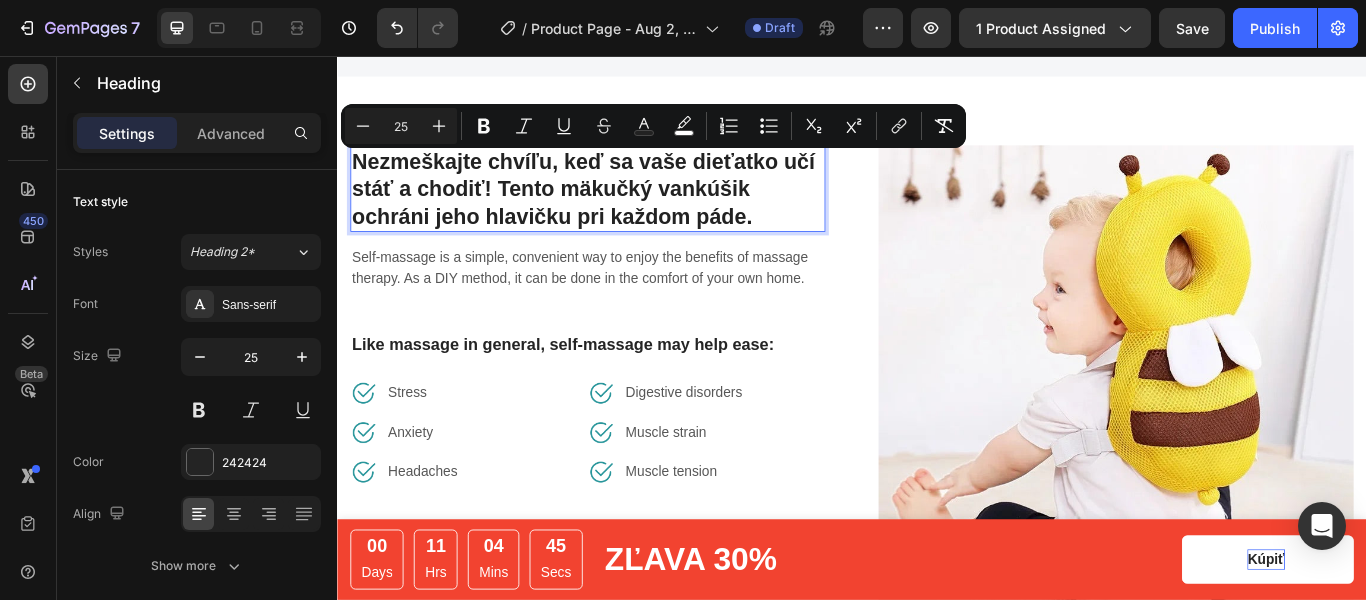 type on "25" 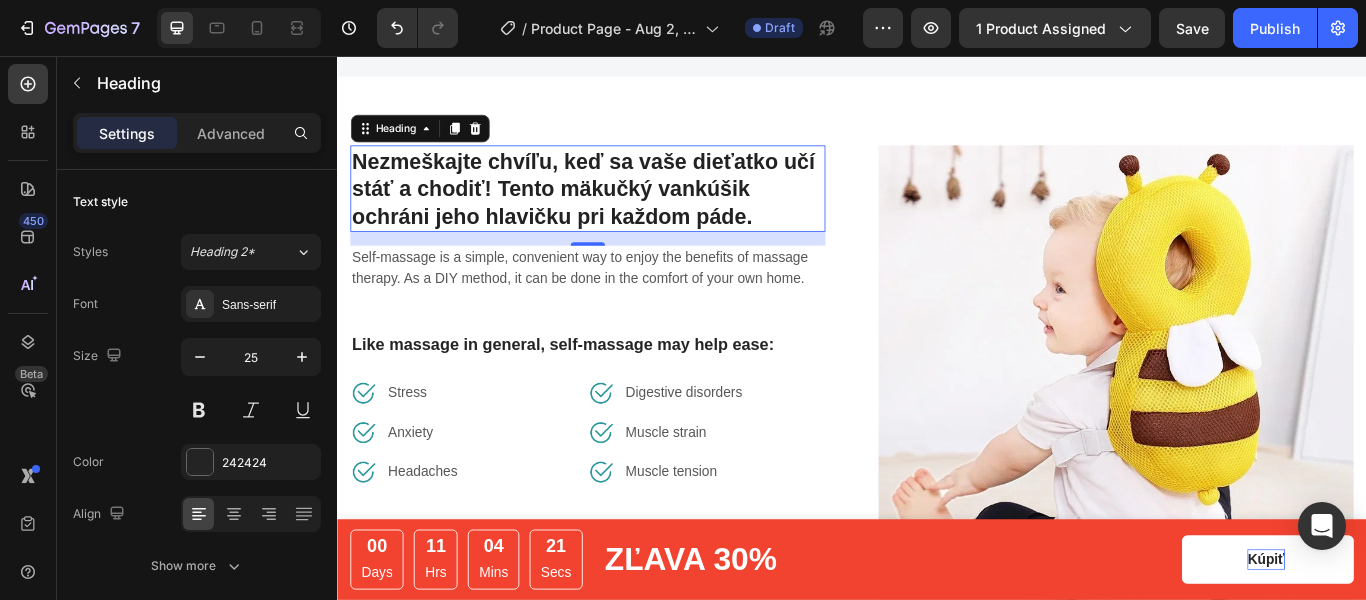 click on "Nezmeškajte chvíľu, keď sa vaše dieťatko učí stáť a chodiť! Tento mäkučký vankúšik ochráni jeho hlavičku pri každom páde." at bounding box center [629, 211] 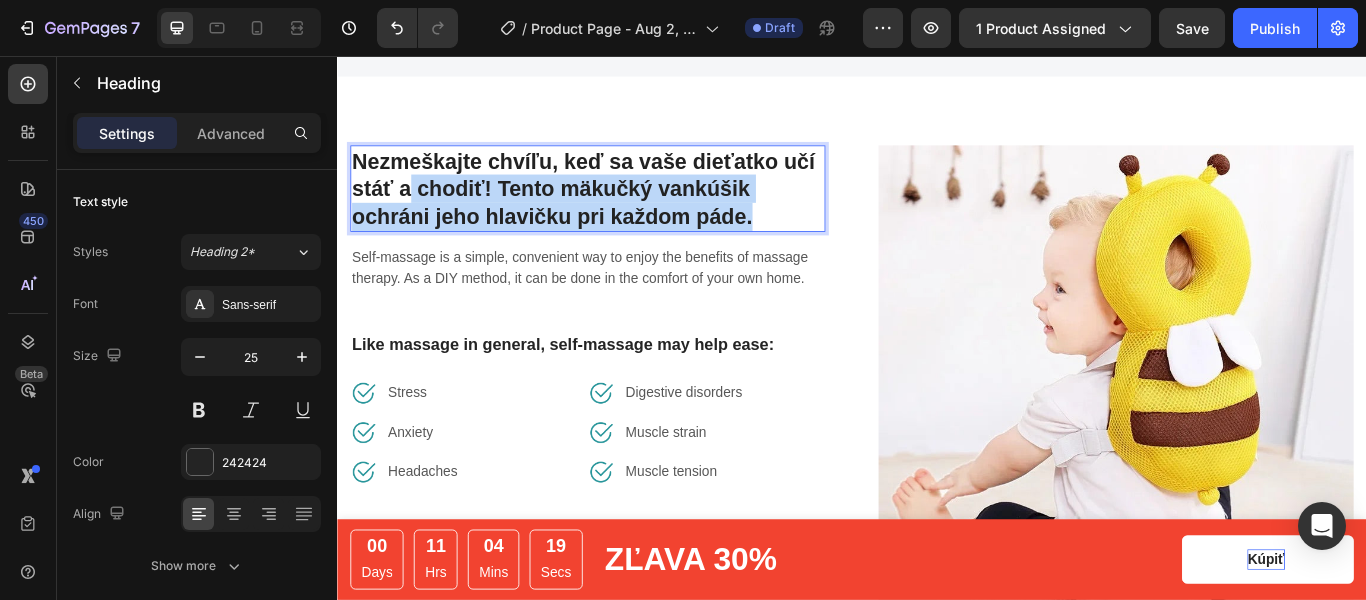 drag, startPoint x: 826, startPoint y: 236, endPoint x: 419, endPoint y: 200, distance: 408.58905 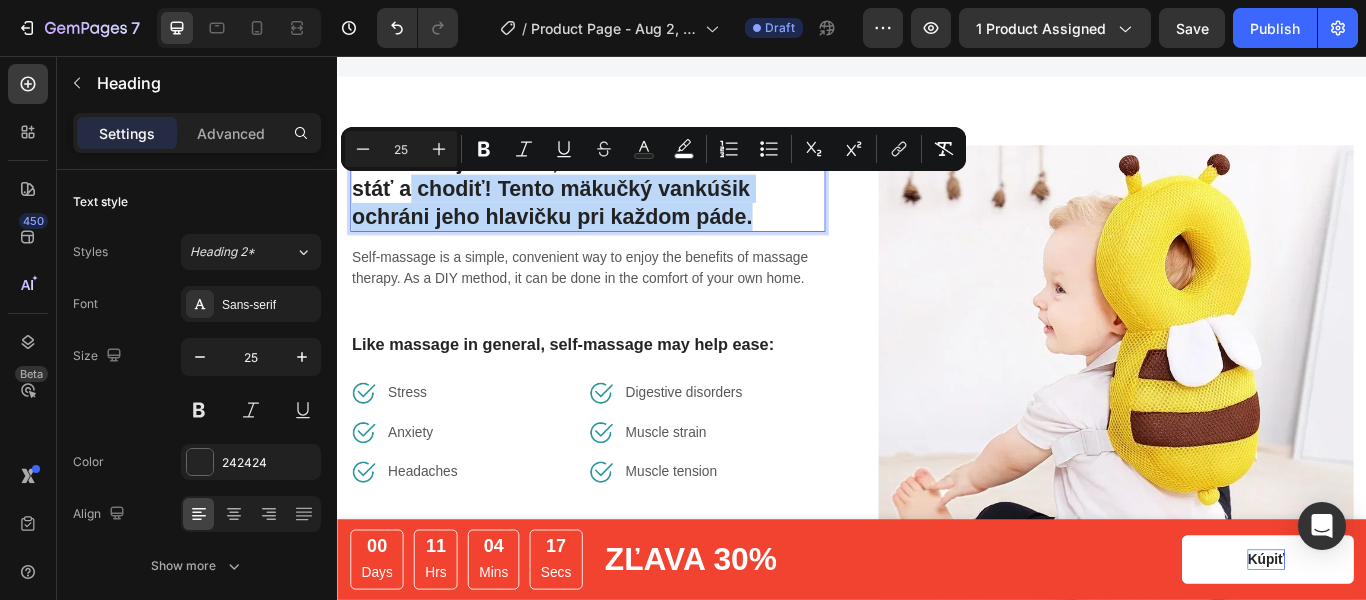 click on "Nezmeškajte chvíľu, keď sa vaše dieťatko učí stáť a chodiť! Tento mäkučký vankúšik ochráni jeho hlavičku pri každom páde." at bounding box center [629, 211] 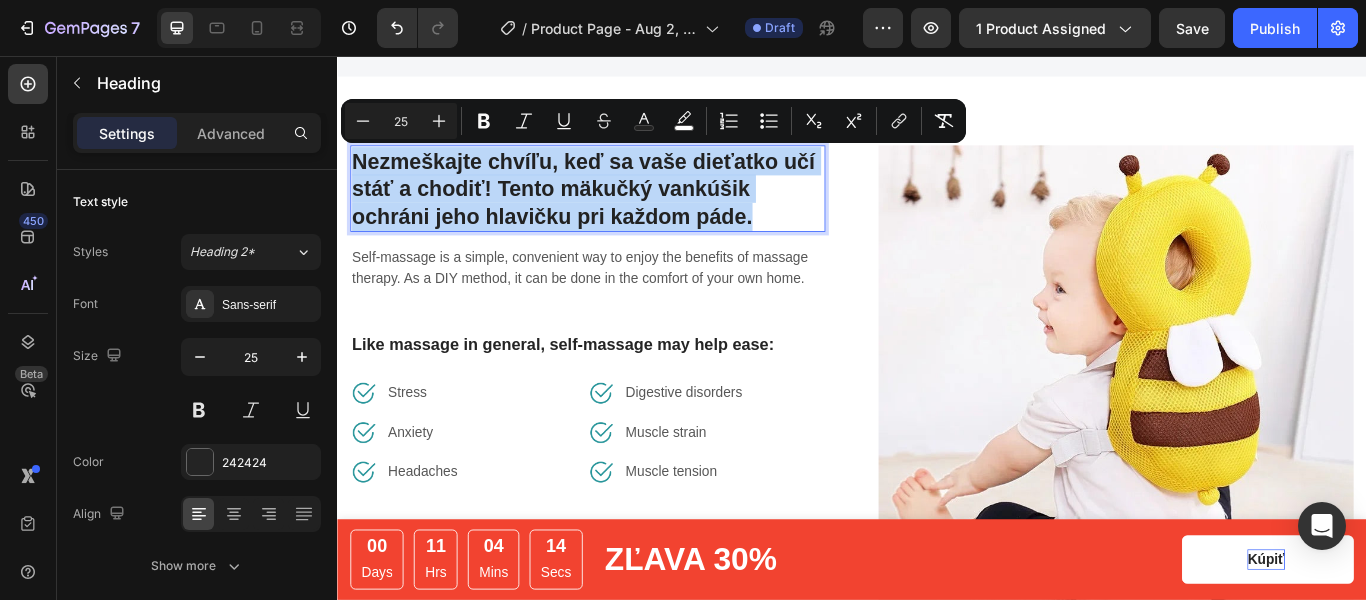 drag, startPoint x: 822, startPoint y: 242, endPoint x: 360, endPoint y: 177, distance: 466.5501 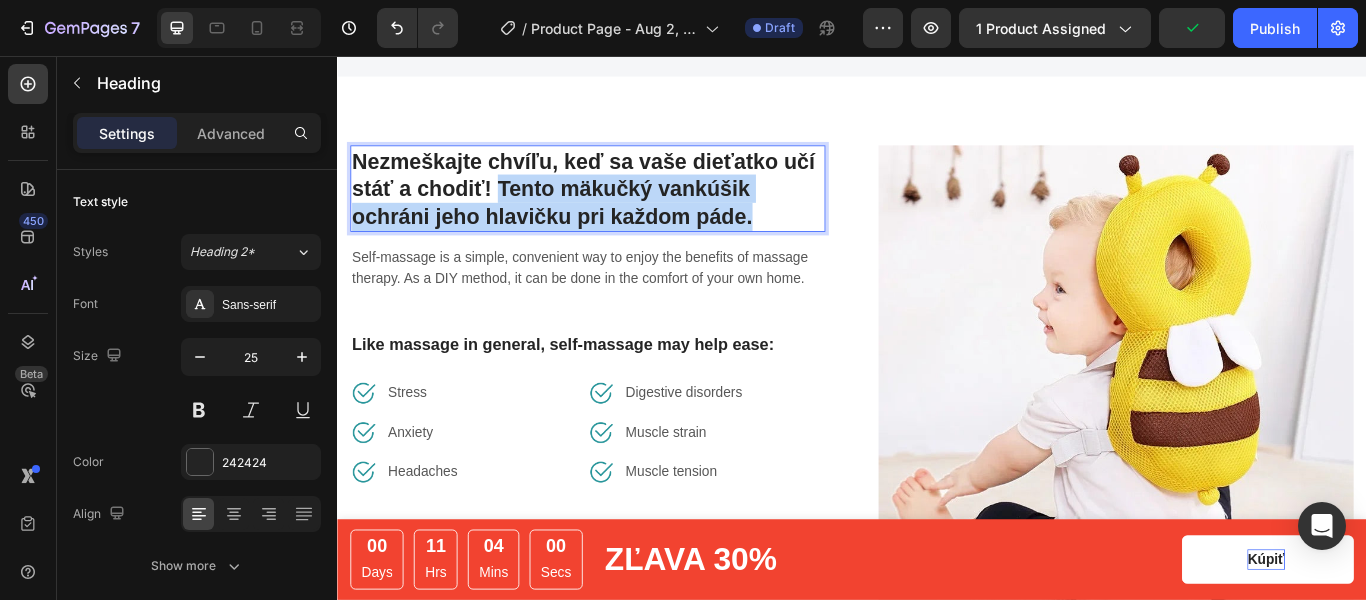 drag, startPoint x: 529, startPoint y: 207, endPoint x: 827, endPoint y: 243, distance: 300.16663 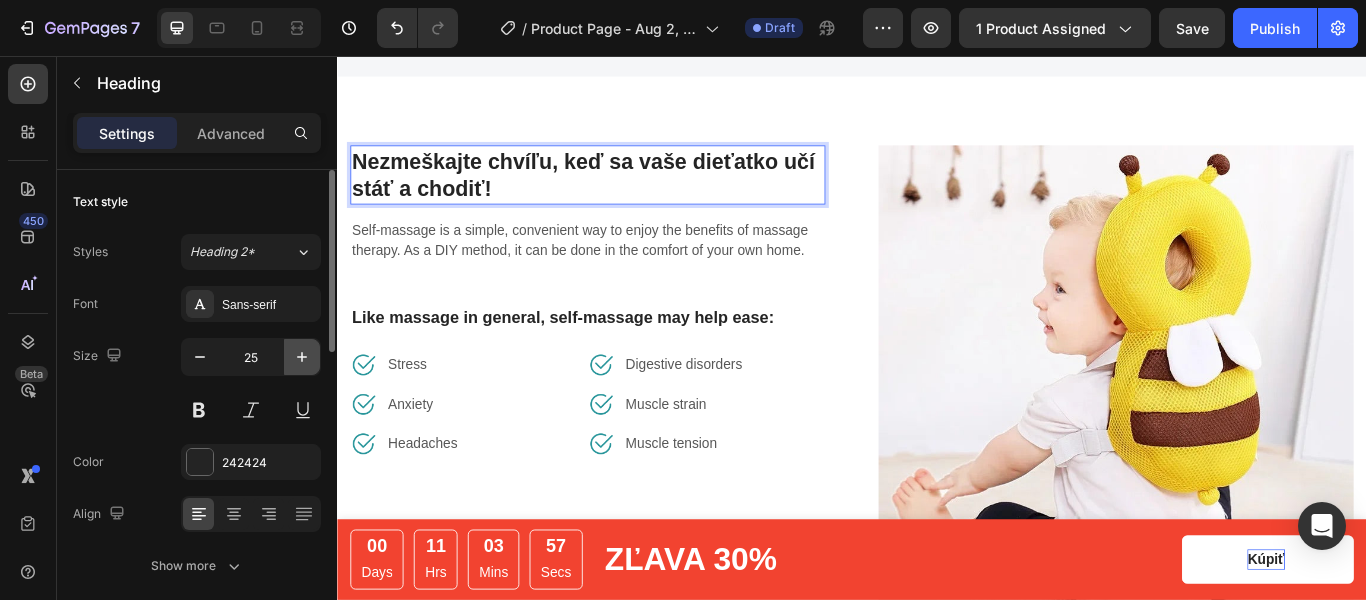 click at bounding box center (302, 357) 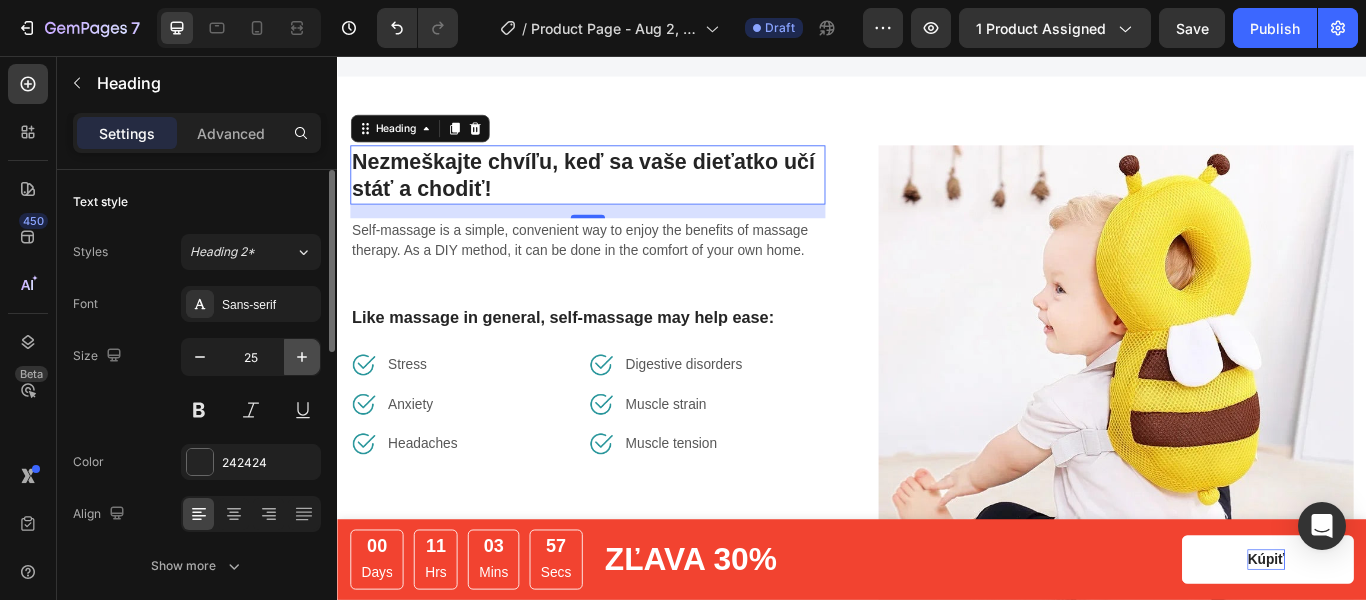 click at bounding box center (302, 357) 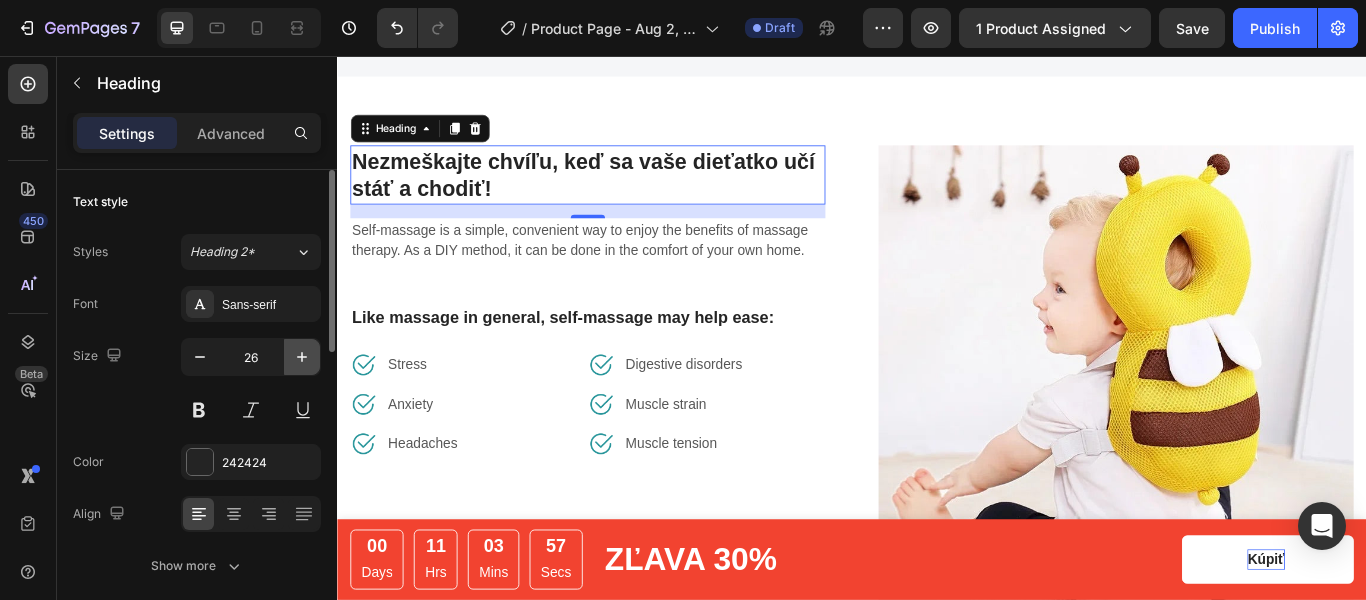click at bounding box center (302, 357) 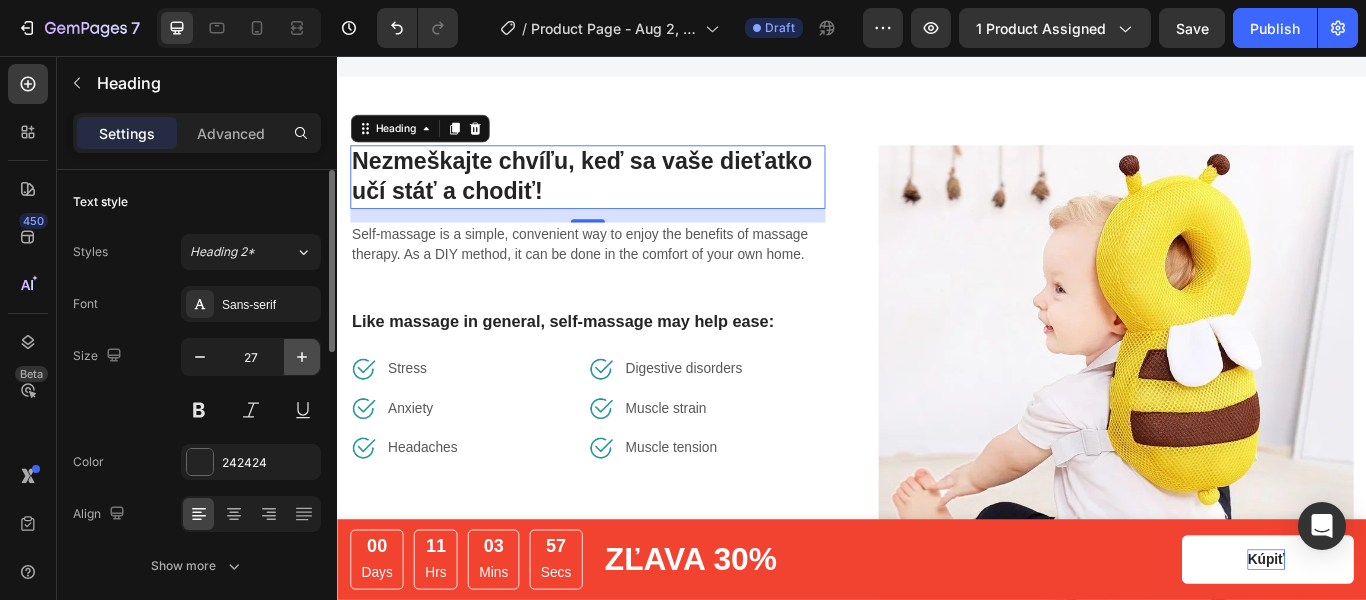 click at bounding box center (302, 357) 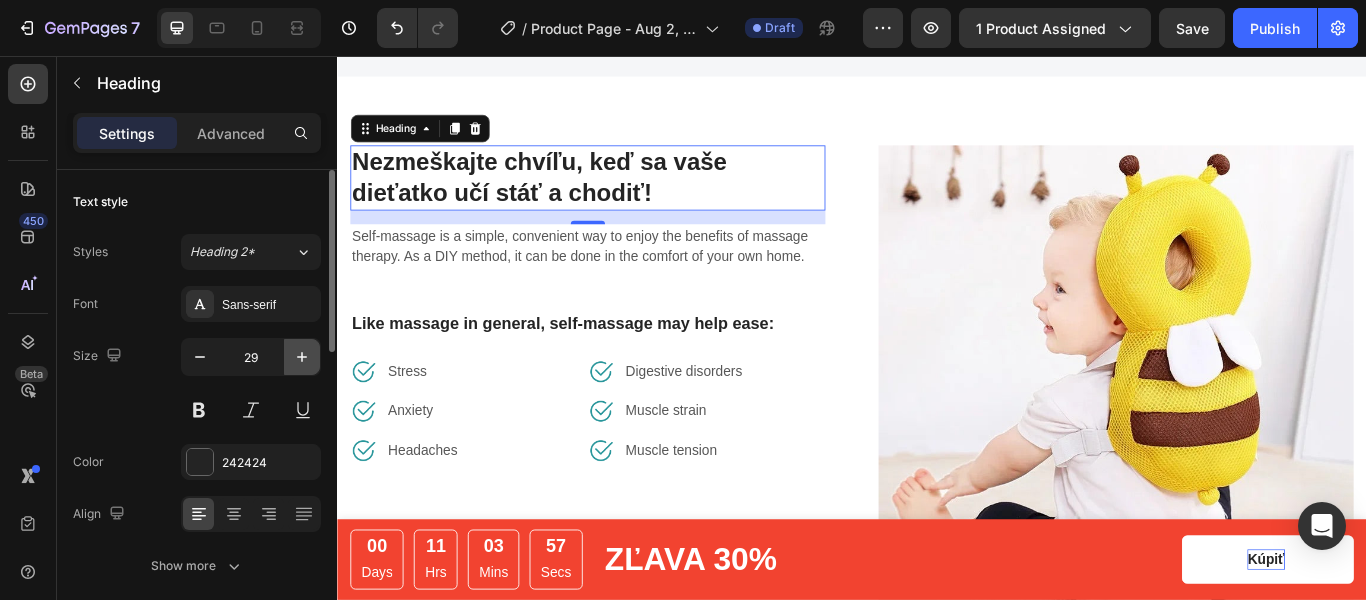 click at bounding box center [302, 357] 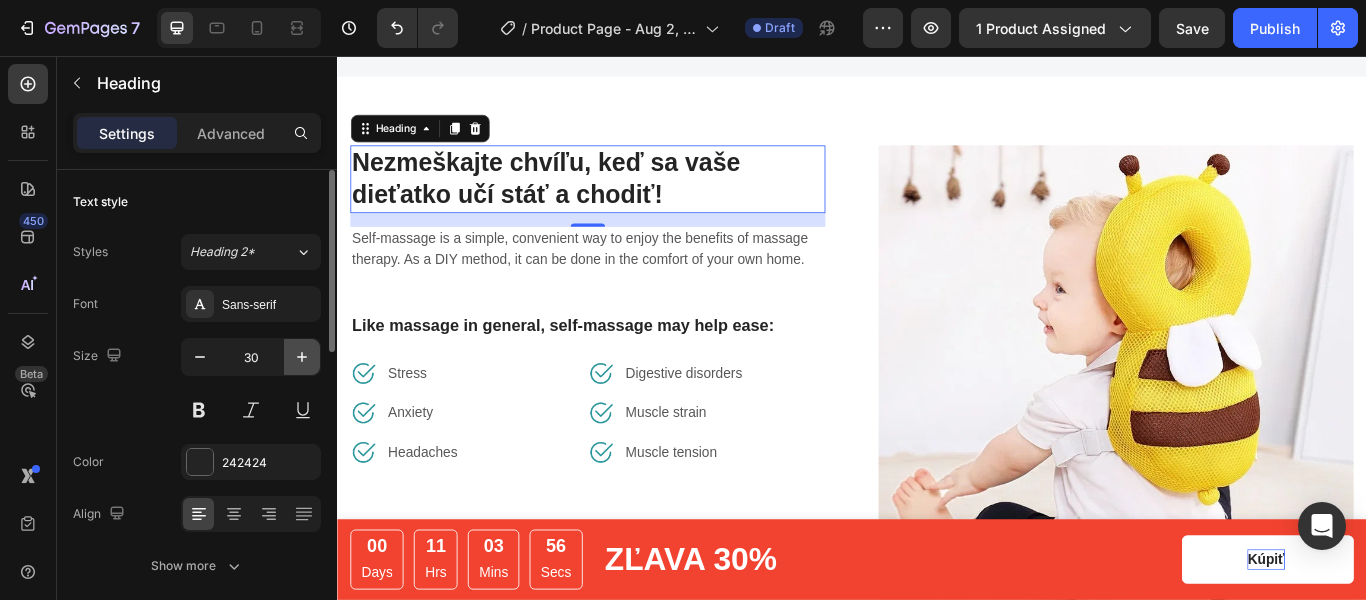 click at bounding box center [302, 357] 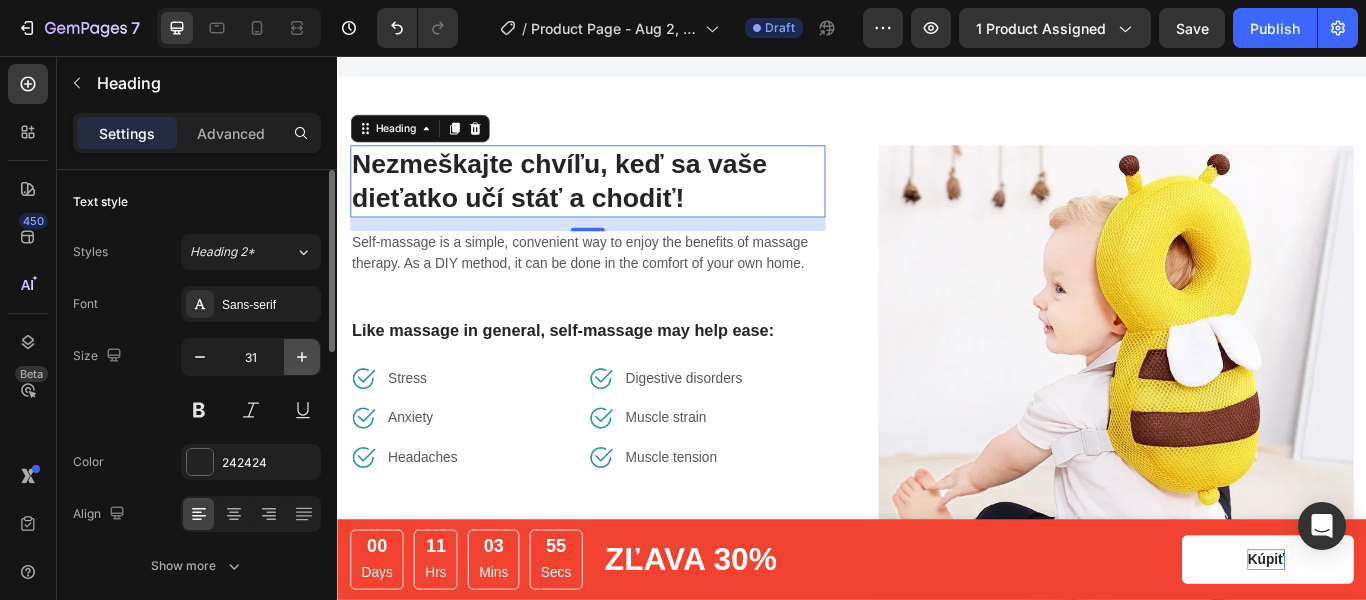 click at bounding box center [302, 357] 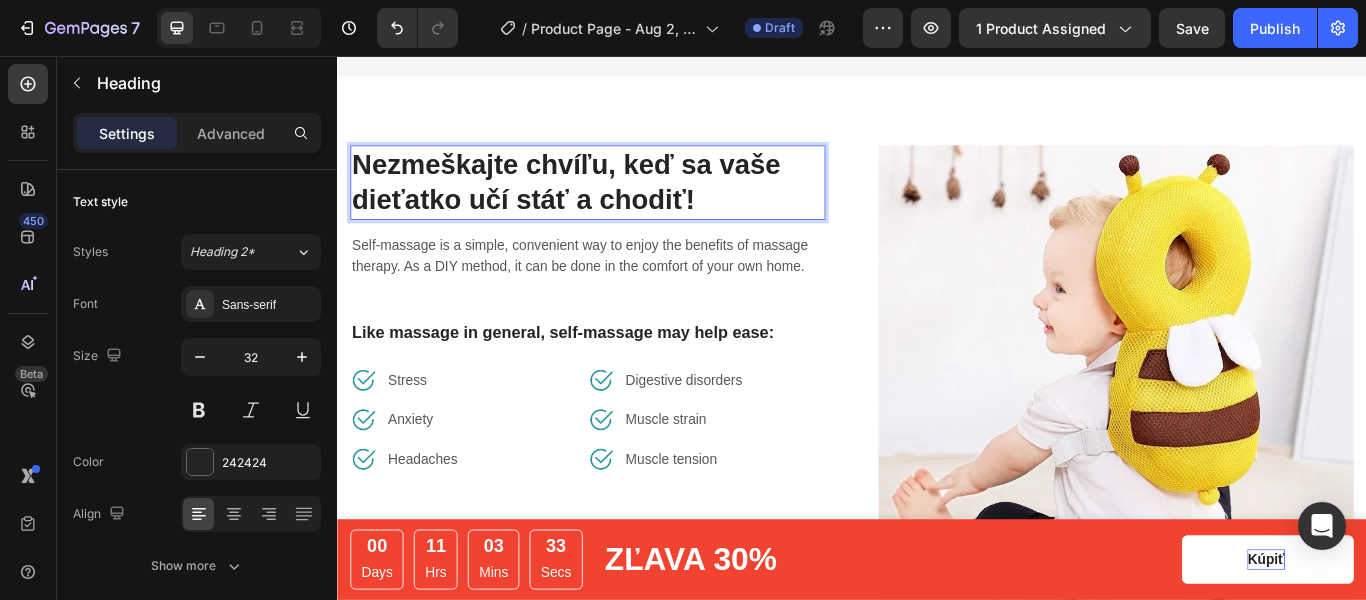 click on "Nezmeškajte chvíľu, keď sa vaše dieťatko učí stáť a chodiť!" at bounding box center [629, 203] 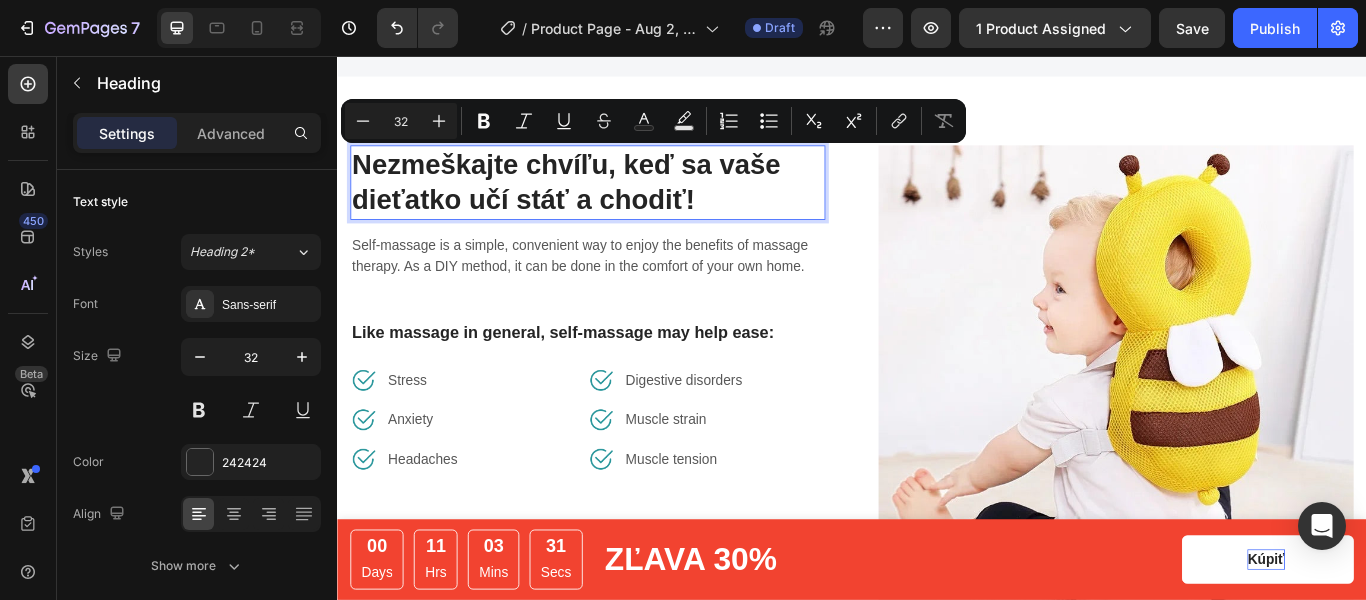 drag, startPoint x: 757, startPoint y: 226, endPoint x: 466, endPoint y: 174, distance: 295.60953 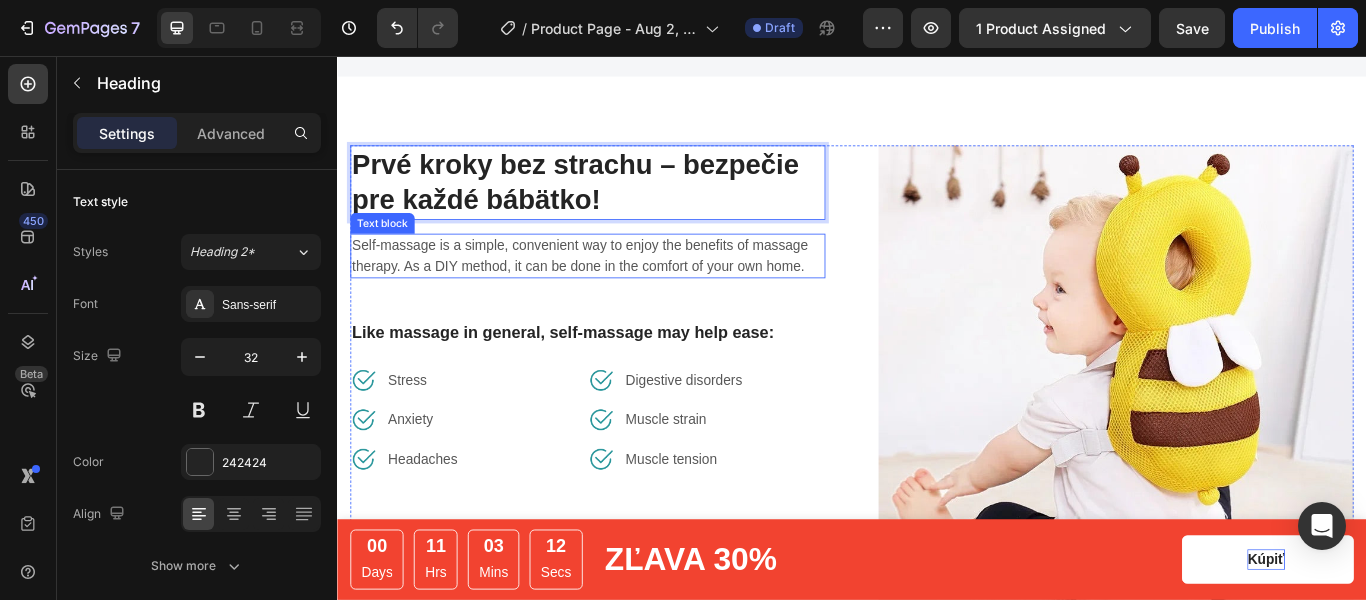 click on "Self-massage is a simple, convenient way to enjoy the benefits of massage therapy. As a DIY method, it can be done in the comfort of your own home." at bounding box center [629, 289] 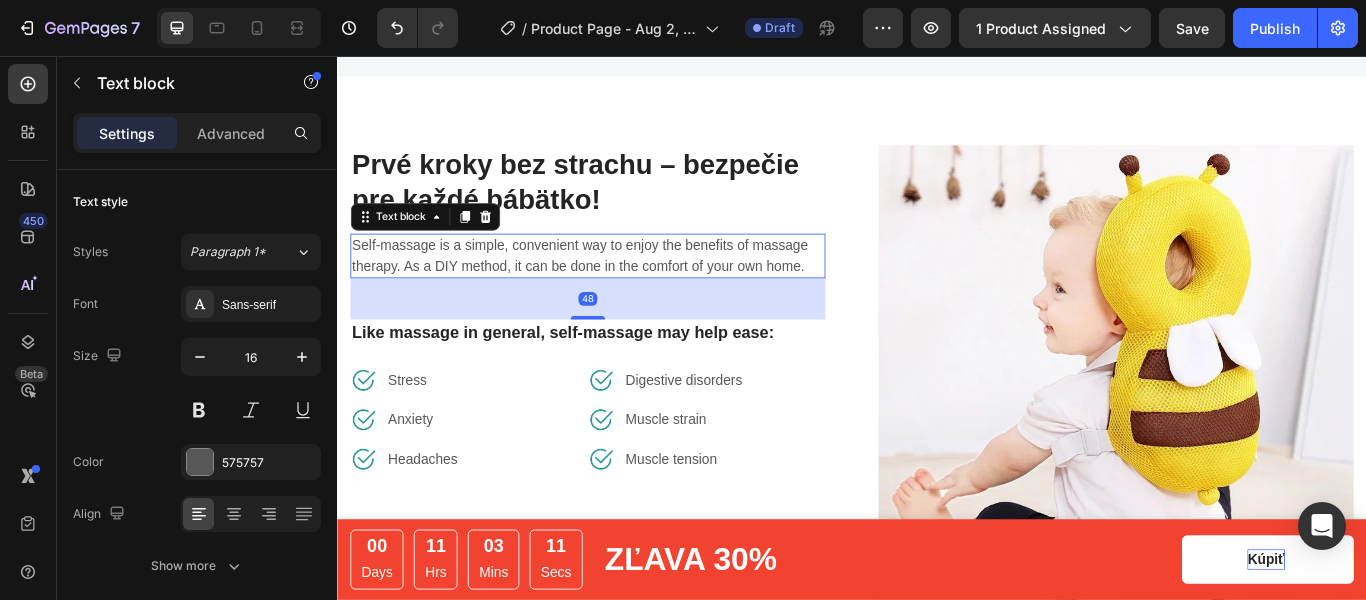 click on "Self-massage is a simple, convenient way to enjoy the benefits of massage therapy. As a DIY method, it can be done in the comfort of your own home." at bounding box center (629, 289) 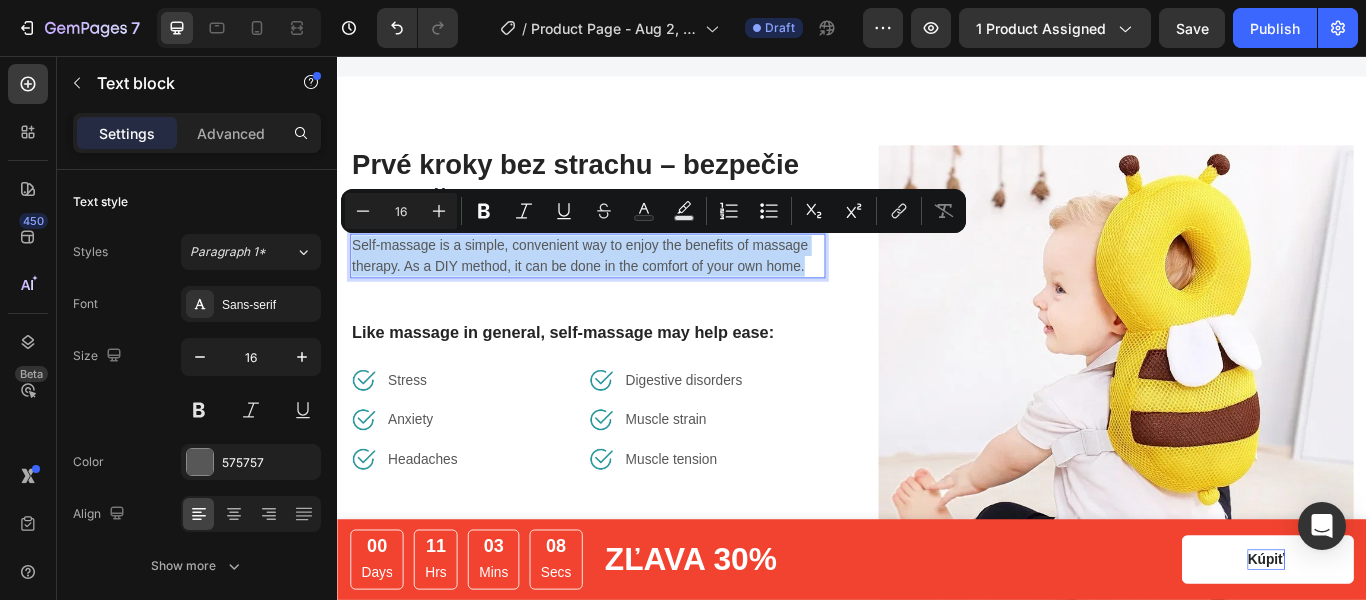 drag, startPoint x: 882, startPoint y: 298, endPoint x: 359, endPoint y: 275, distance: 523.5055 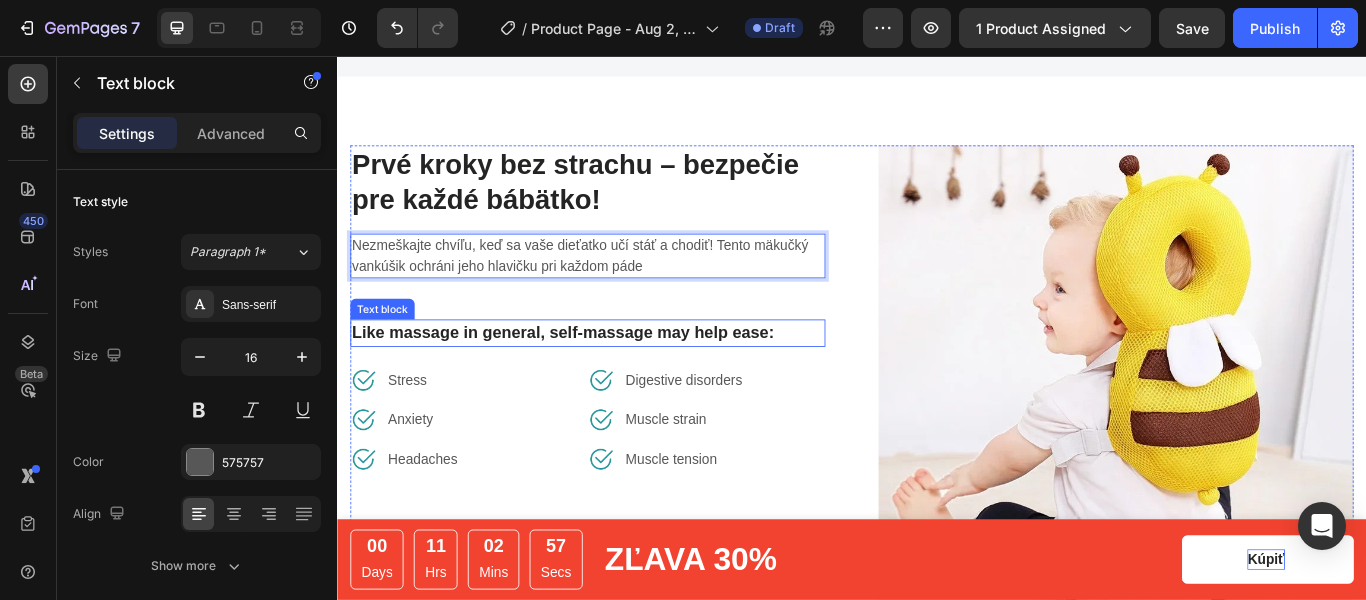 click on "Like massage in general, self-massage may help ease:" at bounding box center (629, 379) 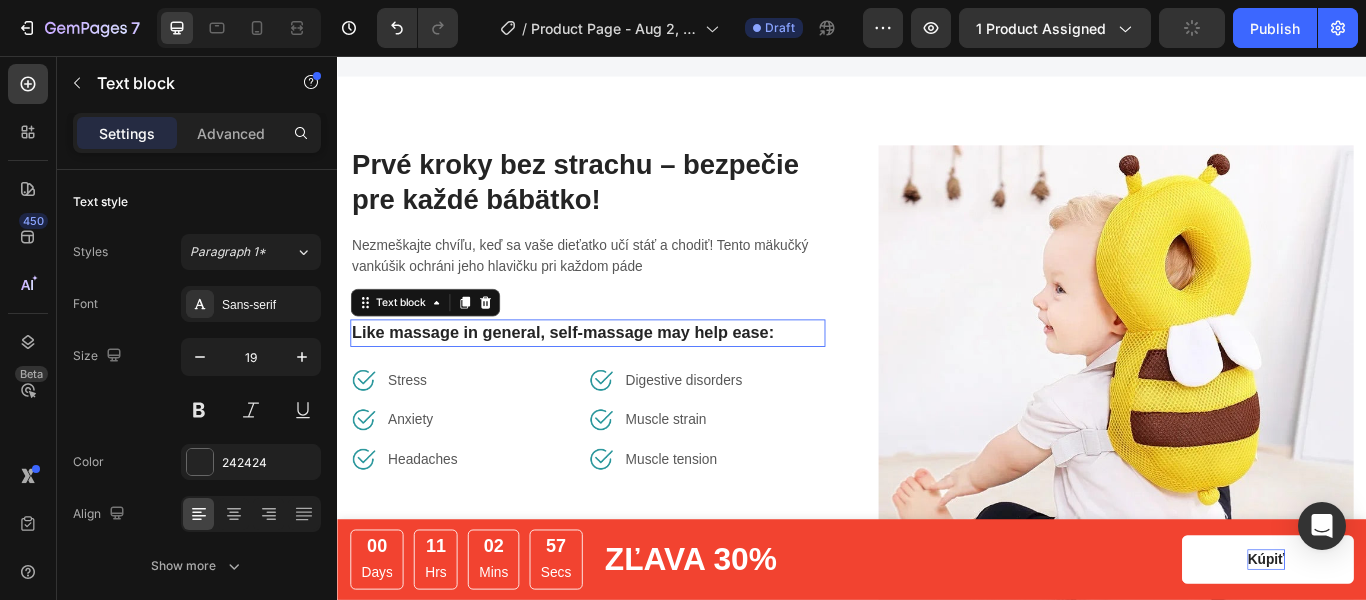 click on "Like massage in general, self-massage may help ease:" at bounding box center (629, 379) 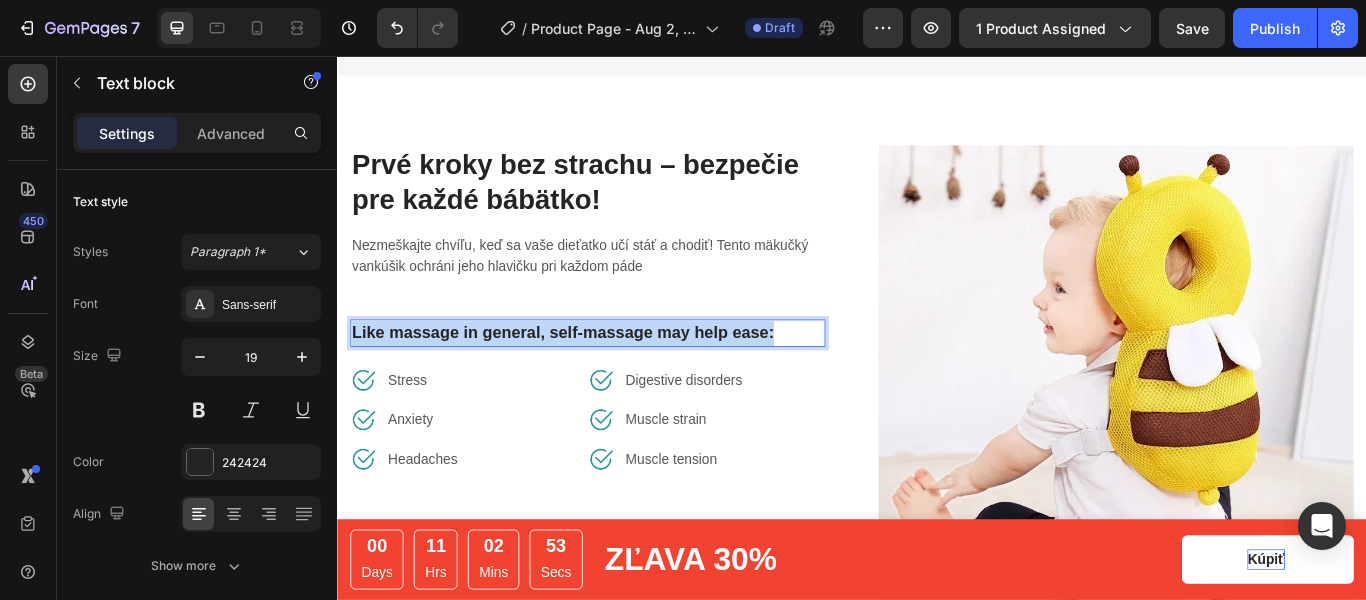 drag, startPoint x: 846, startPoint y: 374, endPoint x: 353, endPoint y: 386, distance: 493.14603 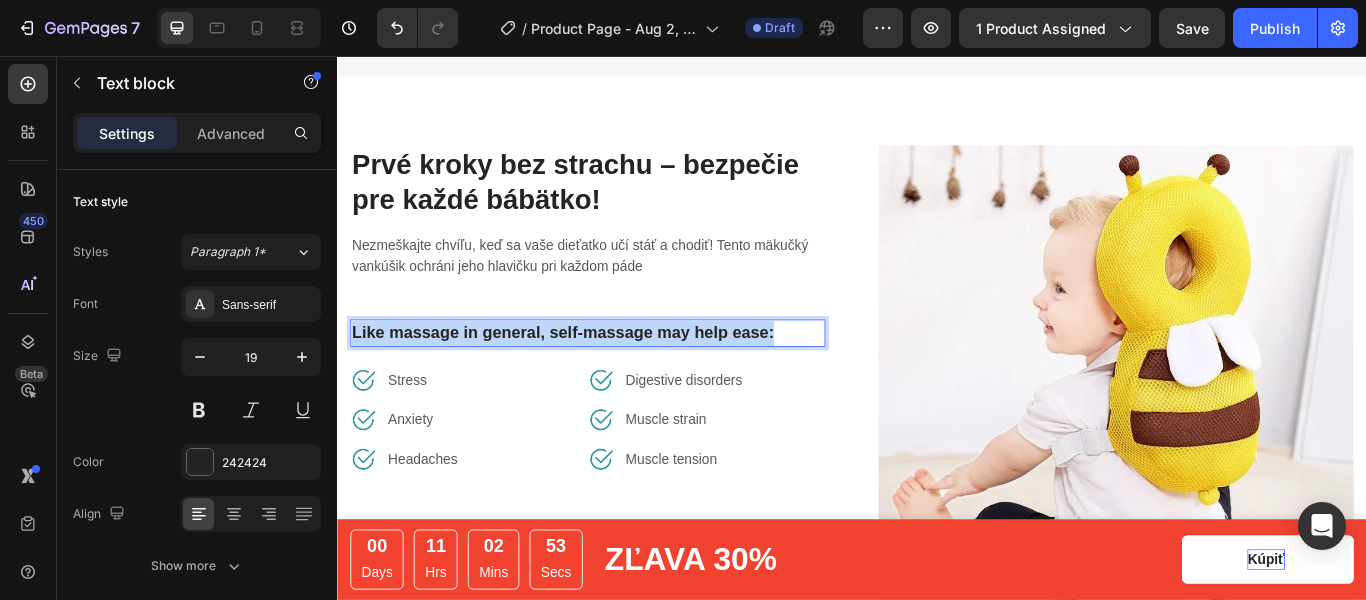 click on "Like massage in general, self-massage may help ease:" at bounding box center [629, 379] 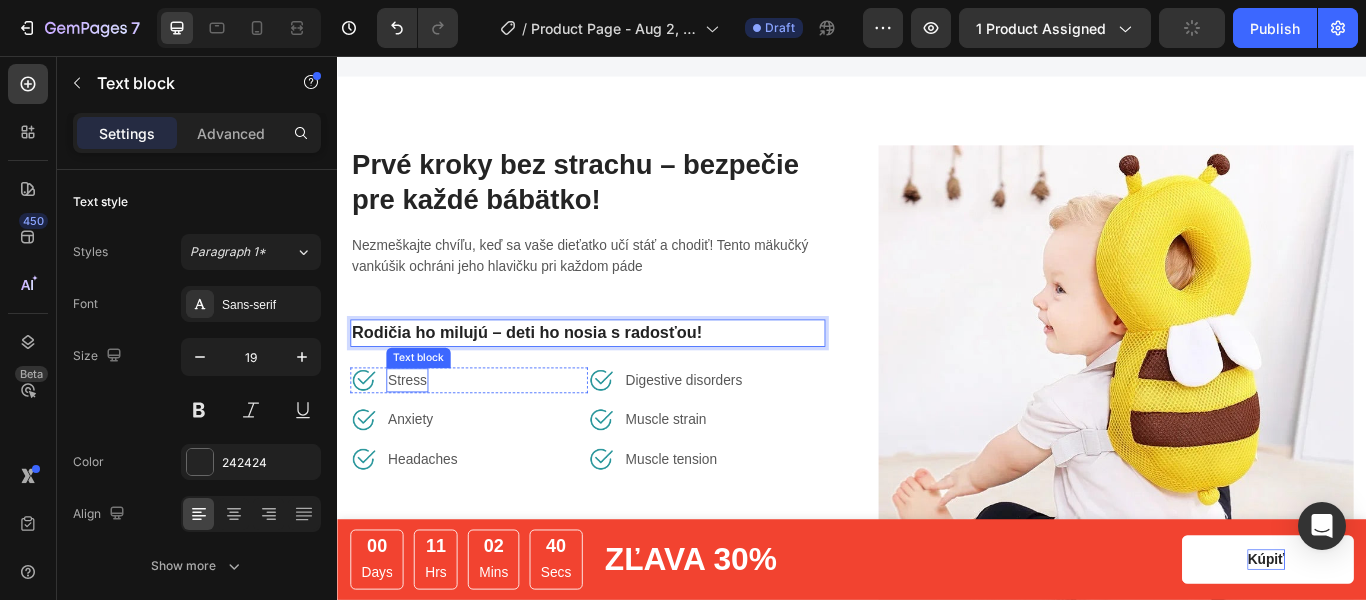 click on "Stress" at bounding box center [418, 434] 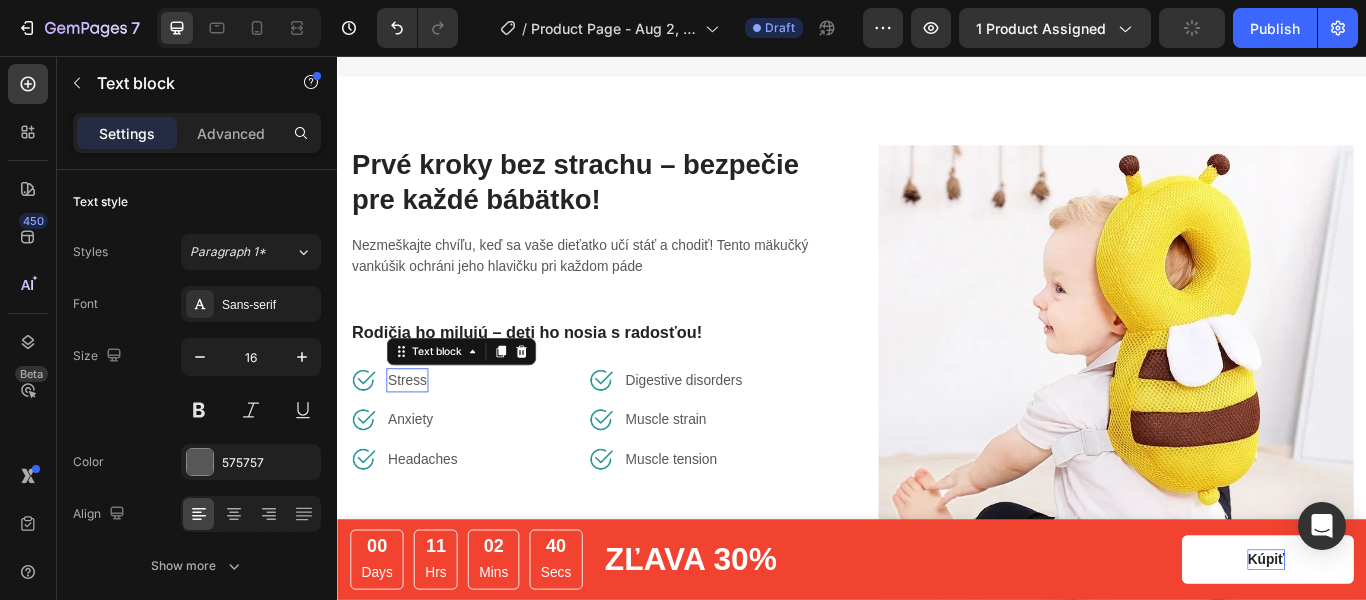 click on "Stress" at bounding box center [418, 434] 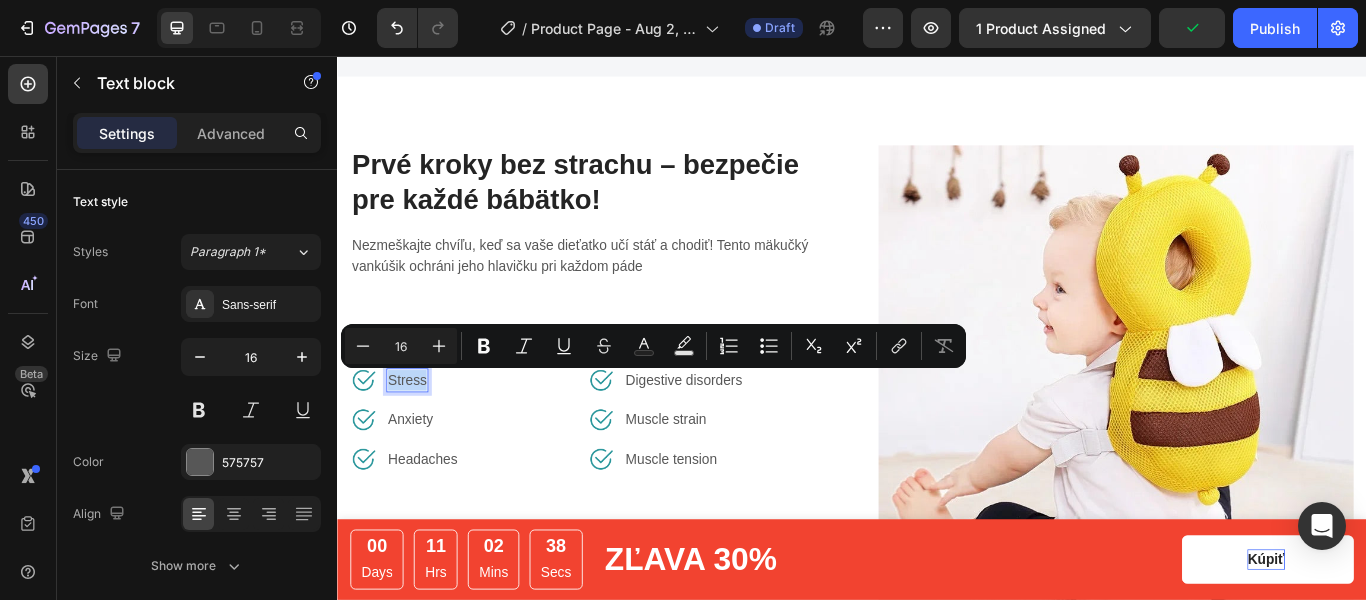 drag, startPoint x: 439, startPoint y: 432, endPoint x: 398, endPoint y: 431, distance: 41.01219 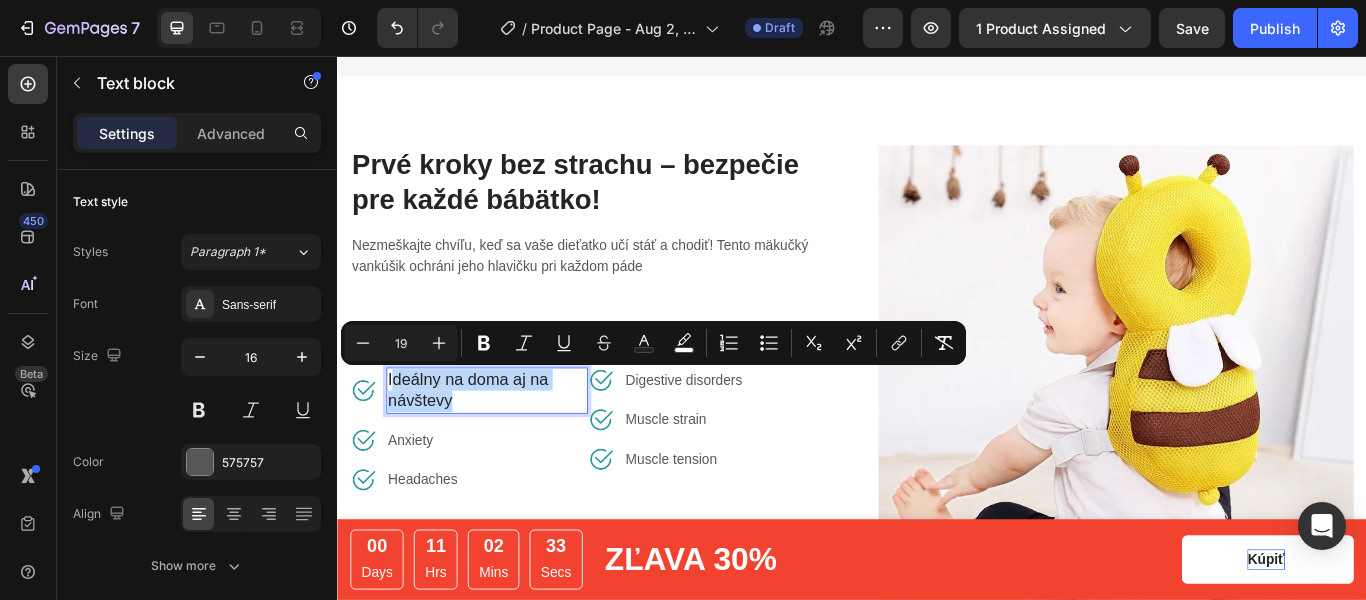drag, startPoint x: 468, startPoint y: 454, endPoint x: 398, endPoint y: 430, distance: 74 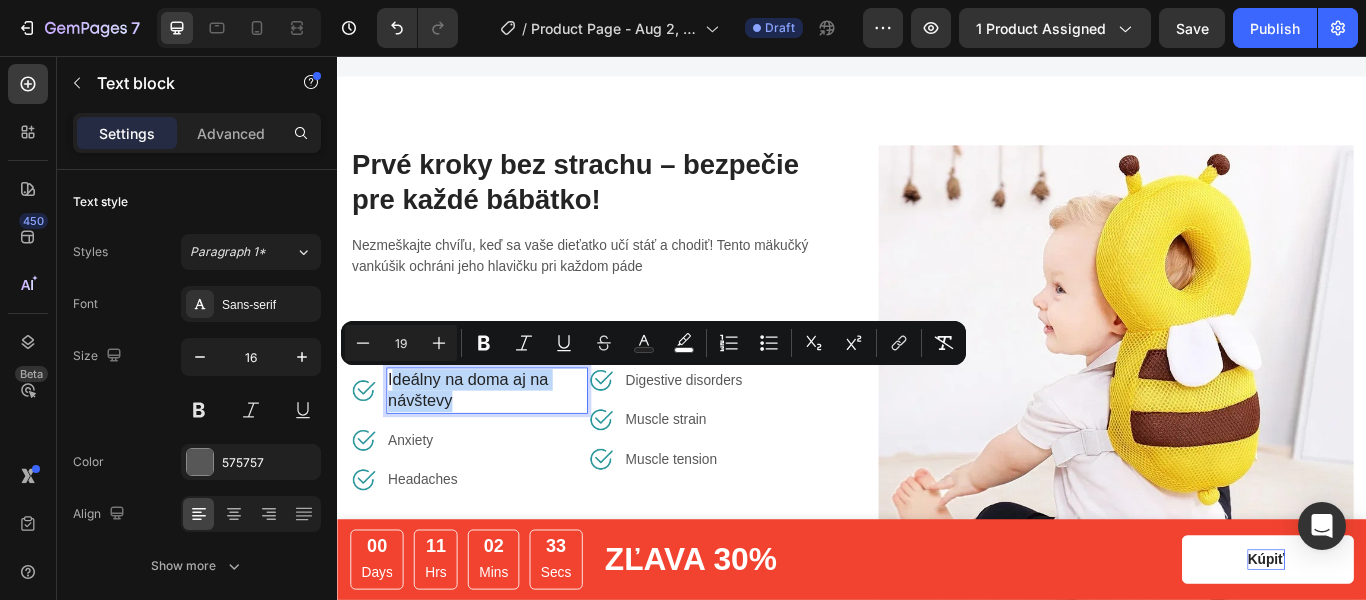 click on "Ideálny na doma aj na návštevy" at bounding box center [489, 445] 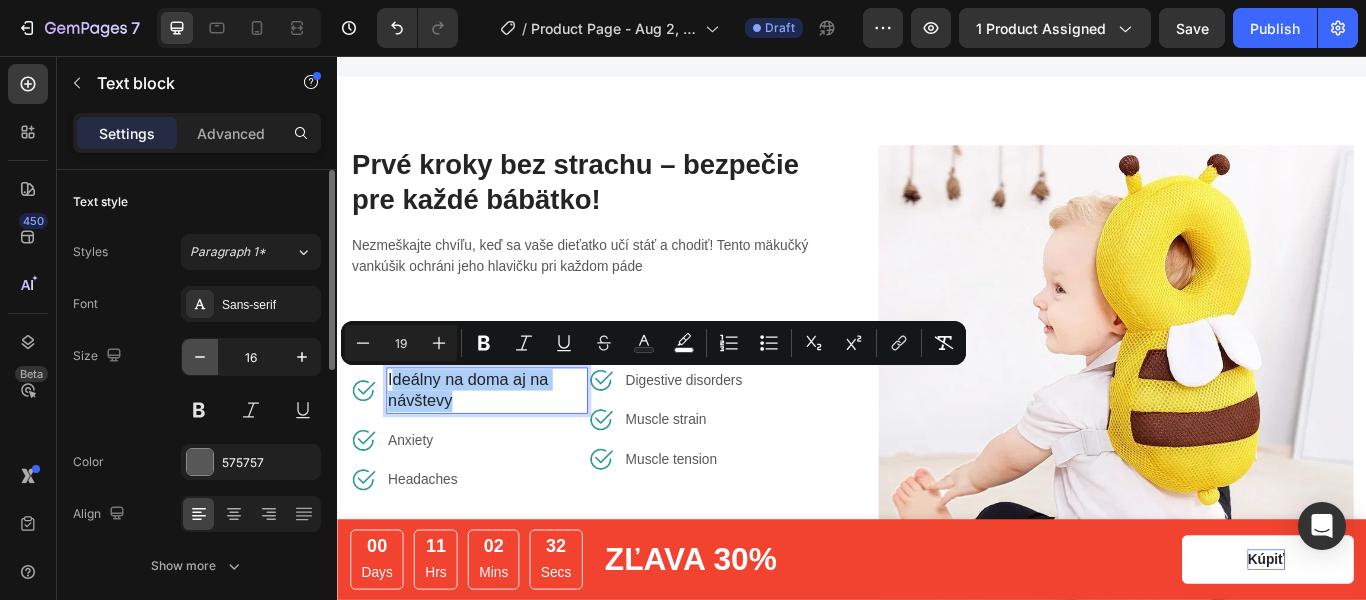 click 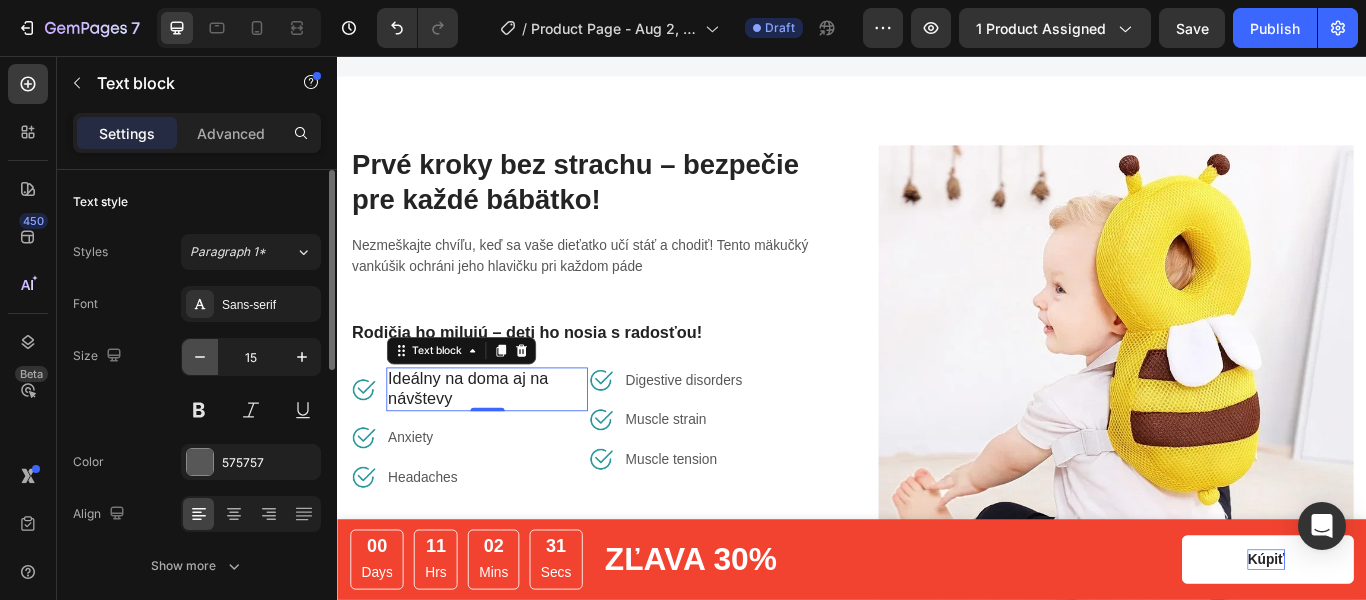 click 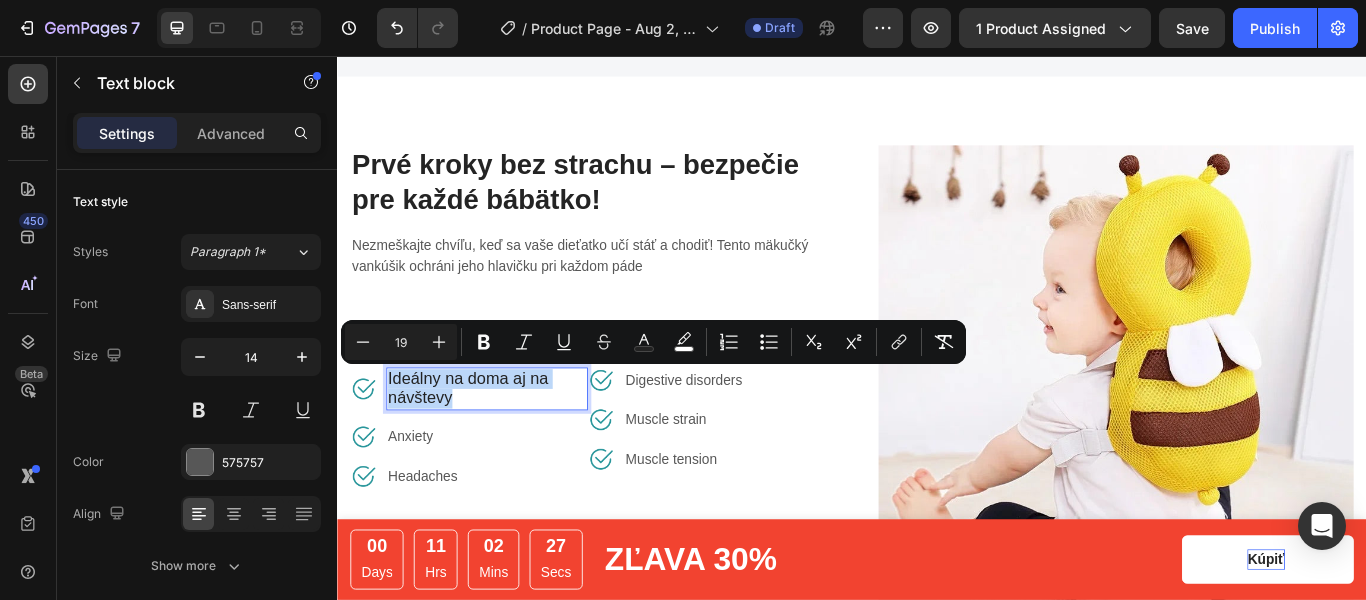 drag, startPoint x: 474, startPoint y: 451, endPoint x: 395, endPoint y: 426, distance: 82.86133 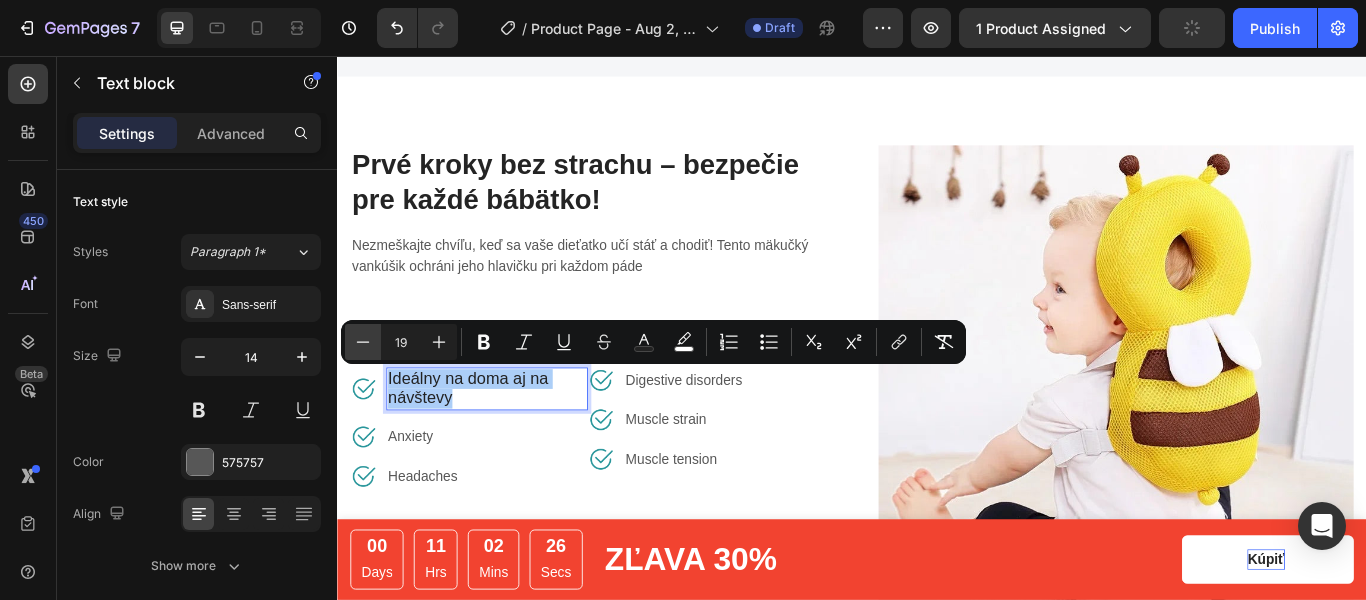 click 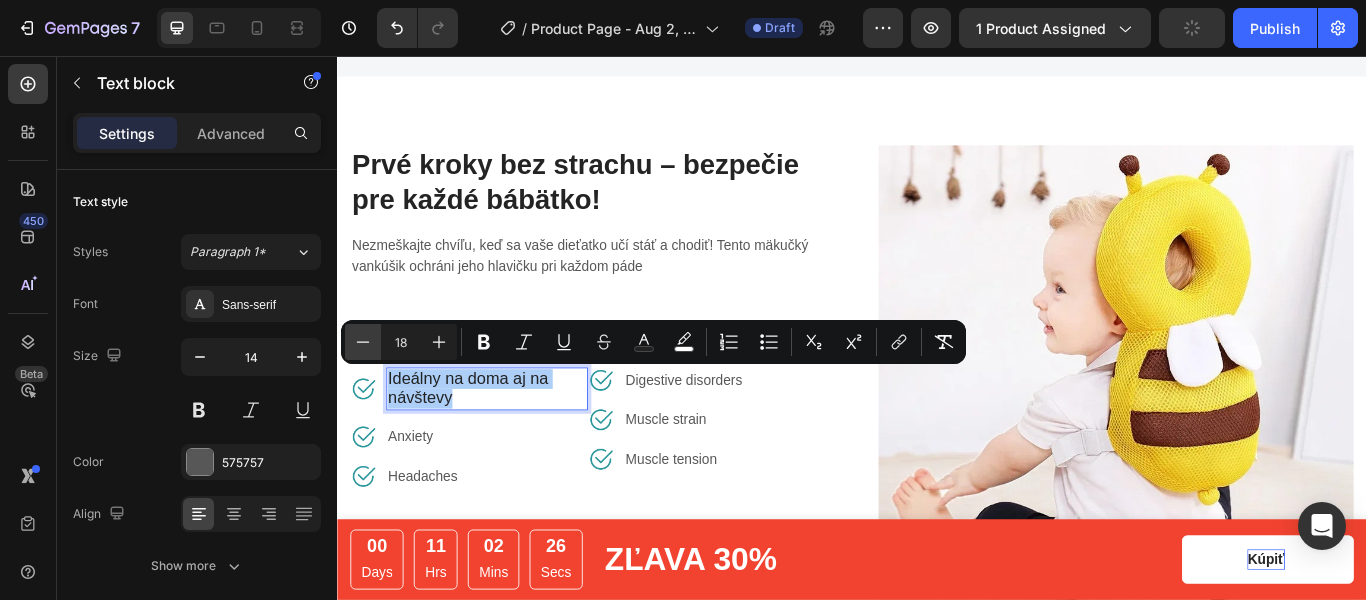 click 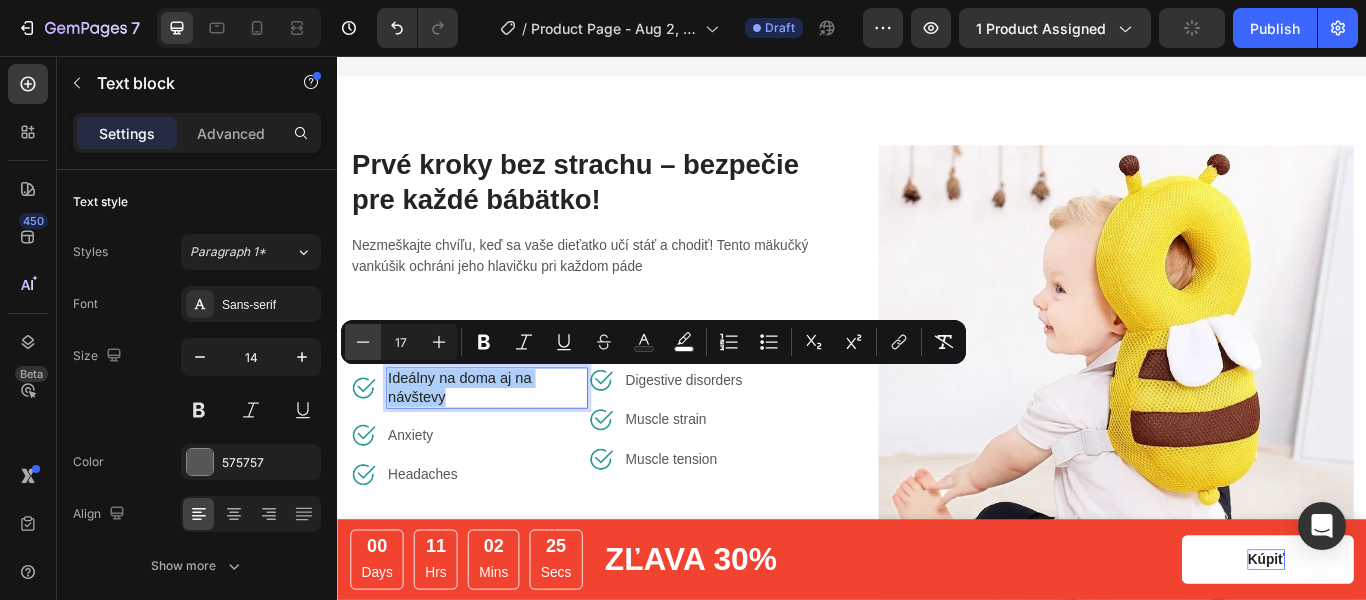 click 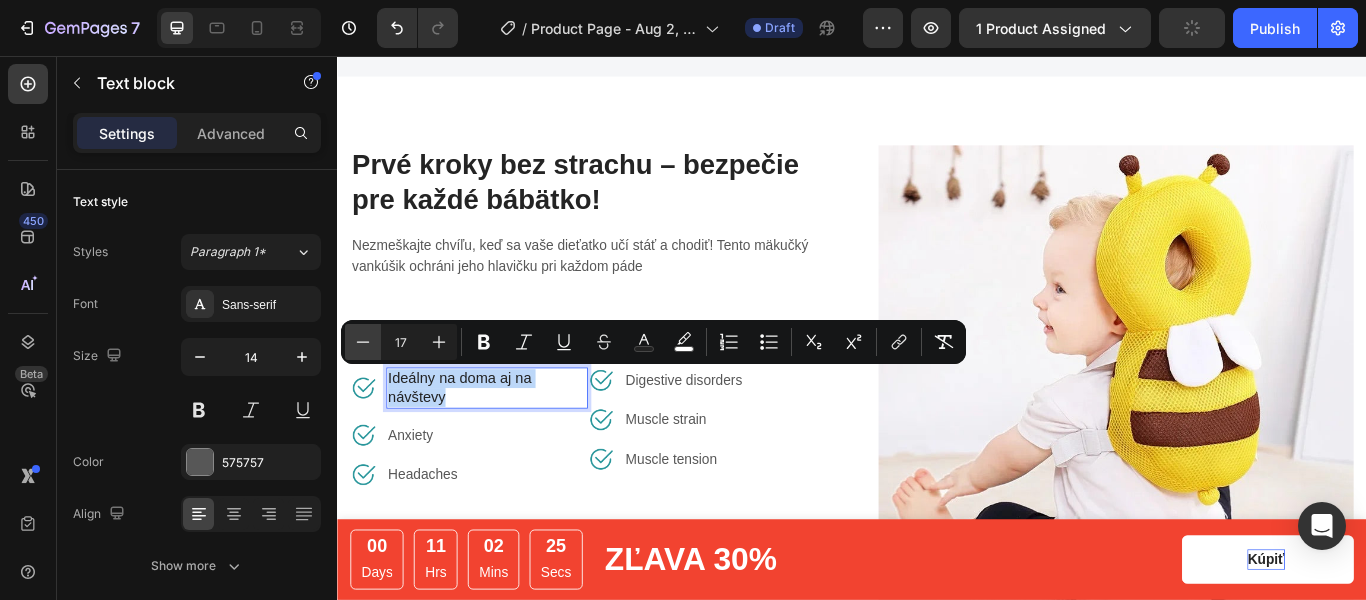 type on "16" 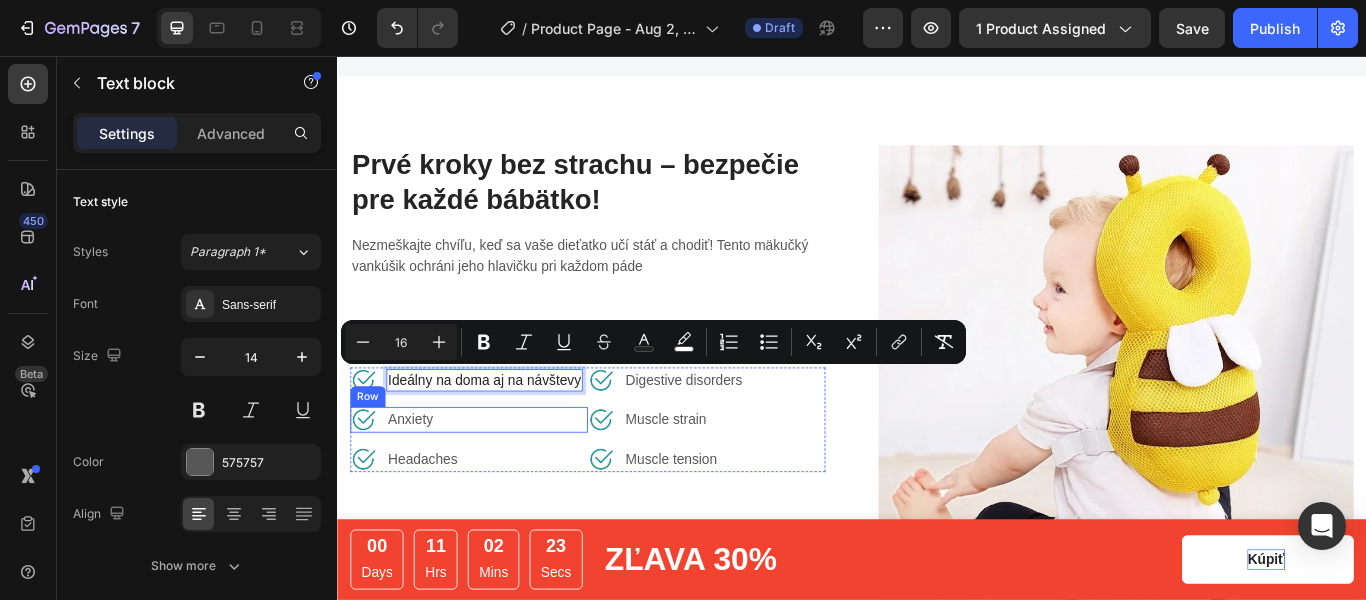 click on "Image Anxiety Text block Row" at bounding box center [490, 480] 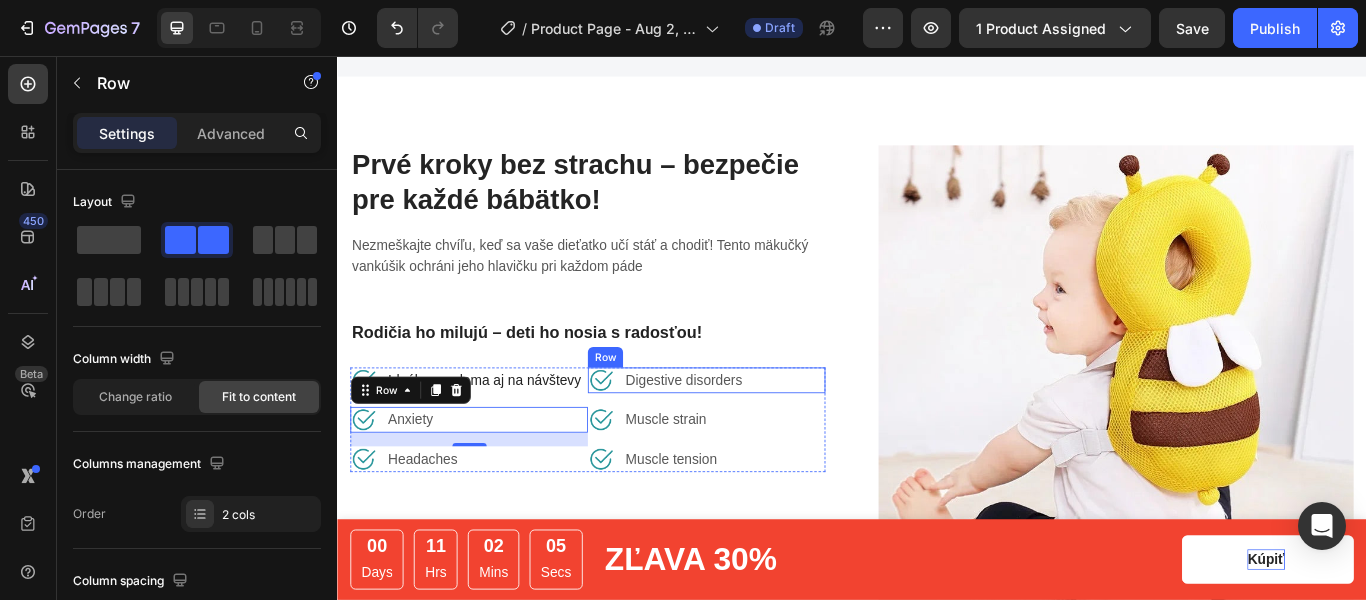click on "Image Digestive disorders Text block Row" at bounding box center [767, 434] 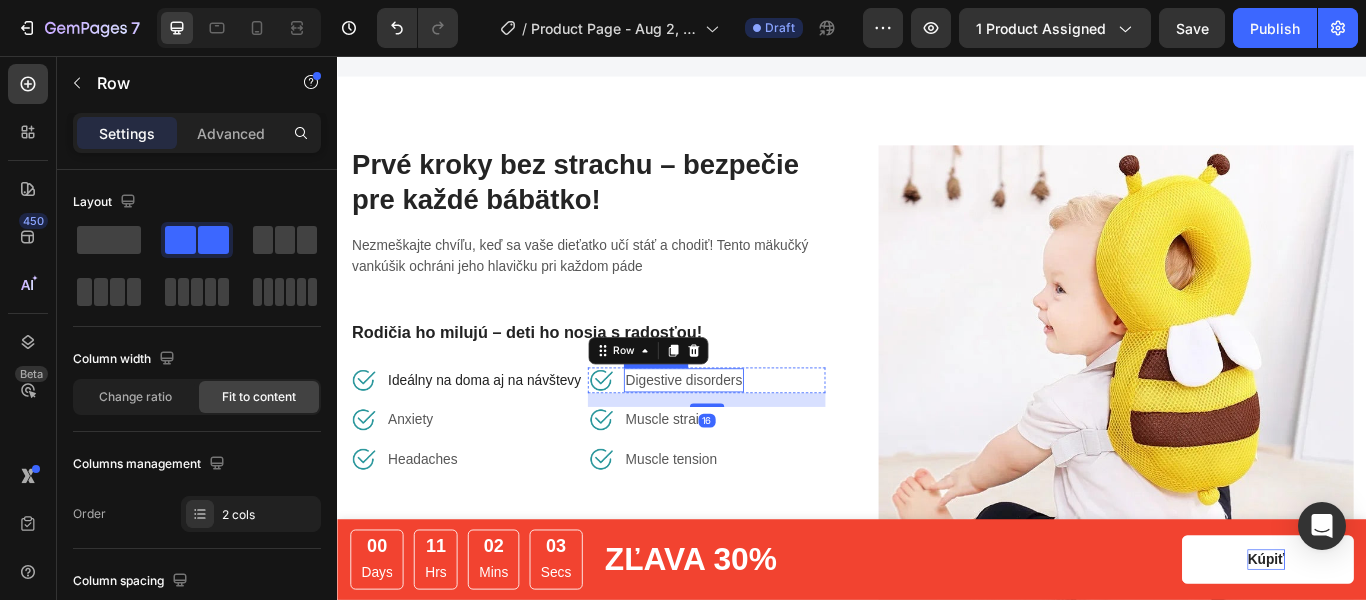 click on "Digestive disorders" at bounding box center (741, 434) 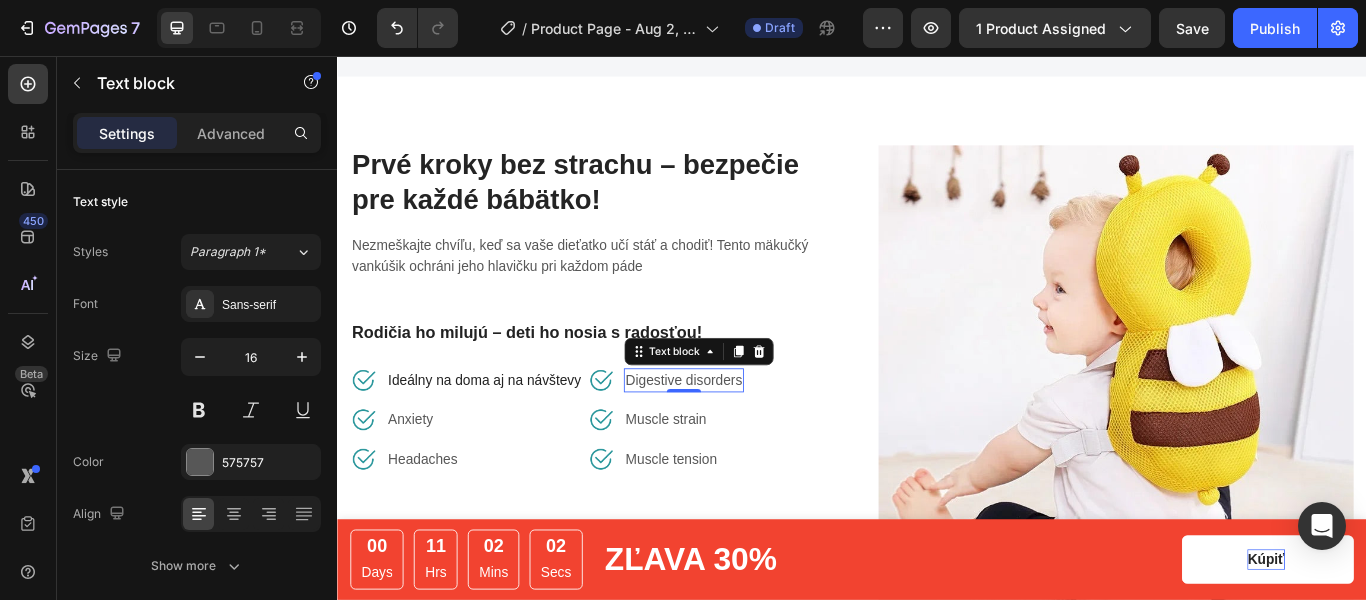 click on "Digestive disorders" at bounding box center [741, 434] 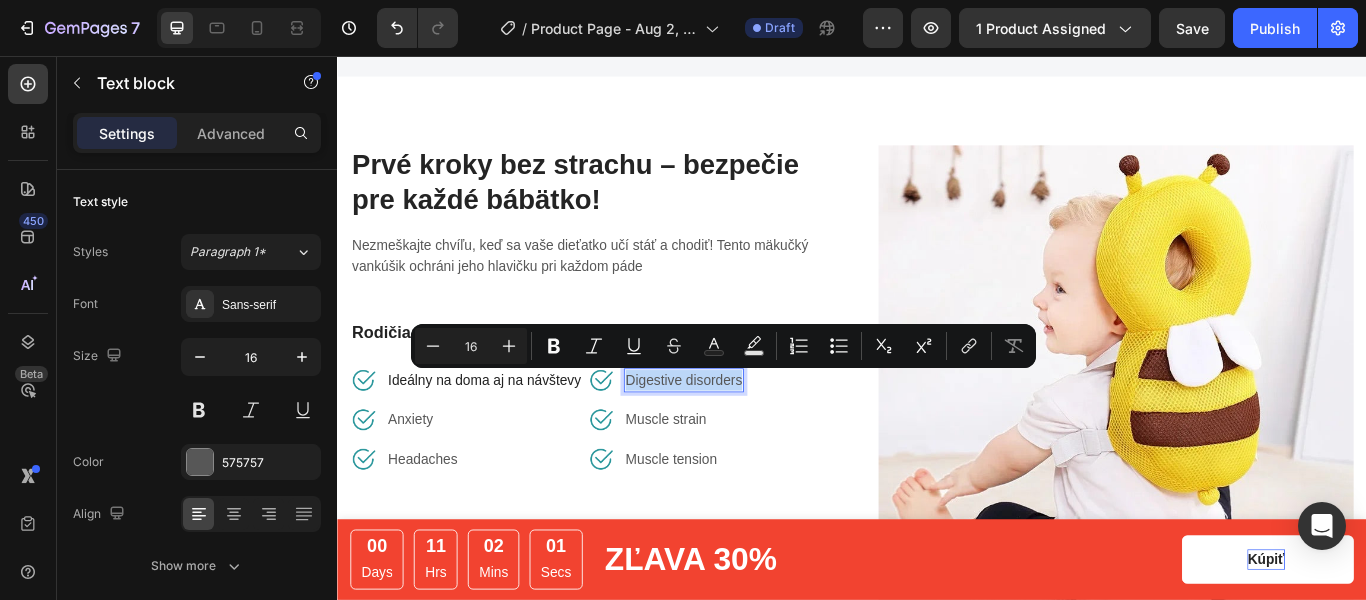 drag, startPoint x: 802, startPoint y: 434, endPoint x: 671, endPoint y: 425, distance: 131.30879 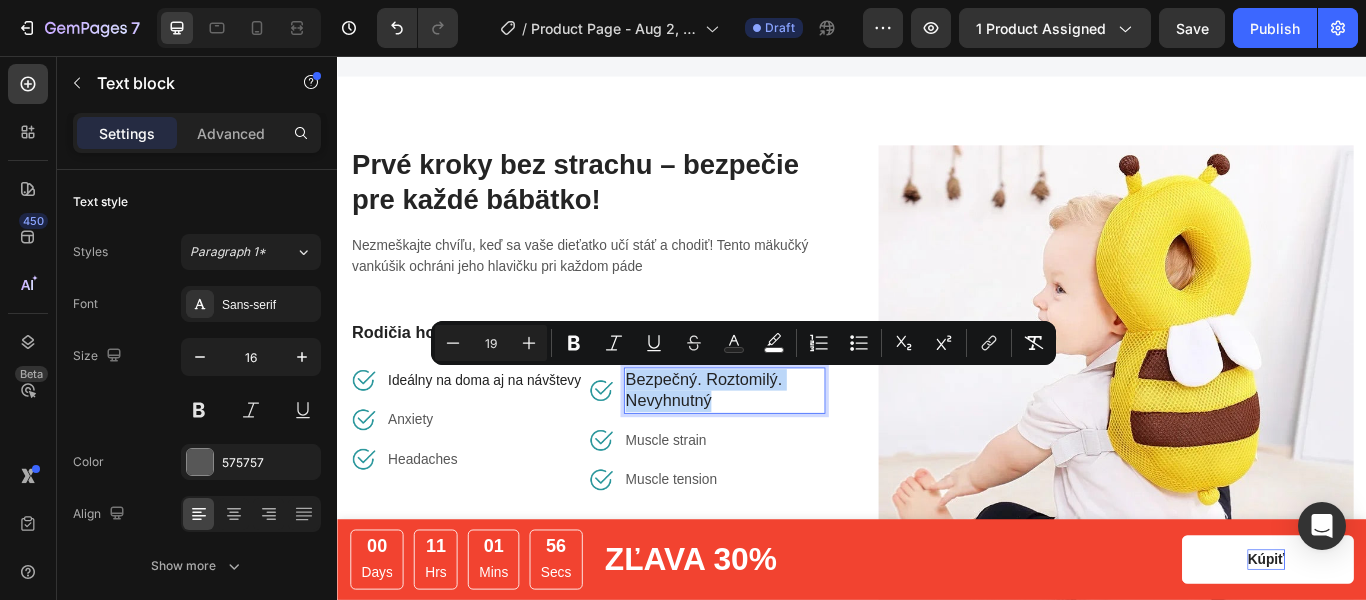 drag, startPoint x: 764, startPoint y: 453, endPoint x: 672, endPoint y: 423, distance: 96.76776 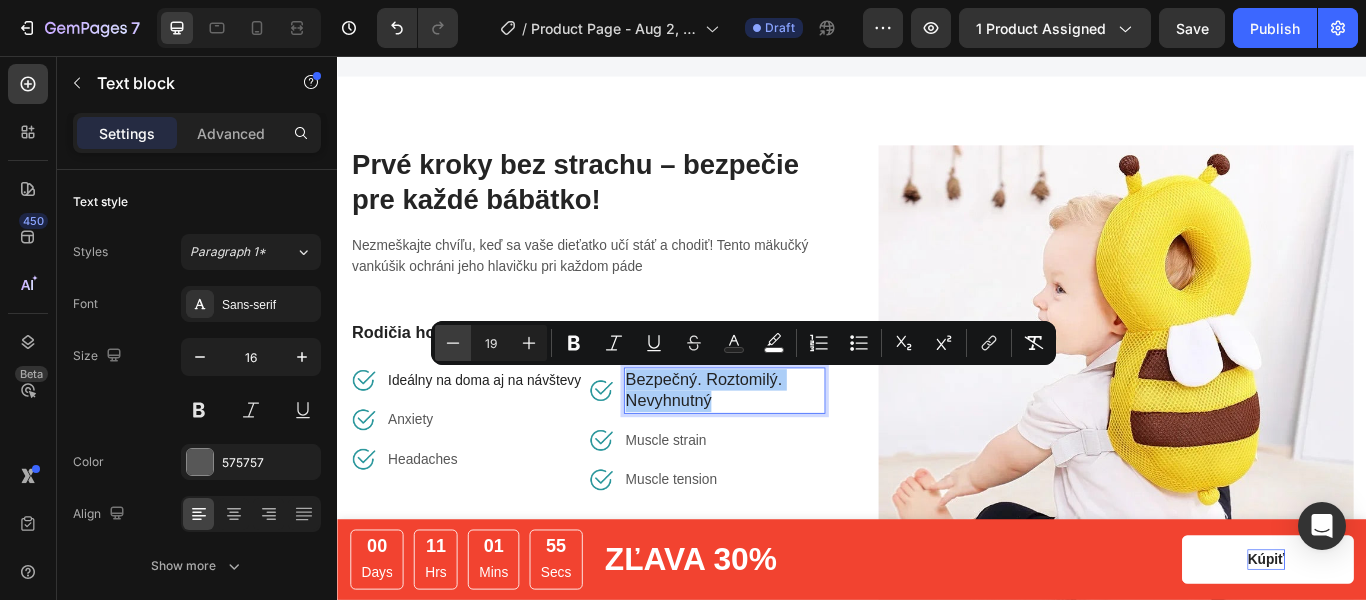 click 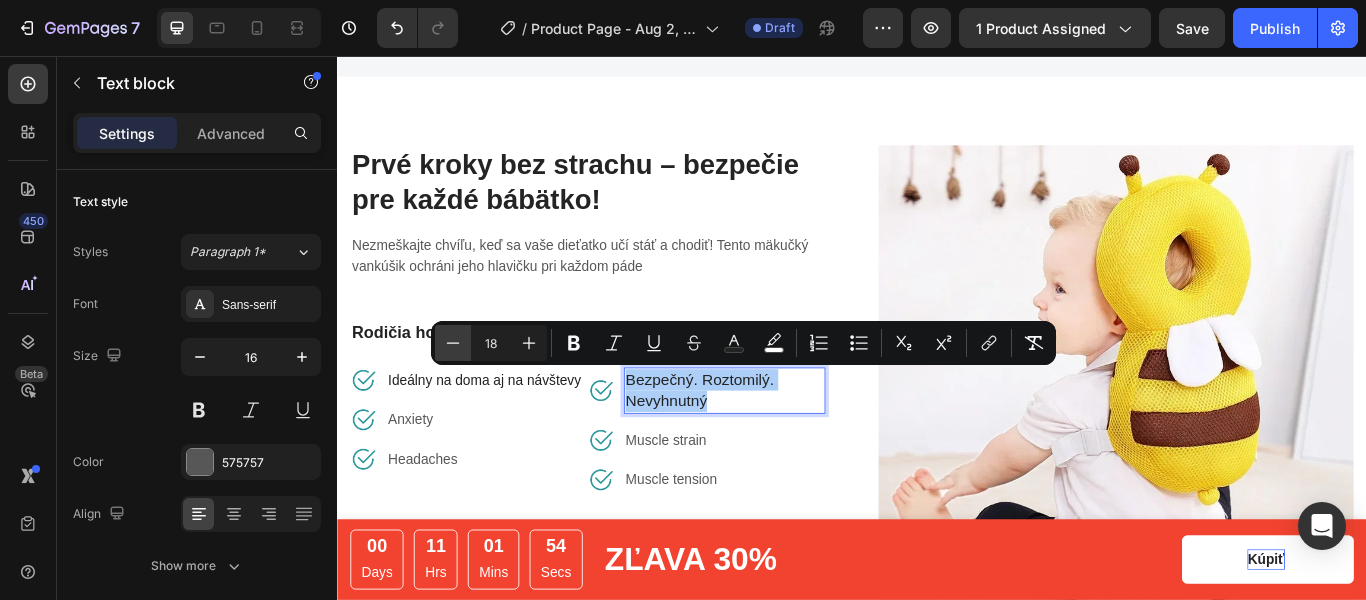 click 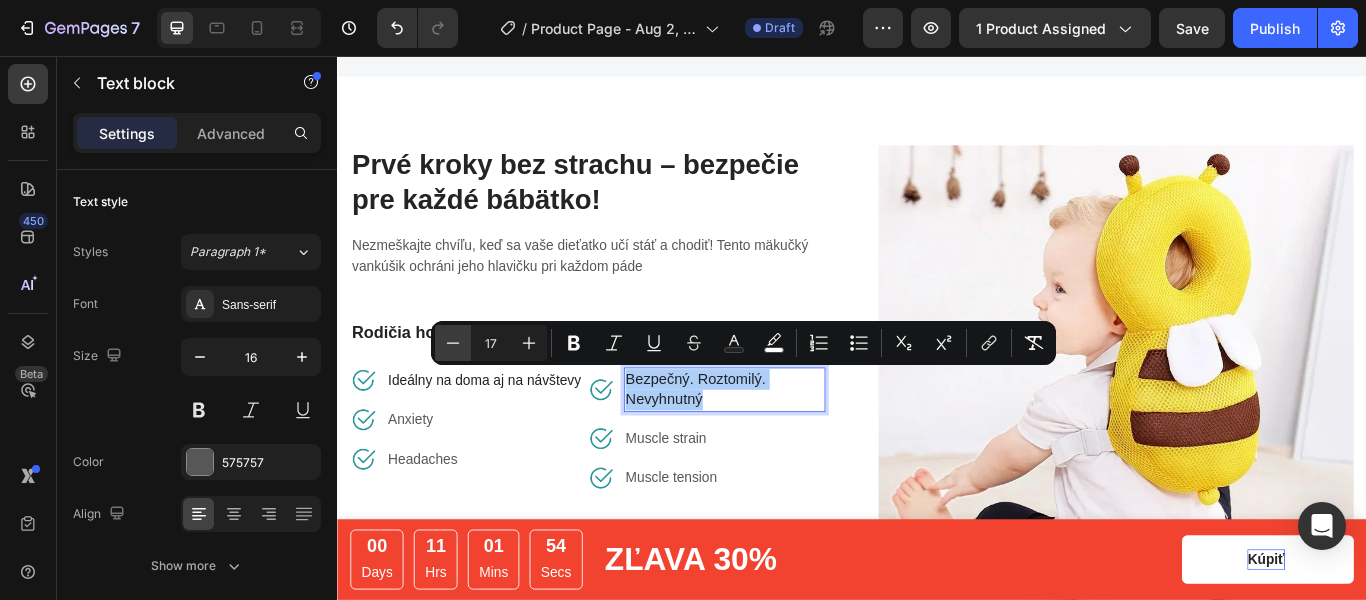 click 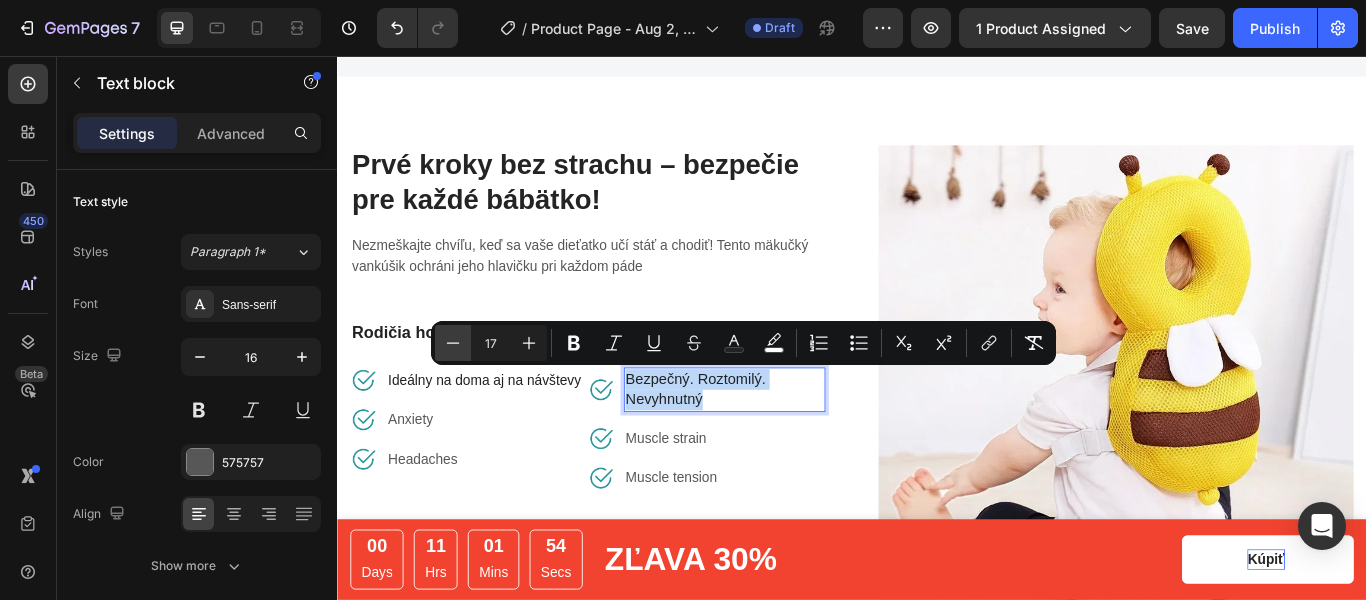 type on "16" 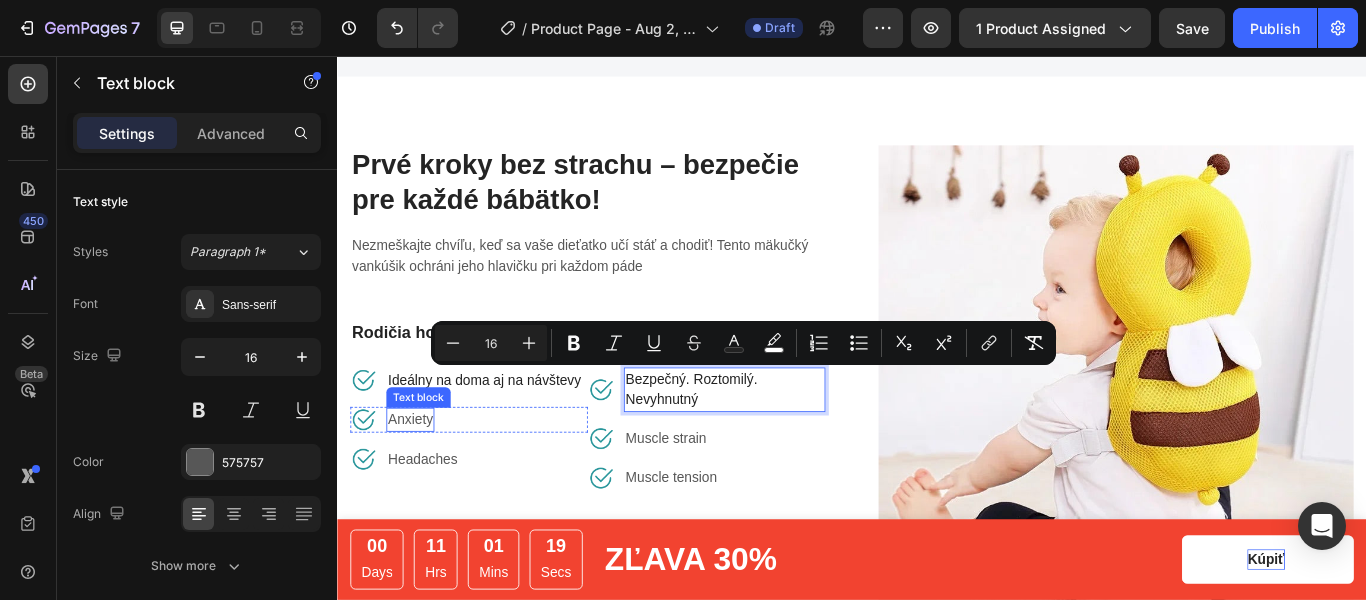 click on "Anxiety" at bounding box center [422, 480] 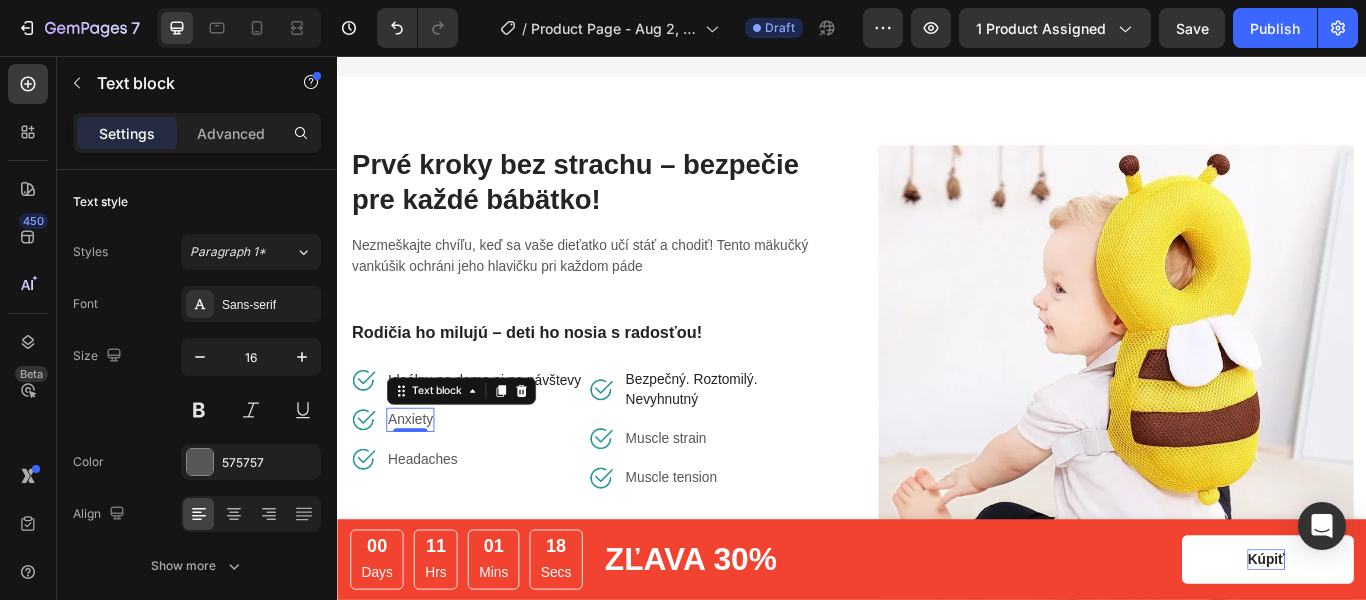 click on "Anxiety" at bounding box center (422, 480) 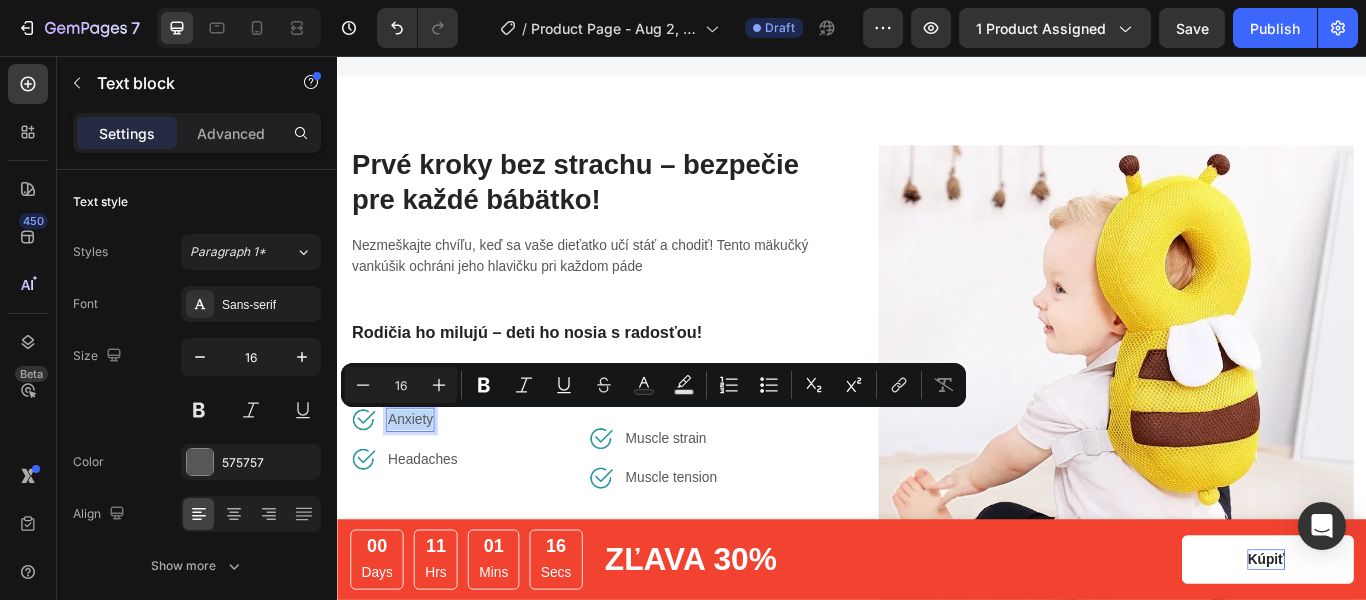 drag, startPoint x: 446, startPoint y: 479, endPoint x: 396, endPoint y: 478, distance: 50.01 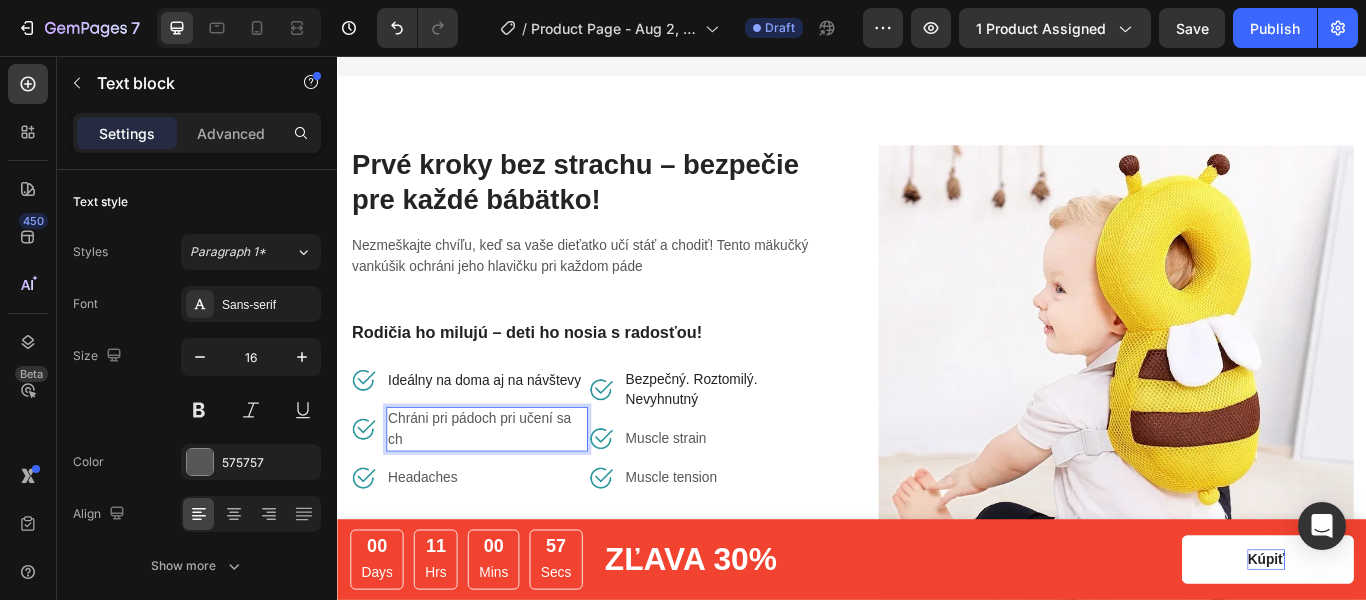scroll, scrollTop: 1587, scrollLeft: 0, axis: vertical 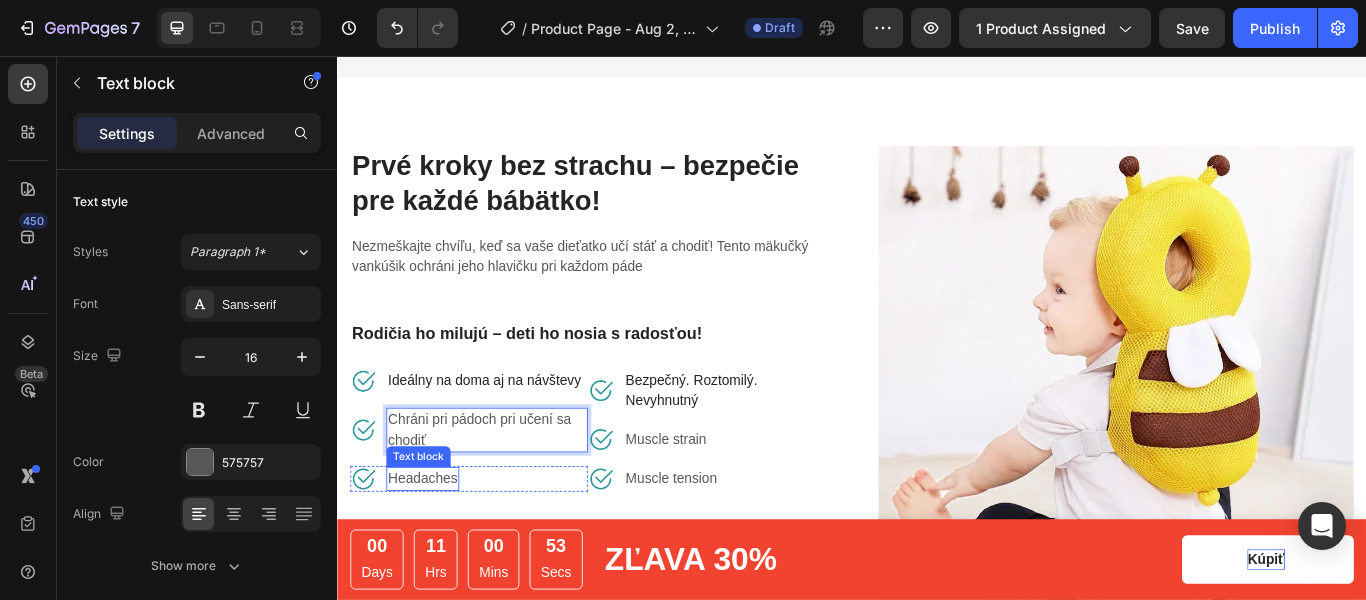 click on "Headaches" at bounding box center (436, 549) 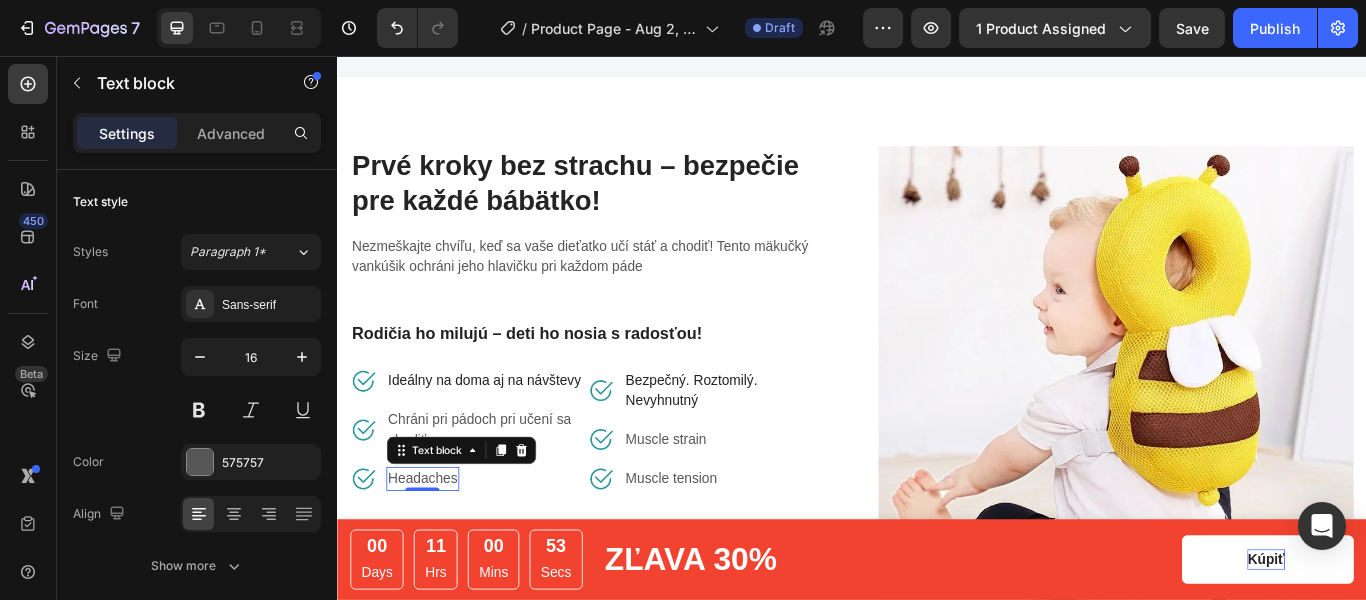 click on "Headaches" at bounding box center (436, 549) 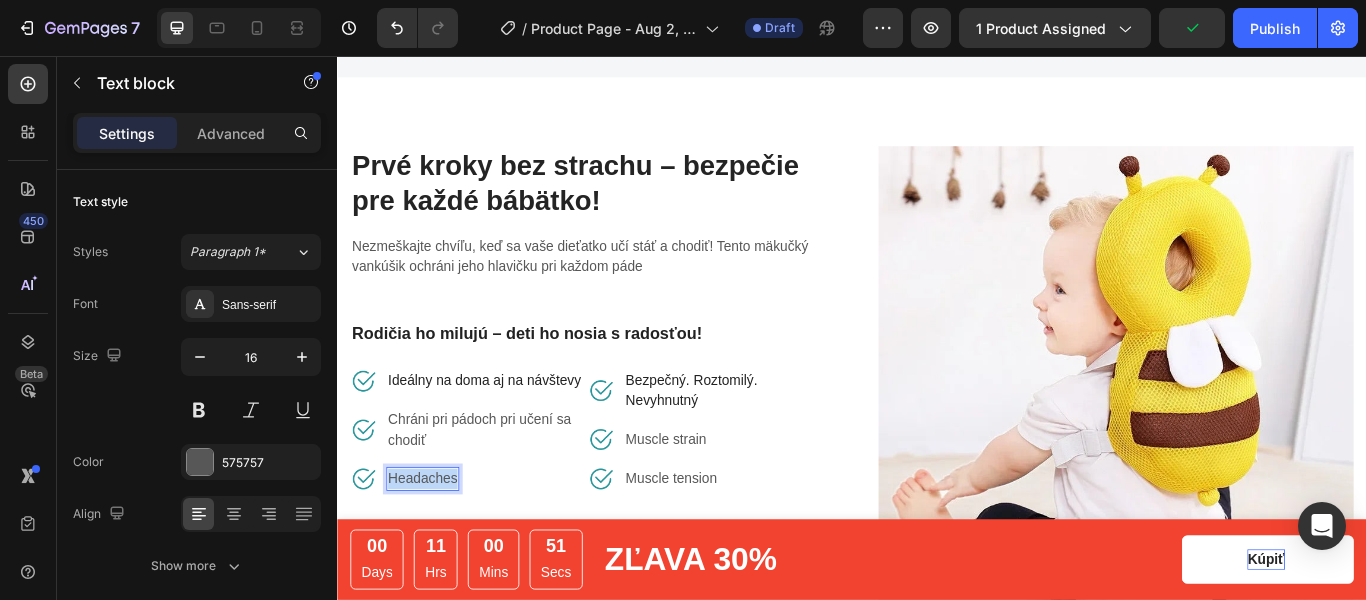 drag, startPoint x: 476, startPoint y: 548, endPoint x: 397, endPoint y: 542, distance: 79.22752 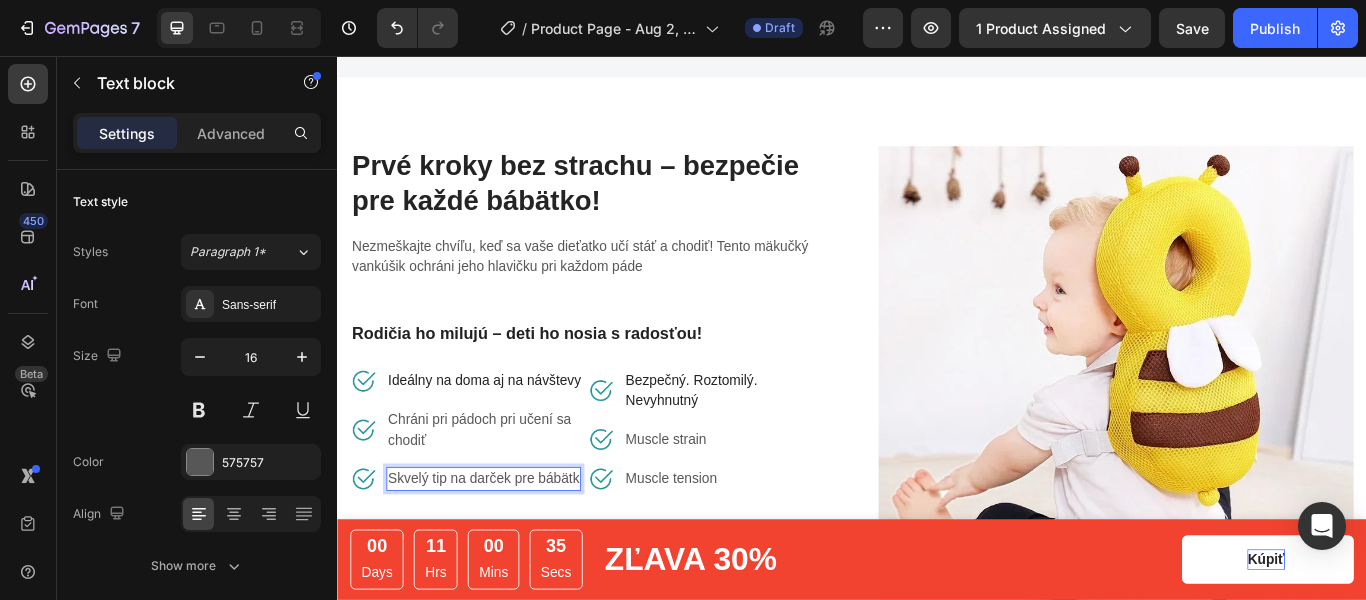 scroll, scrollTop: 1586, scrollLeft: 0, axis: vertical 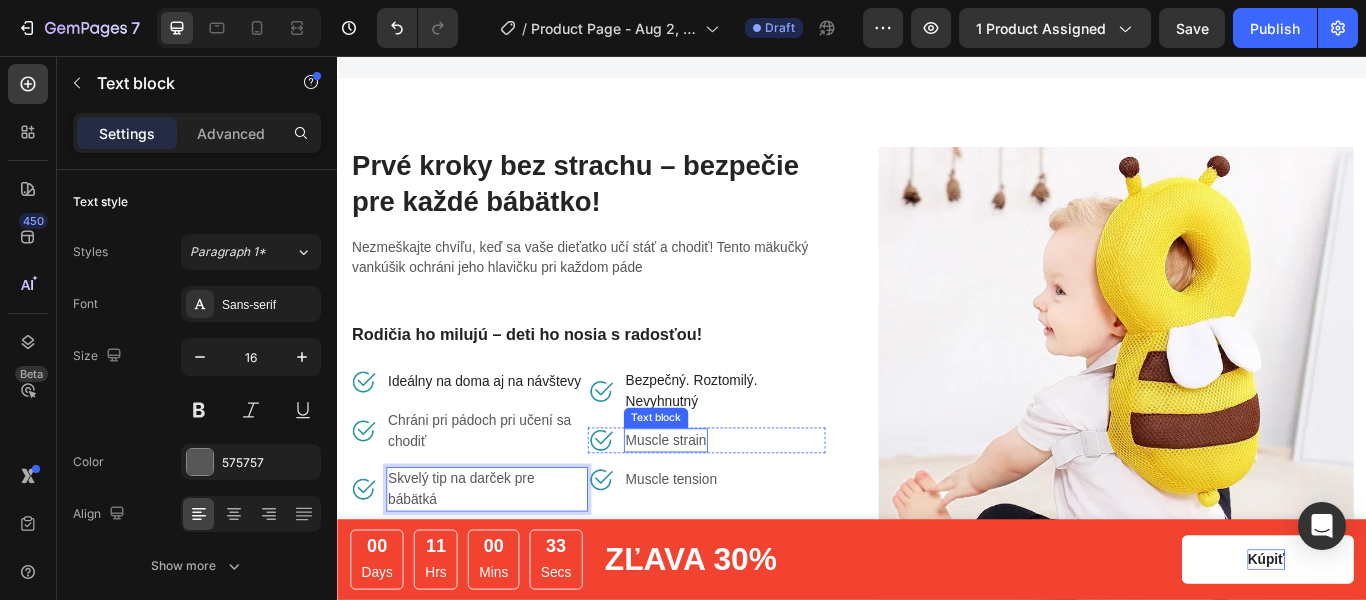 click on "Muscle strain" at bounding box center [720, 504] 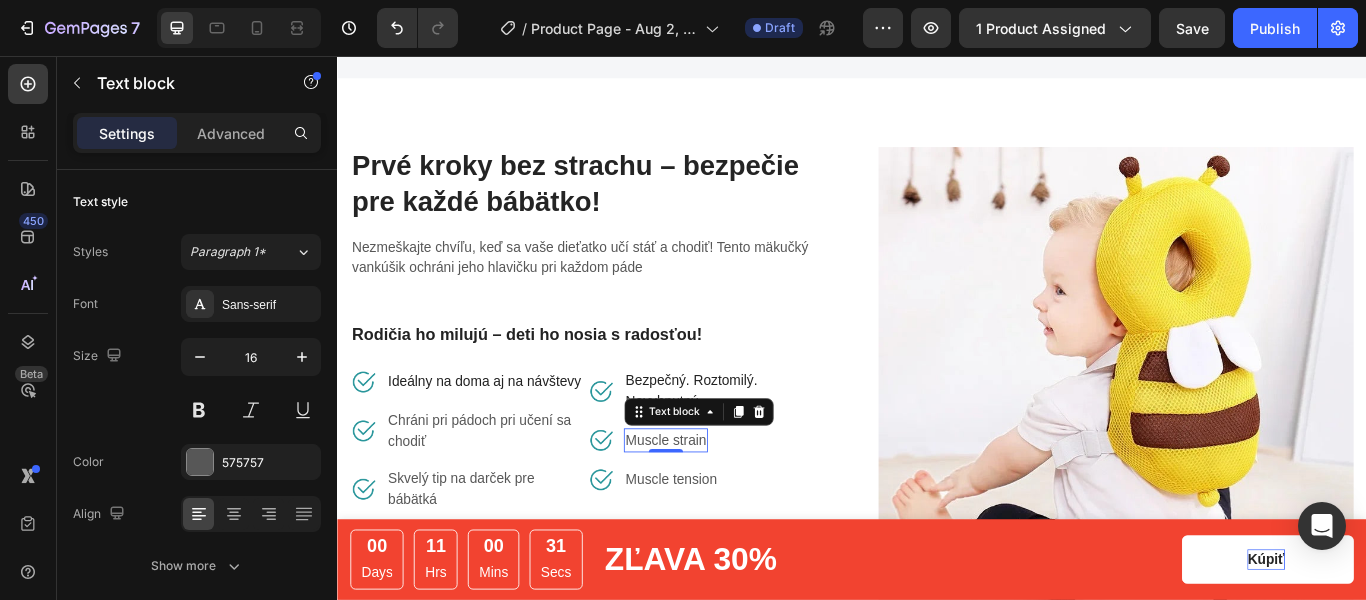click on "Muscle strain" at bounding box center (720, 504) 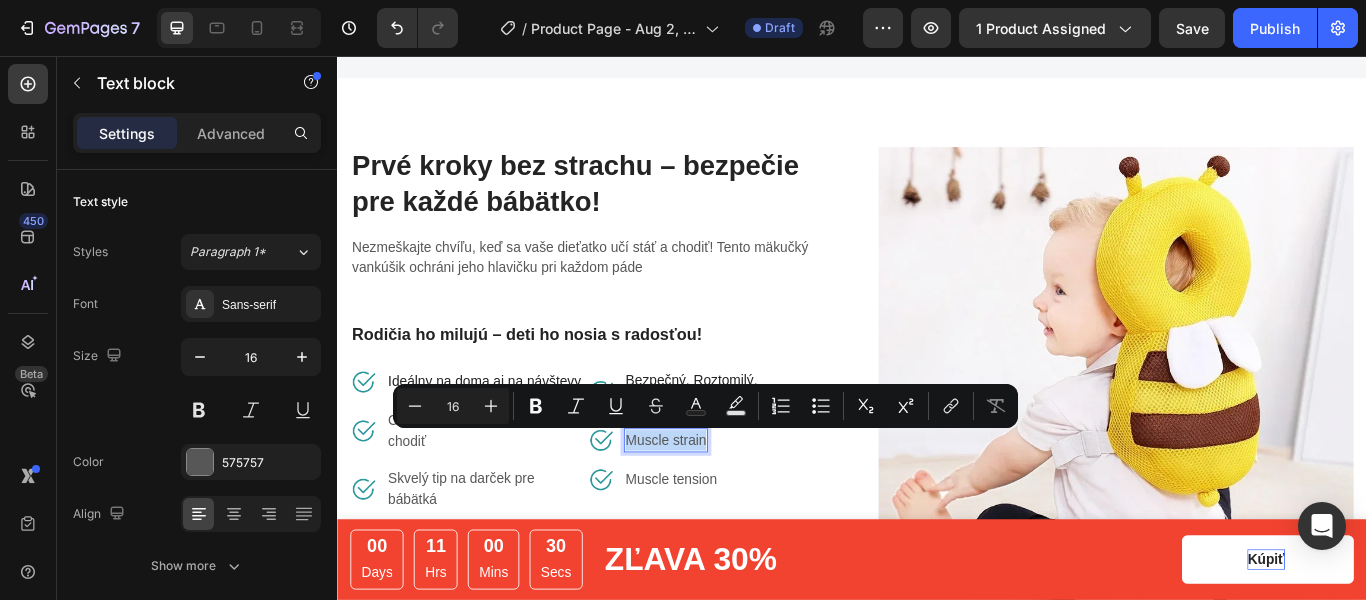 drag, startPoint x: 762, startPoint y: 508, endPoint x: 672, endPoint y: 500, distance: 90.35486 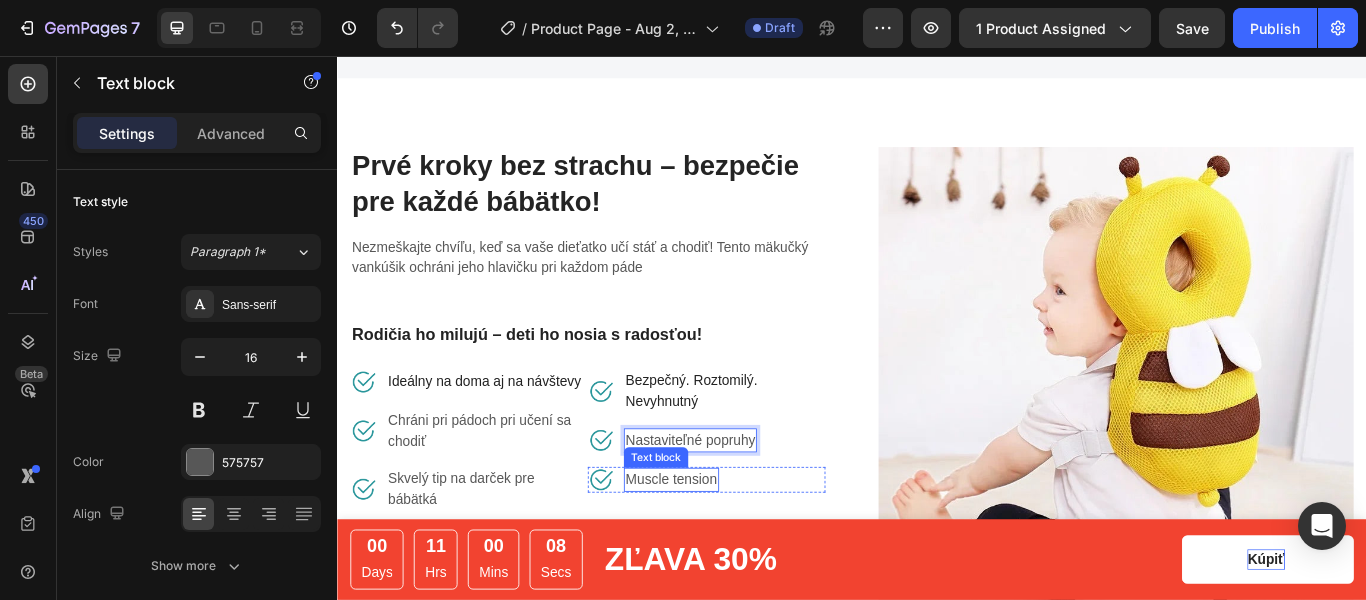click on "Muscle tension" at bounding box center (726, 550) 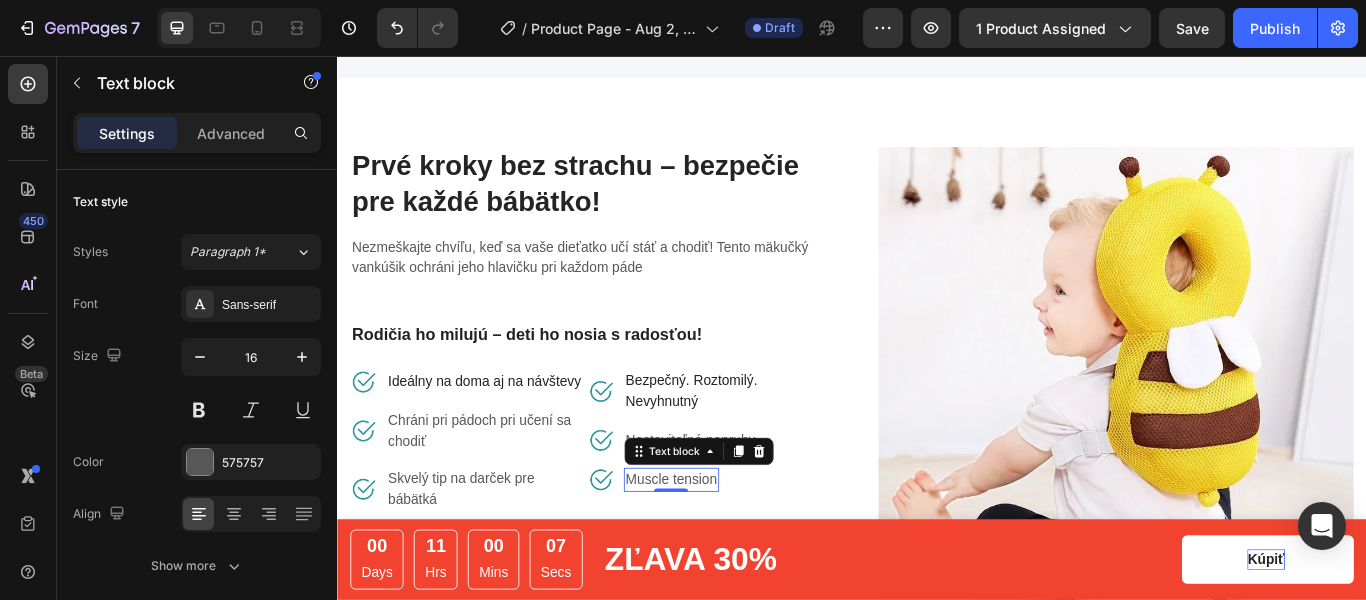 click on "Muscle tension" at bounding box center (726, 550) 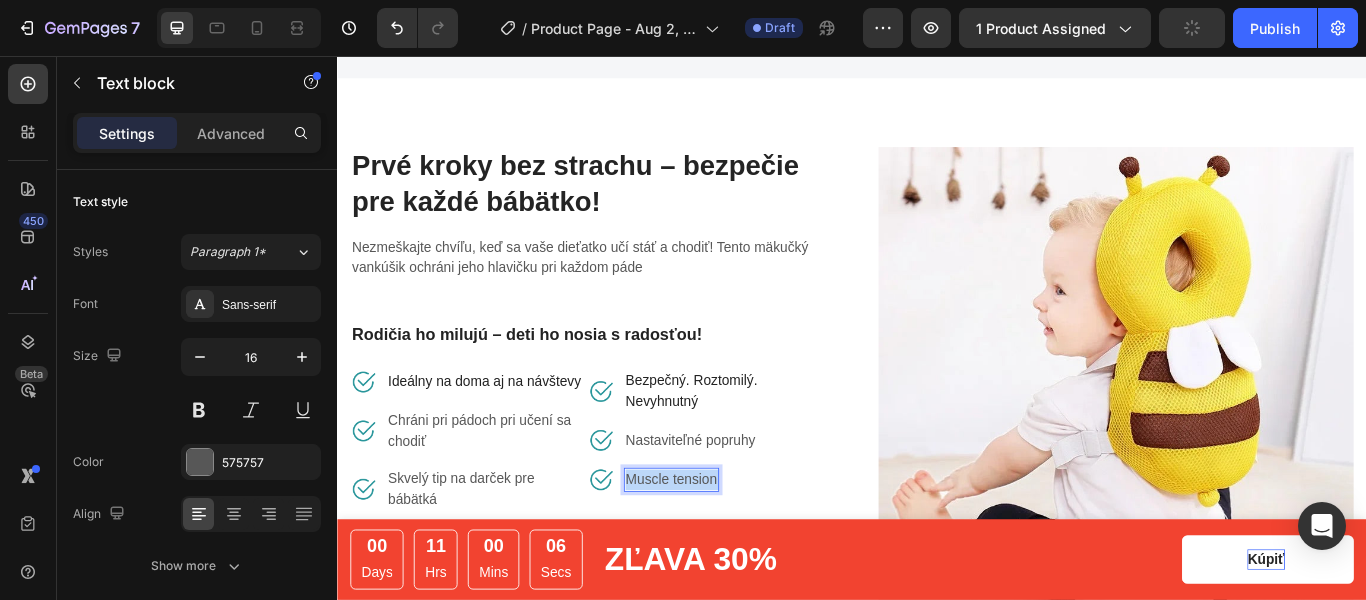 drag, startPoint x: 773, startPoint y: 550, endPoint x: 678, endPoint y: 548, distance: 95.02105 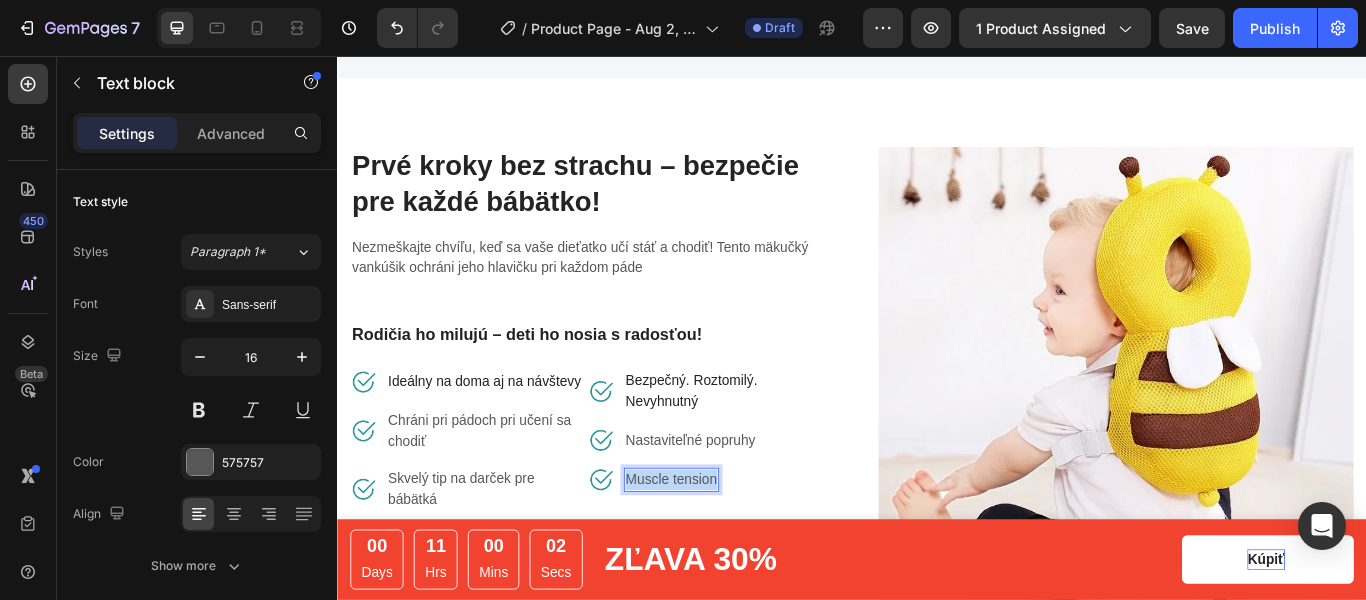 drag, startPoint x: 775, startPoint y: 549, endPoint x: 672, endPoint y: 548, distance: 103.00485 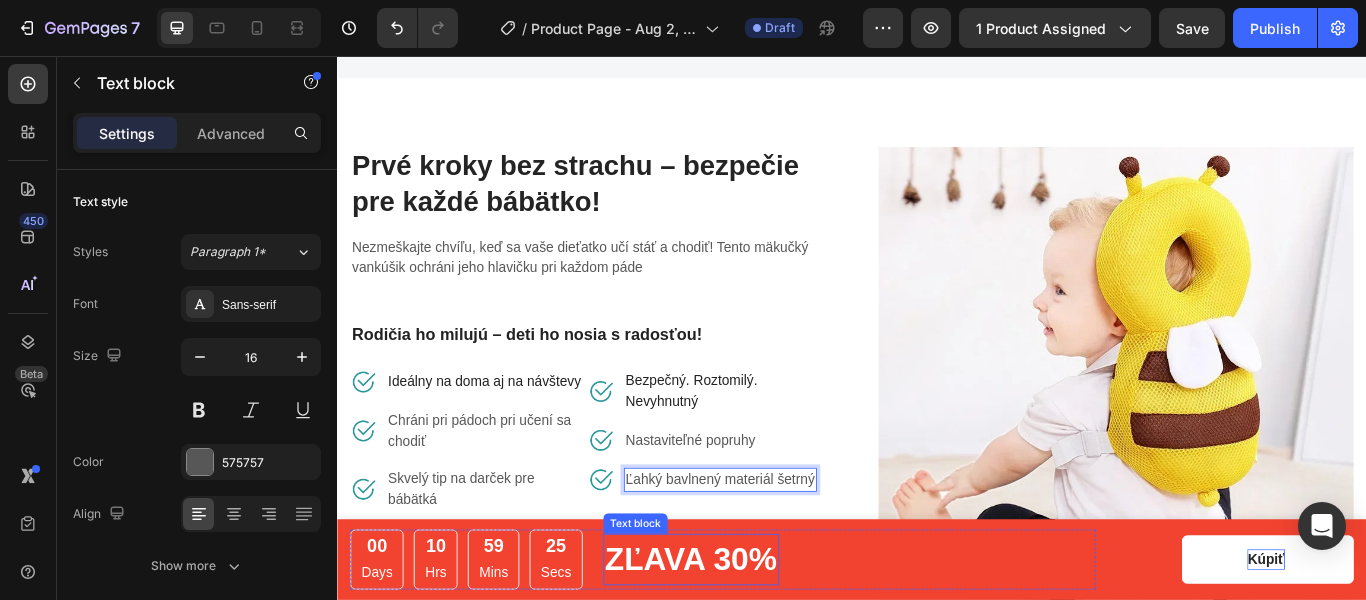 scroll, scrollTop: 1585, scrollLeft: 0, axis: vertical 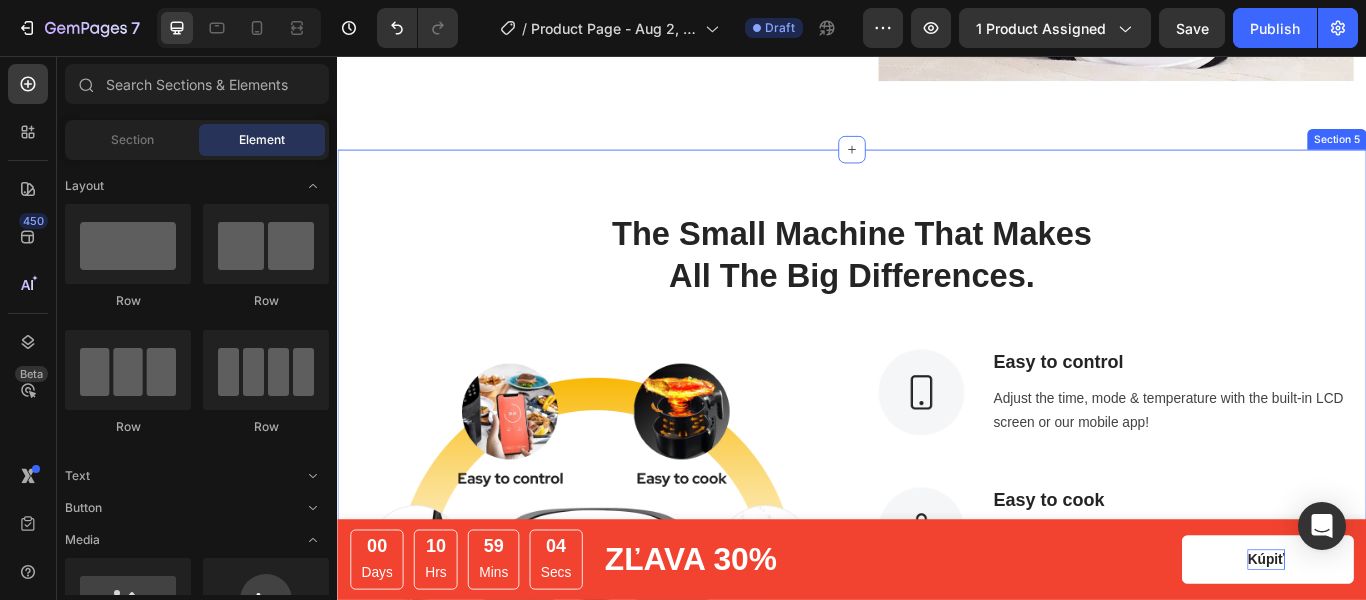 click on "The Small Machine That Makes  All The Big Differences. Heading Row Image Image Easy to control Text block Adjust the time, mode & temperature with the built-in LCD screen or our mobile app! Text block Row Image Easy to cook Text block With the 360° Air Circulation technology, cook your food quickly, evenly - and less oily. Text block Row Image Easy to accommodate Text block 2.5L capacity - perfect for a family of four and won’t take up too much of your counter space! Text block Row Image Easy to clean Text block Non-sticky & dishwasher-safe fry basket that makes all the cleaning hassles go away. Text block Row Row Section 5" at bounding box center (937, 610) 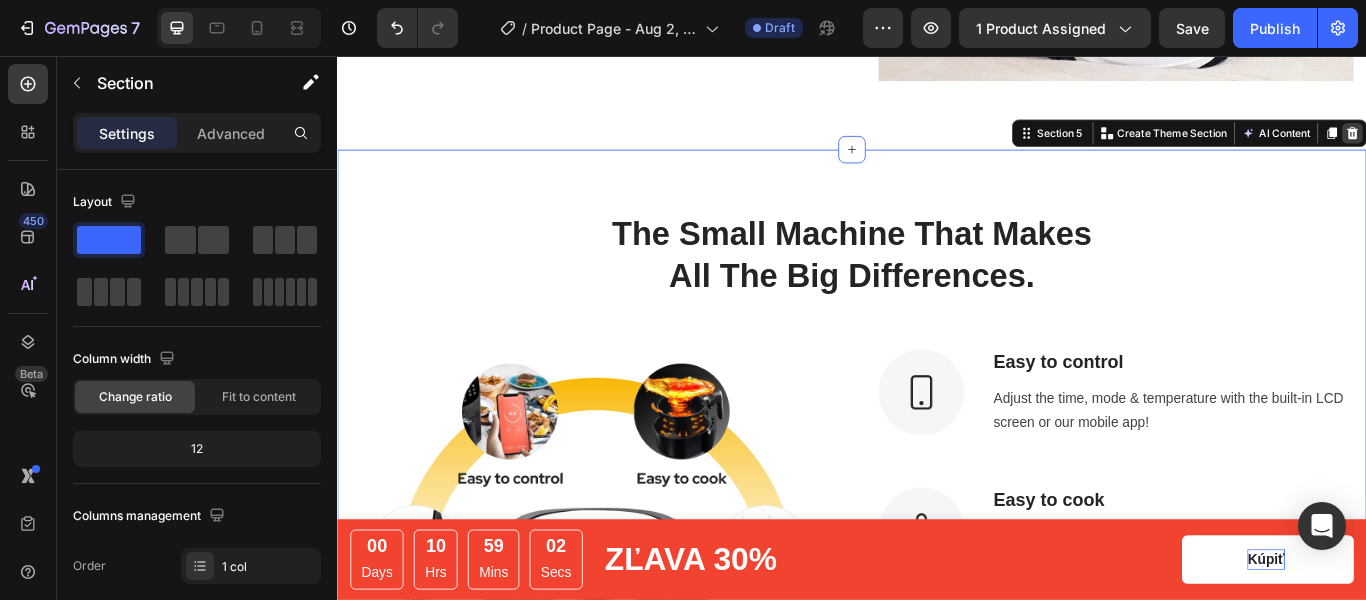 click 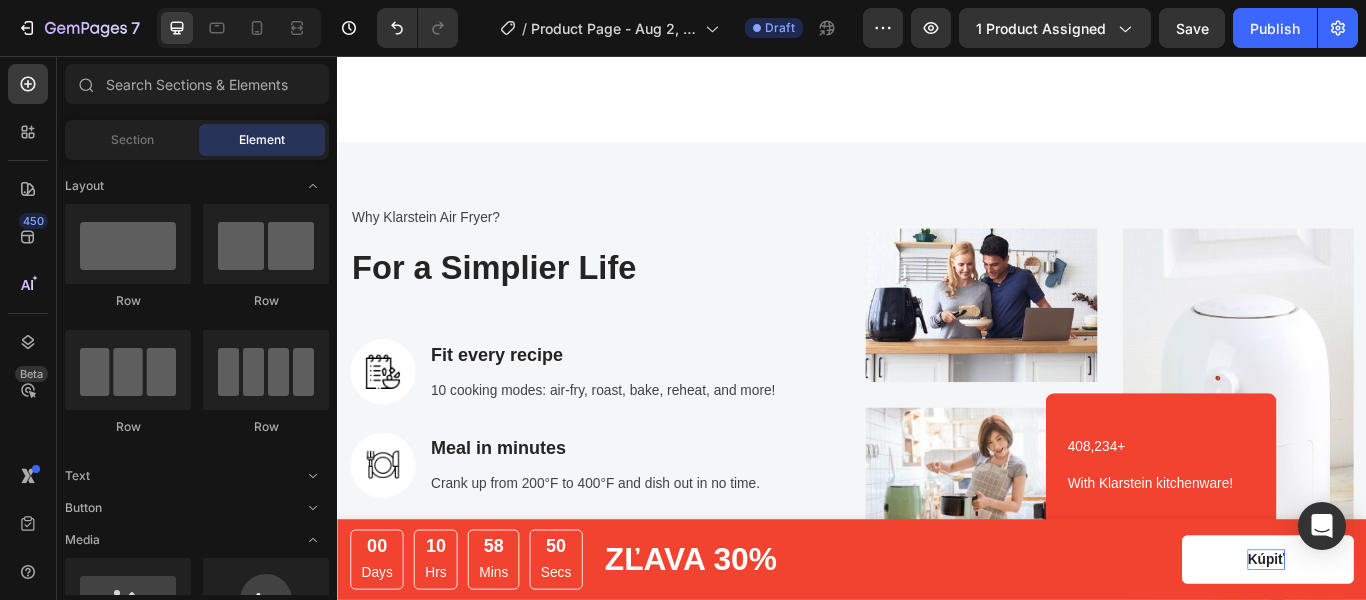 scroll, scrollTop: 2700, scrollLeft: 0, axis: vertical 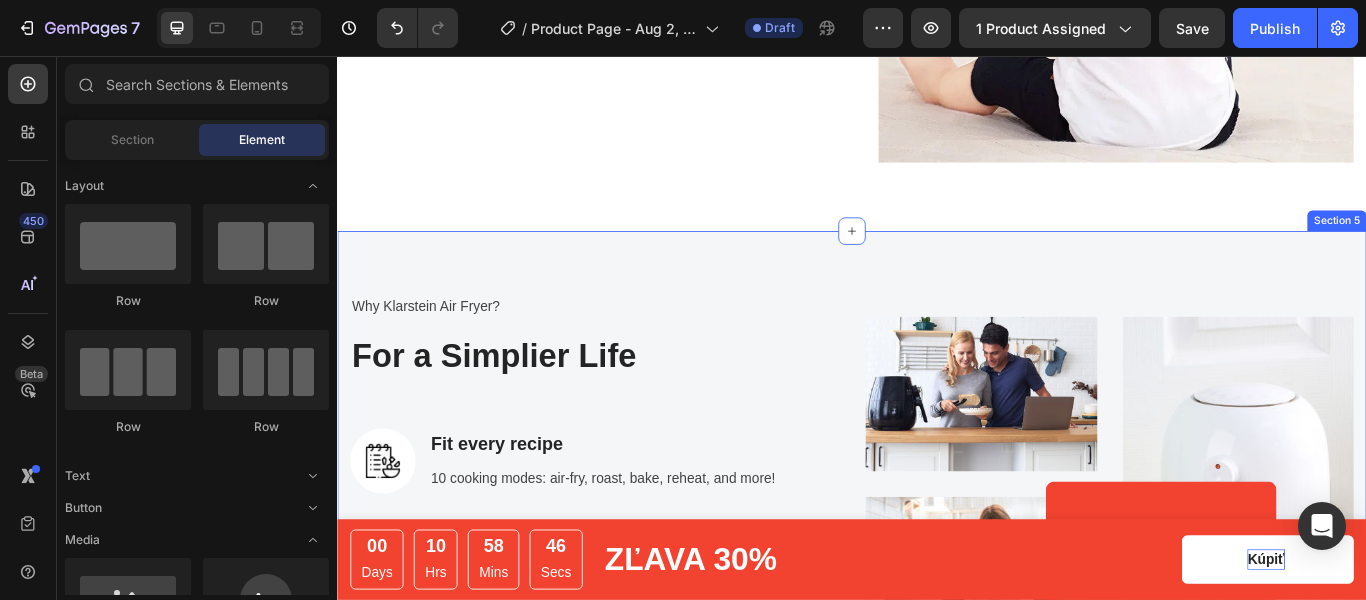 click on "Why Klarstein Air Fryer? Text block For a Simplier Life Heading Image Fit every recipe Text block 10 cooking modes: air-fry, roast, bake, reheat, and more! Text block Row Image Meal in minutes Text block Crank up from 200°F to 400°F and dish out in no time. Text block Row Image Crispy without the calories Text block Contain 75% less fat compared to traditional deep frying. Text block Row Image No more burnt food Text block Just set a timer, and cooking is now officially stress-free. Text block Row Row Image Image 408,234+ Heading With Klarstein kitchenware!  Text block Row 408,234+ Heading With Klarstein kitchenware!  Text block Row Image Row Row Row Section 5" at bounding box center (937, 611) 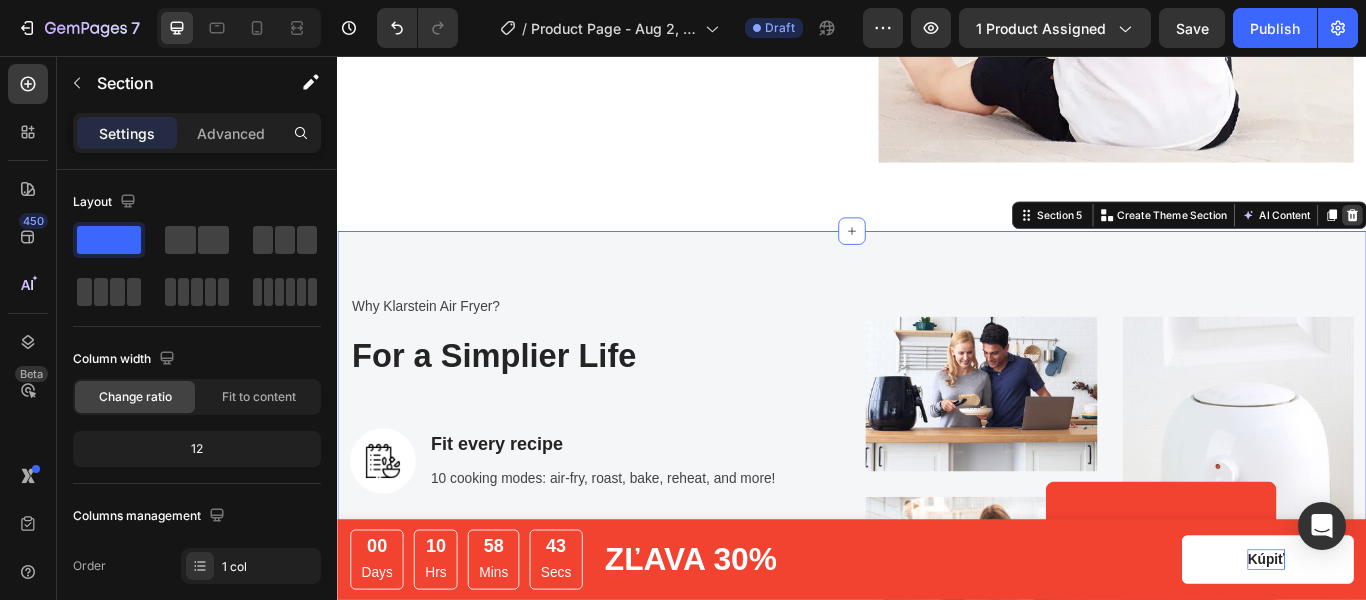 click 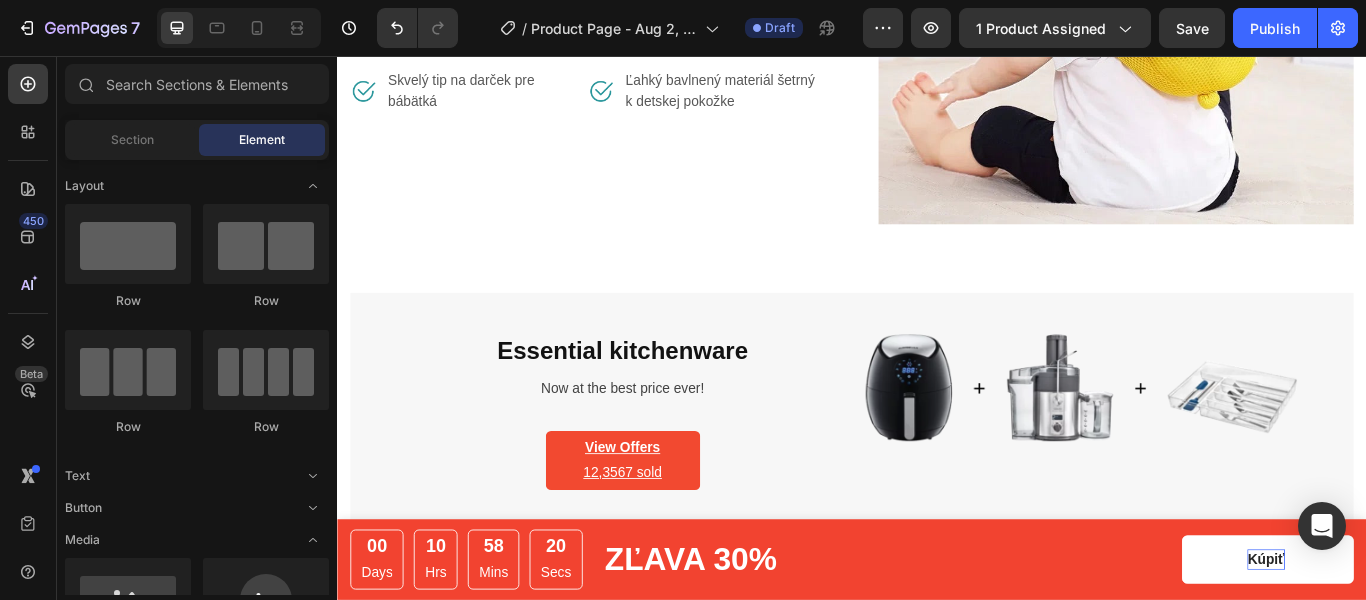scroll, scrollTop: 2062, scrollLeft: 0, axis: vertical 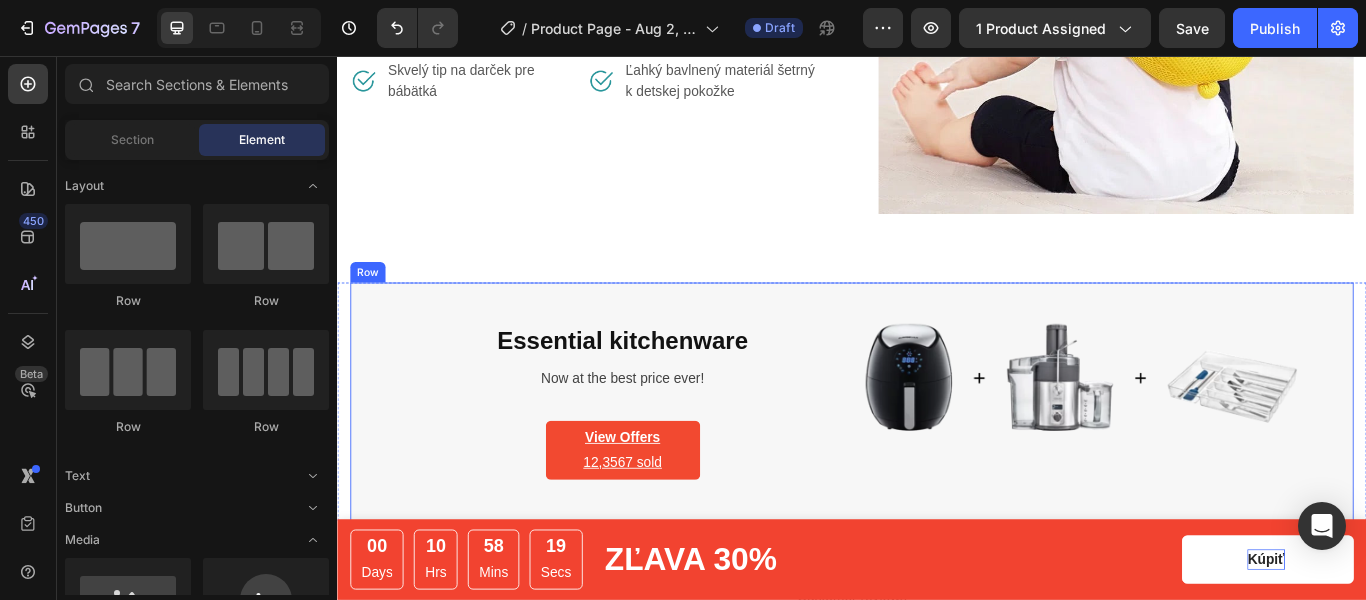 click on "Essential kitchenware Heading Now at the best price ever! Text block View Offers 12,3567 sold Text block Row Image Row" at bounding box center [937, 459] 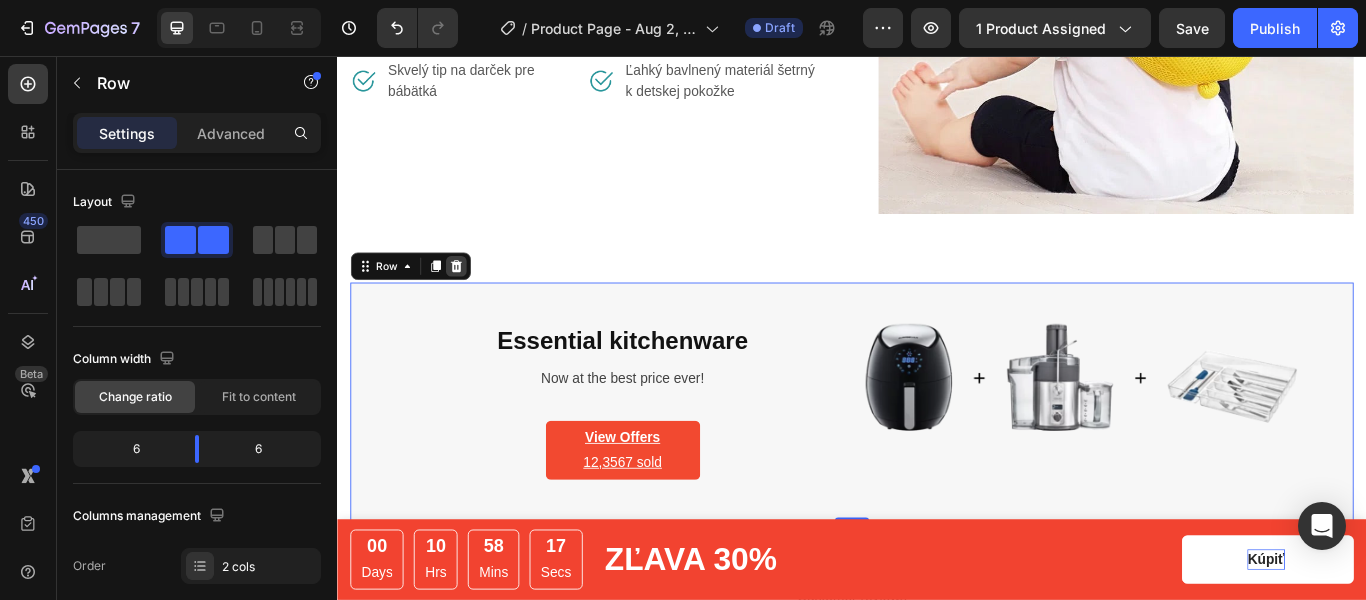 click 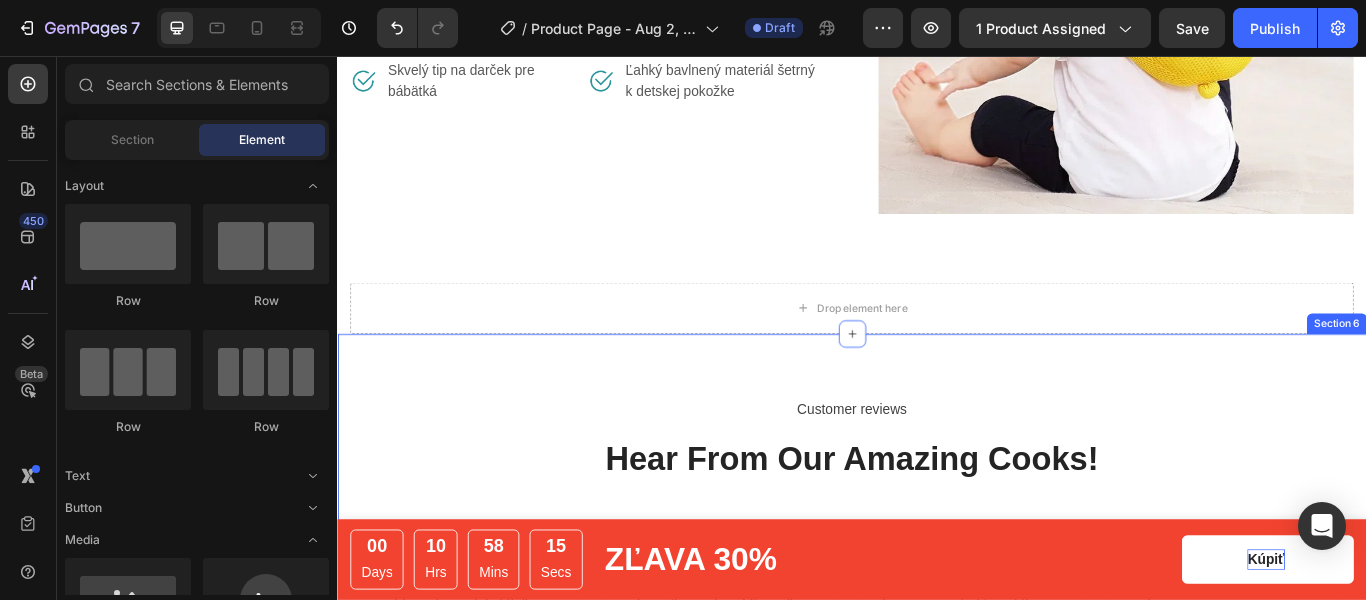 click on "Customer reviews Text block Hear From Our Amazing Cooks! Heading Image I have been delightfully surprised by this product. If anyone in your family loves chicken wings this is the best way to cook them. Text block                Icon                Icon                Icon                Icon                Icon Icon List Hoz Image Jenny Wilson Text block Restaurant Chef Text block Row Image Love this air fryer! It smells weird the first time I used it but the smell will go away after the first use. It is very easy to clean as well. Text block                Icon                Icon                Icon                Icon                Icon Icon List Hoz Image Guy Hawkins Text block Housewife Text block Row Image I was so excited to get this air fryer. I like the fact that it is easy to use the digital buttons. It holds a lot and is dishwasher safe. Text block                Icon                Icon                Icon                Icon                Icon Icon List Hoz Image Anna Kova Text block Salesman" at bounding box center [937, 759] 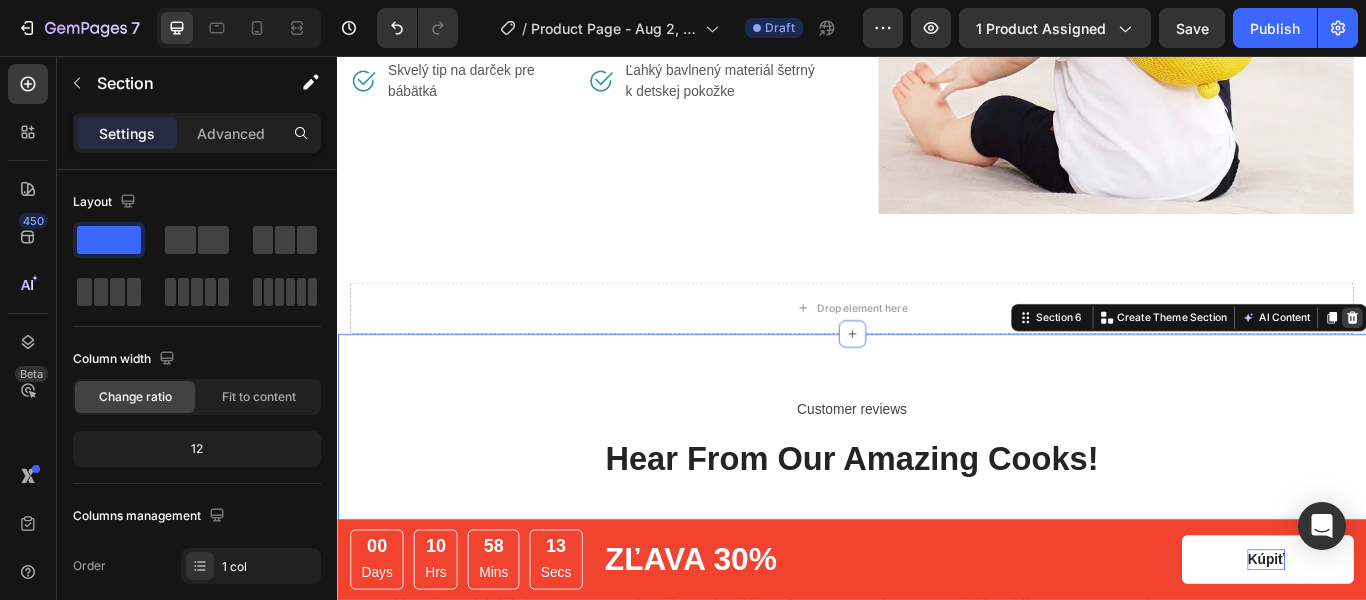 click 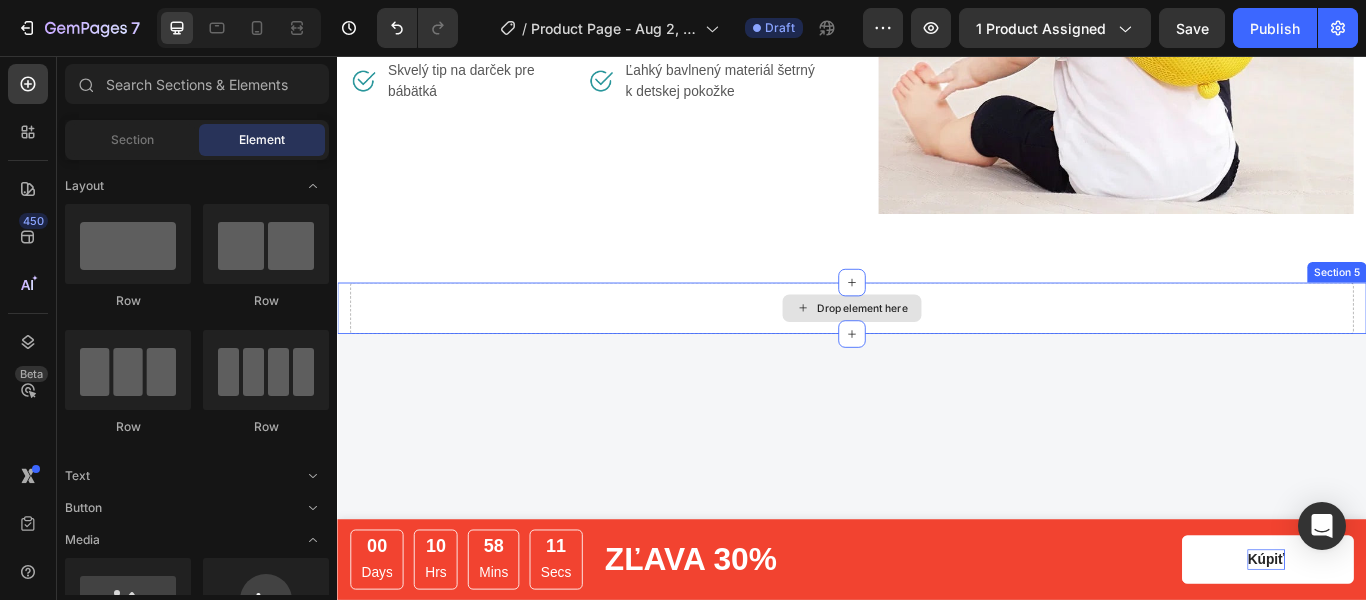 click on "Drop element here" at bounding box center (937, 350) 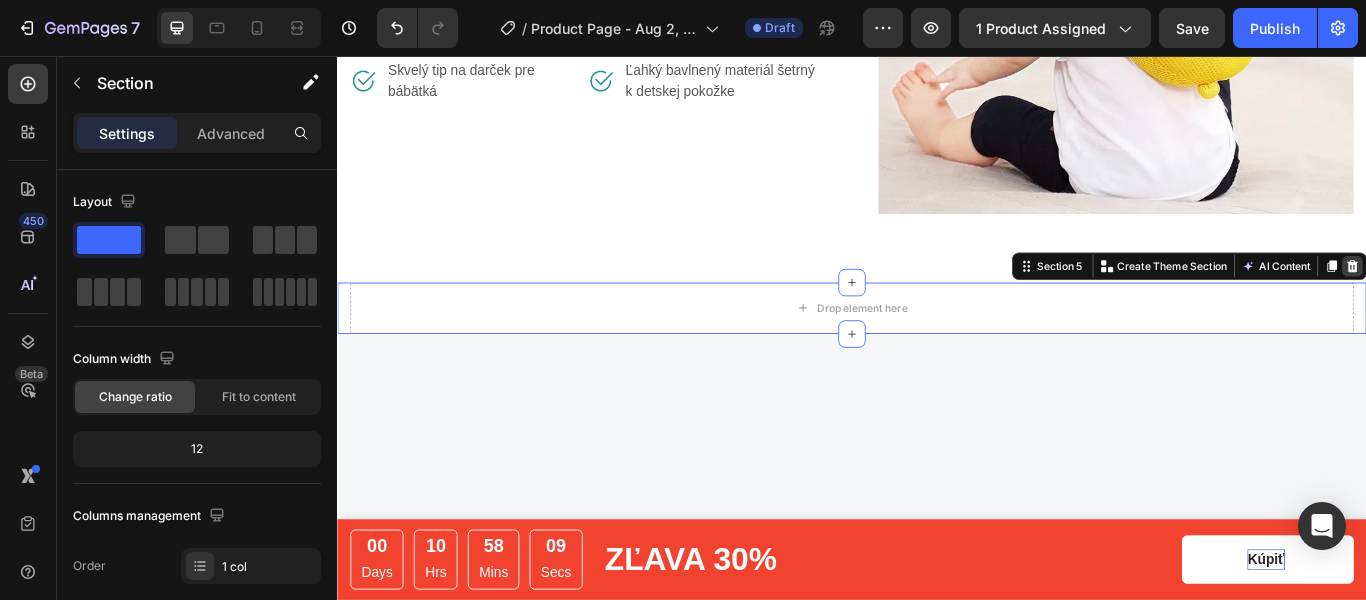 click at bounding box center (1520, 301) 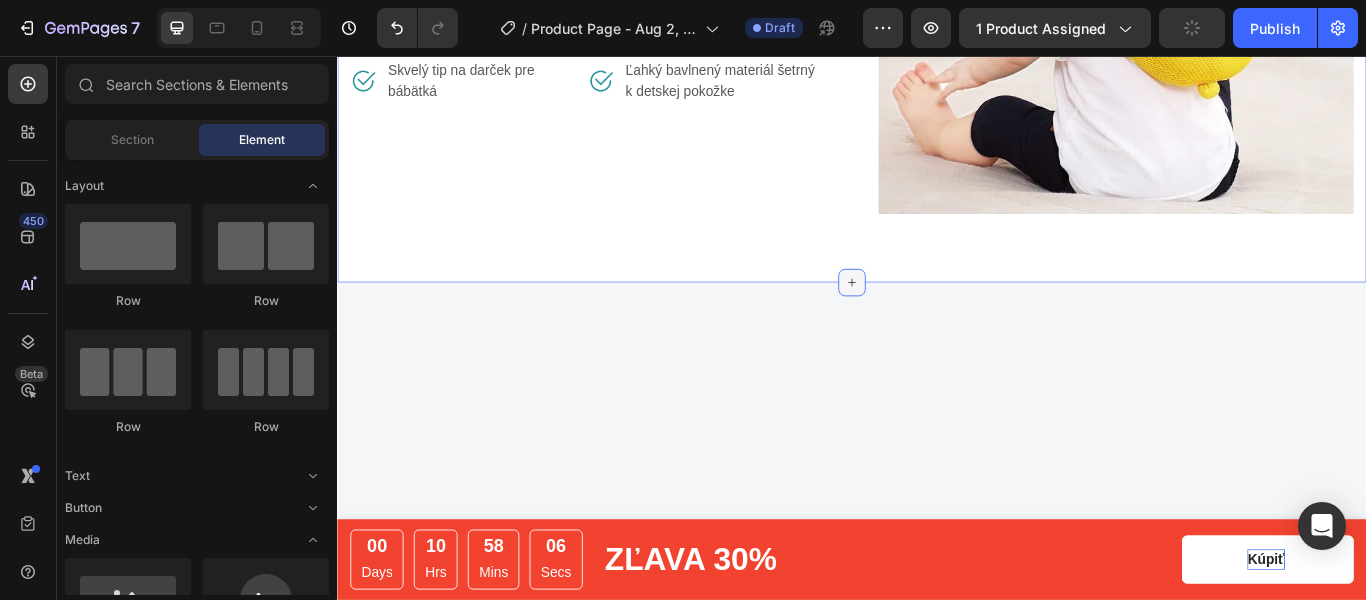 click 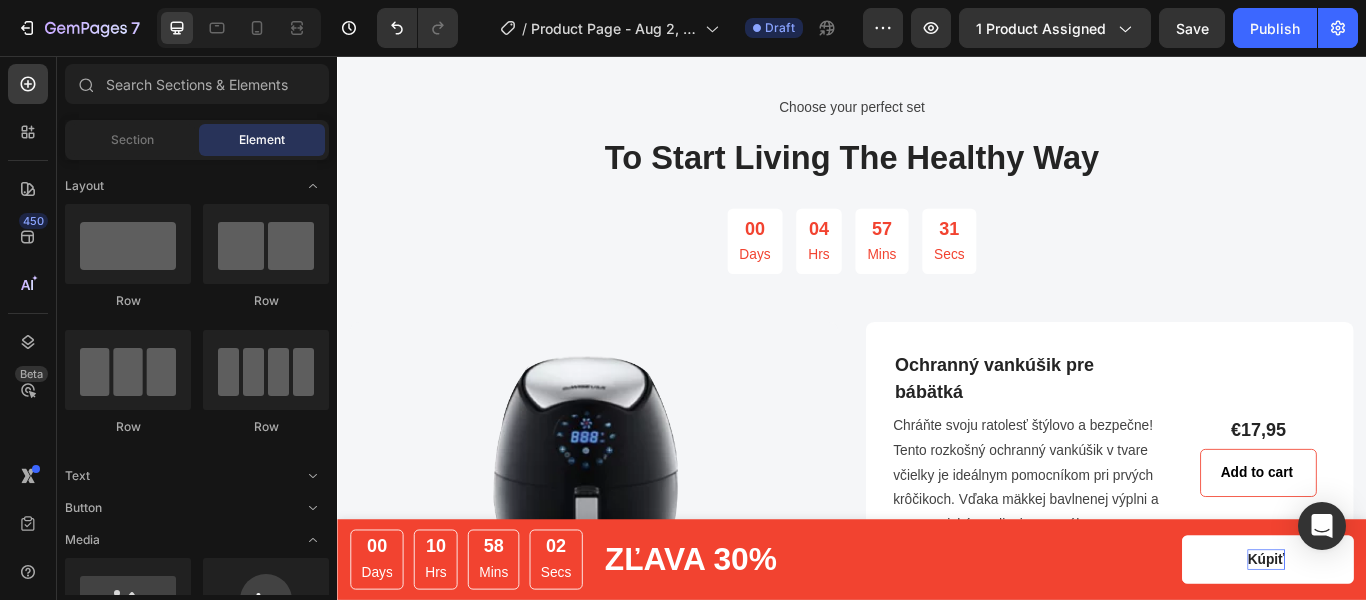 scroll, scrollTop: 2141, scrollLeft: 0, axis: vertical 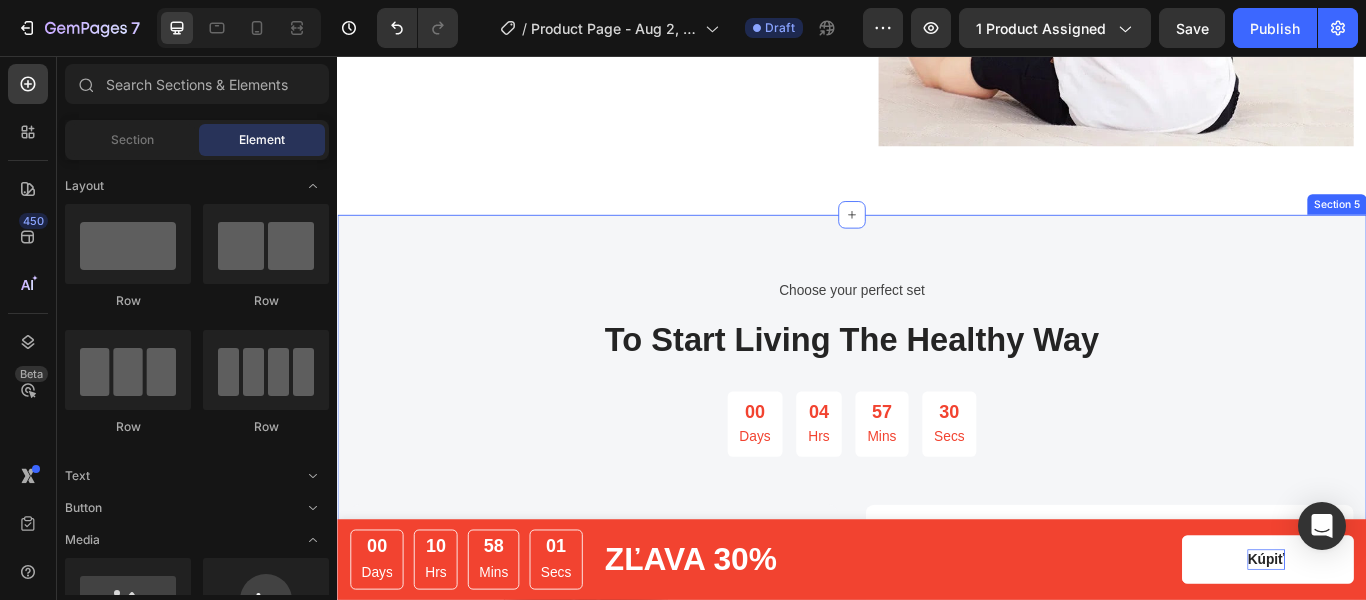 click on "Choose your perfect set Text block To Start Living The Healthy Way Heading 00 Days 04 Hrs 57 Mins 30 Secs CountDown Timer Row Image Ochranný vankúšik pre bábätká (P) Title Chráňte svoju ratolesť štýlovo a bezpečne! Tento rozkošný ochranný vankúšik v tvare včielky je ideálnym pomocníkom pri prvých krôčikoch. Vďaka mäkkej bavlnenej výplni a ergonomickému dizajnu pomáha predchádzať zraneniam pri pádoch dozadu.   (P) Description €17,95 (P) Price (P) Price Add to cart (P) Cart Button Product Row Ochranný vankúšik pre bábätká (P) Title Chráňte svoju ratolesť štýlovo a bezpečne! Tento rozkošný ochranný vankúšik v tvare včielky je ideálnym pomocníkom pri prvých krôčikoch. Vďaka mäkkej bavlnenej výplni a ergonomickému dizajnu pomáha predchádzať zraneniam pri pádoch dozadu.   (P) Description €17,95 (P) Price (P) Price Save $52.88 Text block Buy this set (P) Cart Button Product Row Ochranný vankúšik pre bábätká (P) Title   (P) Description €17,95" at bounding box center [937, 946] 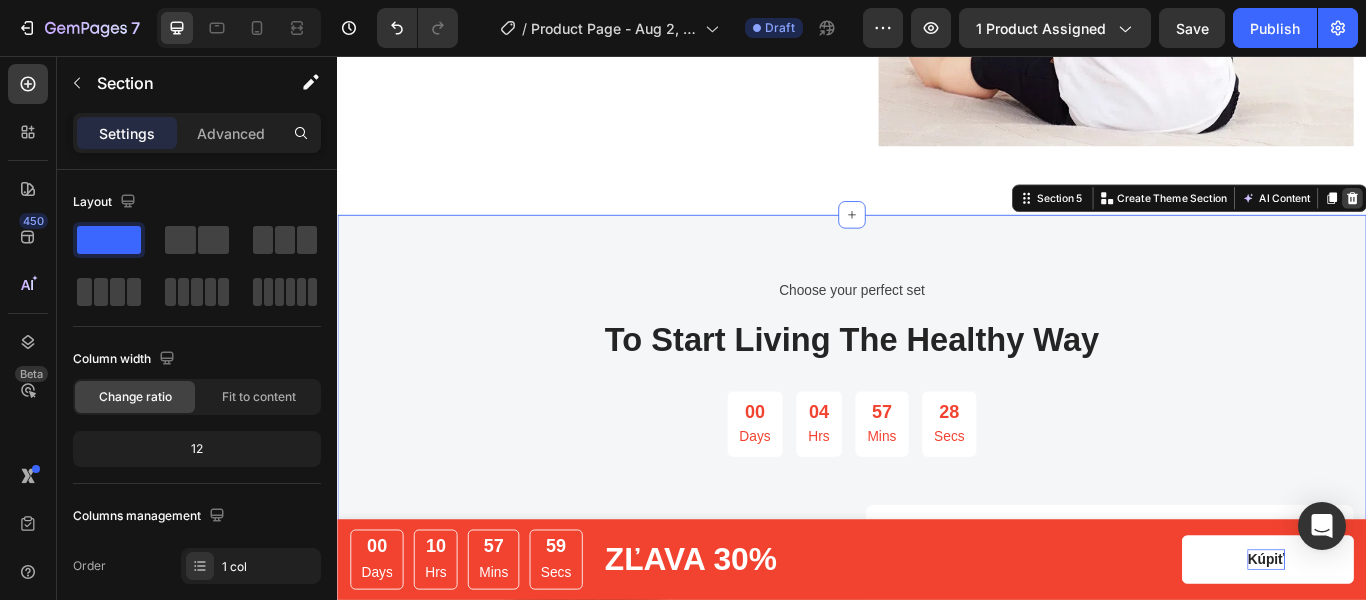 click at bounding box center (1520, 222) 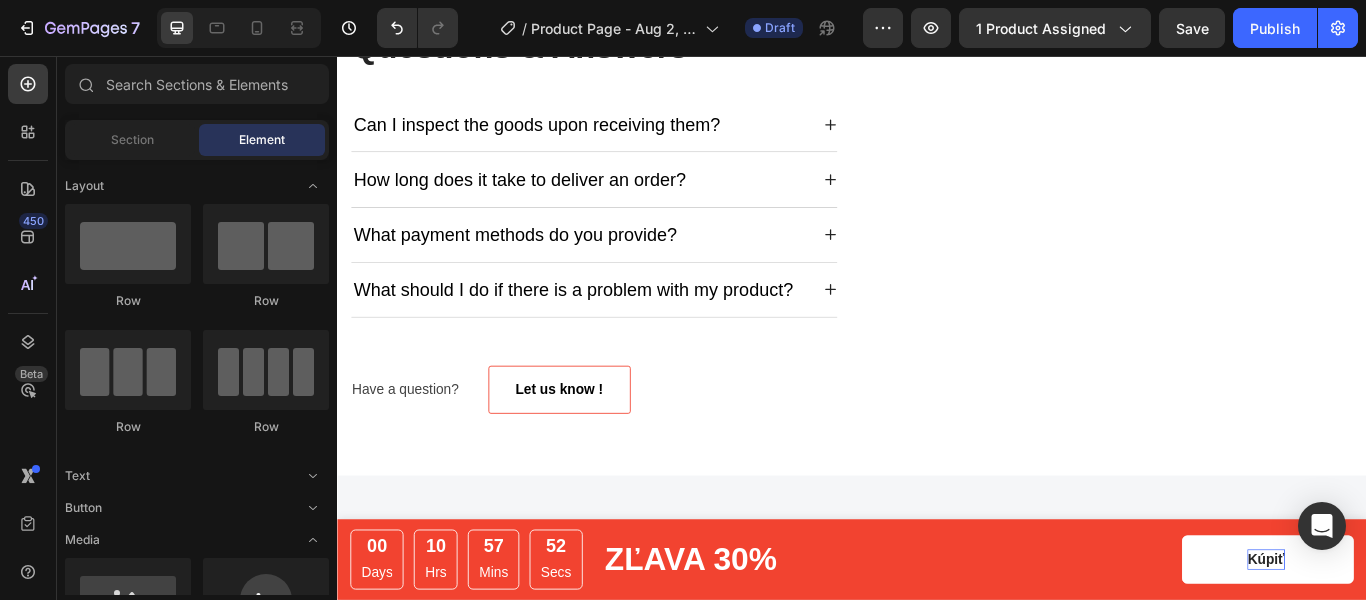scroll, scrollTop: 2355, scrollLeft: 0, axis: vertical 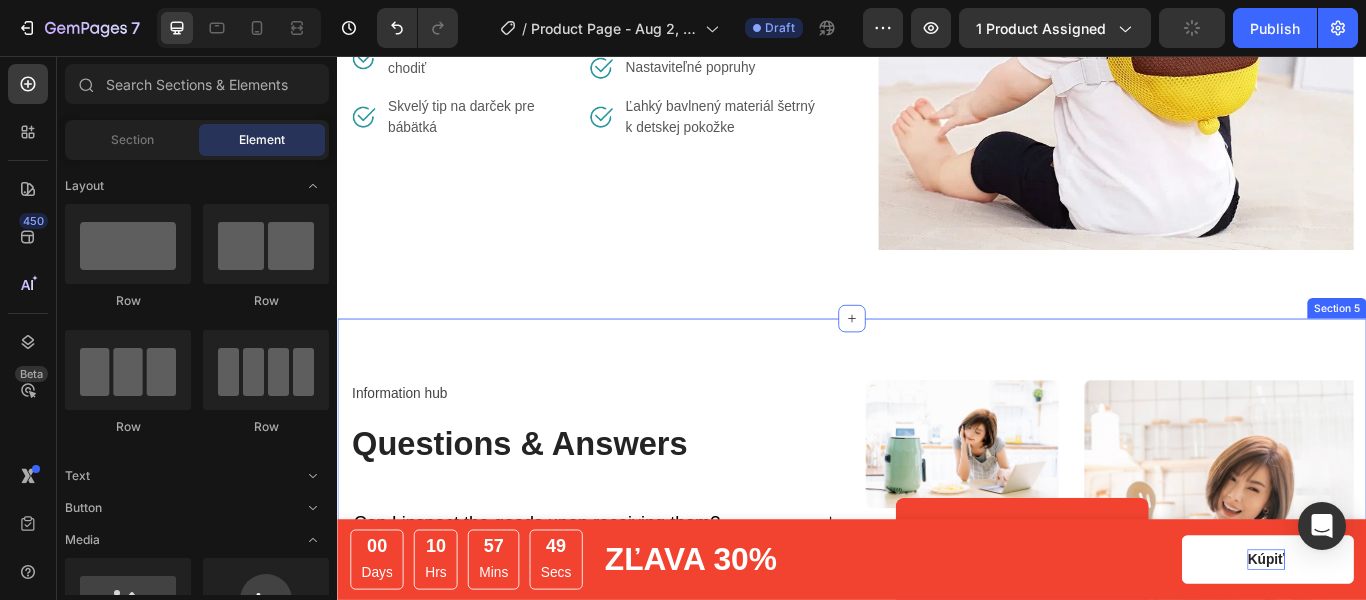 click on "Information hub Text block Questions & Answers Heading
Can I inspect the goods upon receiving them?
How long does it take to deliver an order?
What payment methods do you provide?
What should I do if there is a problem with my product? Accordion Have a question?  Text block Let us know ! Button Row Row Image
Icon Hotline: Text block 097 - 9345 - 678 Heading 24/7 customer support Text block Row
Icon Hotline: Text block 097 - 9345 - 678 Heading 24/7 customer support Text block Row Image Row Row Row Section 5" at bounding box center (937, 695) 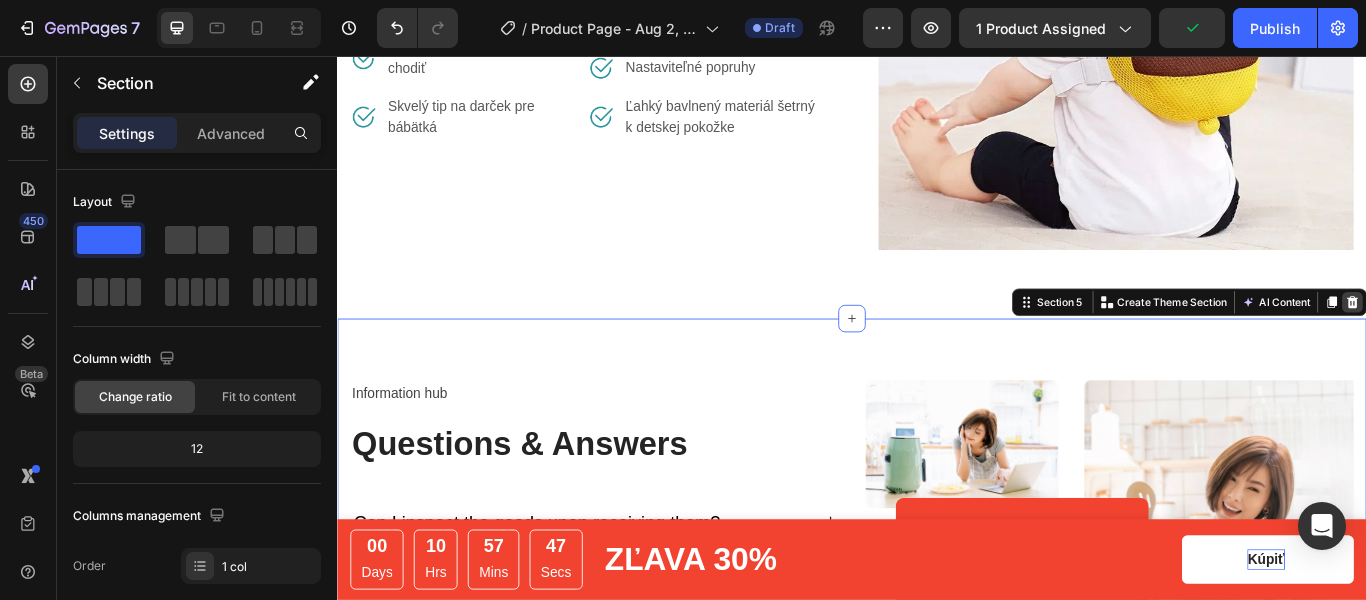 click at bounding box center [1520, 343] 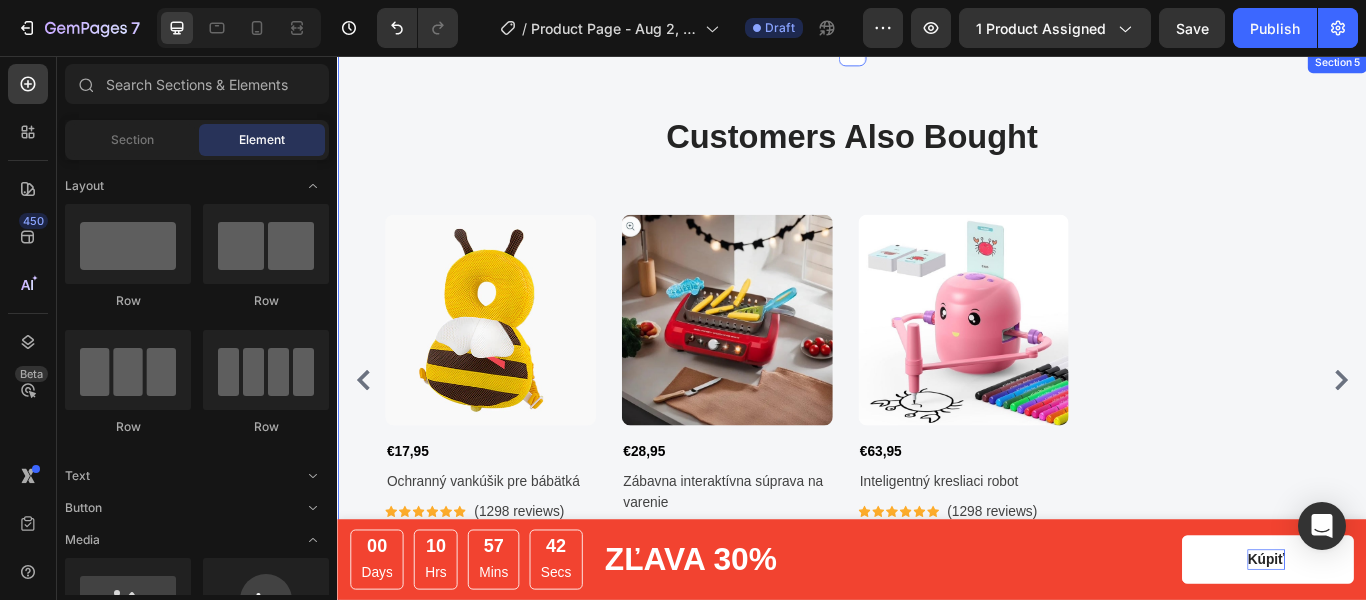 scroll, scrollTop: 2261, scrollLeft: 0, axis: vertical 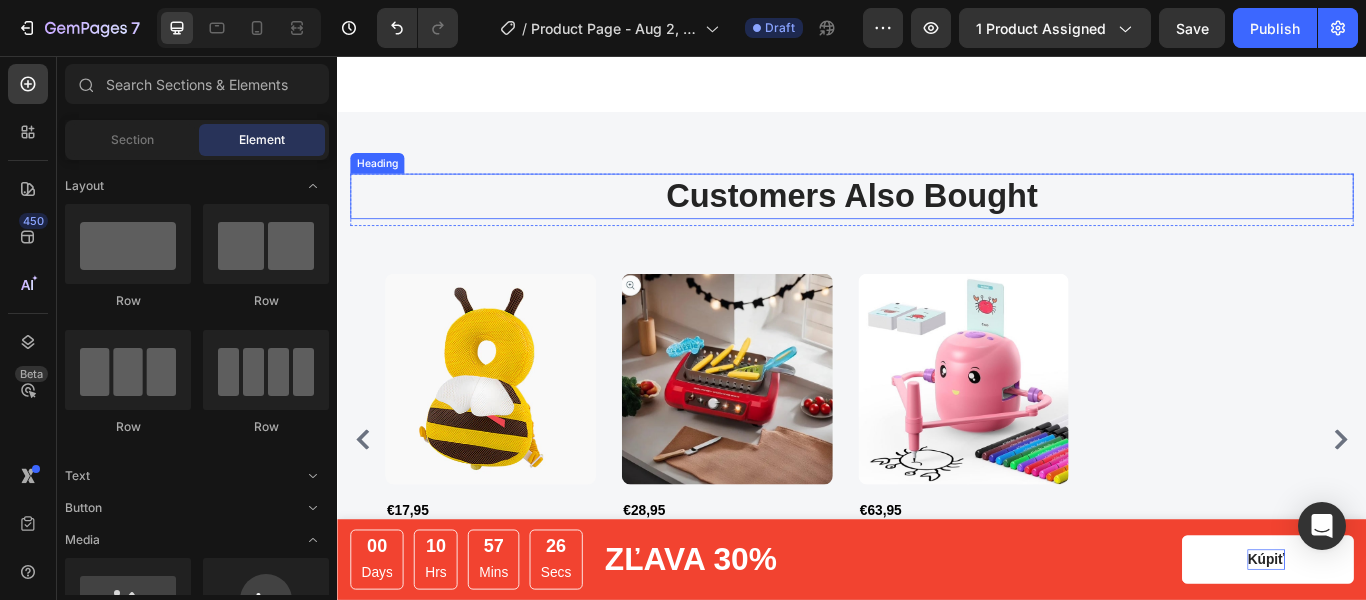 click on "Customers Also Bought" at bounding box center (937, 219) 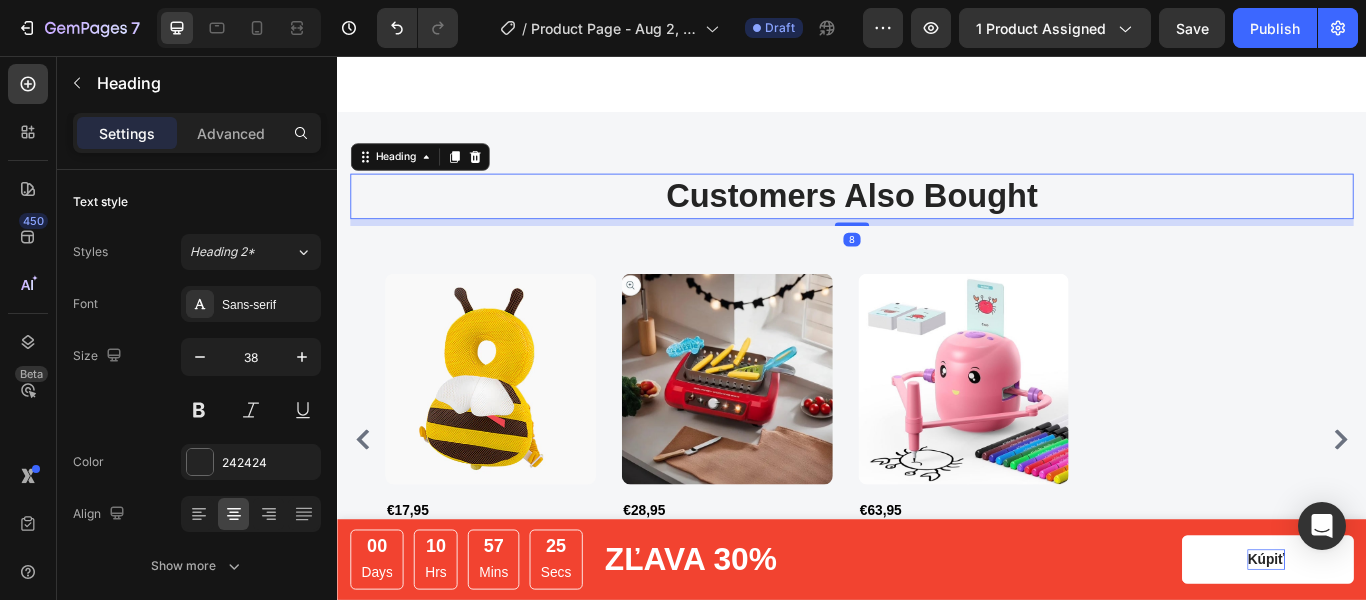 click on "Customers Also Bought" at bounding box center (937, 219) 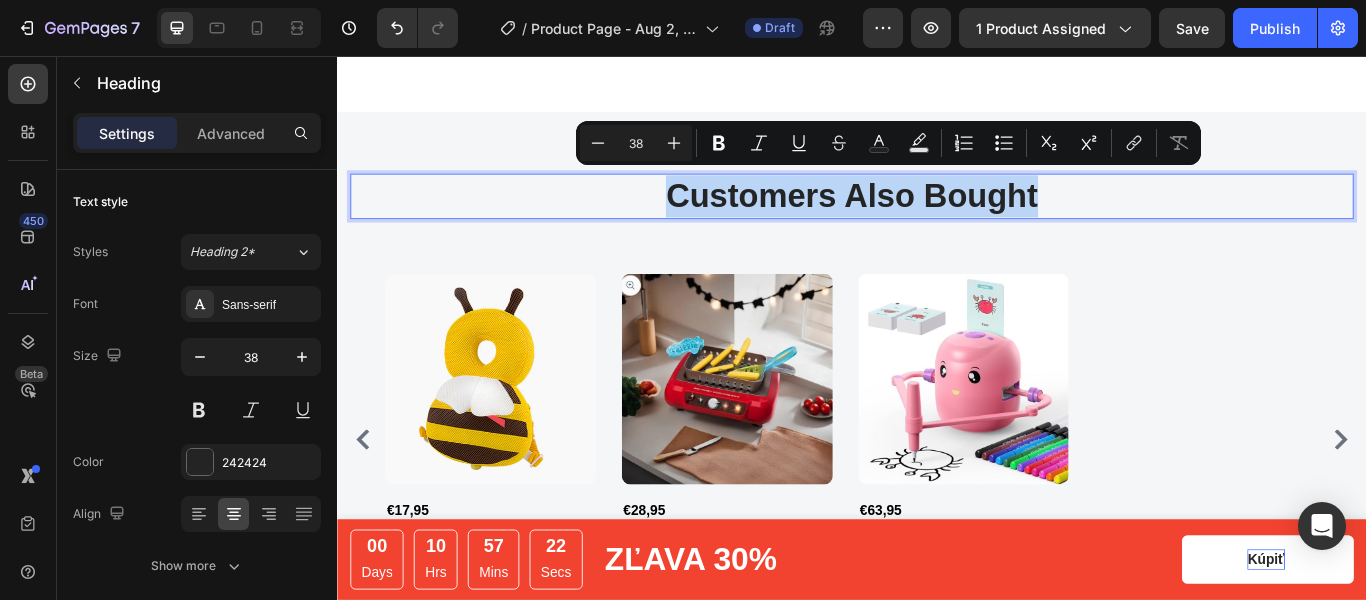 drag, startPoint x: 1152, startPoint y: 206, endPoint x: 724, endPoint y: 236, distance: 429.0501 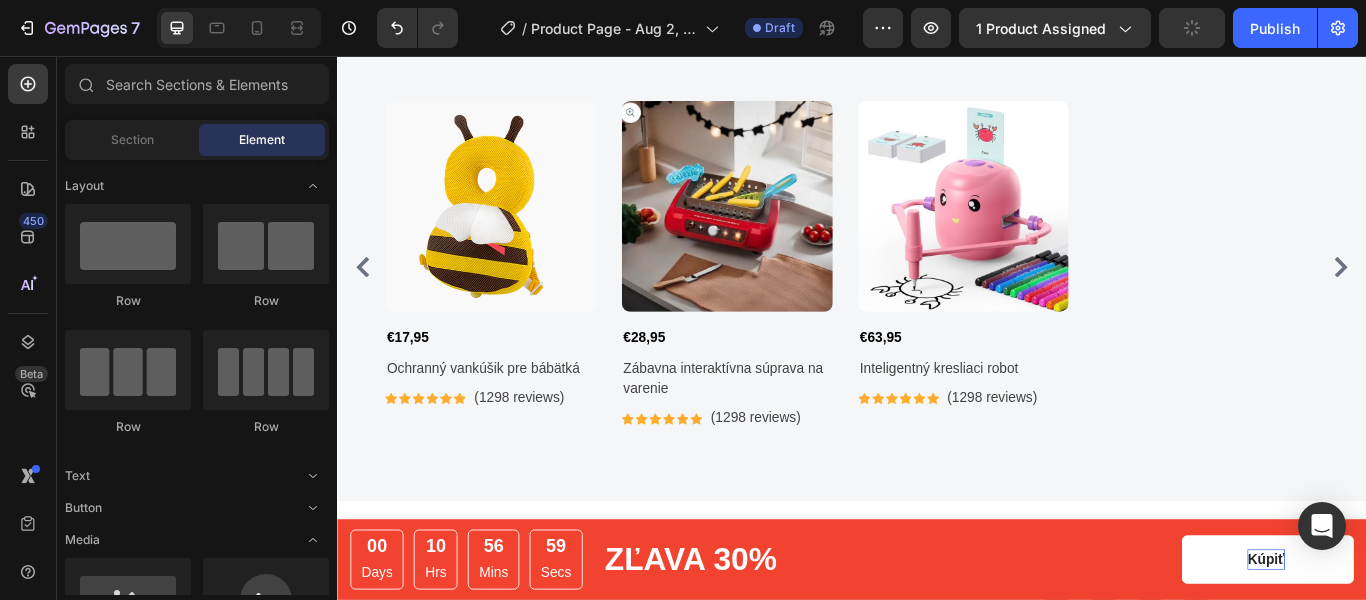 scroll, scrollTop: 2462, scrollLeft: 0, axis: vertical 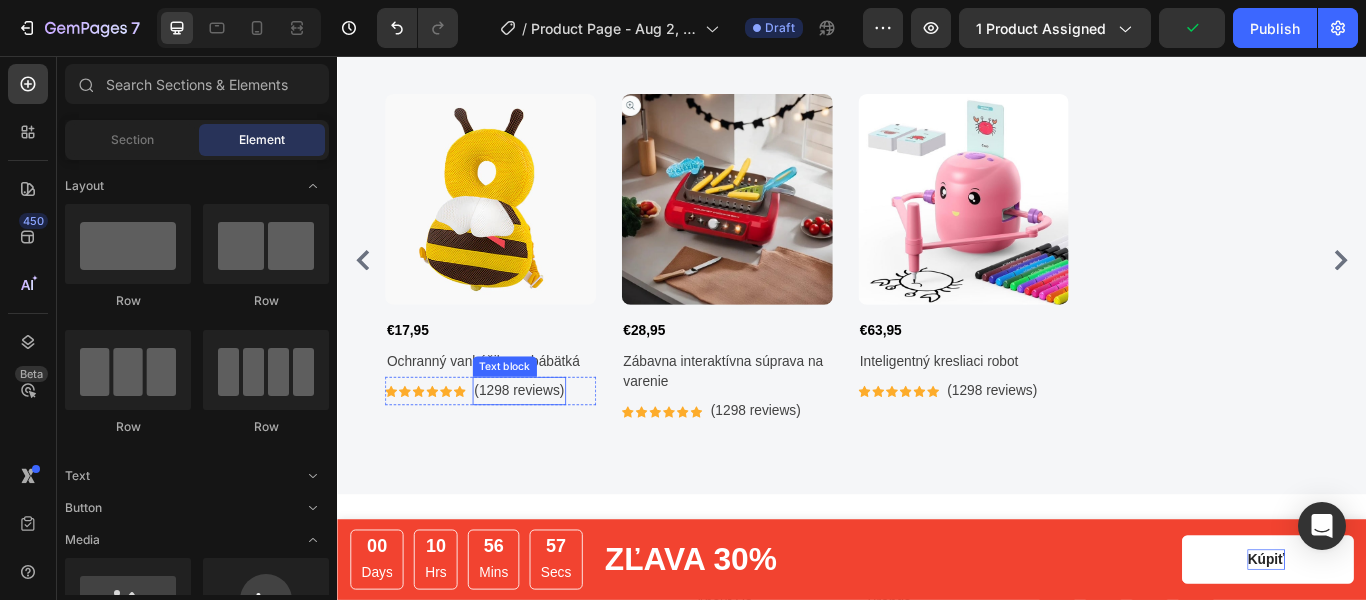 click on "(1298 reviews)" at bounding box center (548, 446) 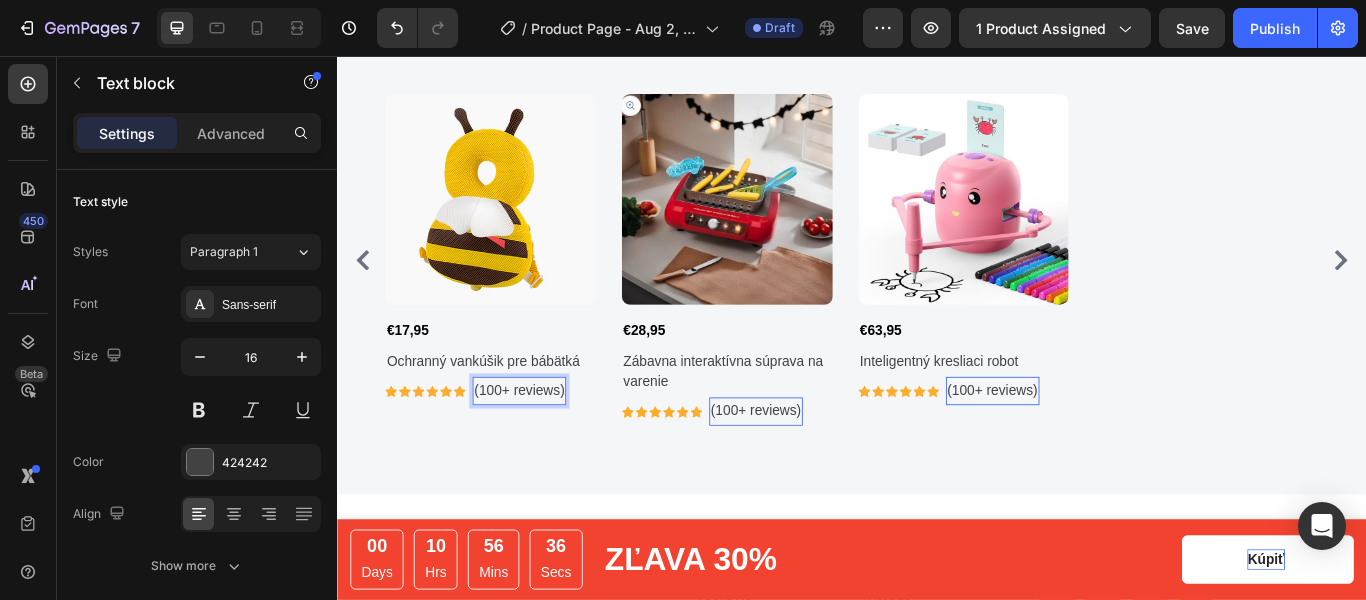click on "(100+ reviews)" at bounding box center (548, 446) 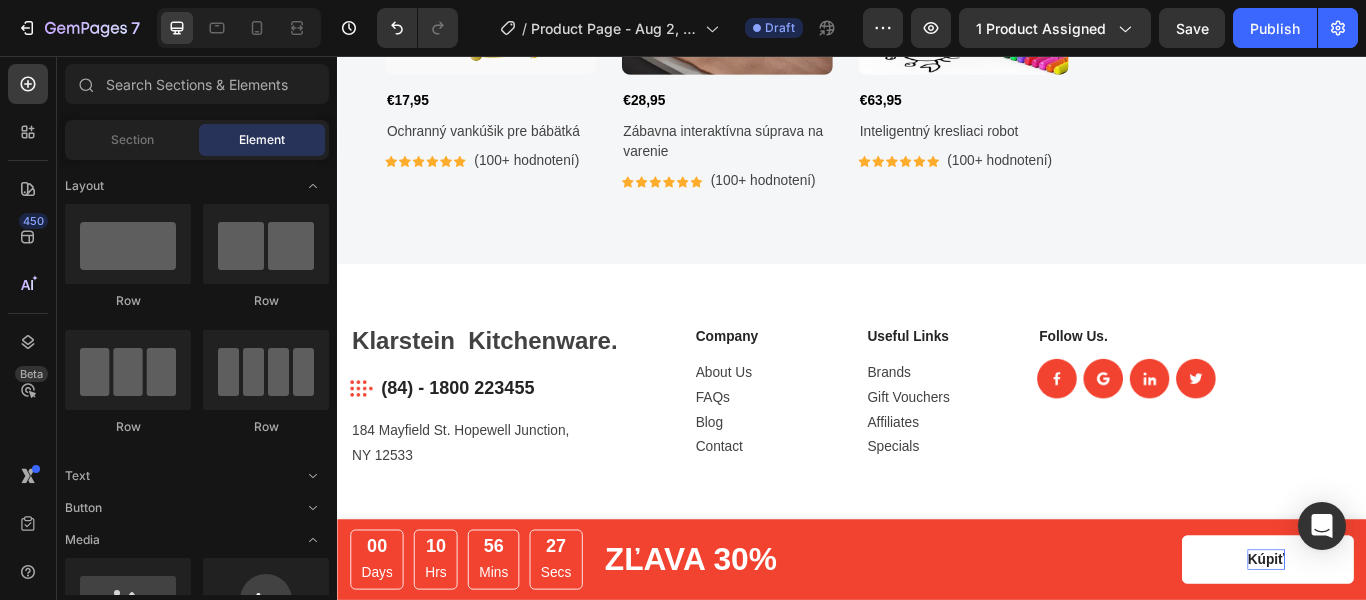 scroll, scrollTop: 2848, scrollLeft: 0, axis: vertical 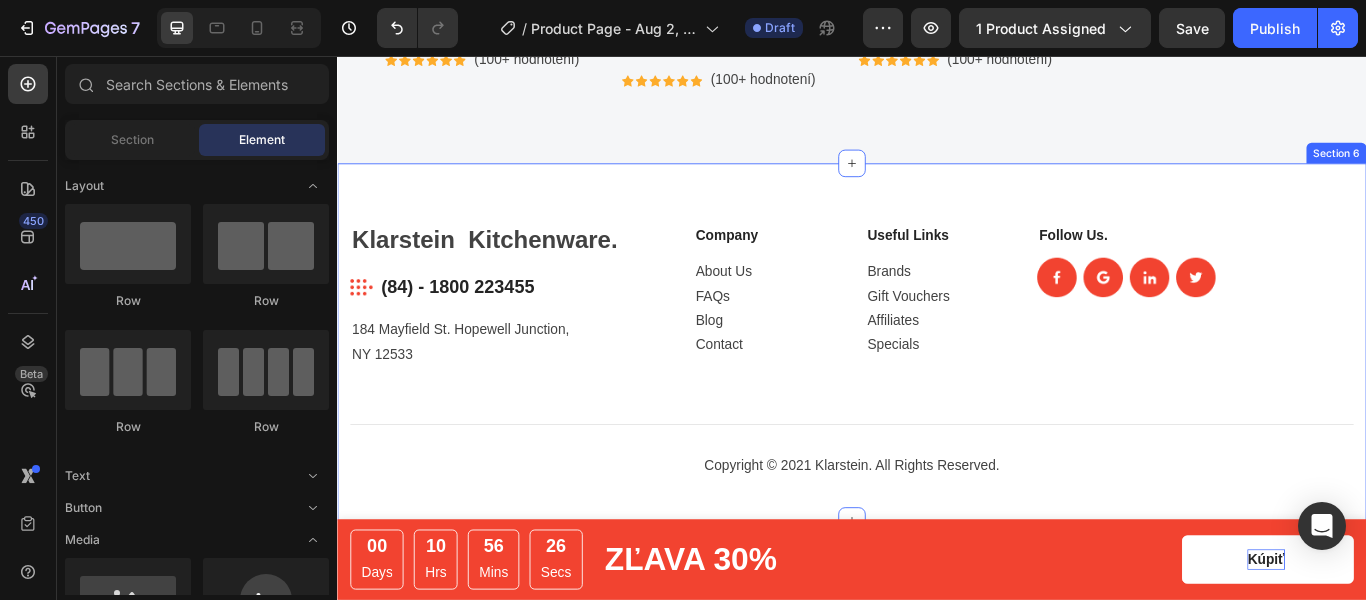 click on "Klarstein  Kitchenware. Heading Image (84) - 1800 223455 Text block Row 184 [STREET], [CITY], [STATE] [ZIP] Text block Company Text block About Us FAQs Blog Contact Text block Useful Links Text block Brands Gift Vouchers Affiliates Specials Text block Row Follow Us. Text block Image Image Image Image Row Row                Title Line Copyright © 2021 Klarstein. All Rights Reserved. Text block Row Section 6" at bounding box center (937, 389) 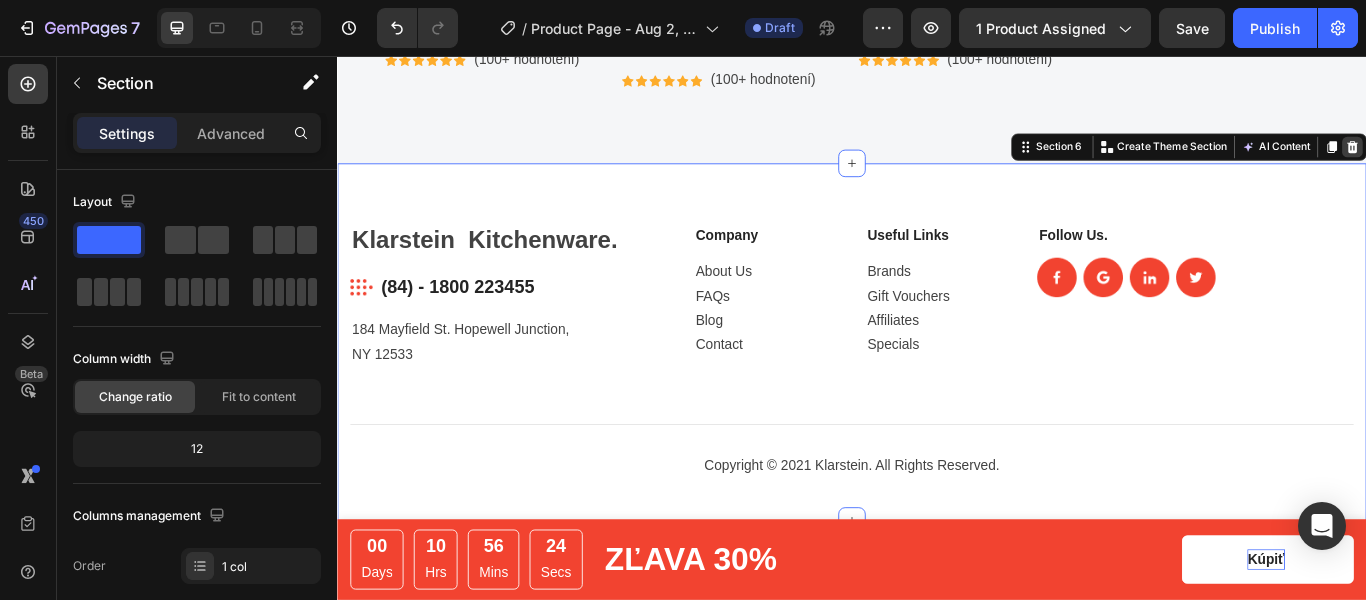 click at bounding box center [1520, 162] 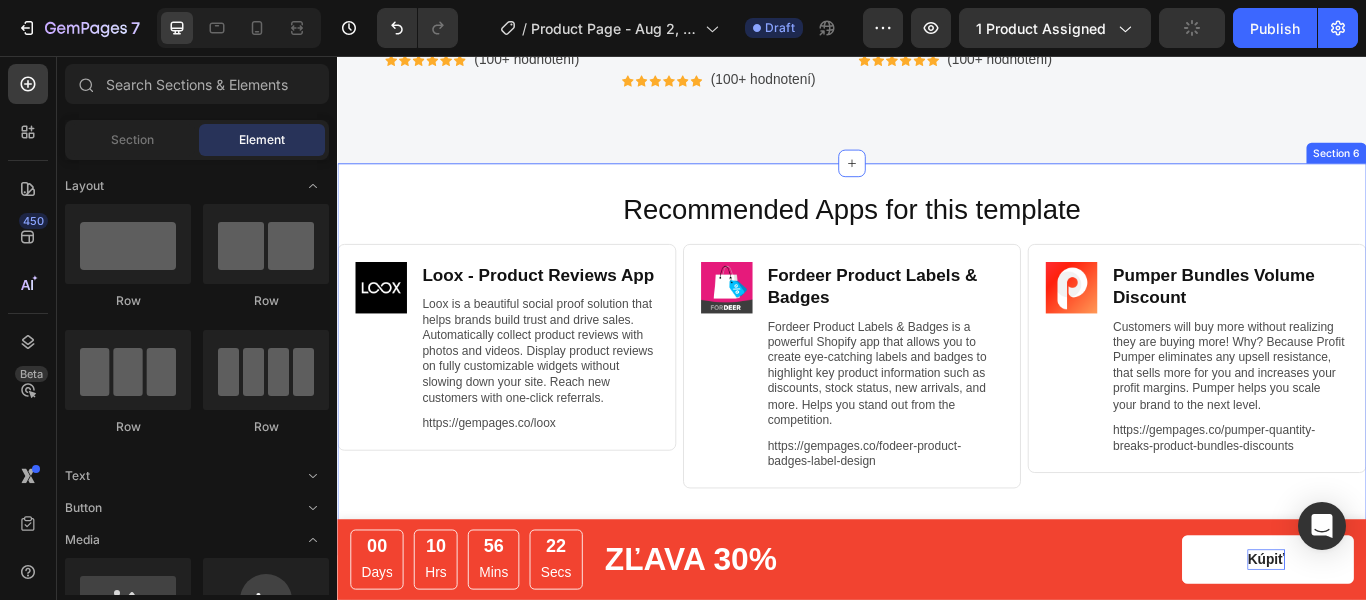 click on "Recommended Apps for this template Heading Image Loox ‑ Product Reviews App Heading Loox is a beautiful social proof solution that helps brands build trust and drive sales. Automatically collect product reviews with photos and videos. Display product reviews on fully customizable widgets without slowing down your site. Reach new customers with one-click referrals. Text Block https://gempages.co/loox Text Block Row Row Image Fordeer Product Labels & Badges Heading Fordeer Product Labels & Badges is a powerful Shopify app that allows you to create eye-catching labels and badges to highlight key product information such as discounts, stock status, new arrivals, and more. Helps you stand out from the competition. Text Block https://gempages.co/fodeer-product-badges-label-design Text Block Row Row Image Pumper Bundles Volume Discount Heading Text Block https://gempages.co/pumper-quantity-breaks-product-bundles-discounts Text Block Row Row Row Section 6" at bounding box center [937, 409] 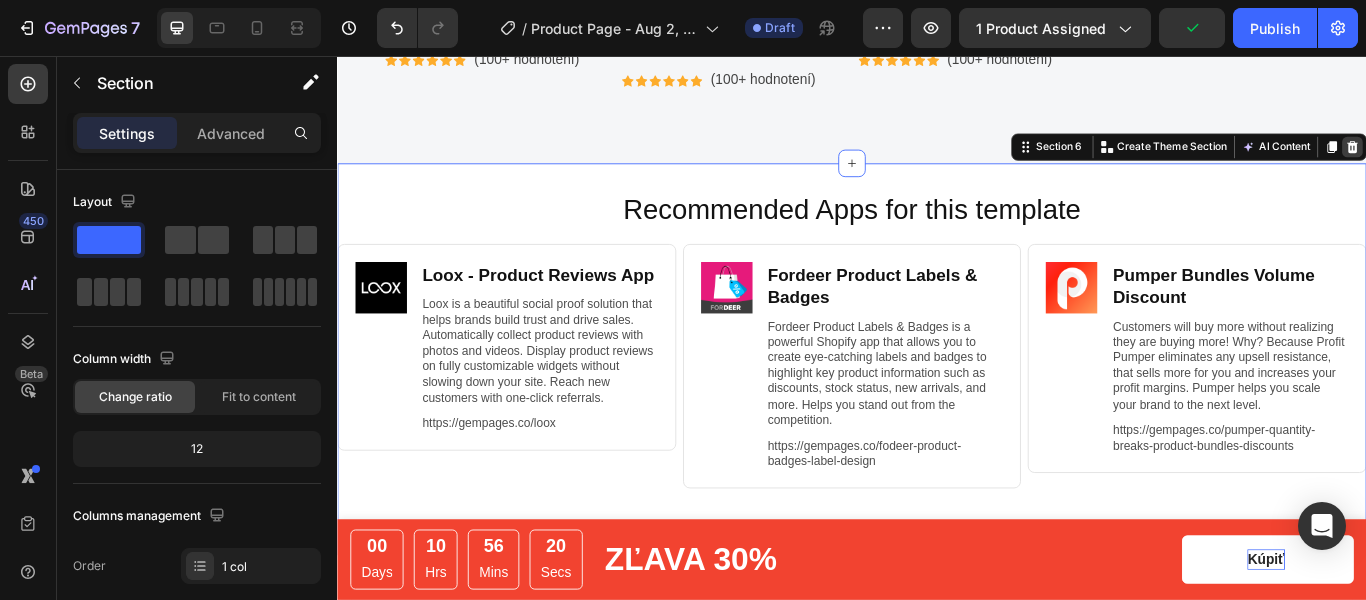 click 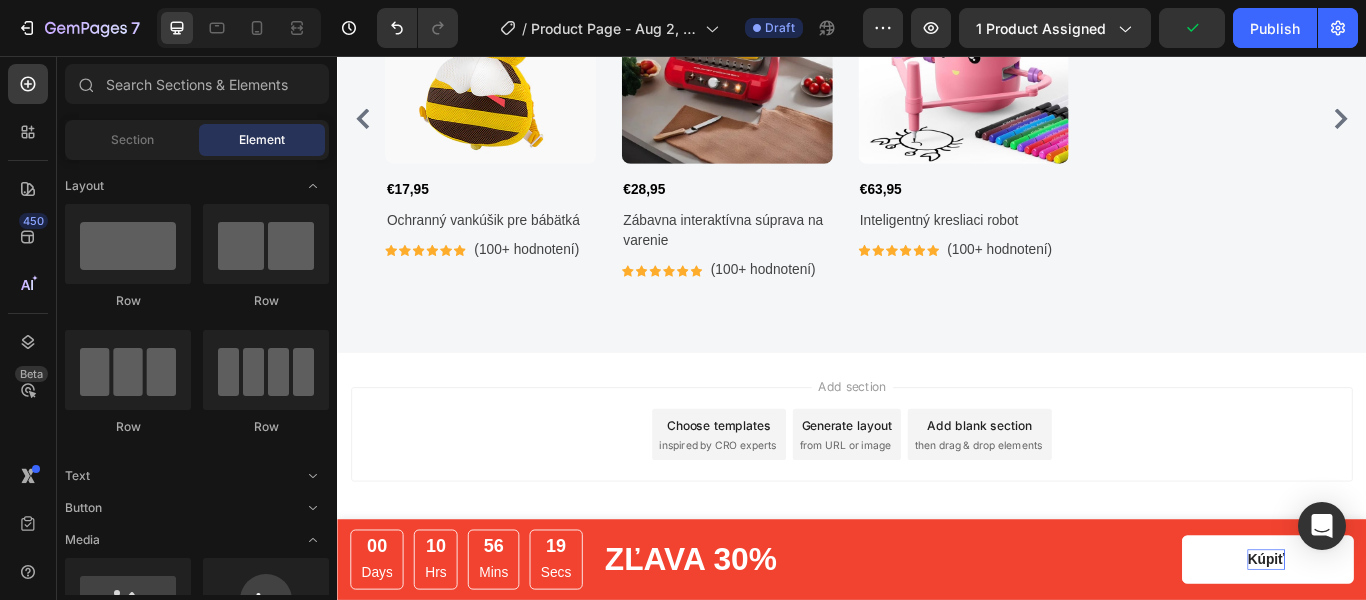 scroll, scrollTop: 2627, scrollLeft: 0, axis: vertical 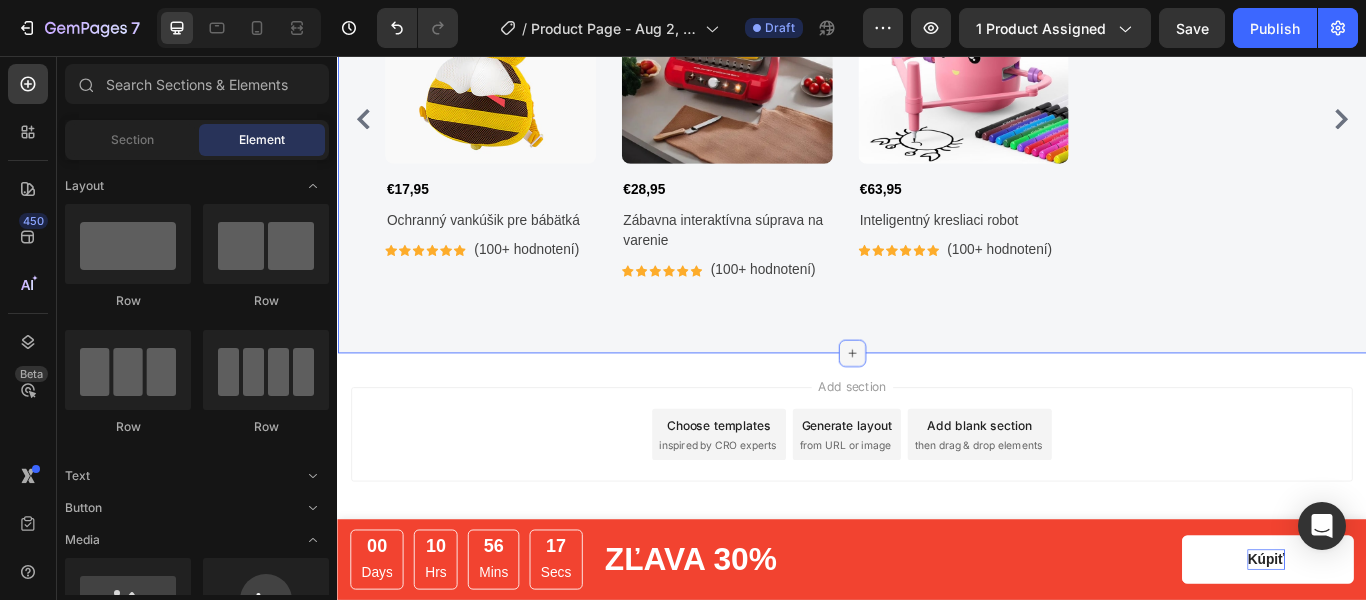 click 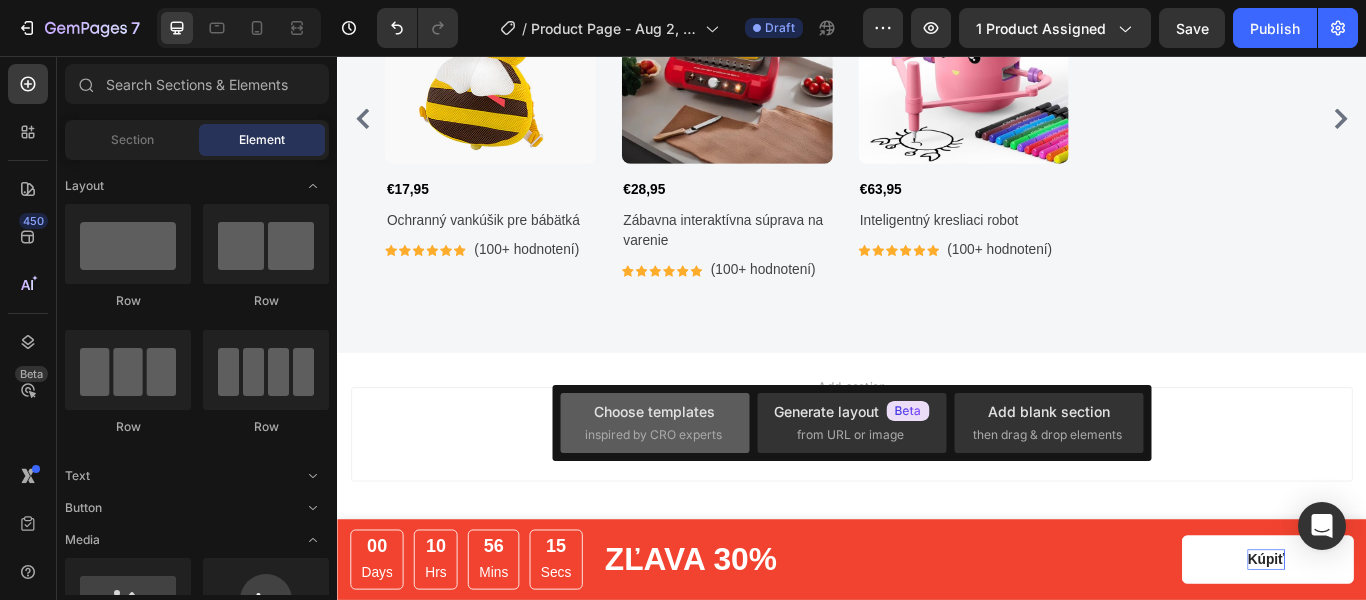 click on "Choose templates" at bounding box center [654, 411] 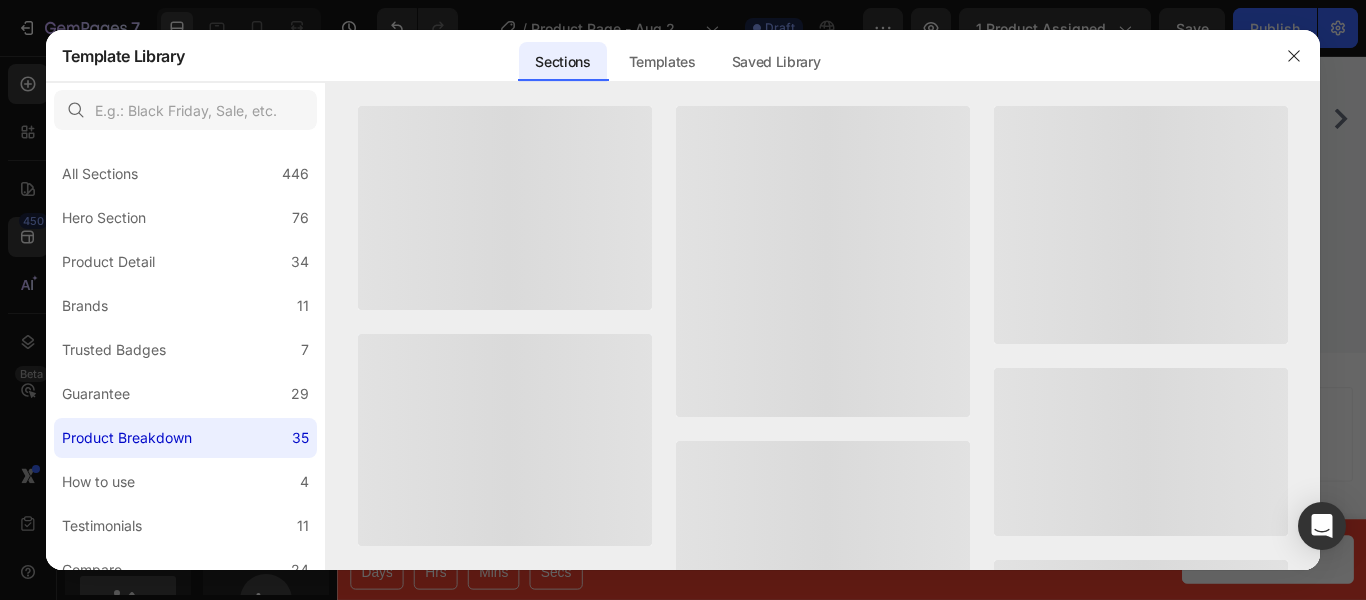 click on "Saved Library" 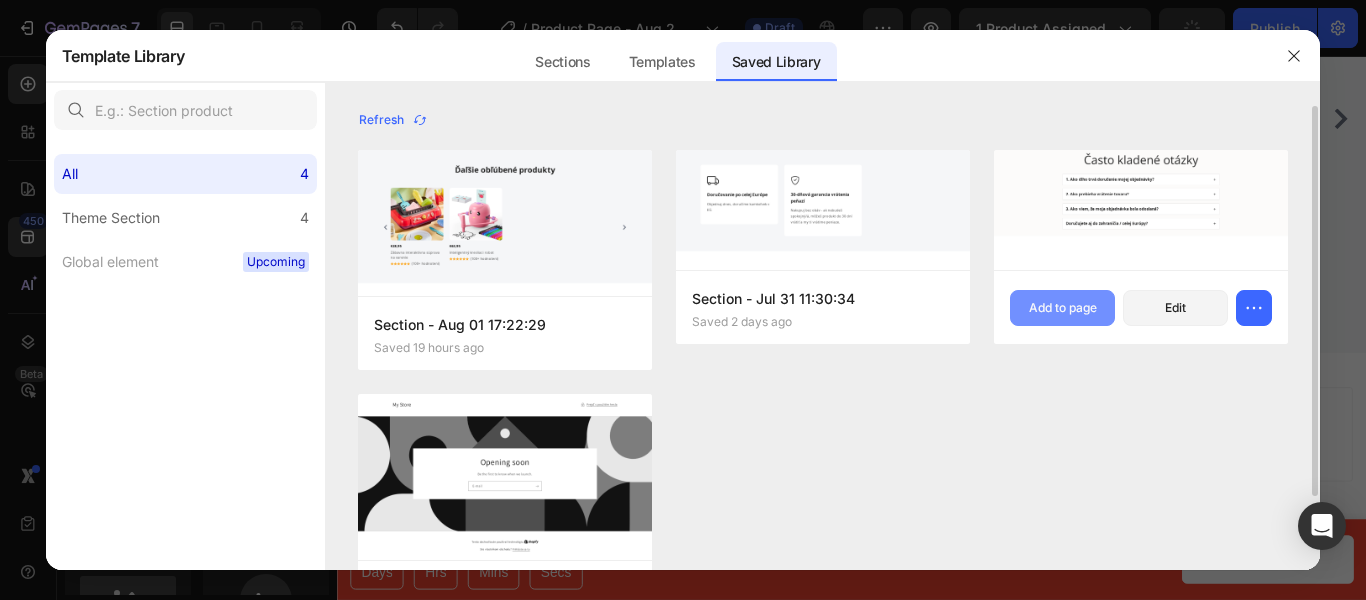 click on "Add to page" at bounding box center (1063, 308) 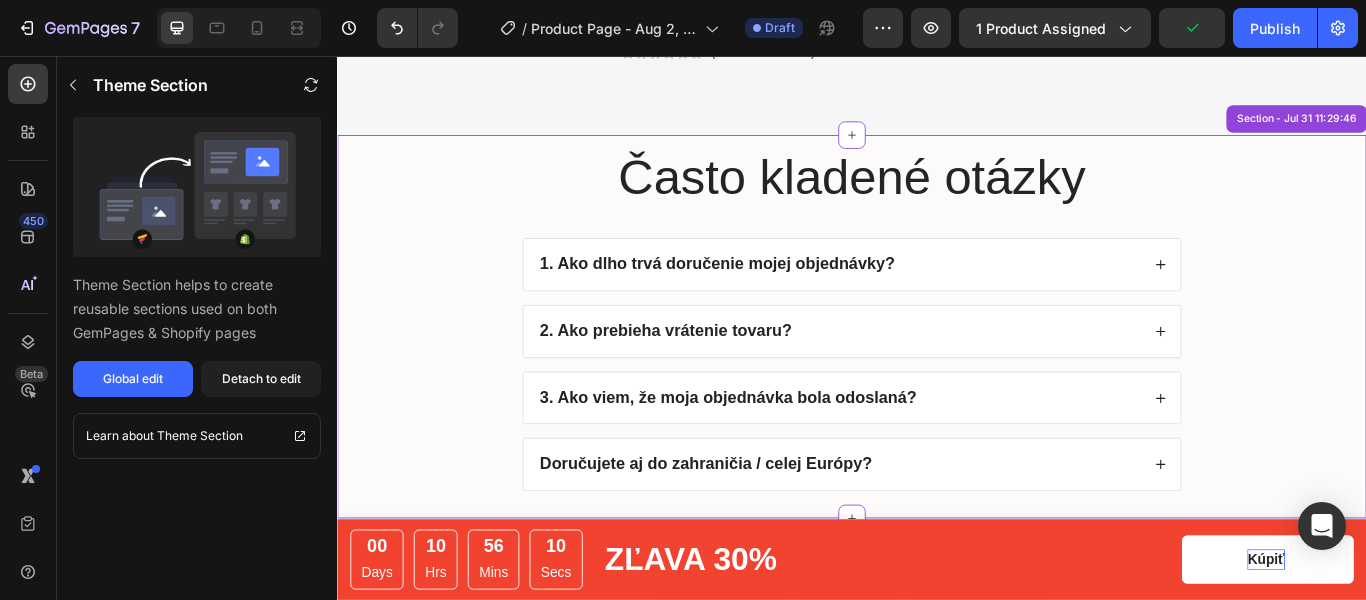 scroll, scrollTop: 2973, scrollLeft: 0, axis: vertical 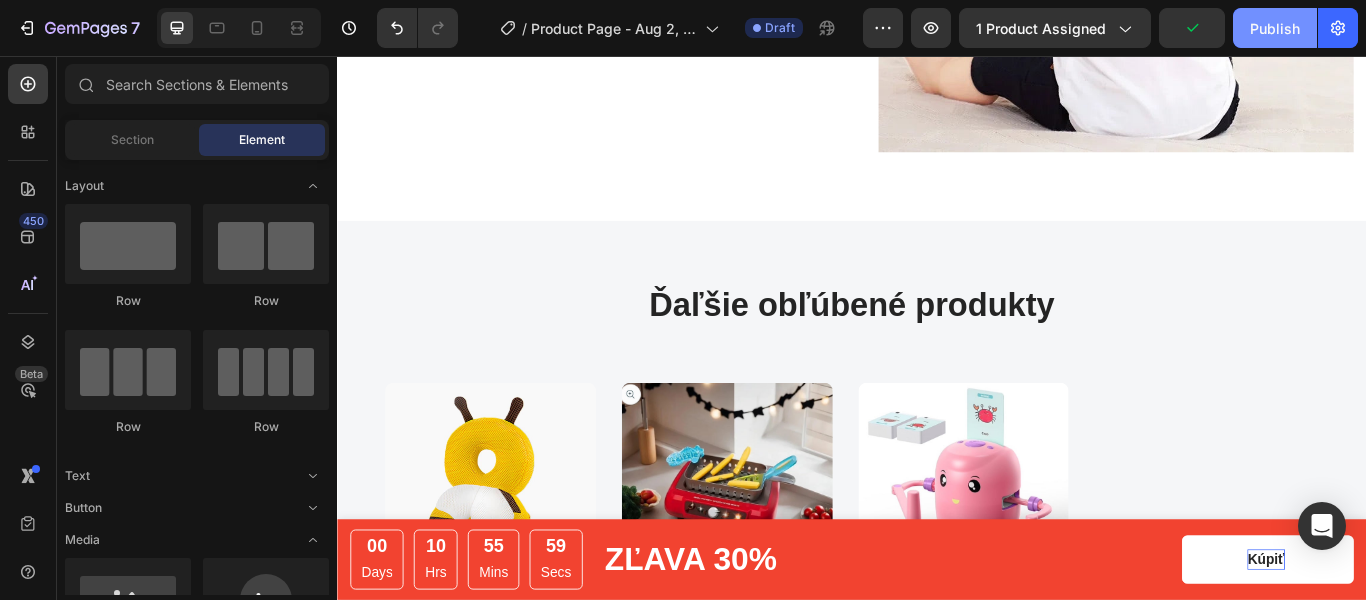 click on "Publish" at bounding box center [1275, 28] 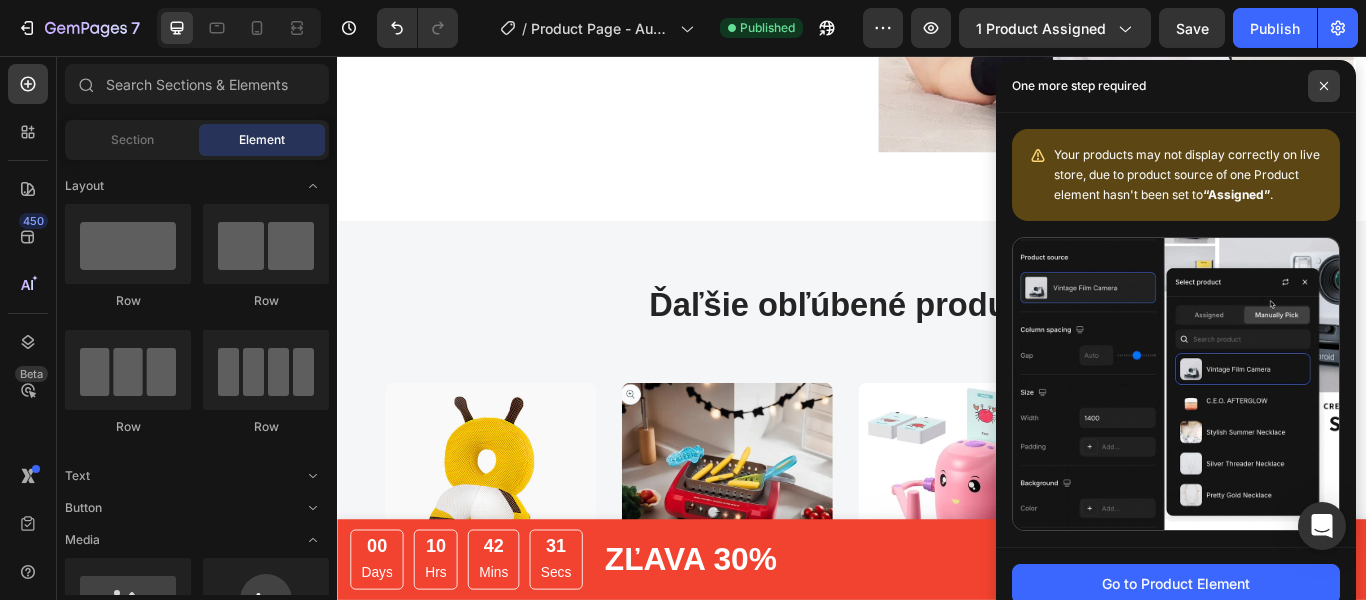 click 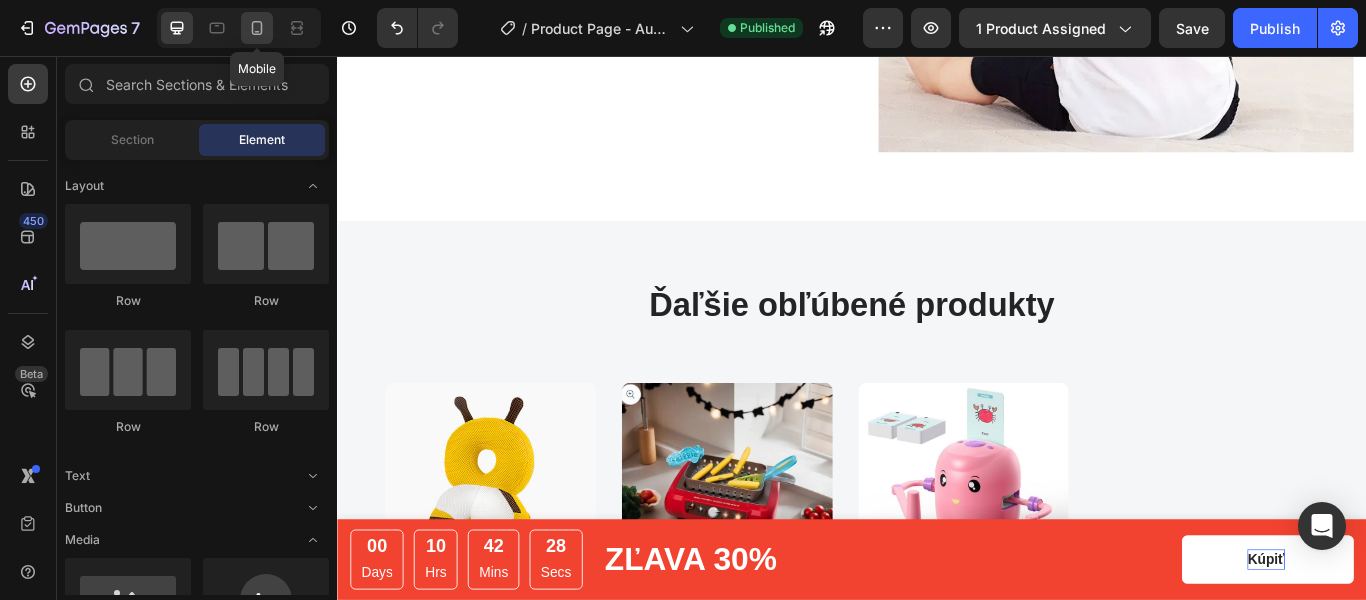 click 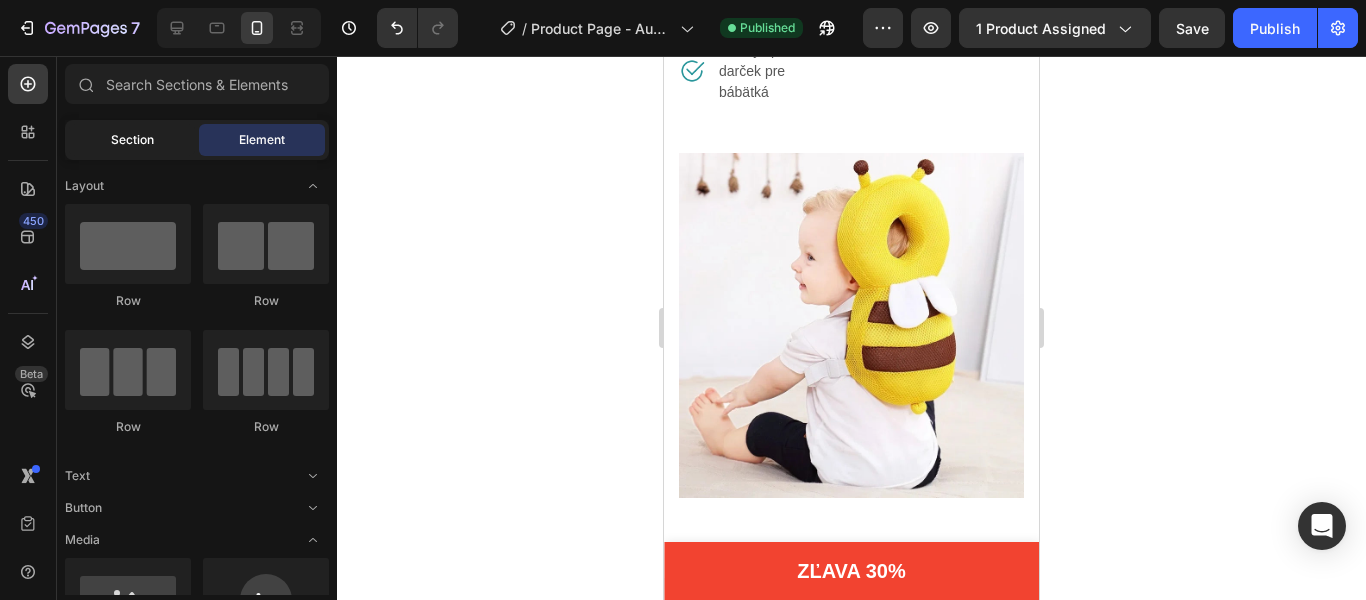 click on "Section" 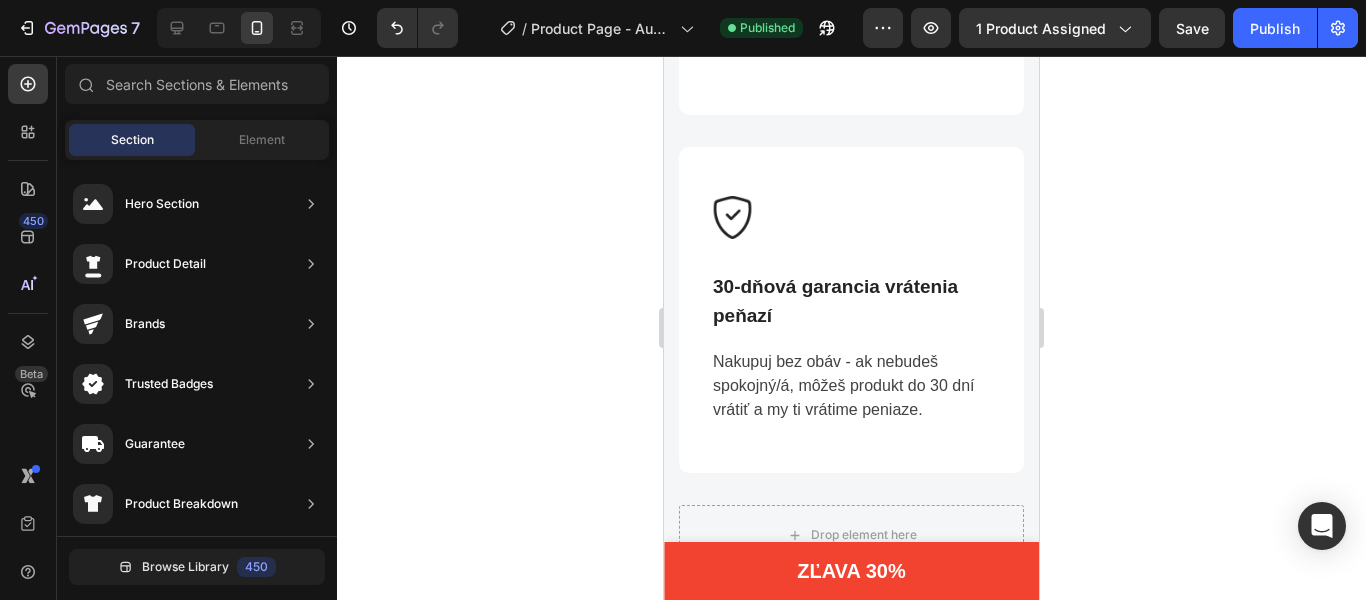 scroll, scrollTop: 1438, scrollLeft: 0, axis: vertical 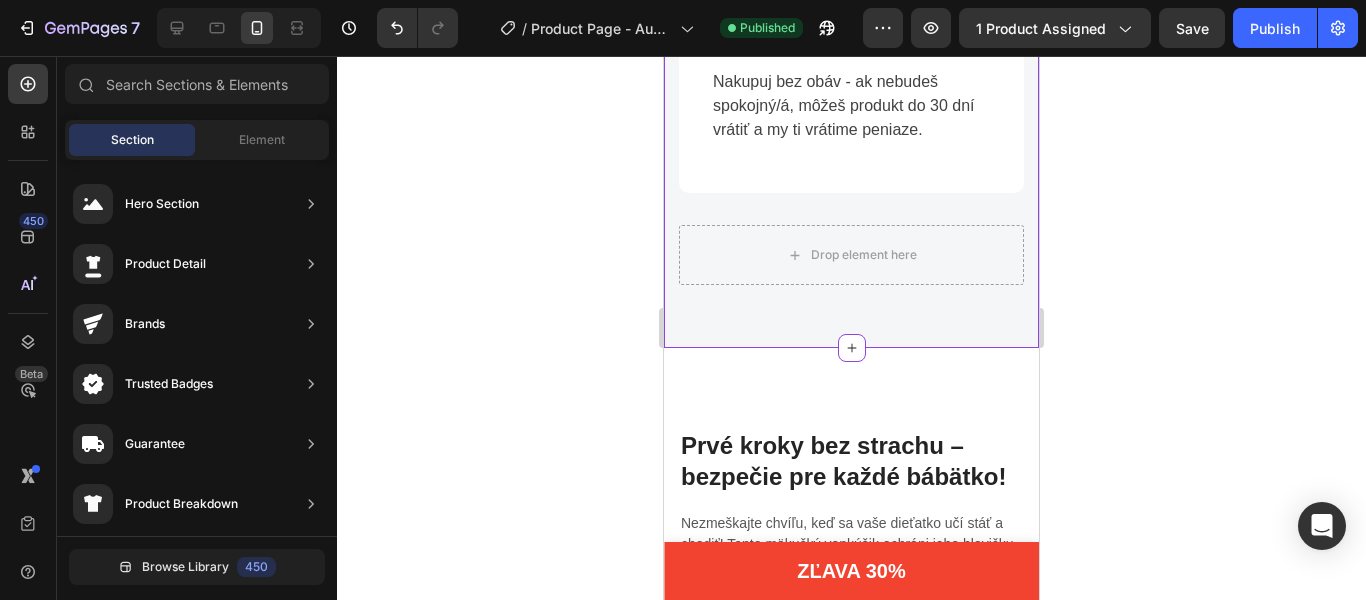click on "Image Doručovanie po celej Európe Text block Objednaj dnes, doručíme kamkoľvek v EÚ. Text block Row Image 30-dňová garancia vrátenia peňazí Text block Nakupuj bez obáv - ak nebudeš spokojný/á, môžeš produkt do 30 dní vrátiť a my ti vrátime peniaze. Text block Row
Drop element here Row Section - Jul 31 11:30:34" at bounding box center (851, -77) 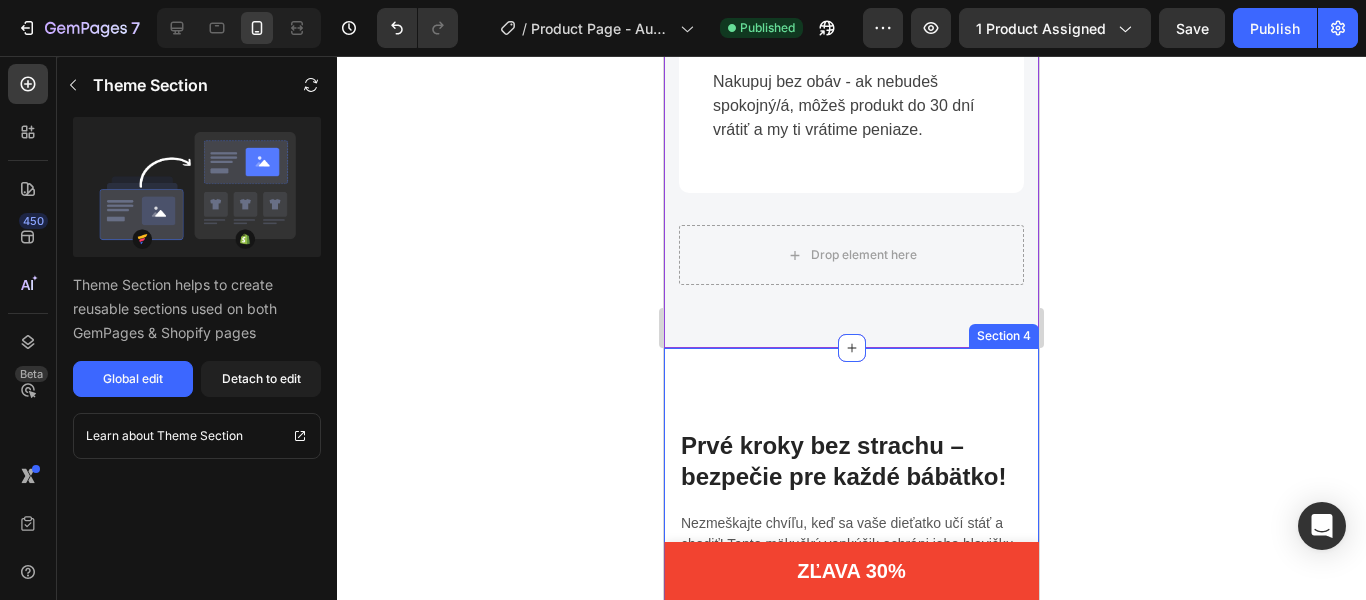 click on "Prvé kroky bez strachu – bezpečie pre každé bábätko! Heading Nezmeškajte chvíľu, keď sa vaše dieťatko učí stáť a chodiť! Tento mäkučký vankúšik ochráni jeho hlavičku pri každom páde Text block Rodičia ho milujú – deti ho nosia s radosťou! Text block Image Ideálny na doma aj na návštevy Text block Row Image Chráni pri pádoch pri učení sa chodiť Text block Row Image Skvelý tip na darček pre bábätká Text block Row Image Bezpečný. Roztomilý. Nevyhnutný Text block Row Image Nastaviteľné popruhy Text block Row Image Ľahký bavlnený materiál šetrný k detskej pokožke Text block Row Row Image Row Section 4" at bounding box center (851, 888) 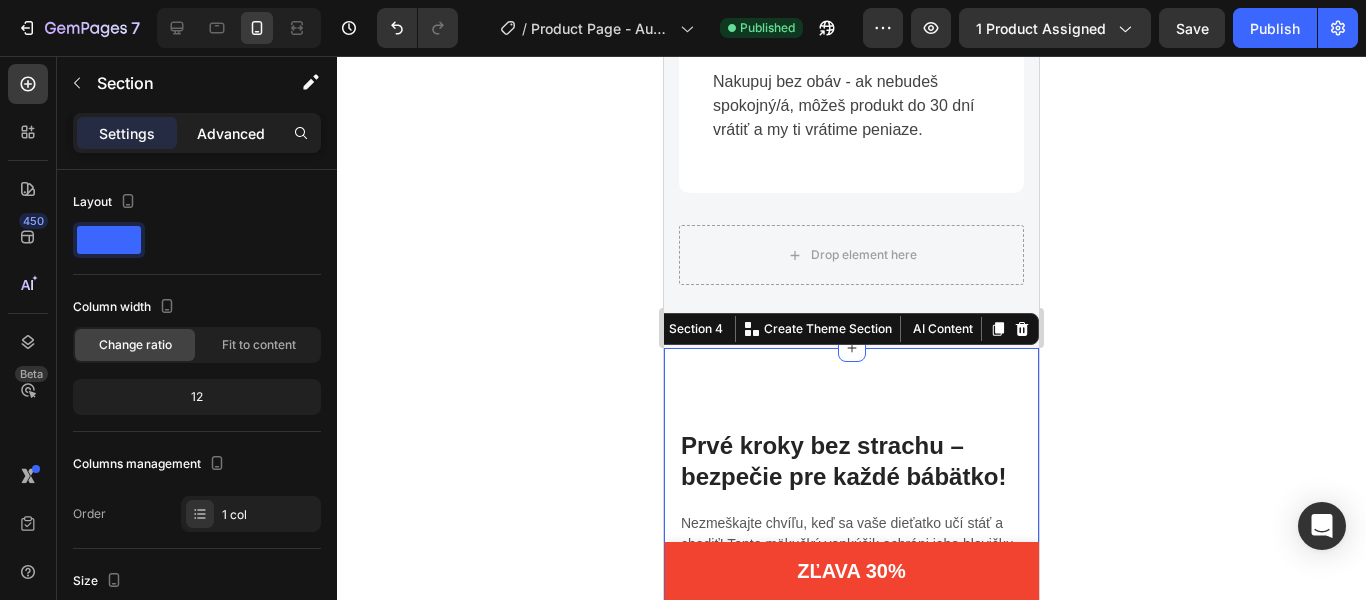 click on "Advanced" at bounding box center [231, 133] 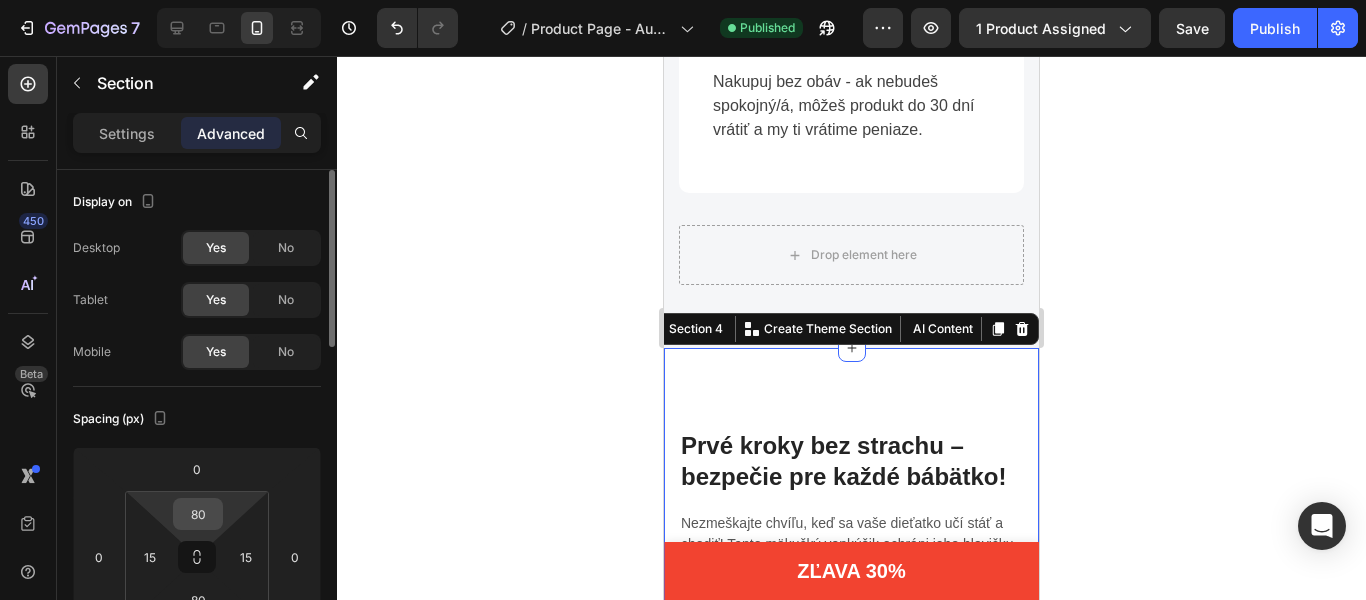 click on "80" at bounding box center [198, 514] 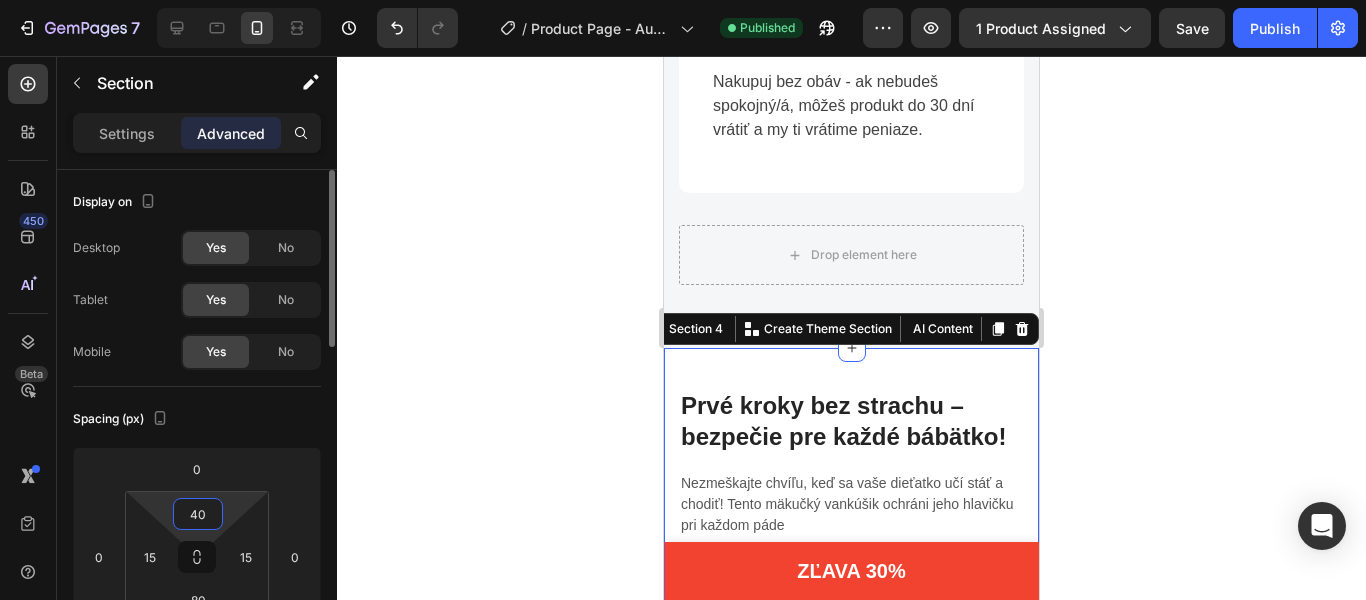 type on "4" 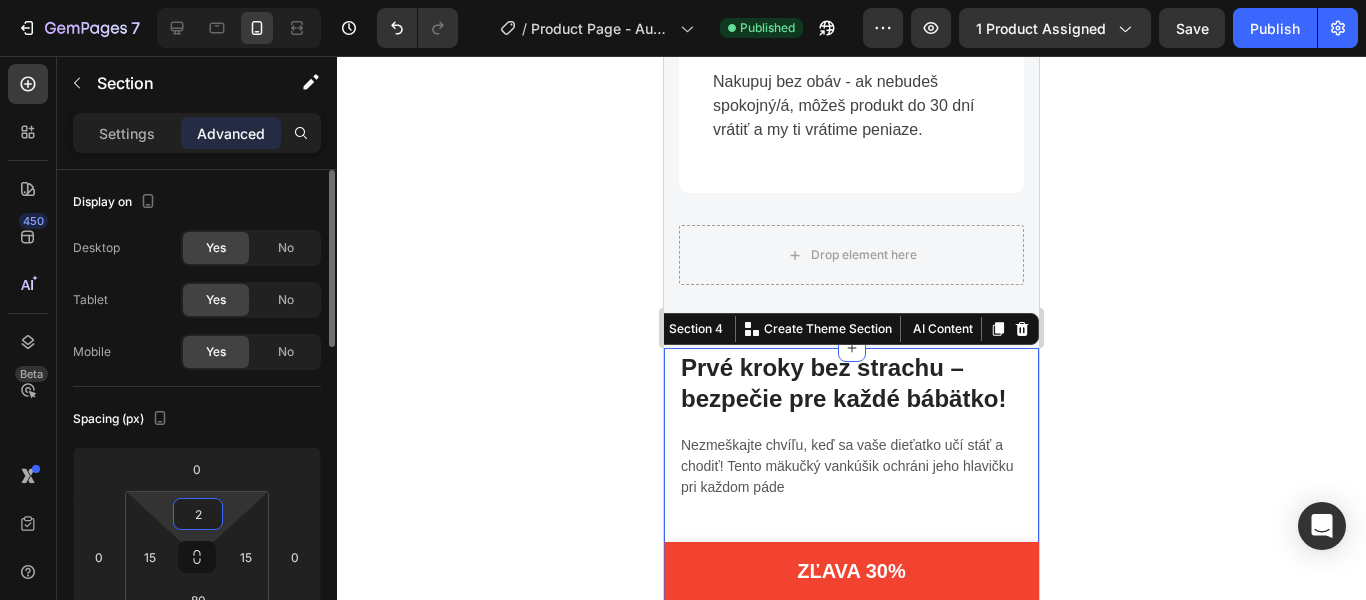 type on "20" 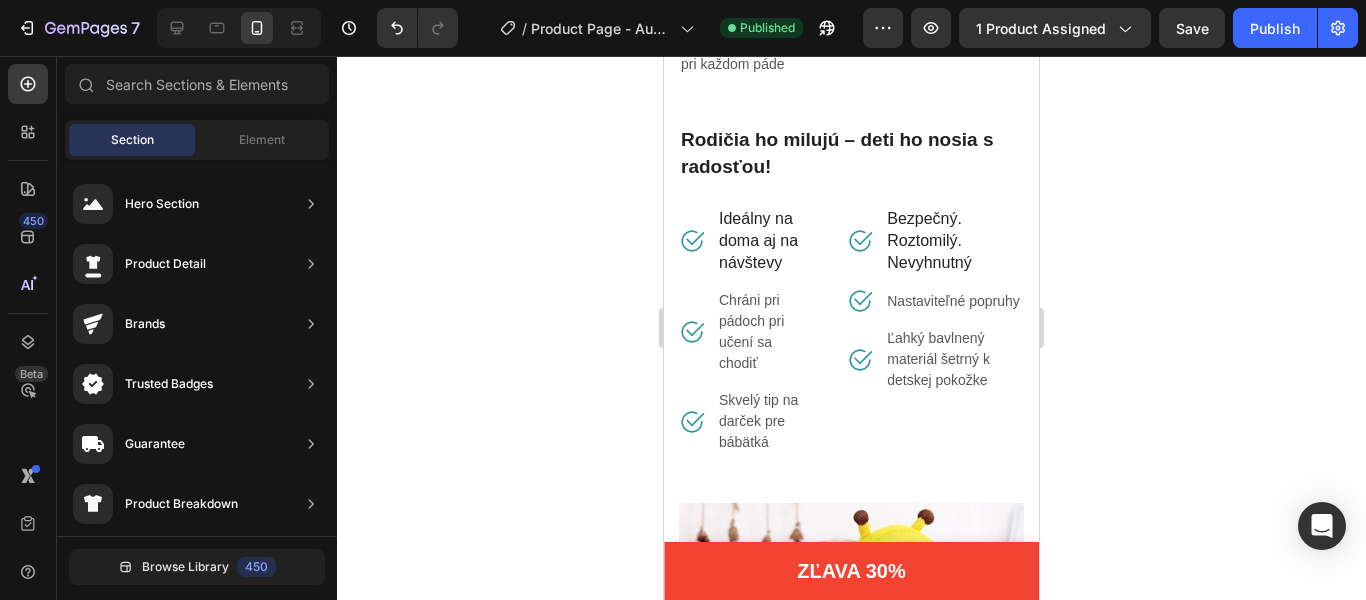 scroll, scrollTop: 2371, scrollLeft: 0, axis: vertical 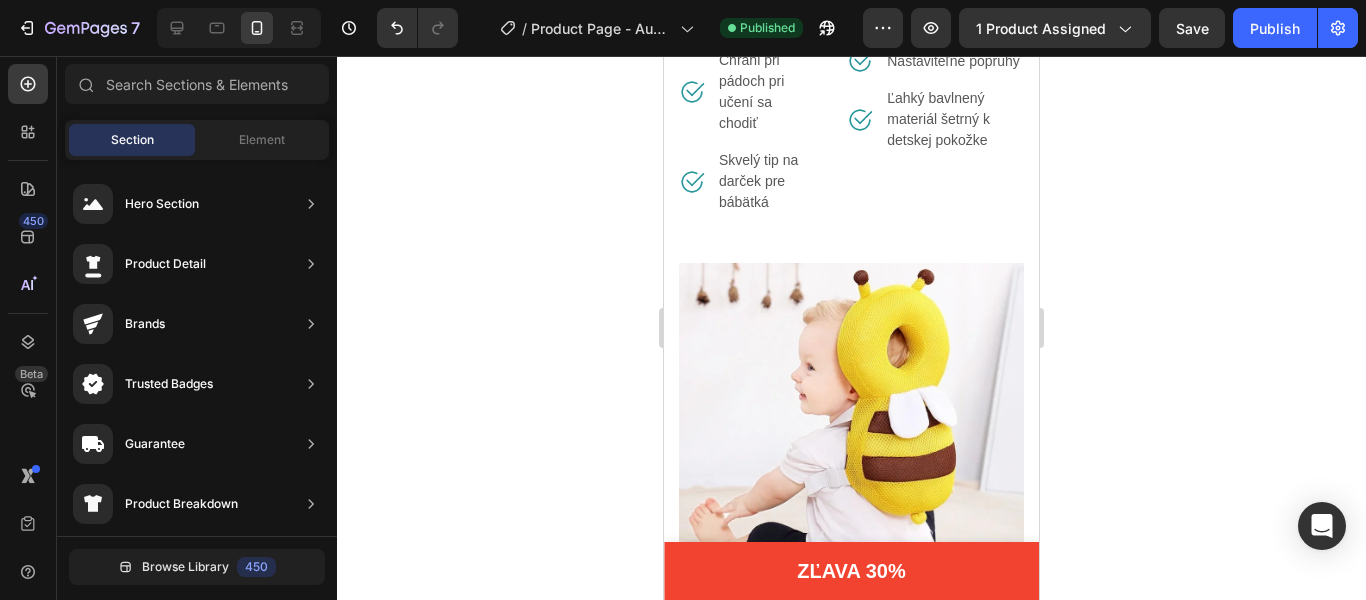 click on "Prvé kroky bez strachu – bezpečie pre každé bábätko! Heading Nezmeškajte chvíľu, keď sa vaše dieťatko učí stáť a chodiť! Tento mäkučký vankúšik ochráni jeho hlavičku pri každom páde Text block Rodičia ho milujú – deti ho nosia s radosťou! Text block Image Ideálny na doma aj na návštevy Text block Row Image Chráni pri pádoch pri učení sa chodiť Text block Row Image Skvelý tip na darček pre bábätká Text block Row Image Bezpečný. Roztomilý. Nevyhnutný Text block Row Image Nastaviteľné popruhy Text block Row Image Ľahký bavlnený materiál šetrný k detskej pokožke Text block Row Row Image Row Section 4" at bounding box center [851, 178] 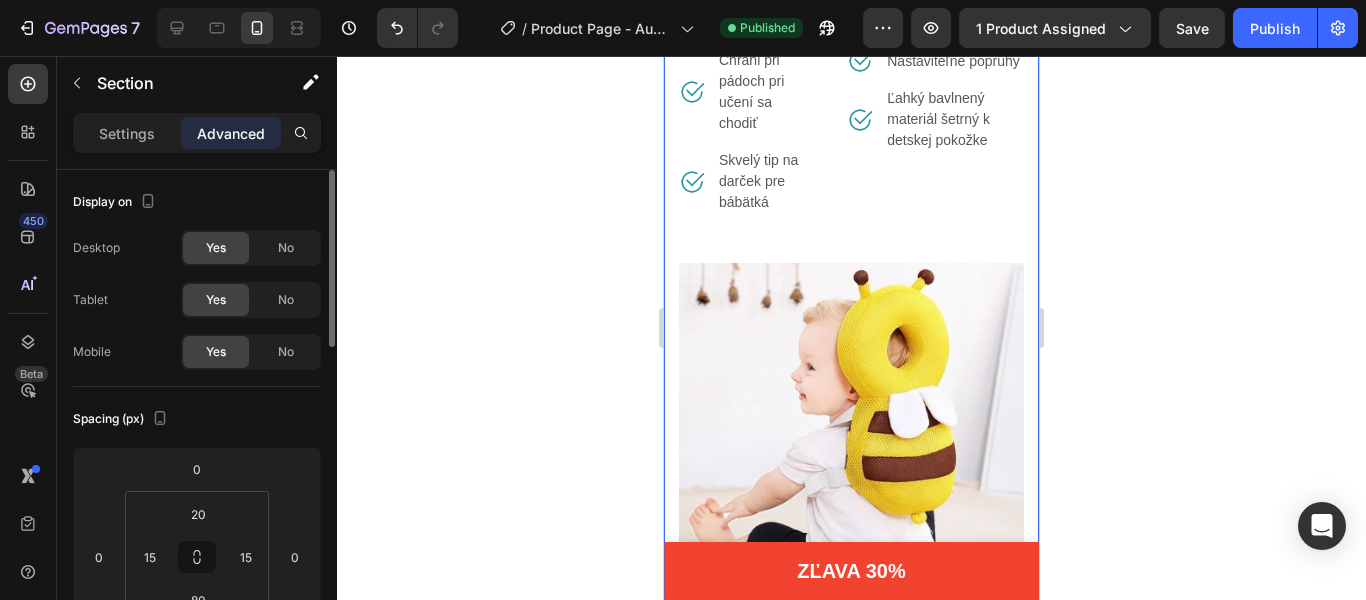 scroll, scrollTop: 2822, scrollLeft: 0, axis: vertical 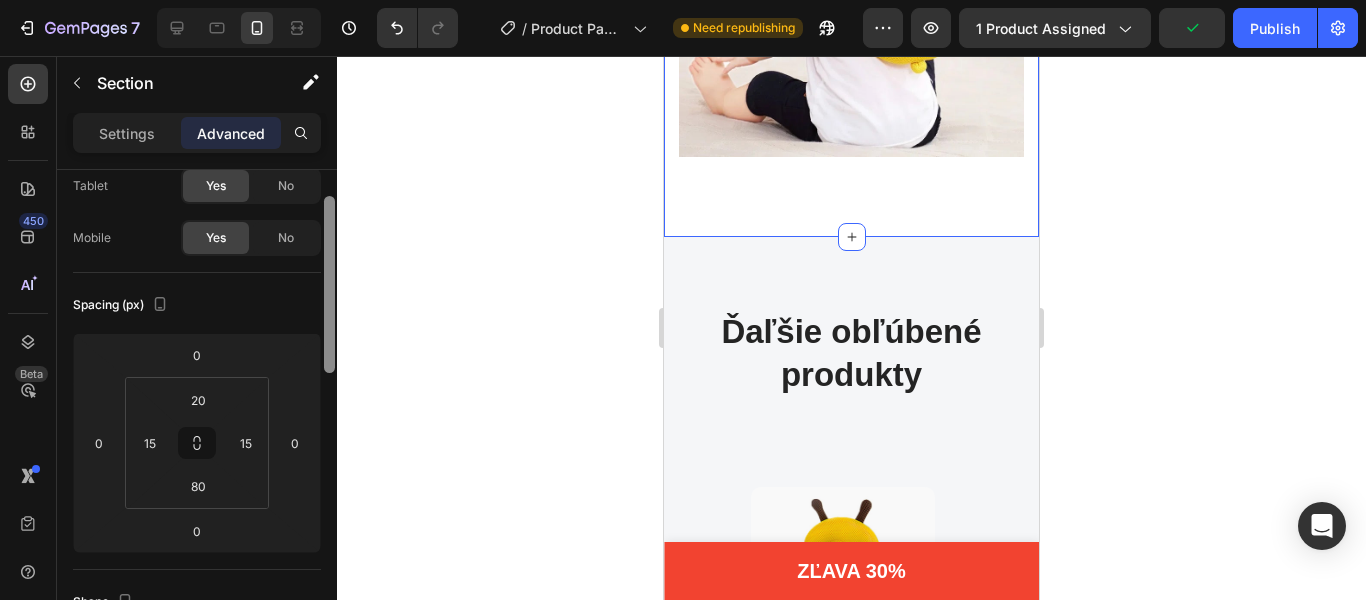 drag, startPoint x: 331, startPoint y: 329, endPoint x: 334, endPoint y: 371, distance: 42.107006 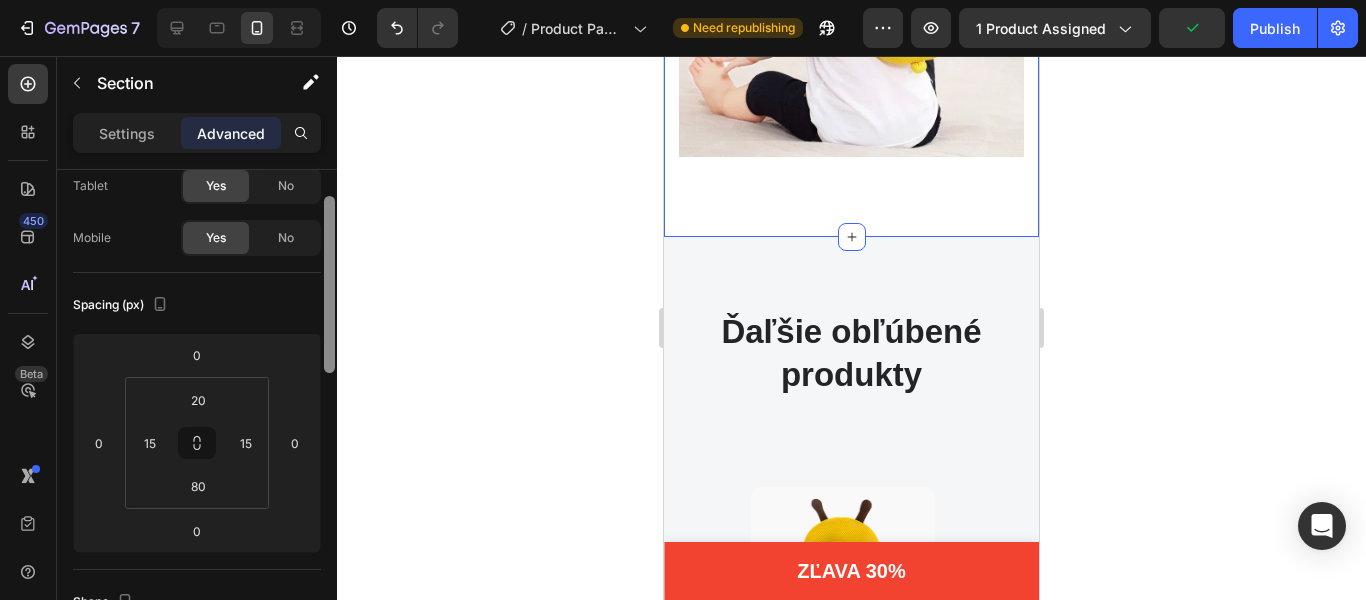 click at bounding box center (329, 284) 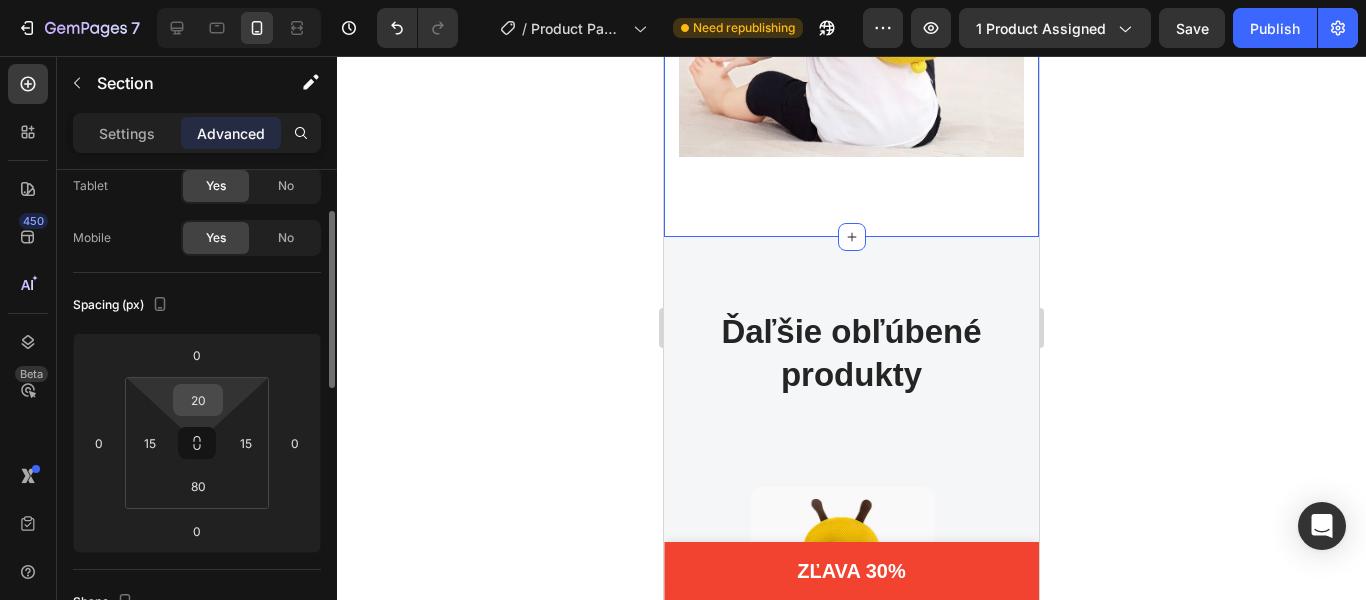click on "20" at bounding box center [198, 400] 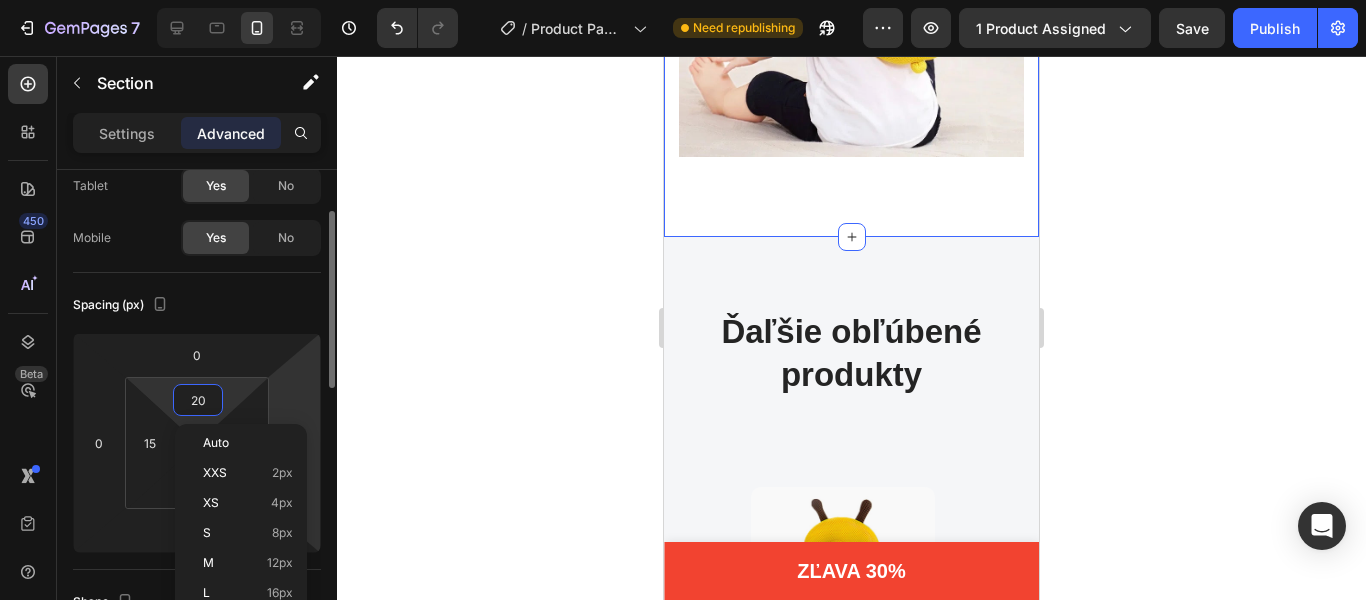 click on "7  Version history  /  Product Page - Aug 2, 12:09:03 Need republishing Preview 1 product assigned  Save   Publish  450 Beta Sections(18) Elements(84) Section Element Hero Section Product Detail Brands Trusted Badges Guarantee Product Breakdown How to use Testimonials Compare Bundle FAQs Social Proof Brand Story Product List Collection Blog List Contact Sticky Add to Cart Custom Footer Browse Library 450 Layout
Row
Row
Row
Row Text Button Media
Image
Image
Video
Video Banner" at bounding box center [683, 0] 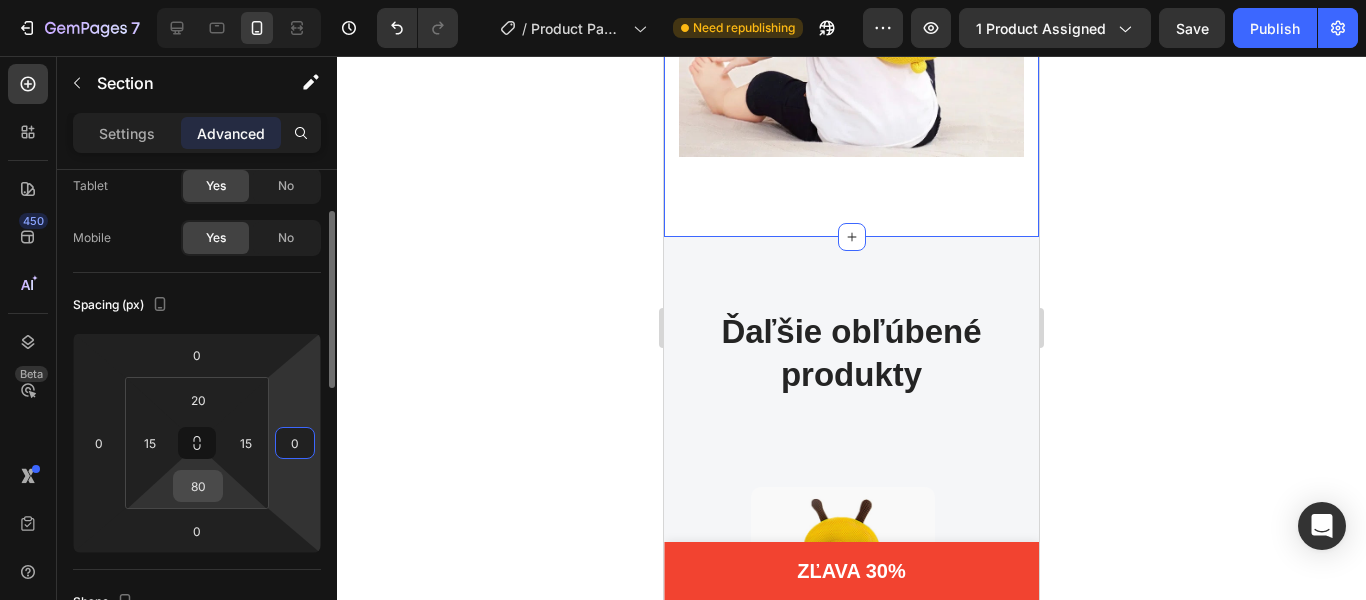 click on "80" at bounding box center [198, 486] 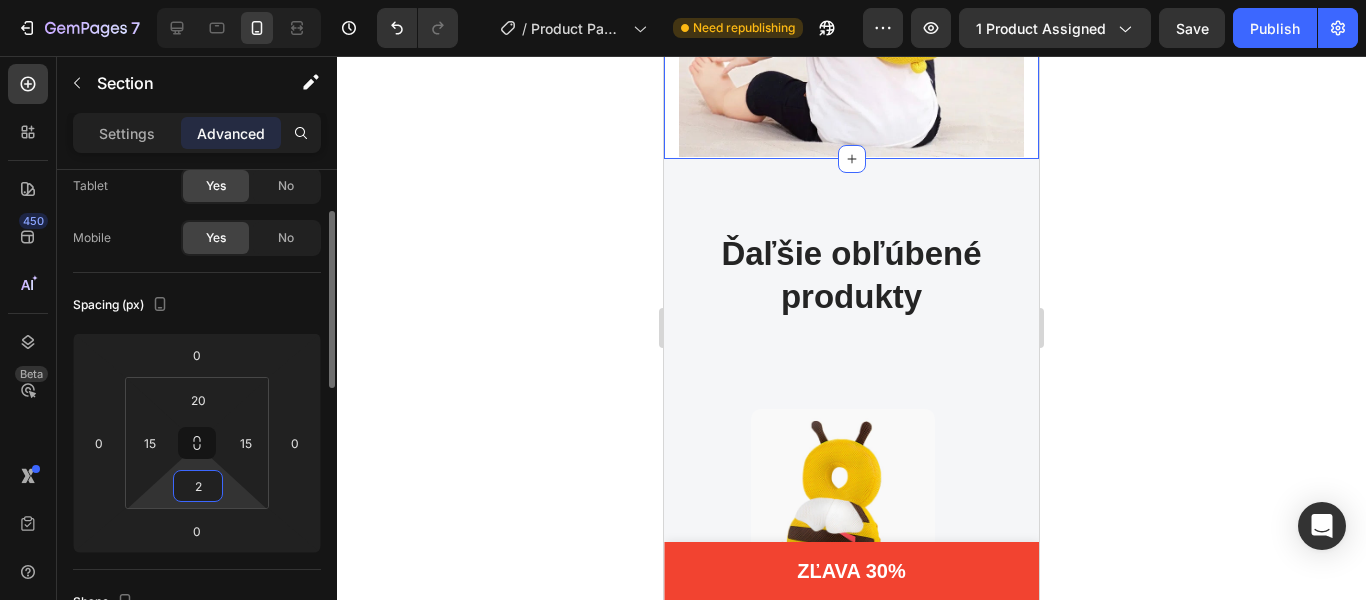 type on "20" 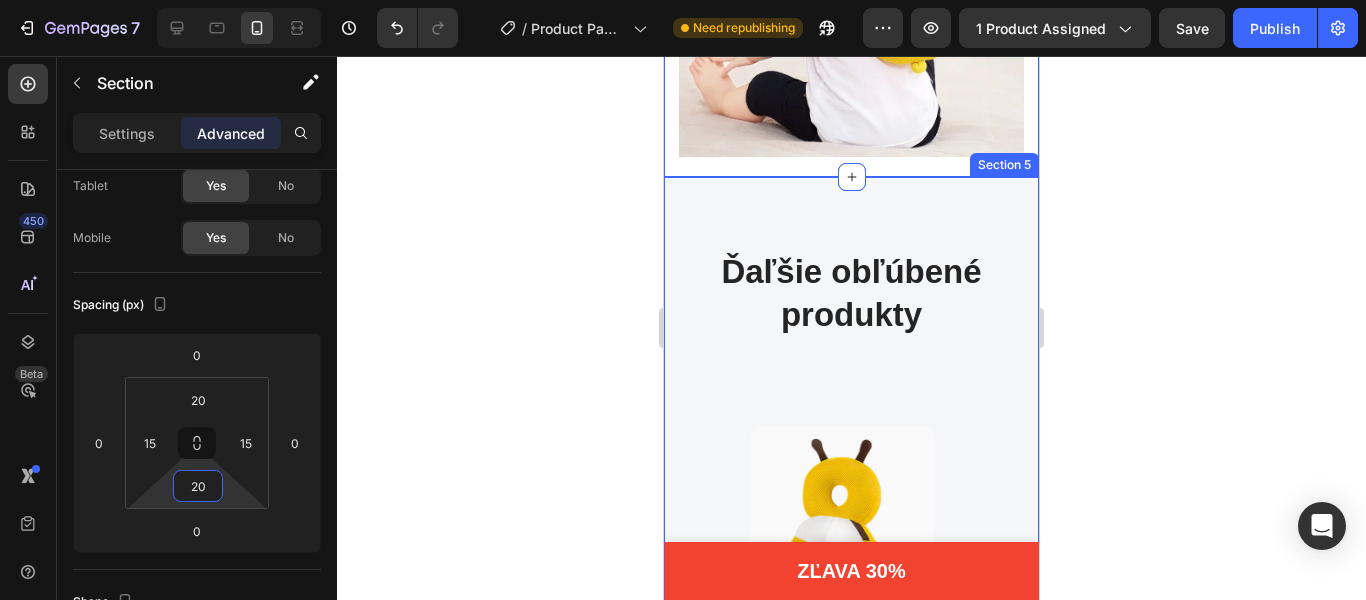 click on "Product Images €17,95 (P) Price (P) Price Ochranný vankúšik pre bábätká (P) Title                Icon                Icon                Icon                Icon                Icon                Icon Icon List Hoz (100+ hodnotení) Text block Row Row Product List Product Images €28,95 (P) Price (P) Price Zábavna interaktívna súprava na varenie (P) Title                Icon                Icon                Icon                Icon                Icon                Icon Icon List Hoz (100+ hodnotení) Text block Row Row Product List Product Images €63,95 (P) Price (P) Price Inteligentný kresliaci robot (P) Title                Icon                Icon                Icon                Icon                Icon                Icon Icon List Hoz (100+ hodnotení) Text block Row Row Product List
Product List Row Section 5" at bounding box center [851, 522] 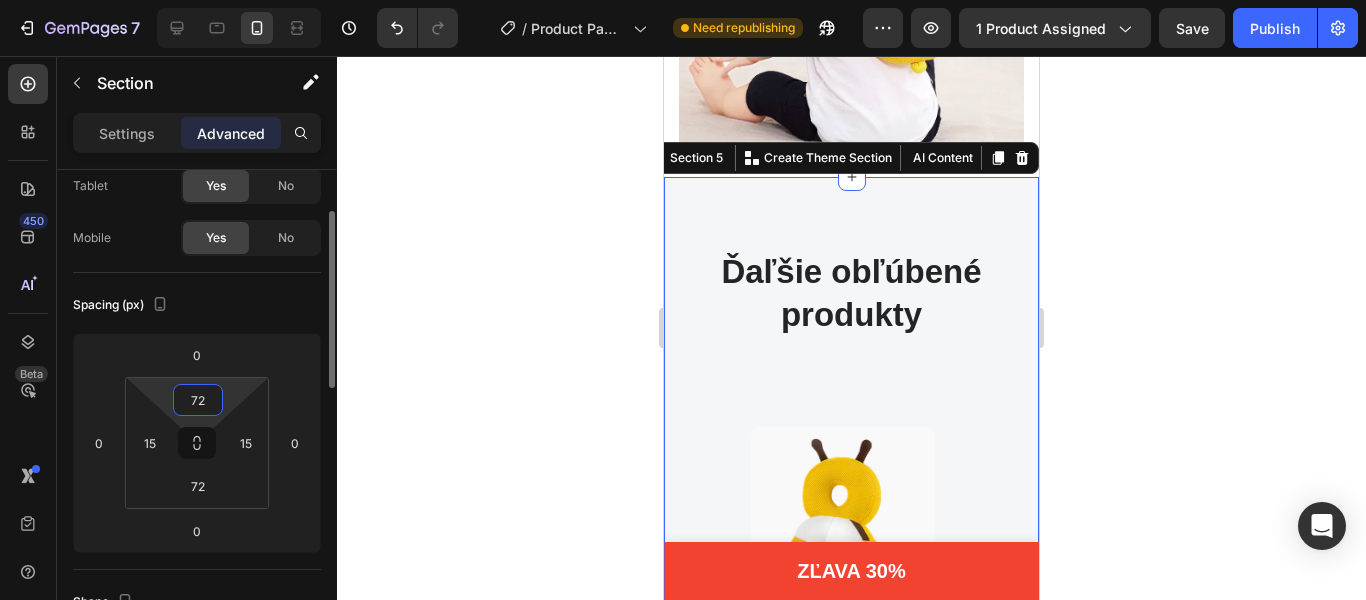 click on "72" at bounding box center [198, 400] 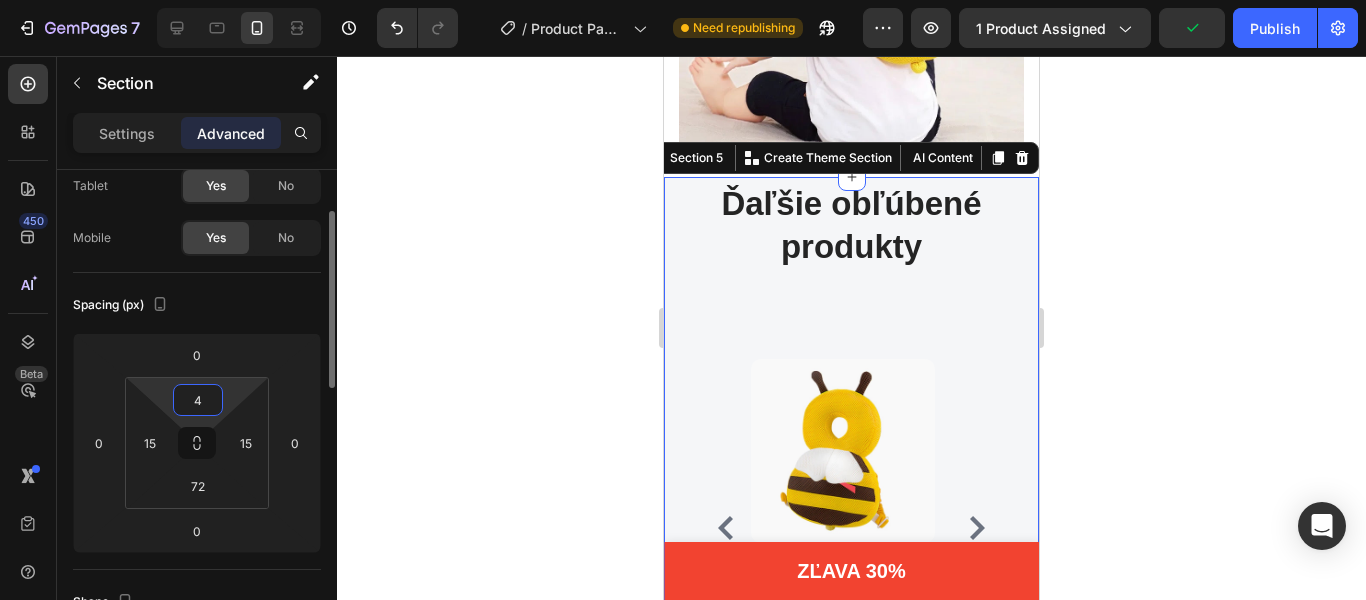 type on "40" 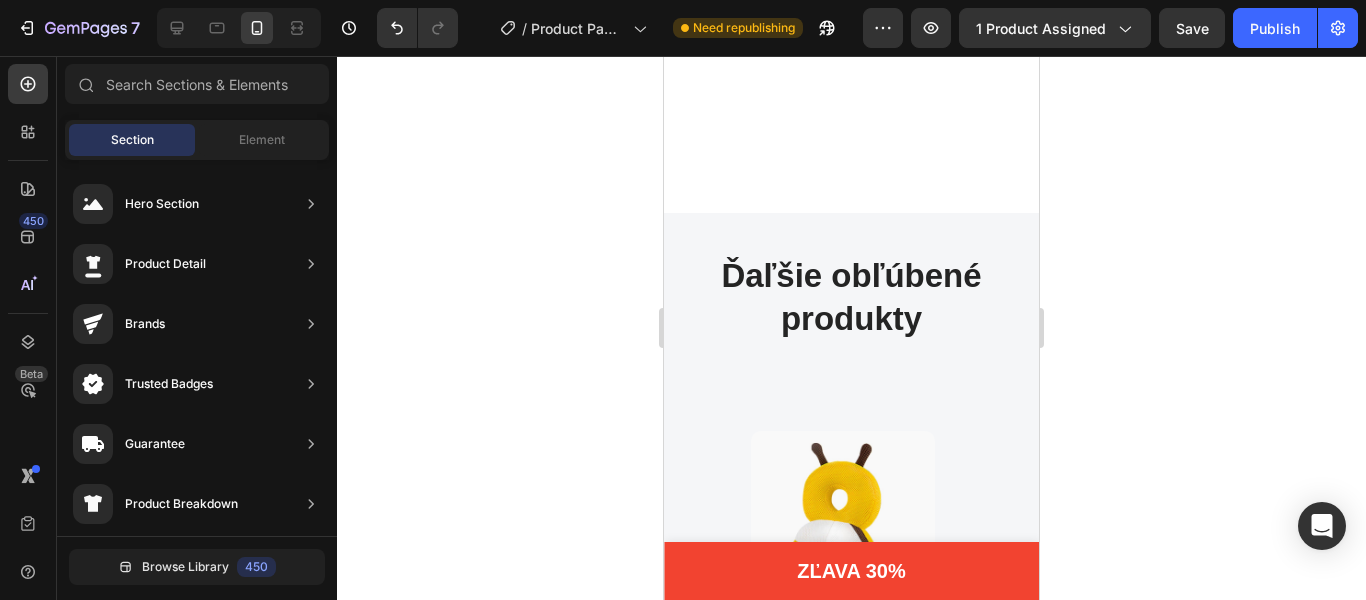 scroll, scrollTop: 3328, scrollLeft: 0, axis: vertical 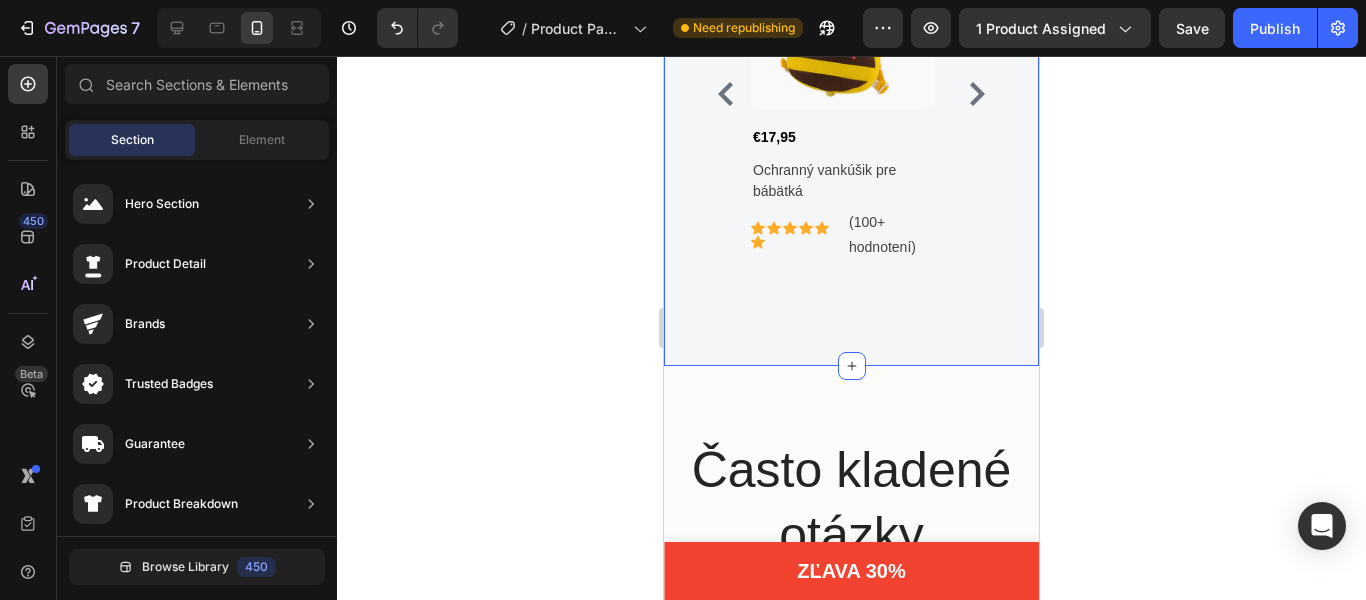 click on "Product Images €17,95 (P) Price (P) Price Ochranný vankúšik pre bábätká (P) Title                Icon                Icon                Icon                Icon                Icon                Icon Icon List Hoz (100+ hodnotení) Text block Row Row Product List Product Images €28,95 (P) Price (P) Price Zábavna interaktívna súprava na varenie (P) Title                Icon                Icon                Icon                Icon                Icon                Icon Icon List Hoz (100+ hodnotení) Text block Row Row Product List Product Images €63,95 (P) Price (P) Price Inteligentný kresliaci robot (P) Title                Icon                Icon                Icon                Icon                Icon                Icon Icon List Hoz (100+ hodnotení) Text block Row Row Product List
Product List Row Section 5" at bounding box center (851, 36) 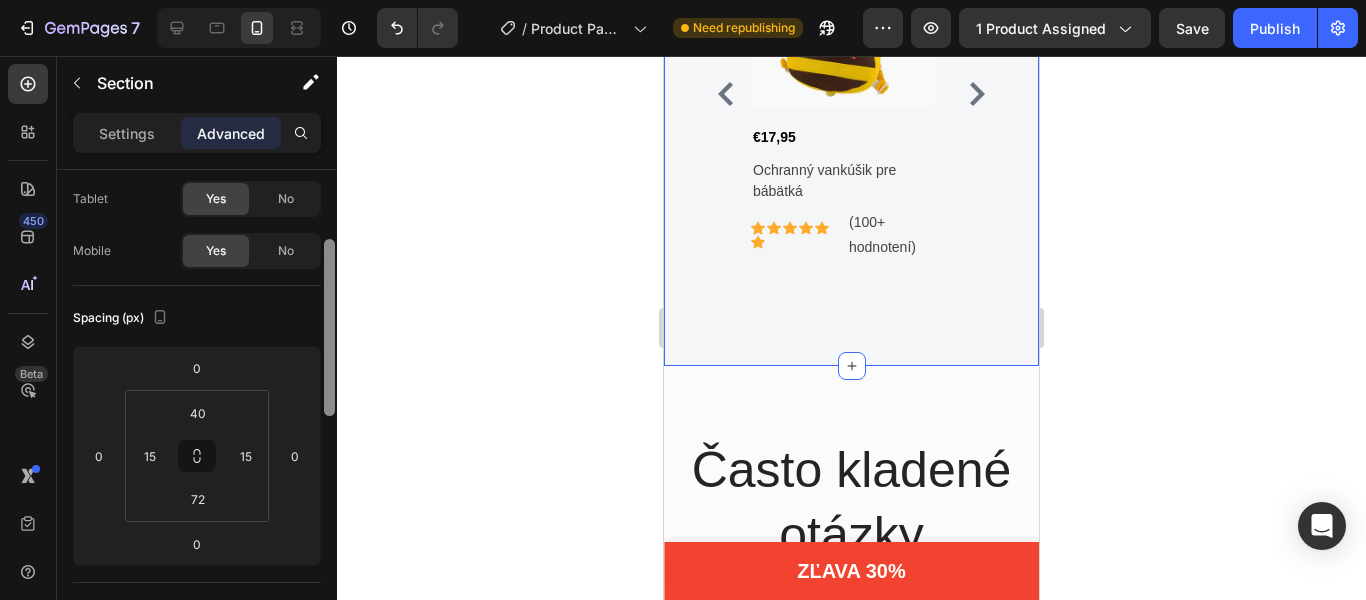 scroll, scrollTop: 128, scrollLeft: 0, axis: vertical 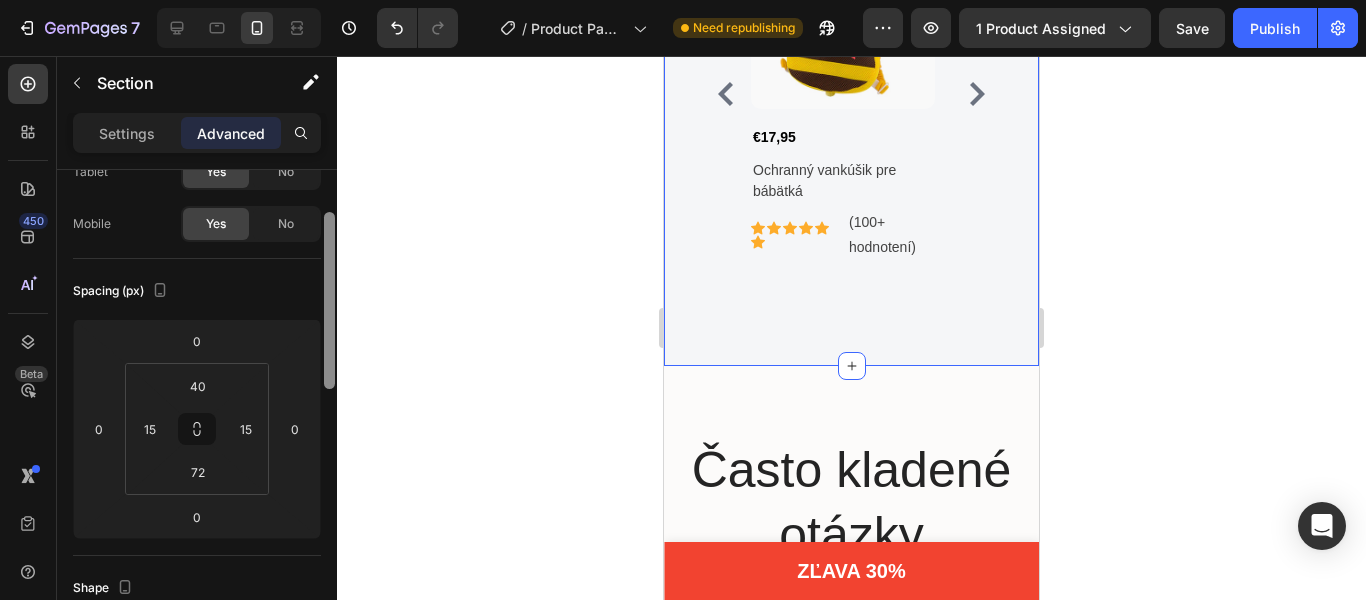 drag, startPoint x: 333, startPoint y: 321, endPoint x: 336, endPoint y: 368, distance: 47.095646 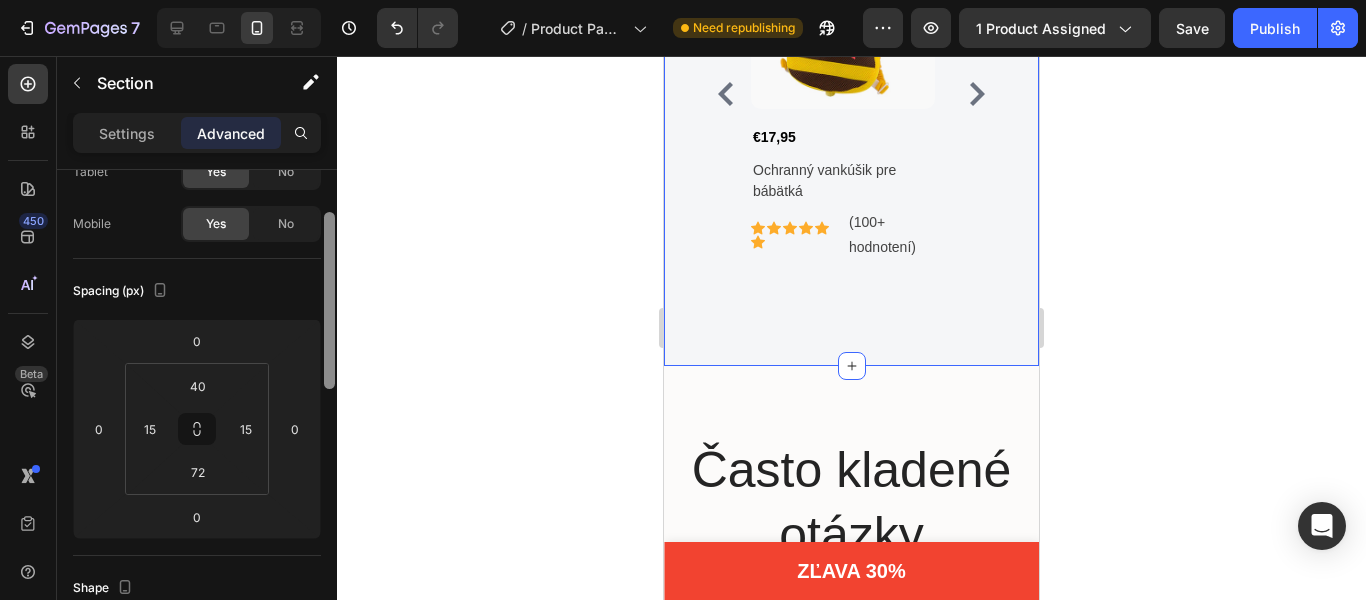 click at bounding box center (329, 410) 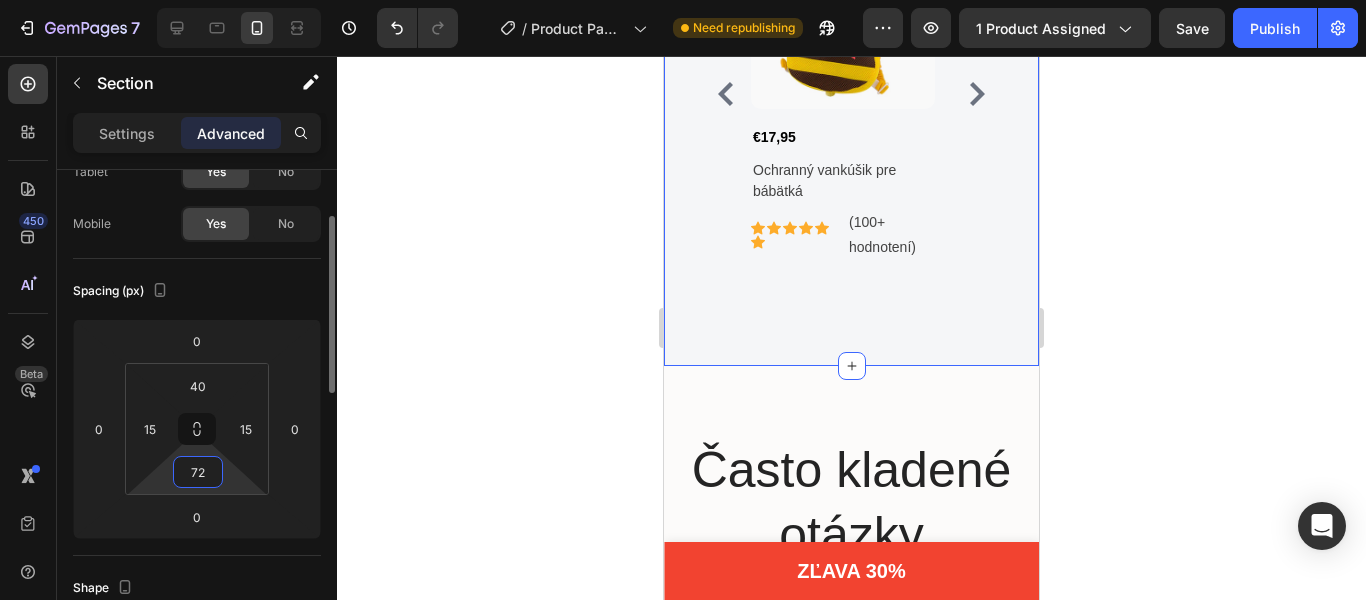 click on "72" at bounding box center [198, 472] 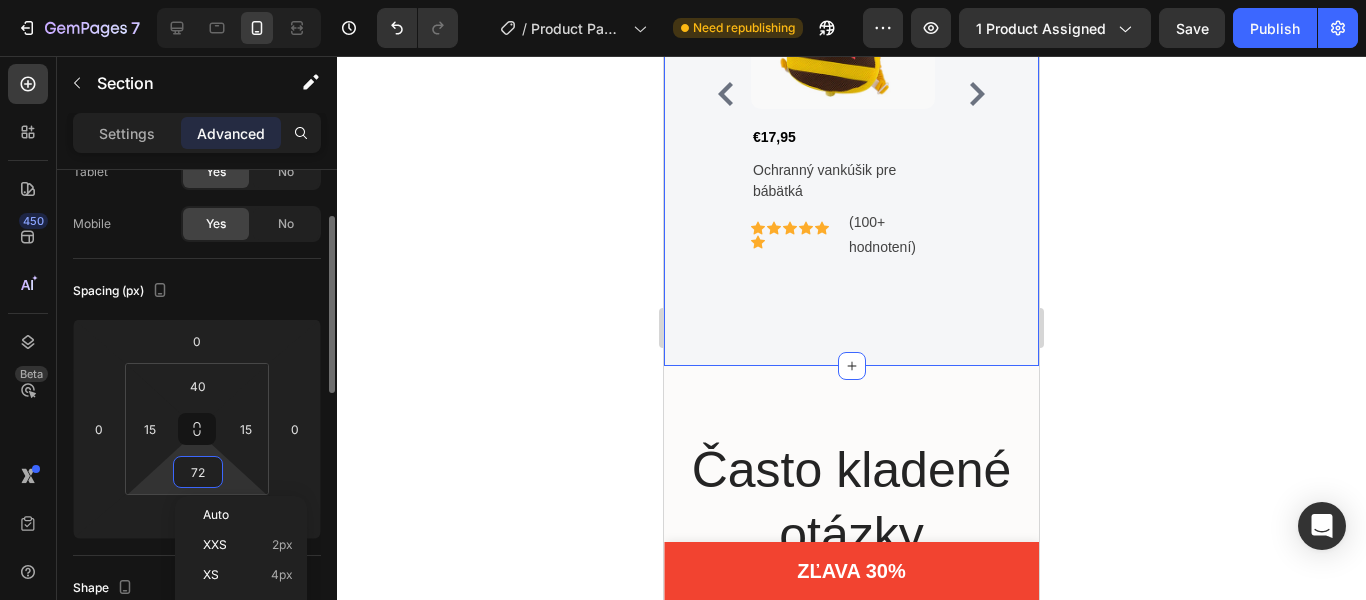 type 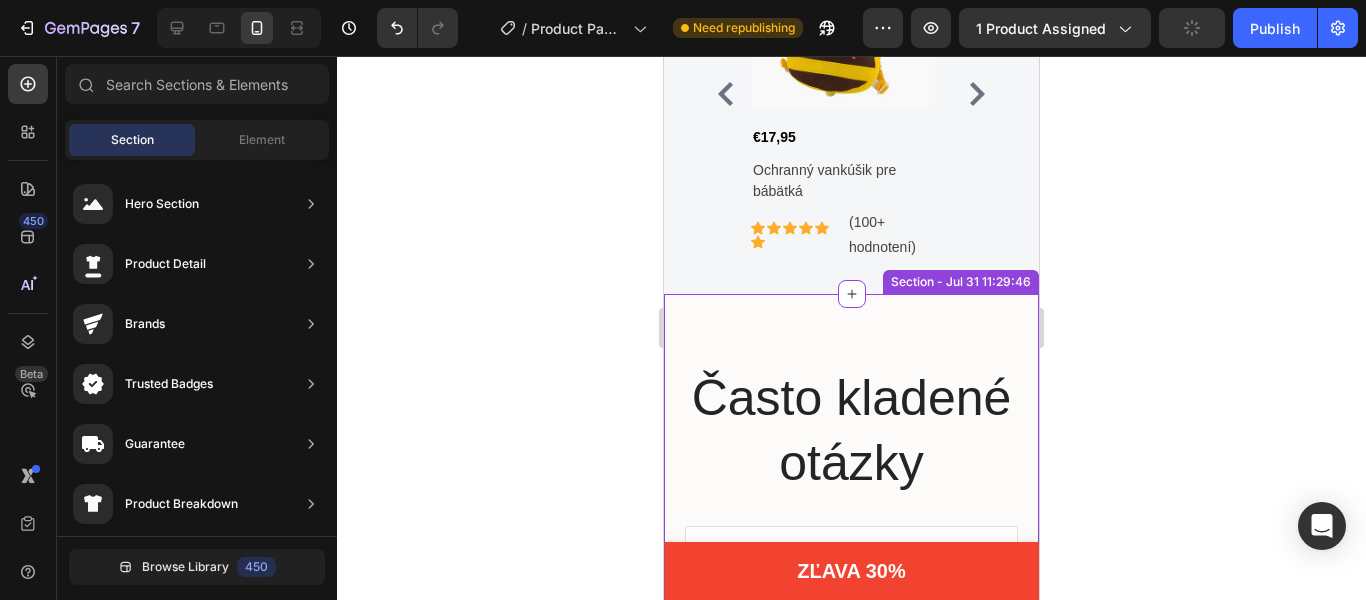 scroll, scrollTop: 3435, scrollLeft: 0, axis: vertical 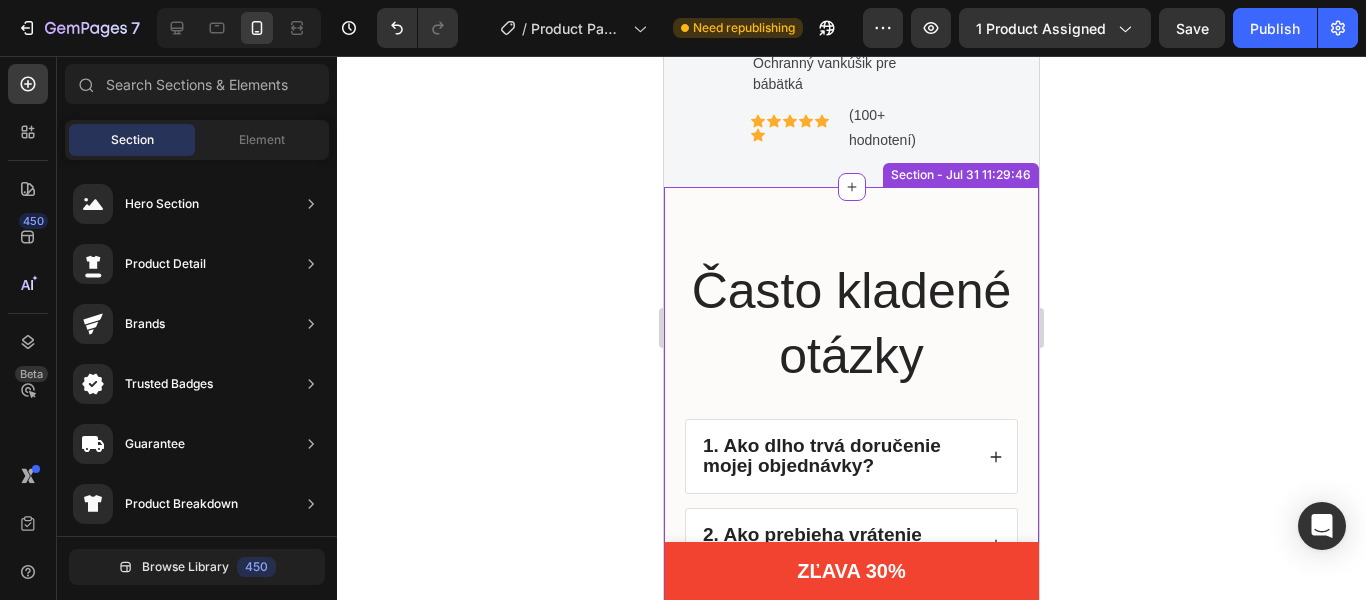 click on "Často kladené otázky" at bounding box center [851, 324] 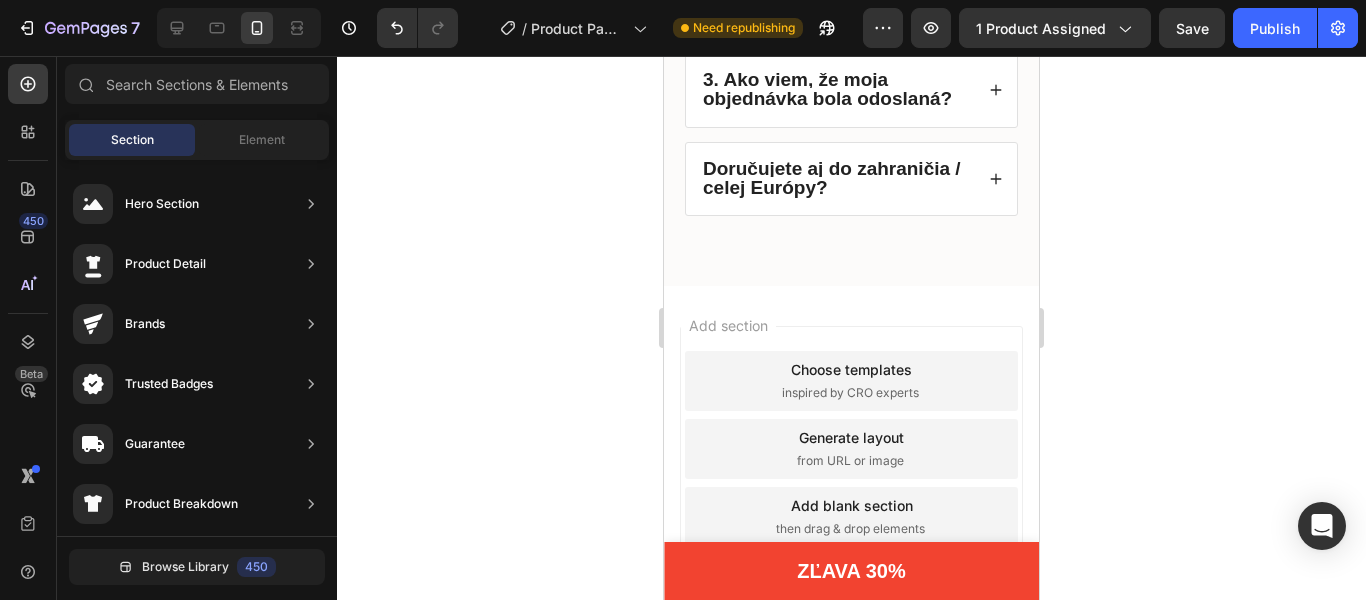 scroll, scrollTop: 3629, scrollLeft: 0, axis: vertical 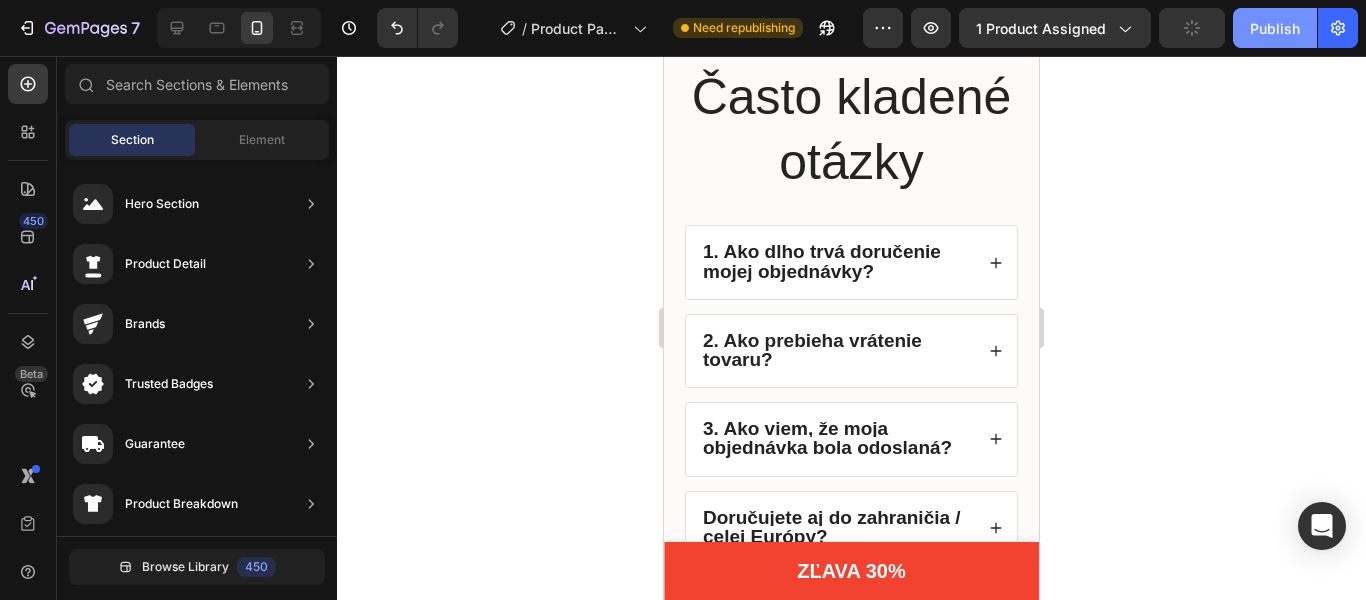 click on "Publish" at bounding box center (1275, 28) 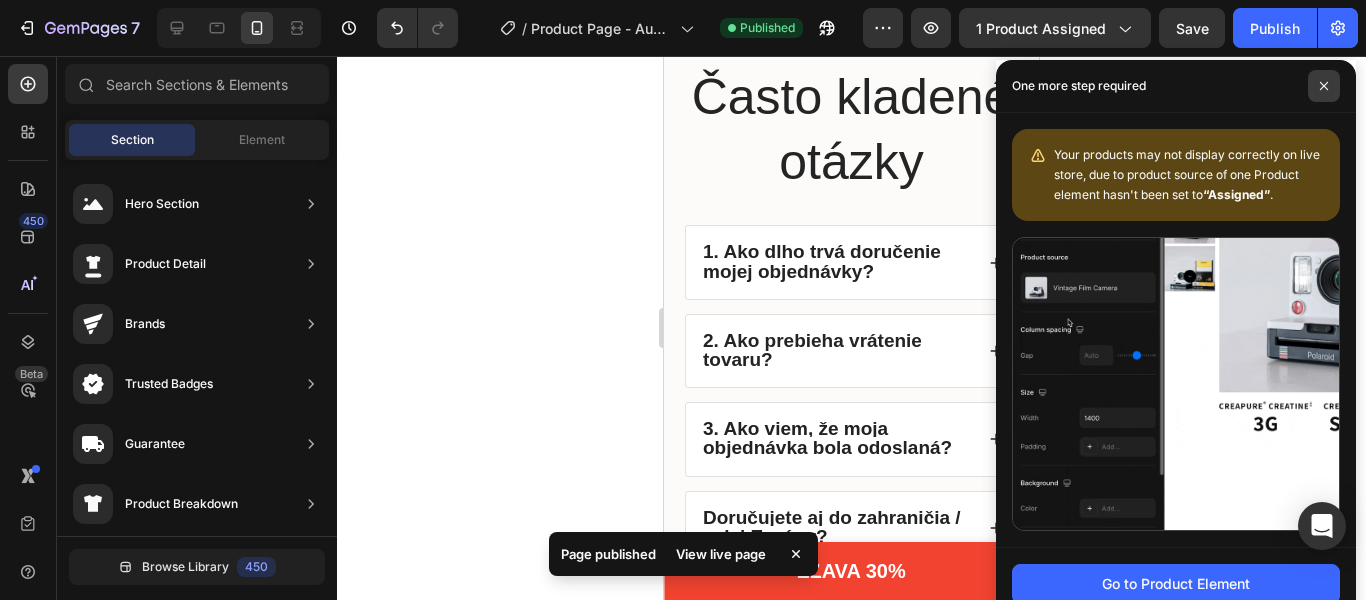 click 